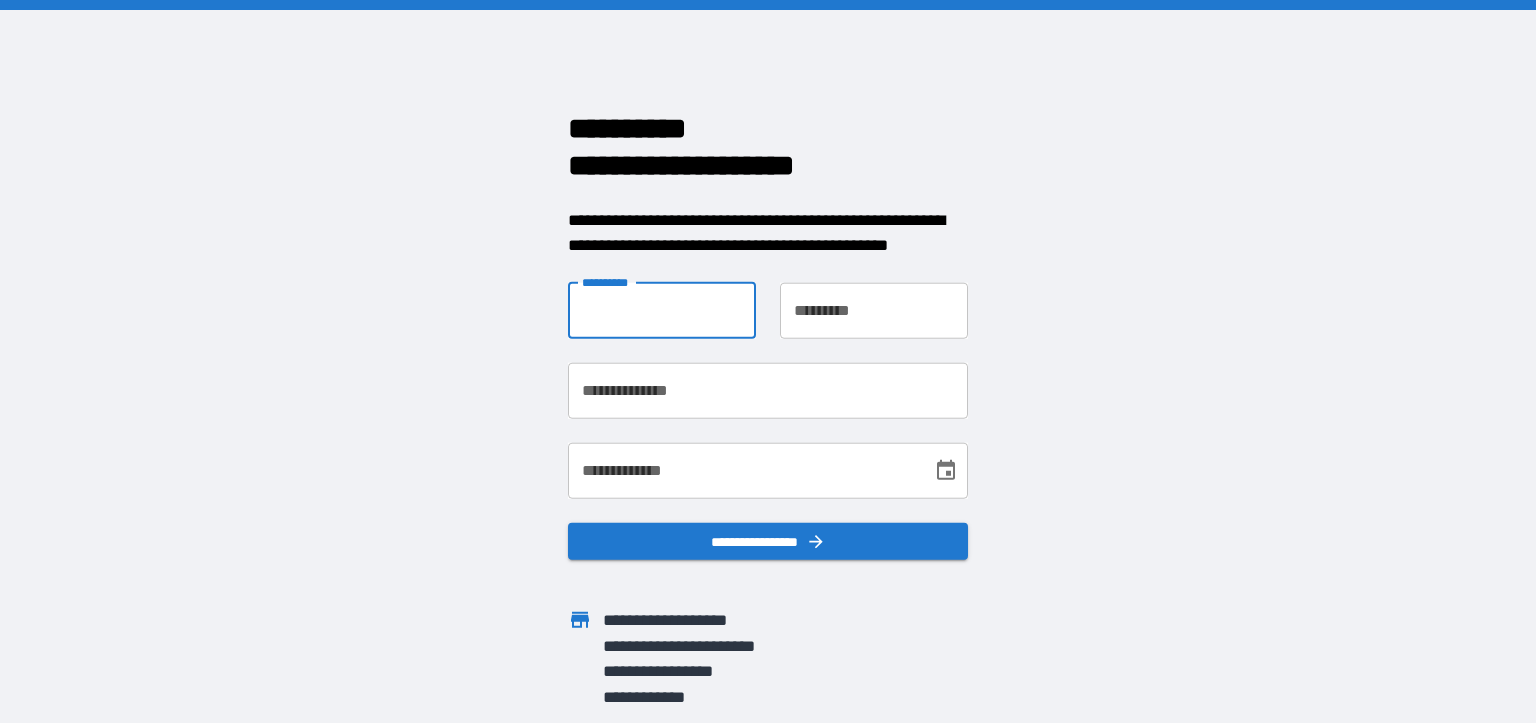 type on "*******" 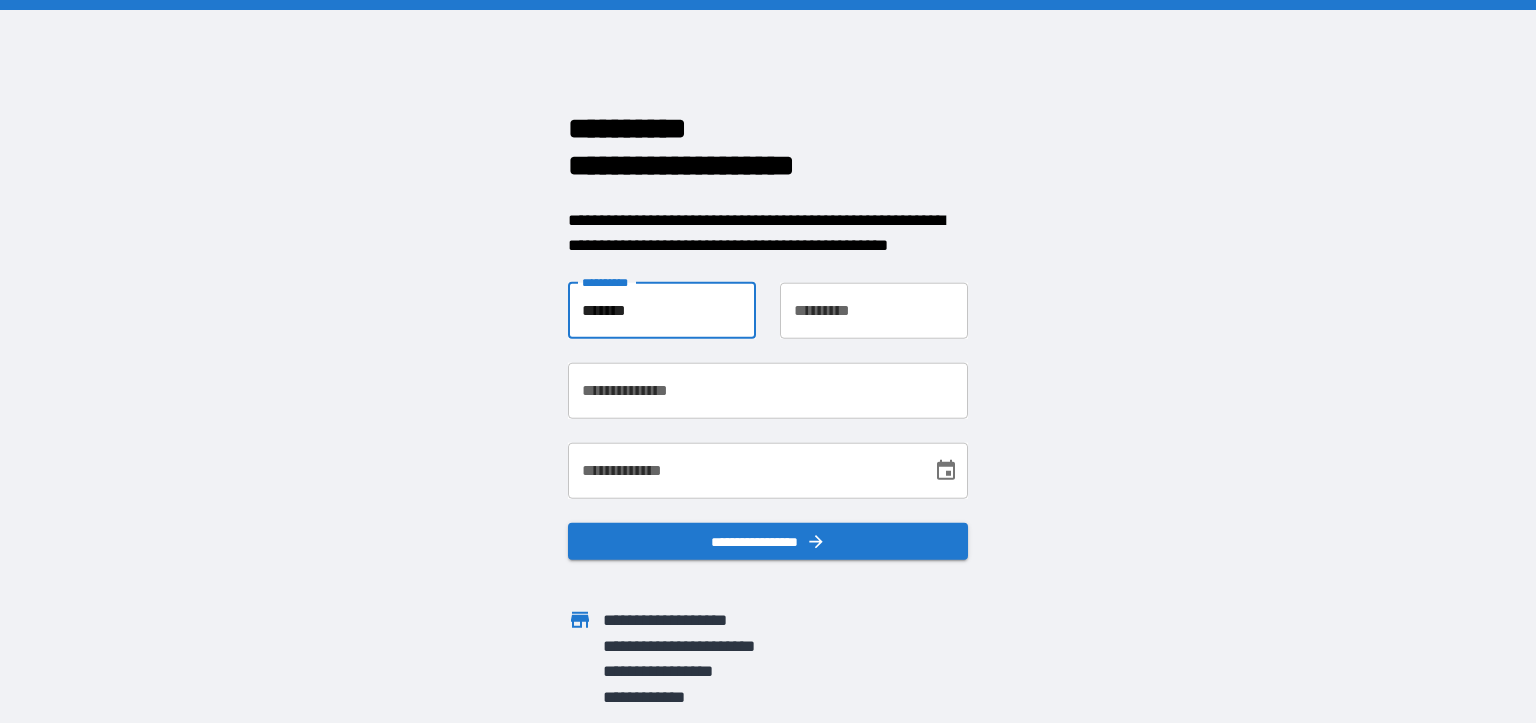 type on "*******" 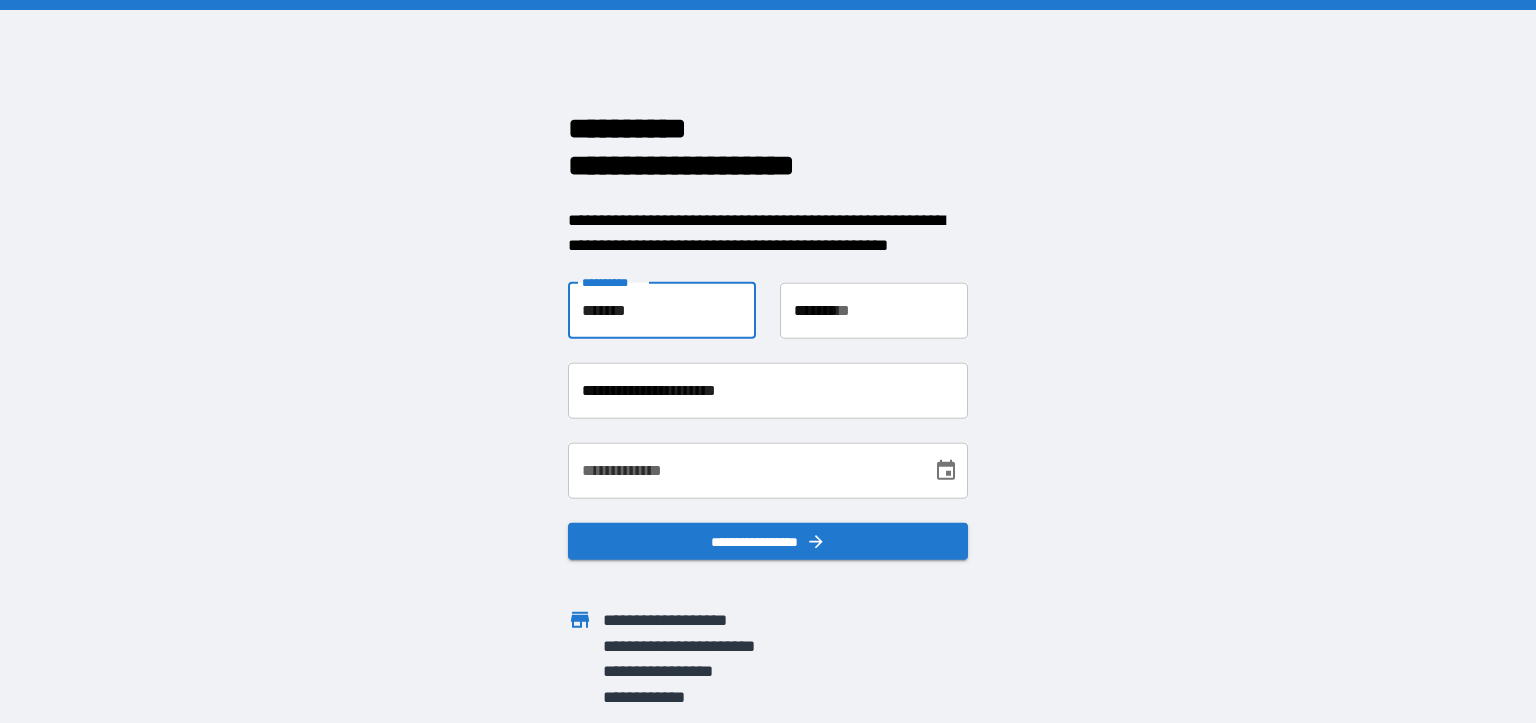 scroll, scrollTop: 0, scrollLeft: 0, axis: both 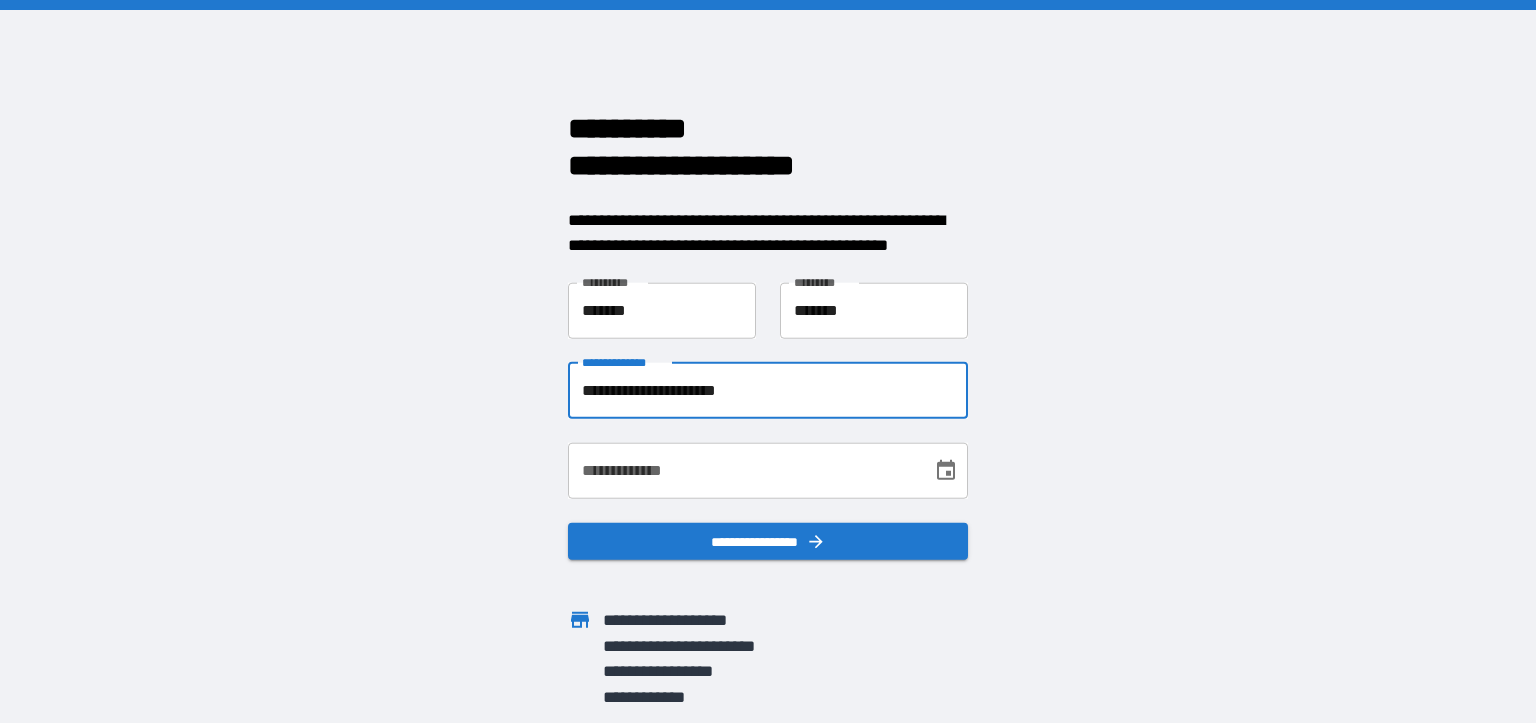 drag, startPoint x: 776, startPoint y: 387, endPoint x: 538, endPoint y: 404, distance: 238.60637 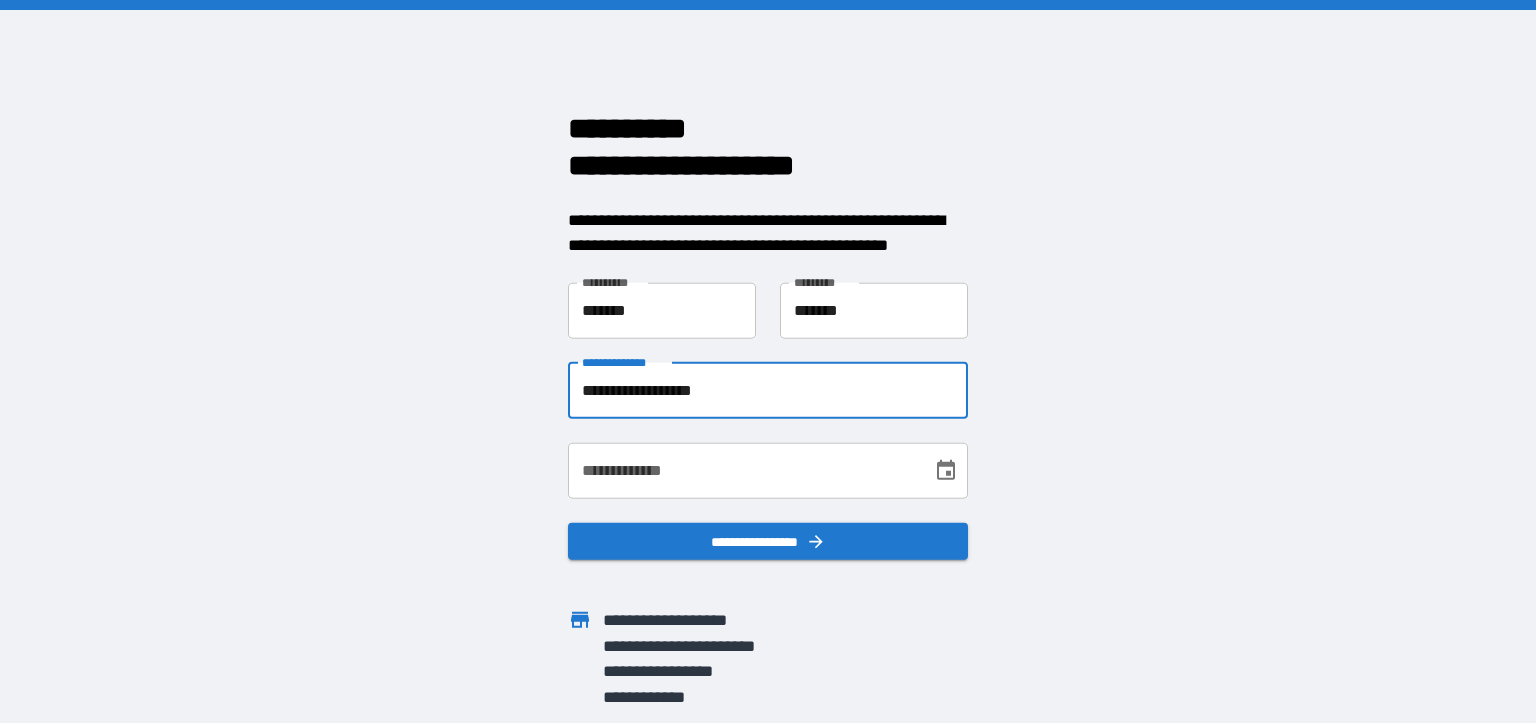 type on "**********" 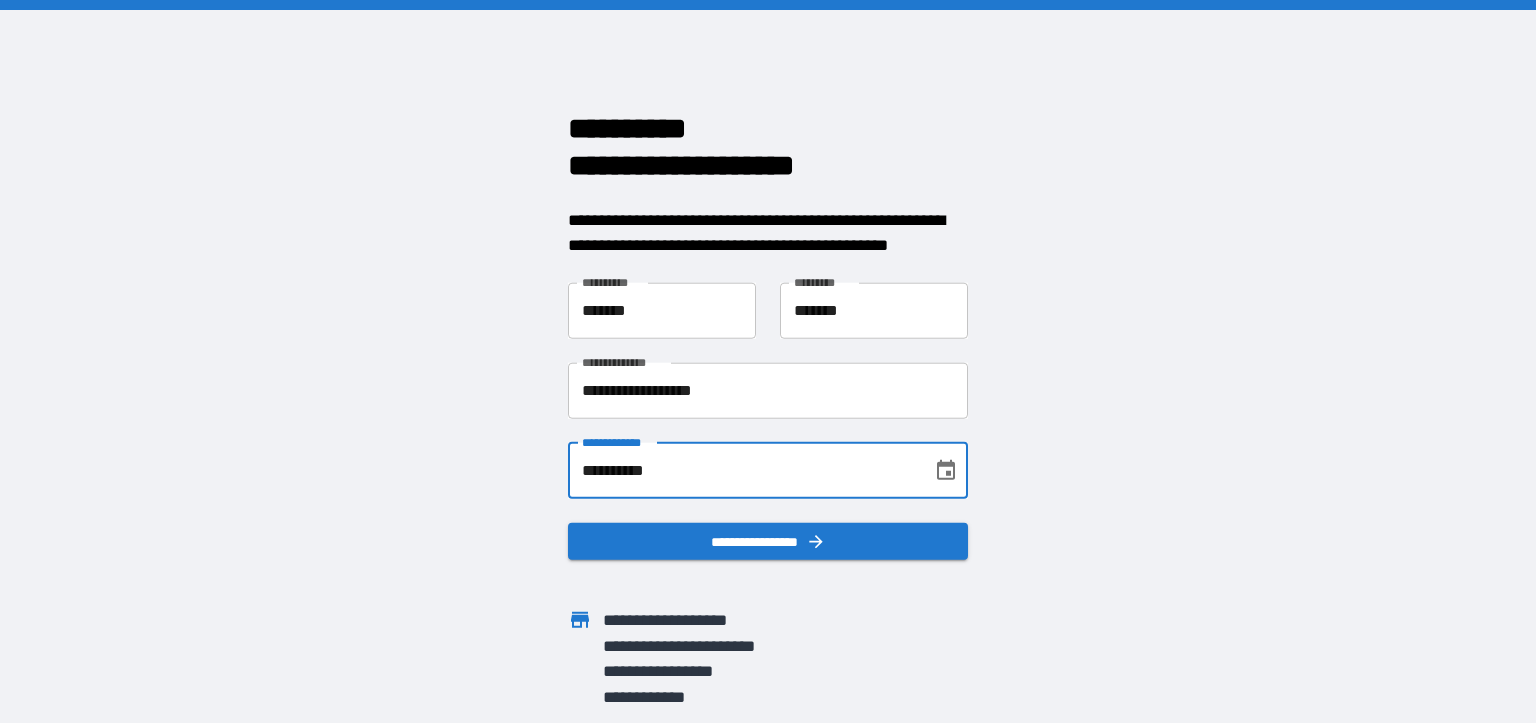 type on "**********" 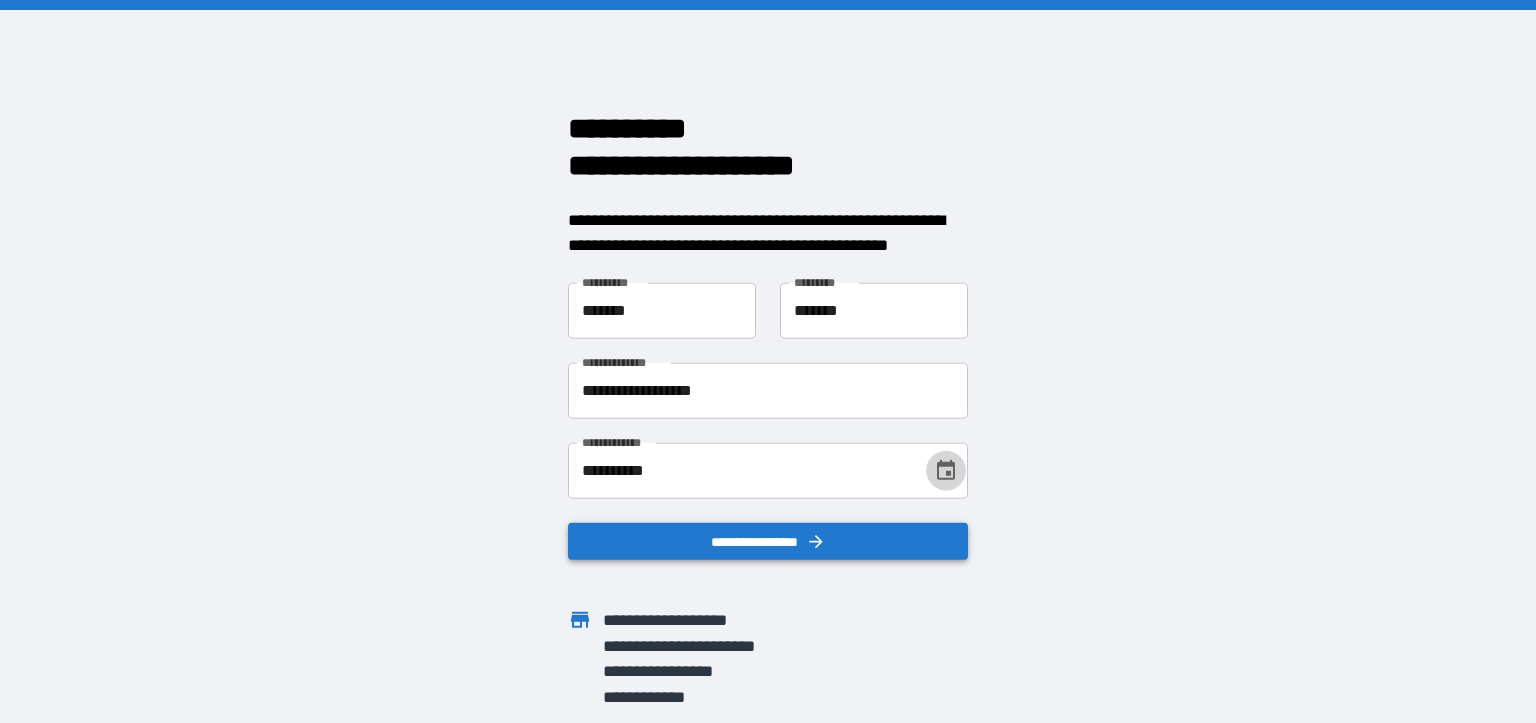 click on "**********" at bounding box center (768, 541) 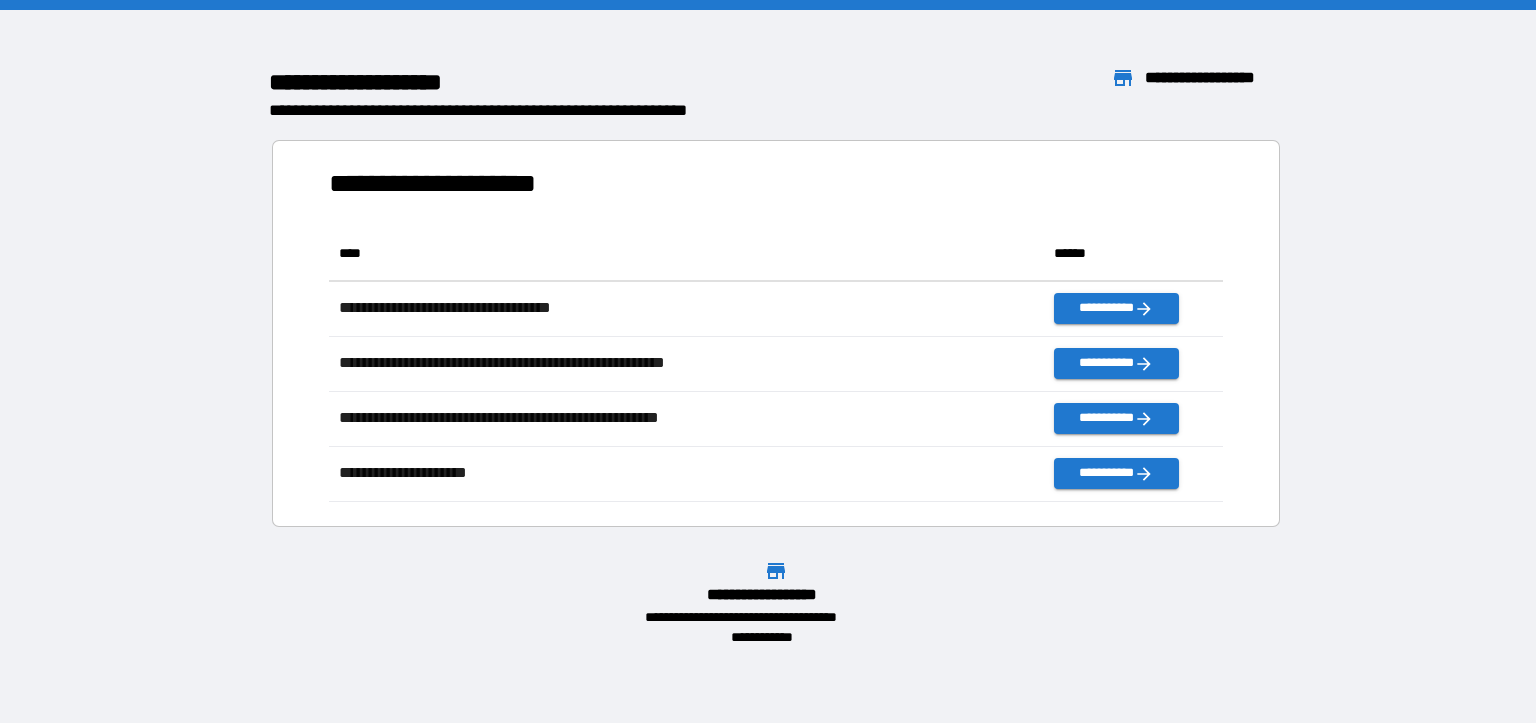 scroll, scrollTop: 17, scrollLeft: 17, axis: both 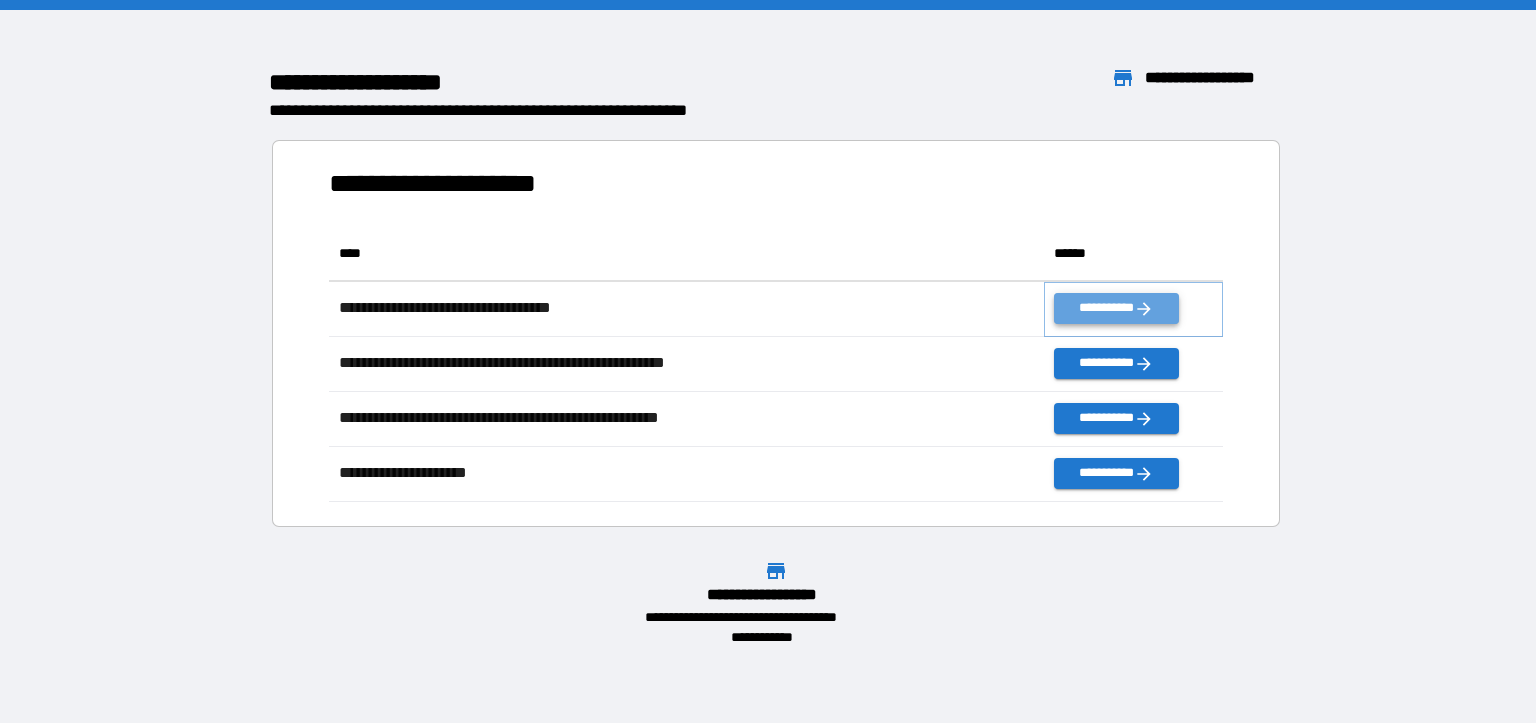 click on "**********" at bounding box center [1116, 308] 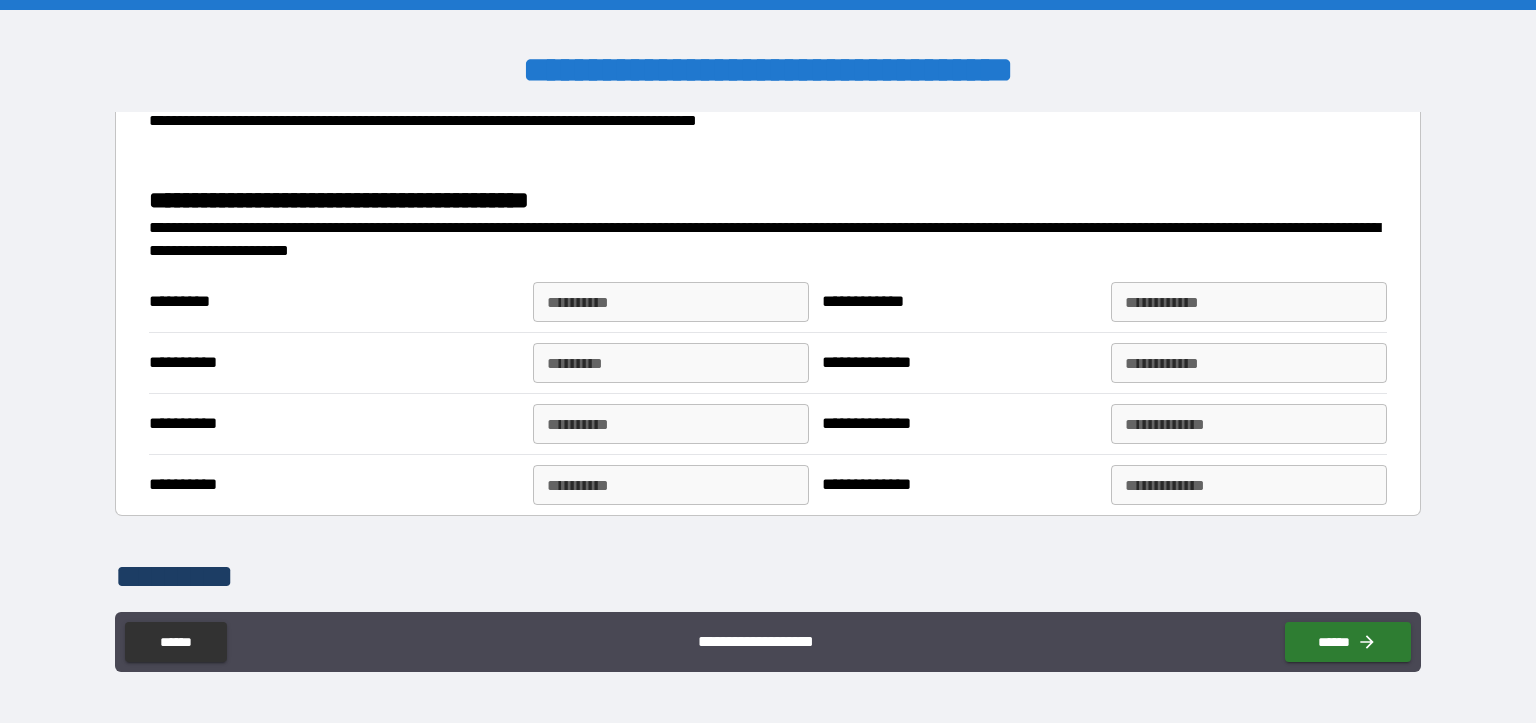 scroll, scrollTop: 1900, scrollLeft: 0, axis: vertical 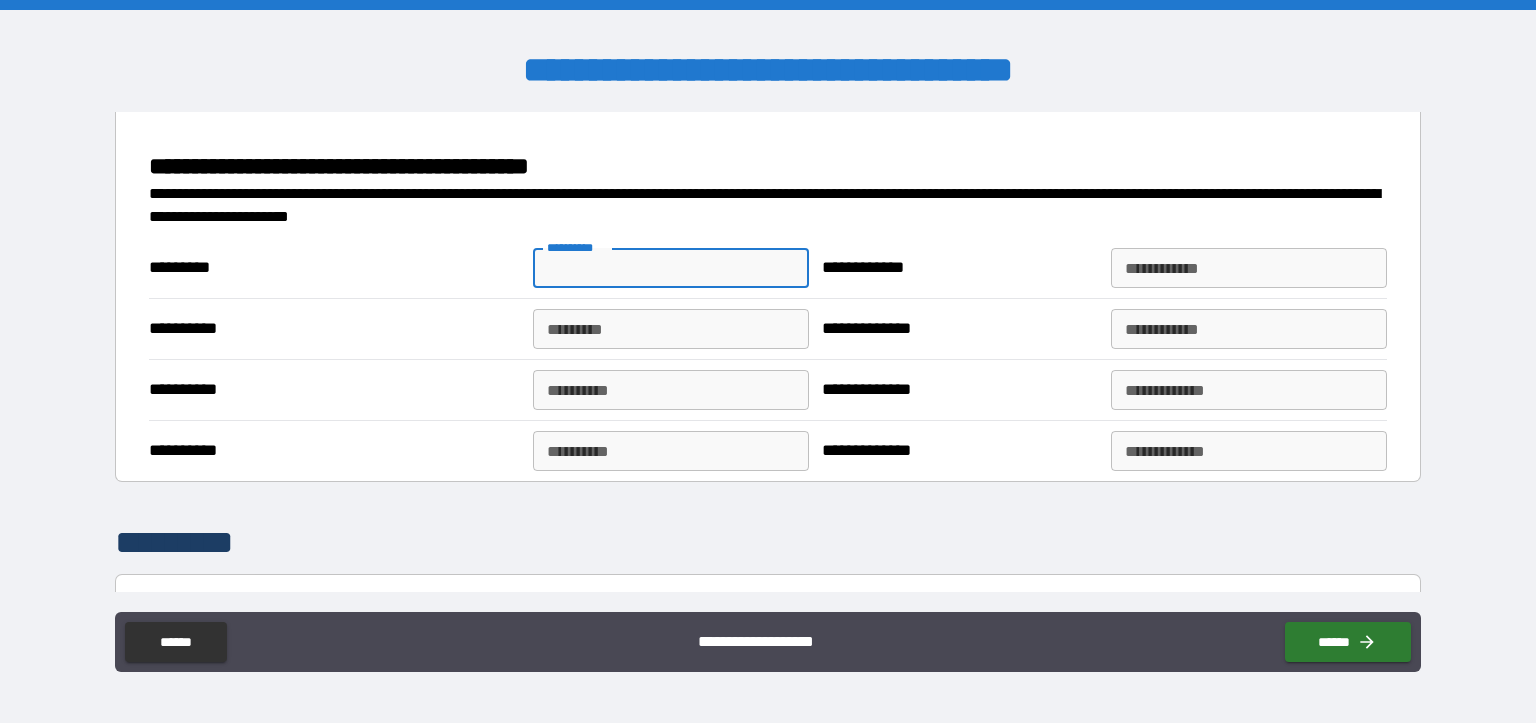 click on "**********" at bounding box center [671, 268] 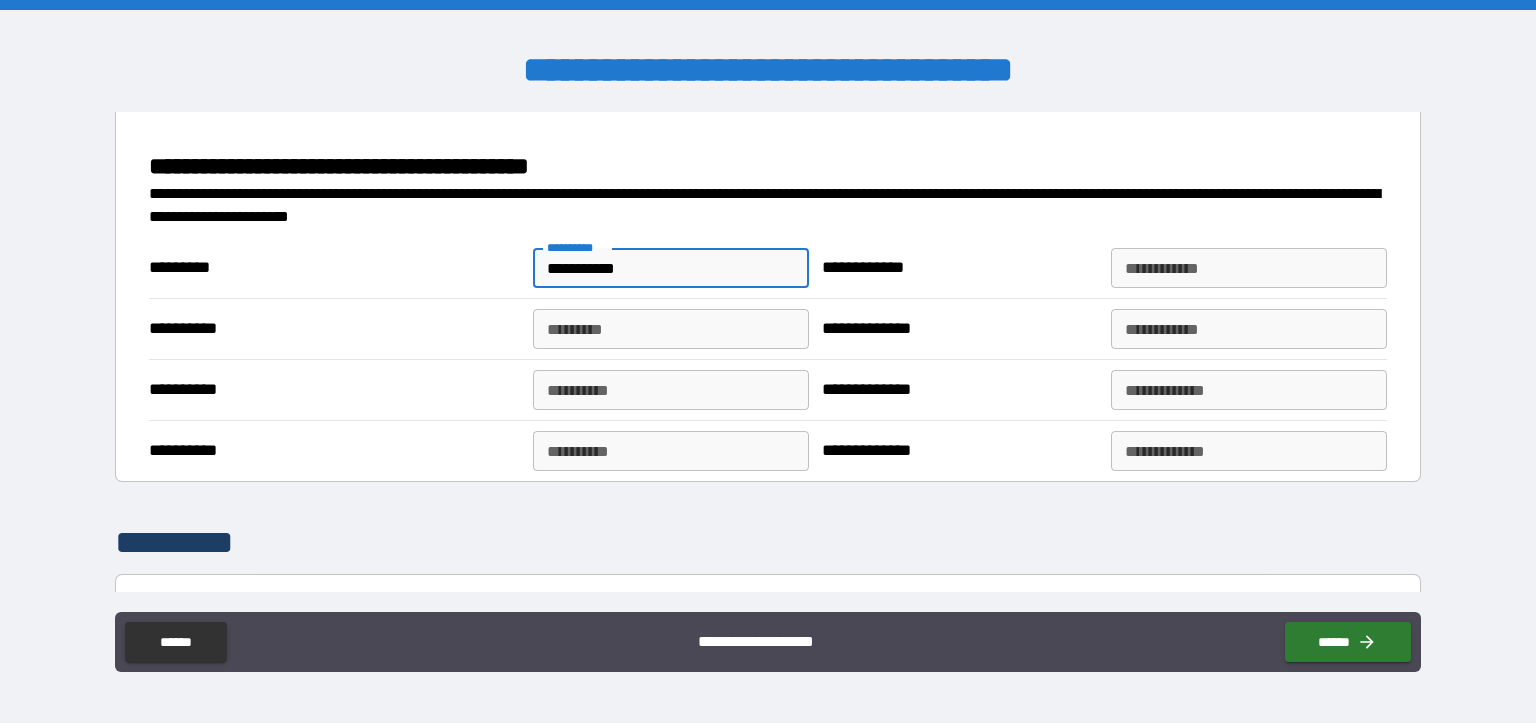type on "**********" 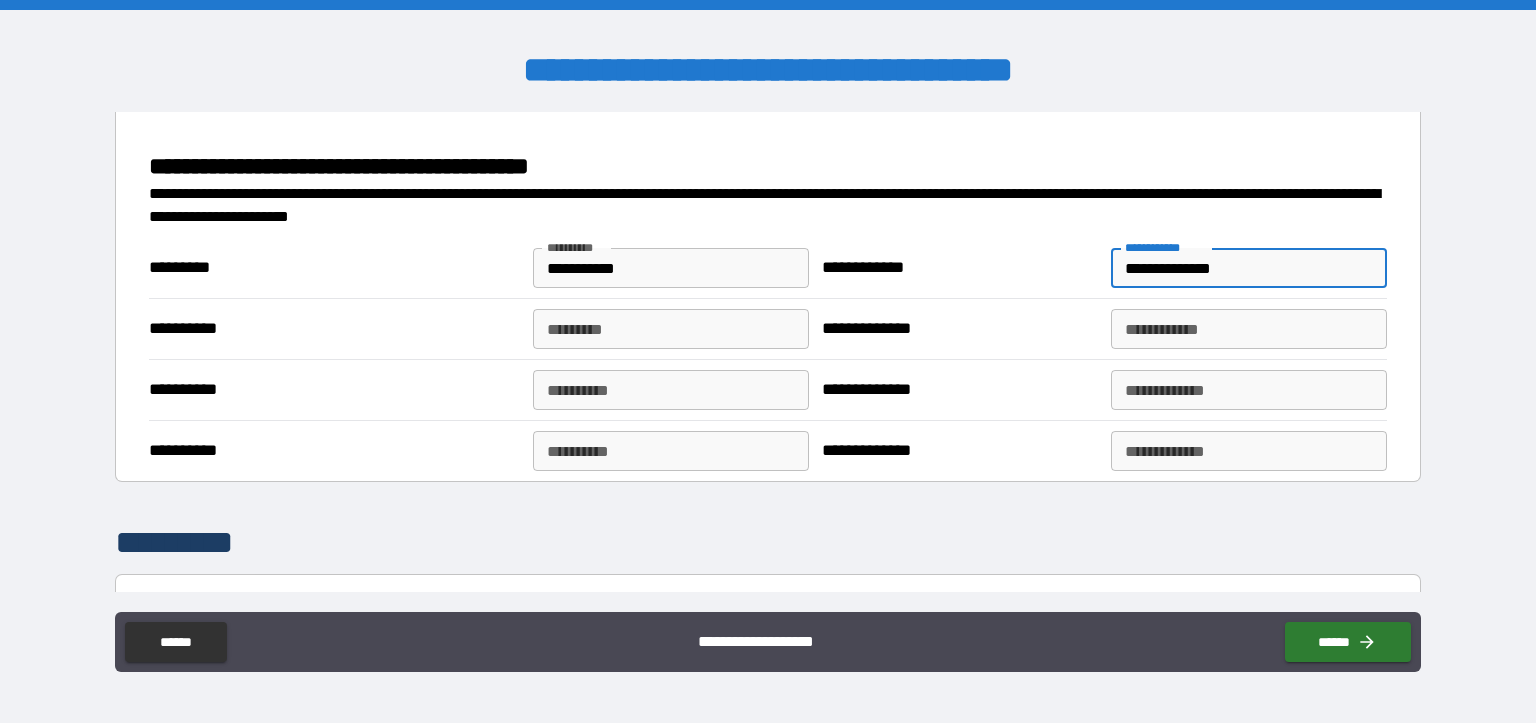 type on "**********" 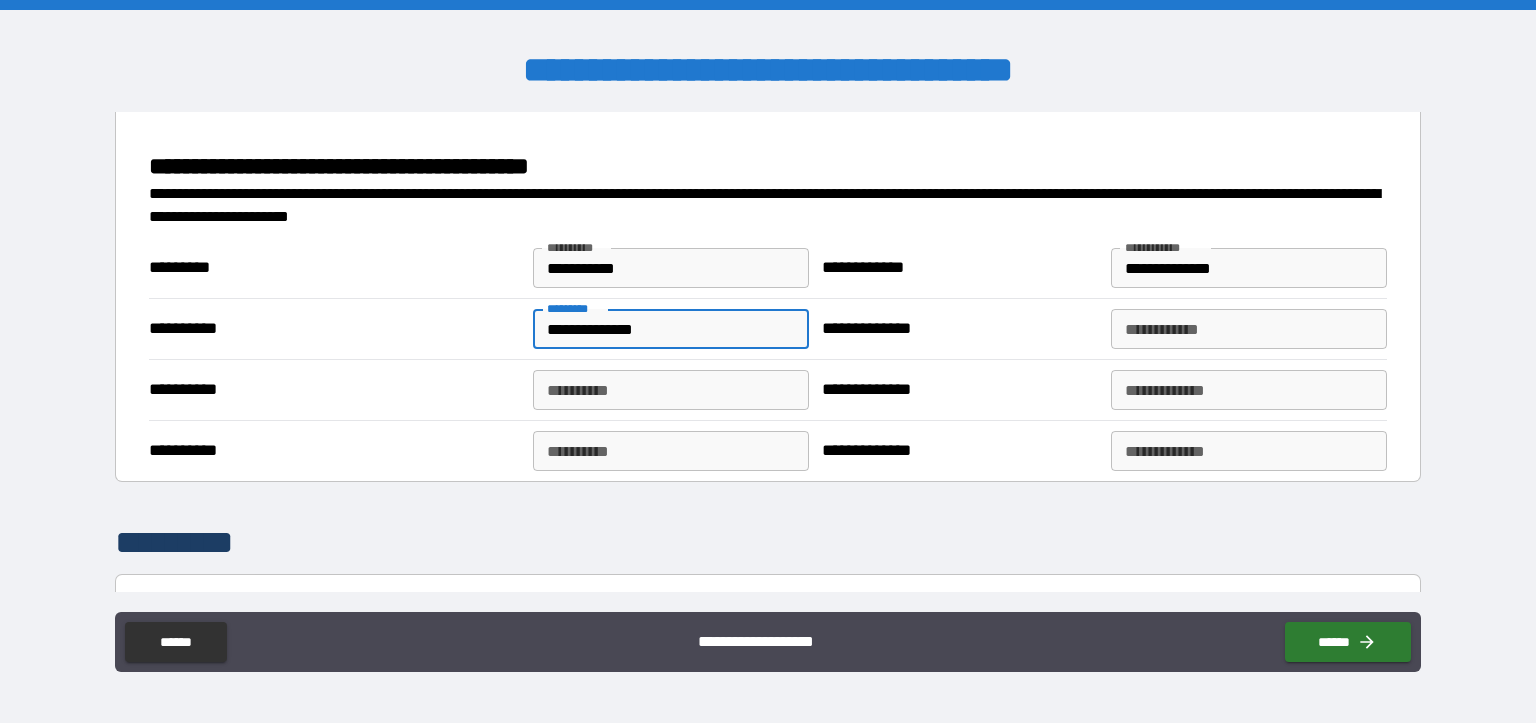 type on "**********" 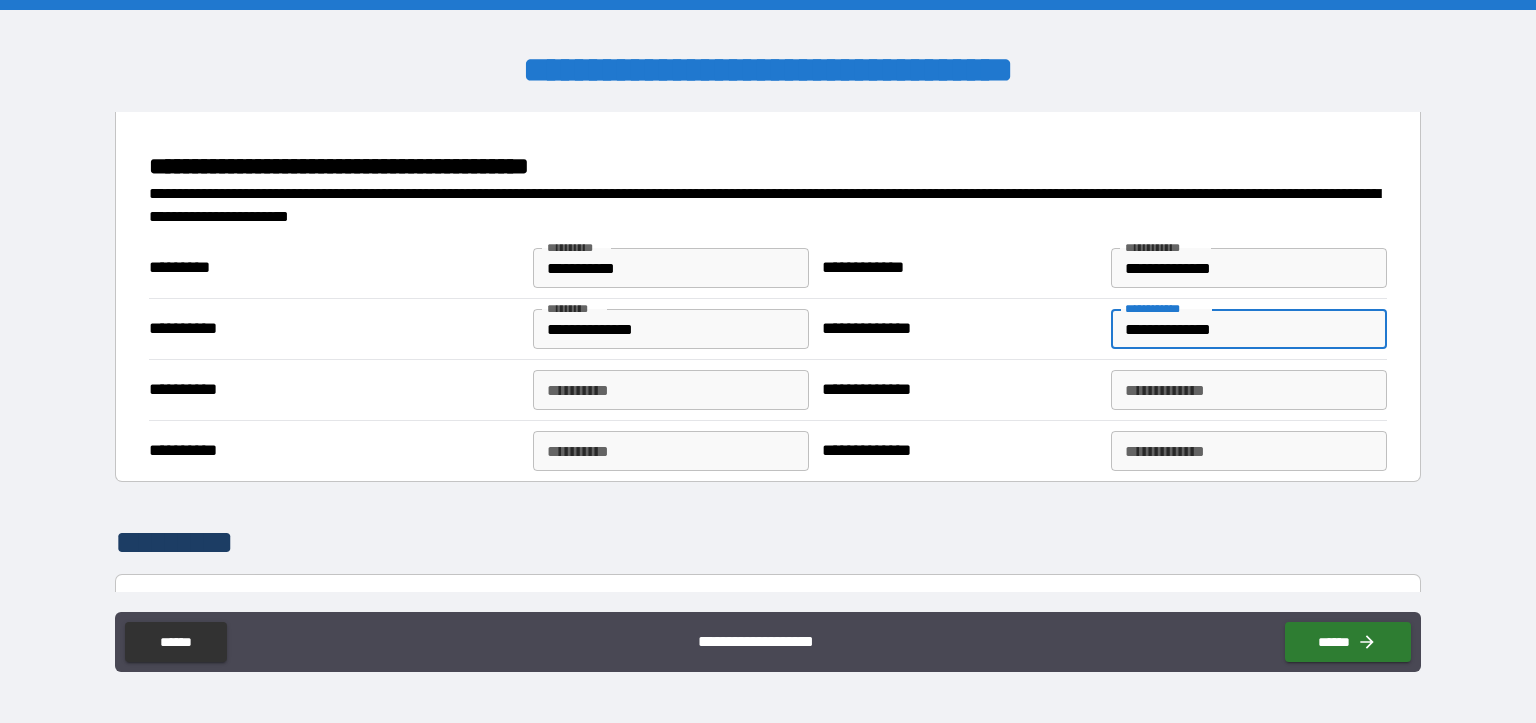type on "**********" 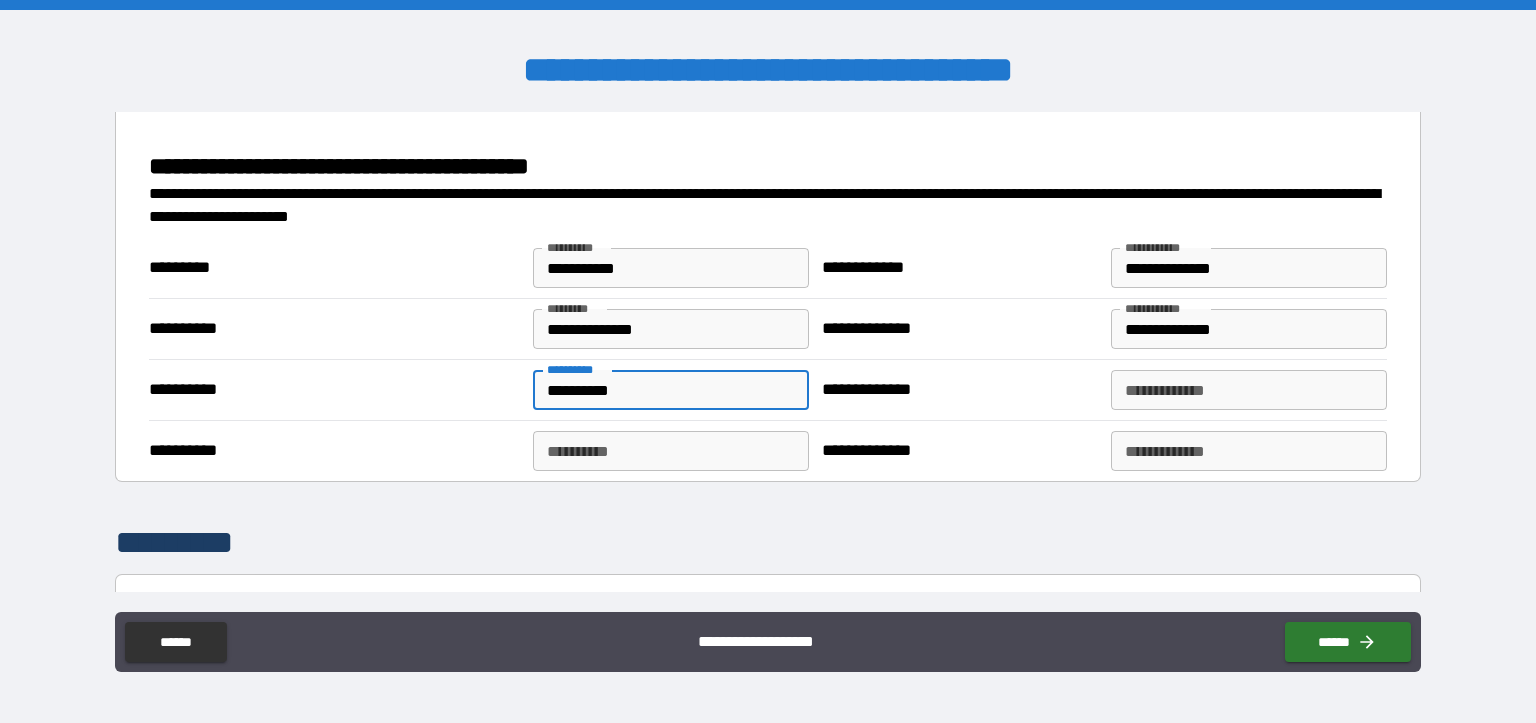 type on "**********" 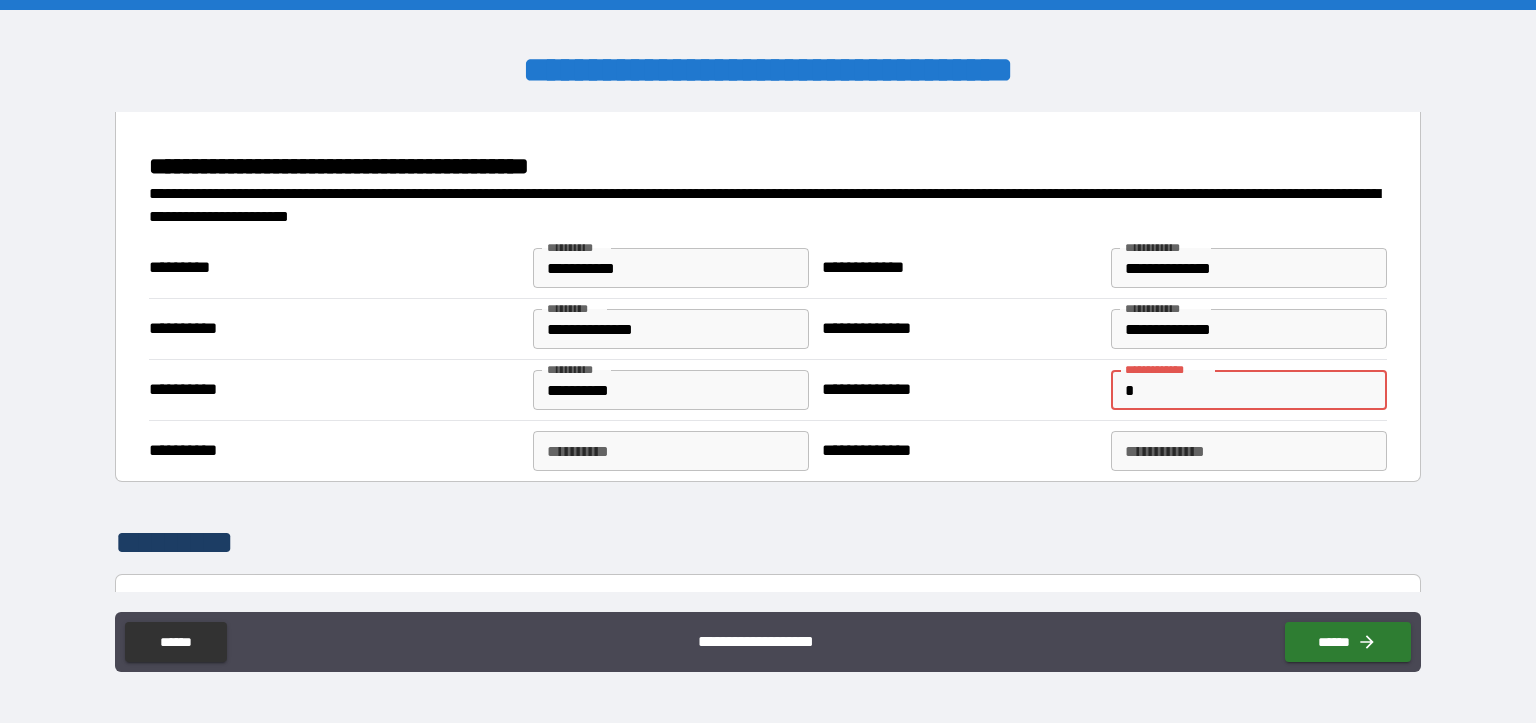 type on "*" 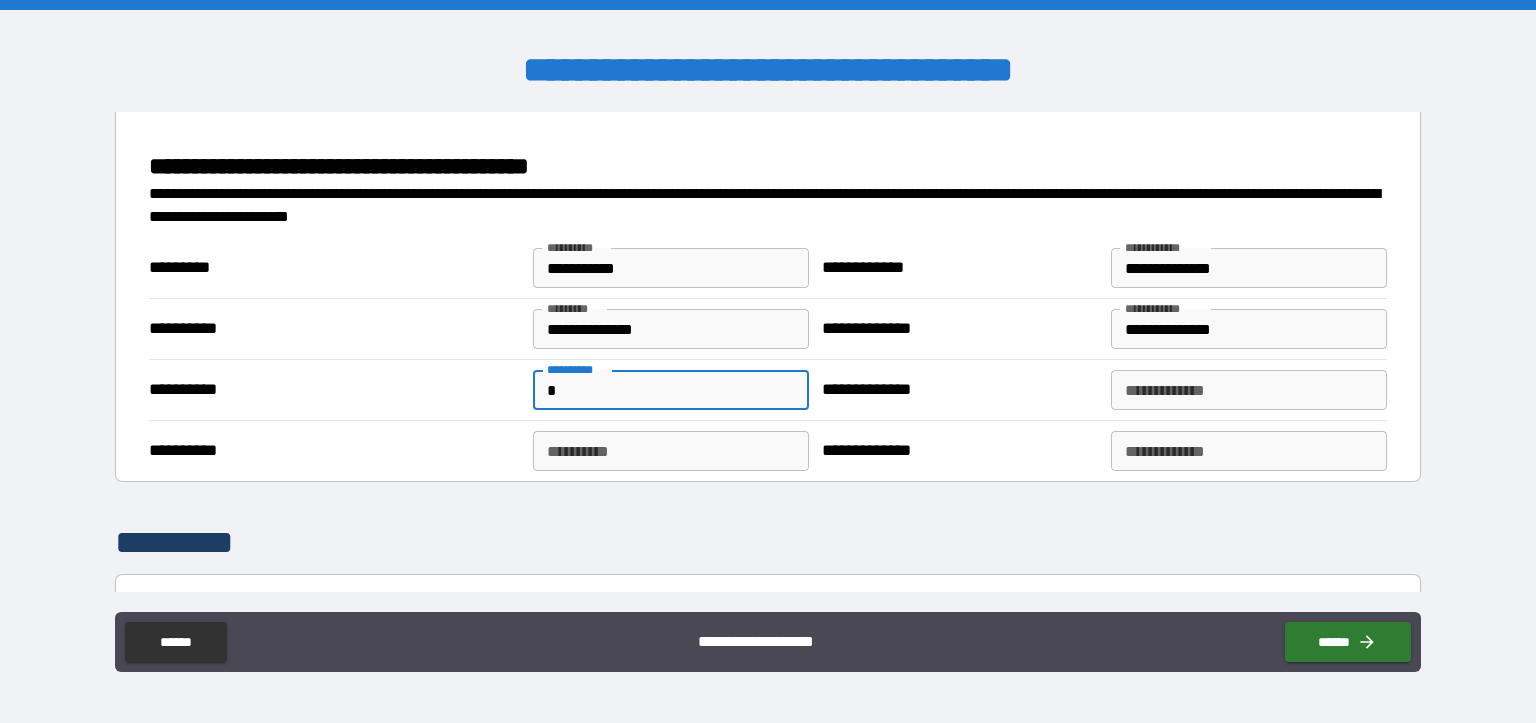 type 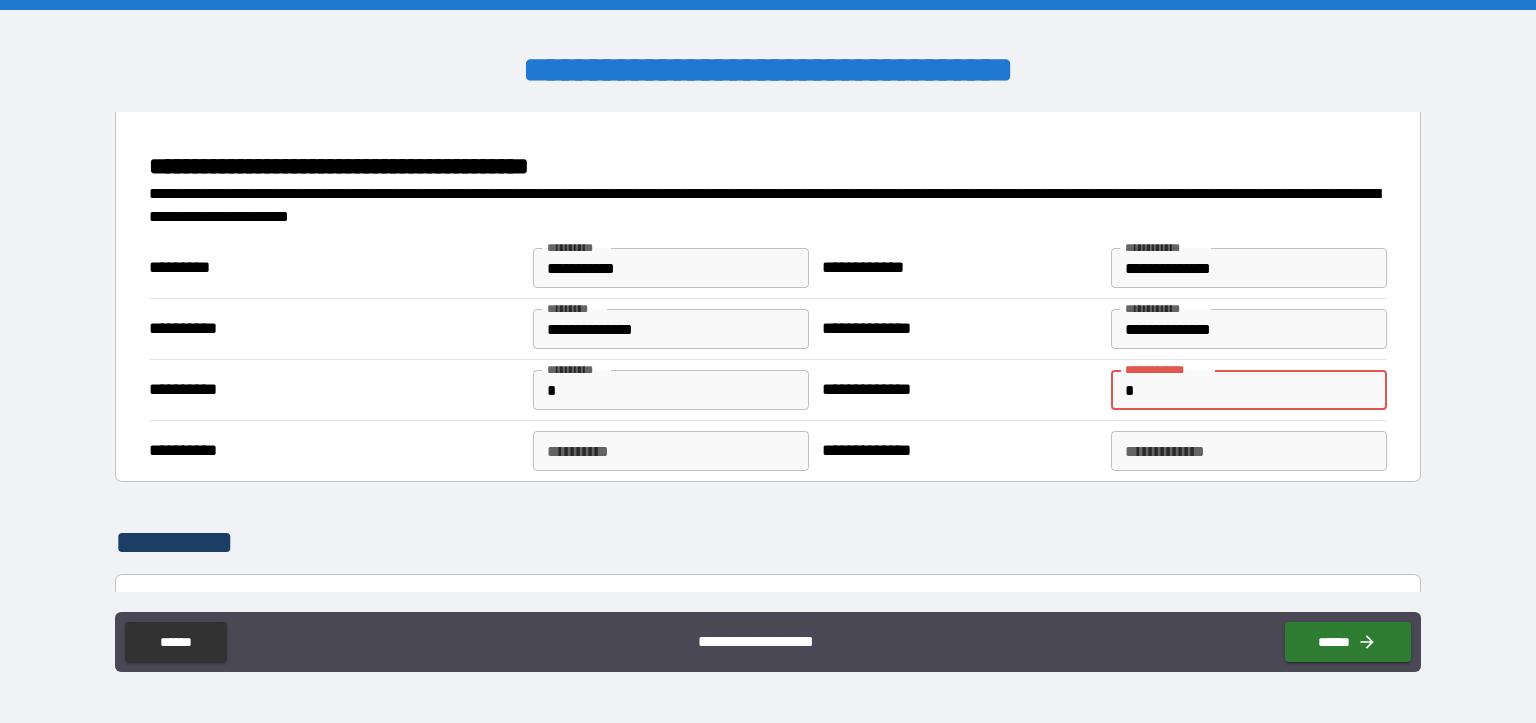 type 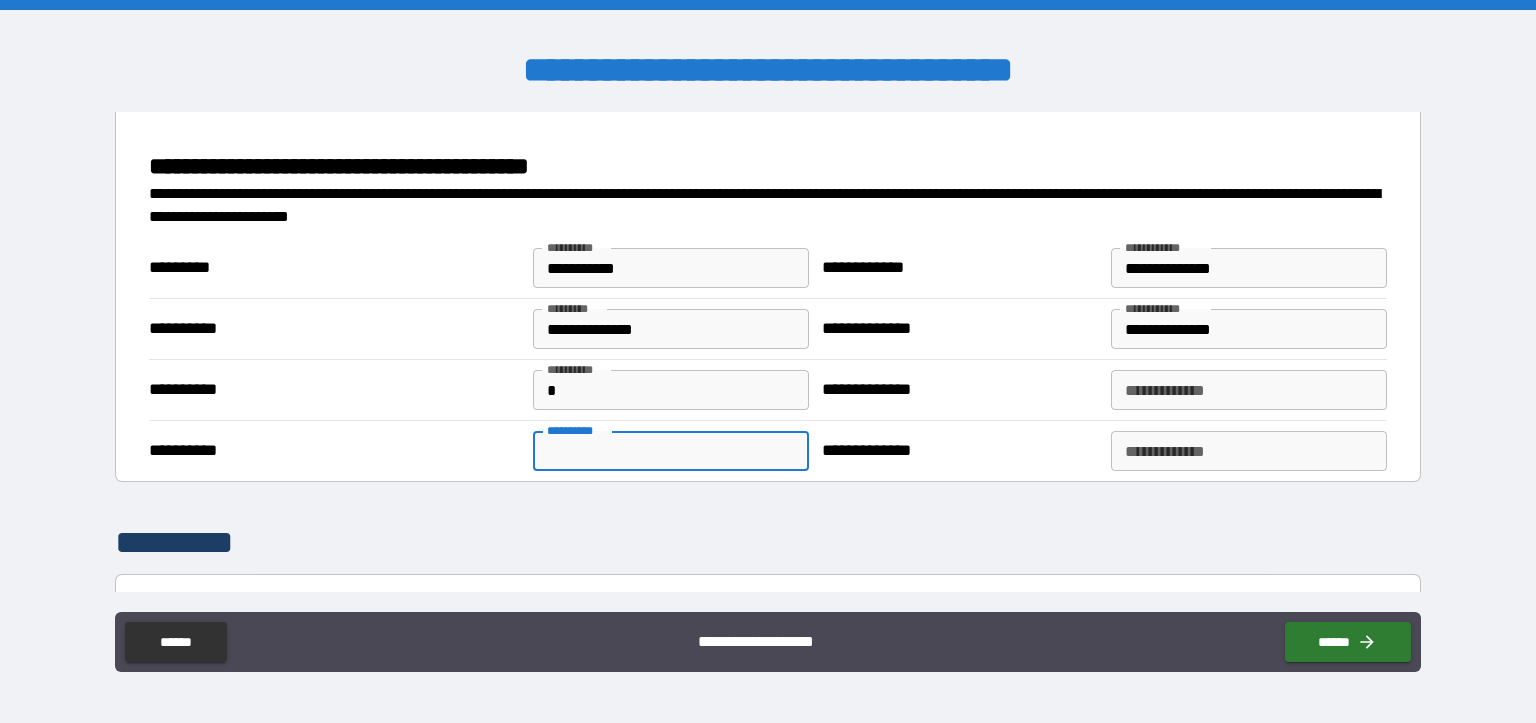 type on "*" 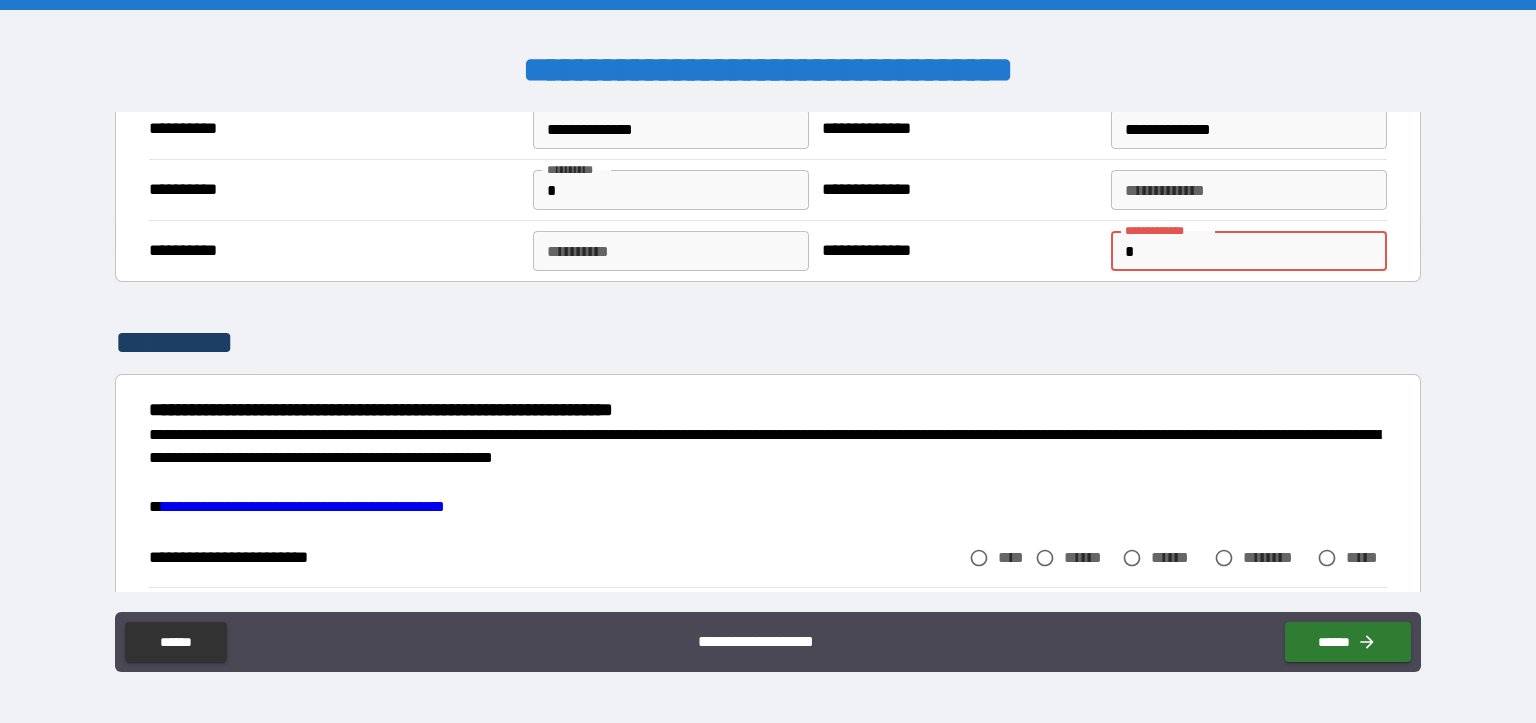 scroll, scrollTop: 2264, scrollLeft: 0, axis: vertical 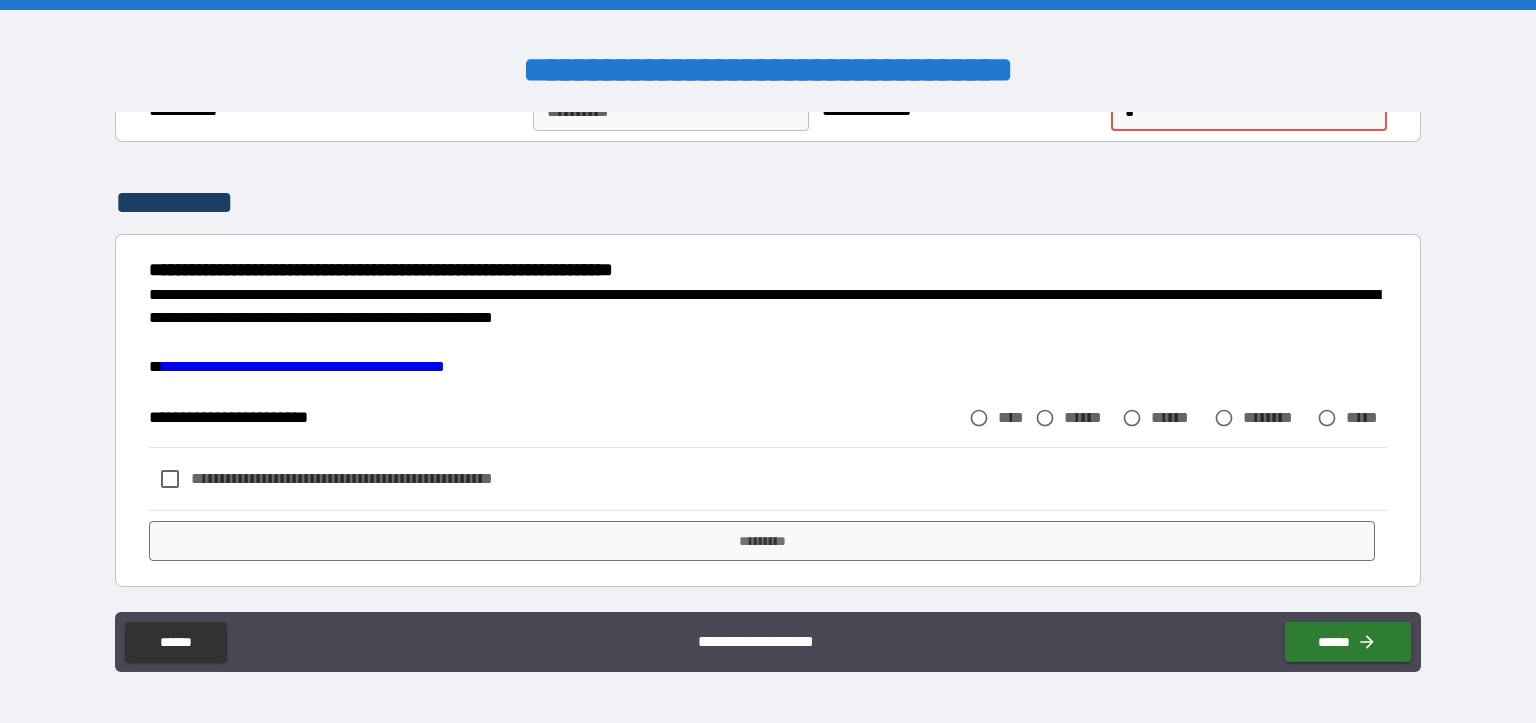 type 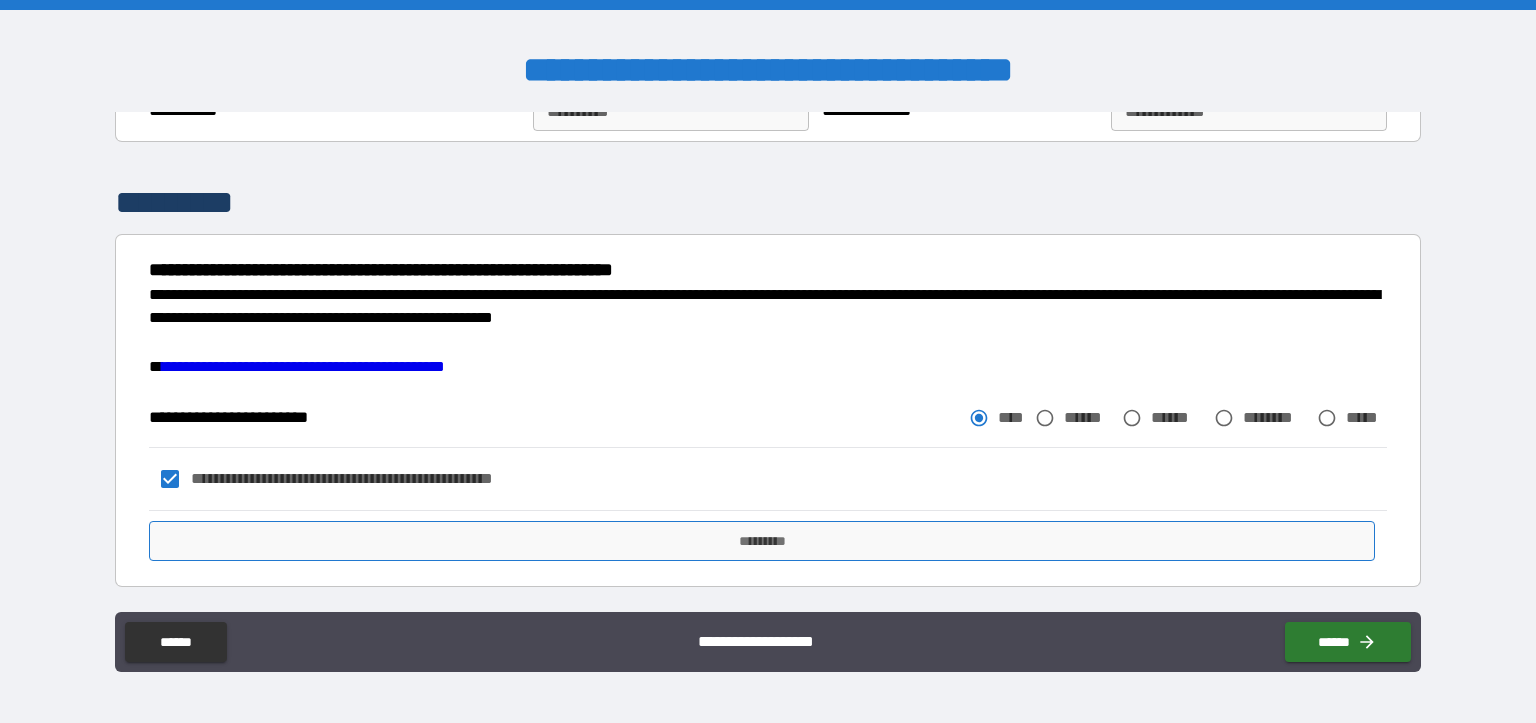 click on "*********" at bounding box center [762, 541] 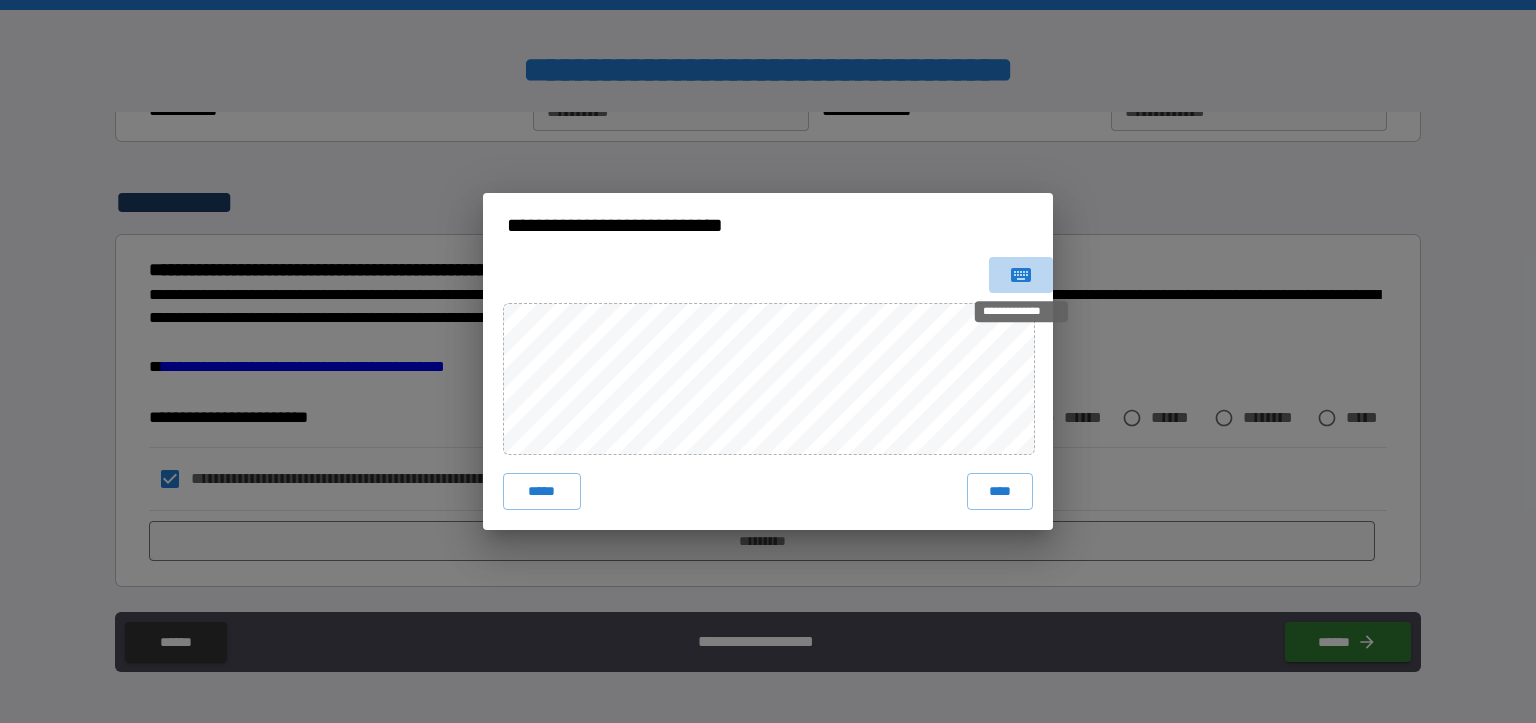 click 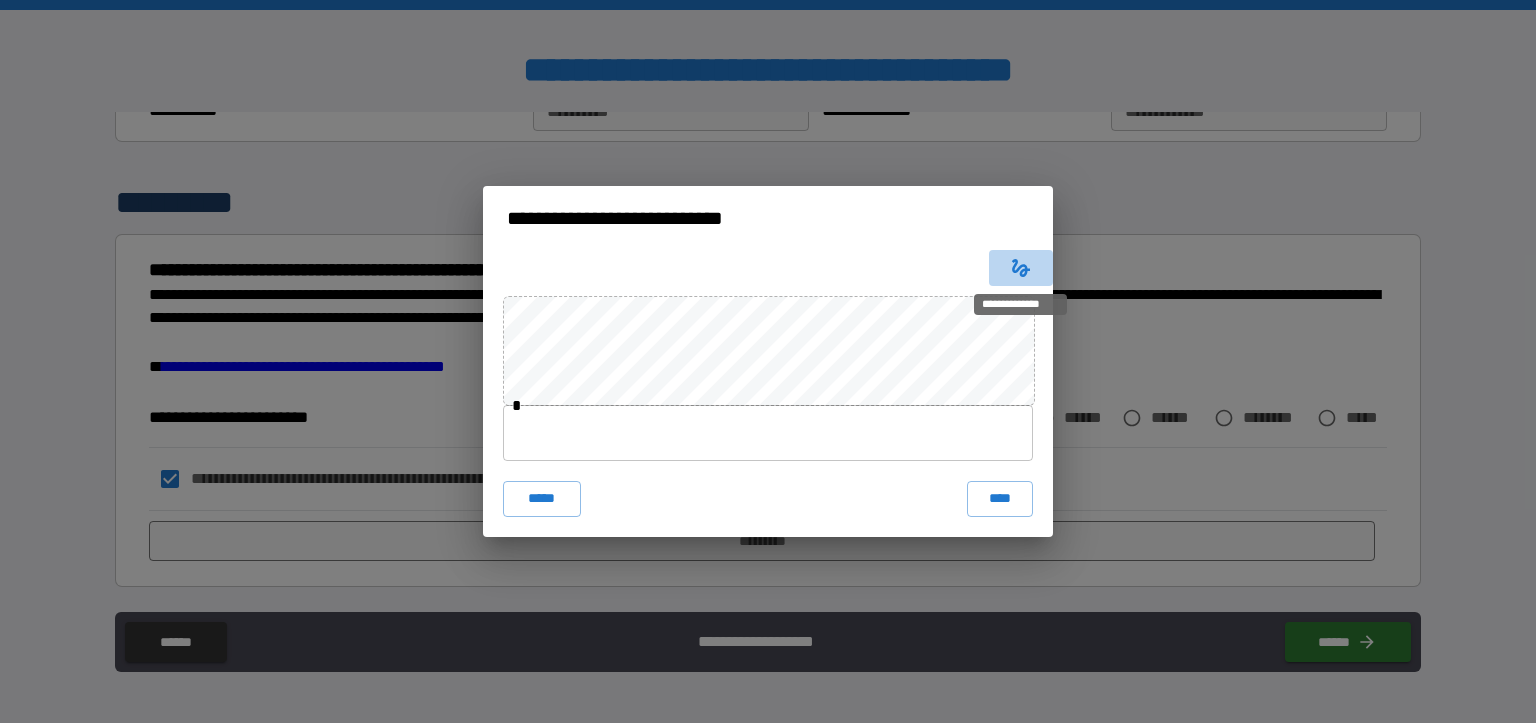 click 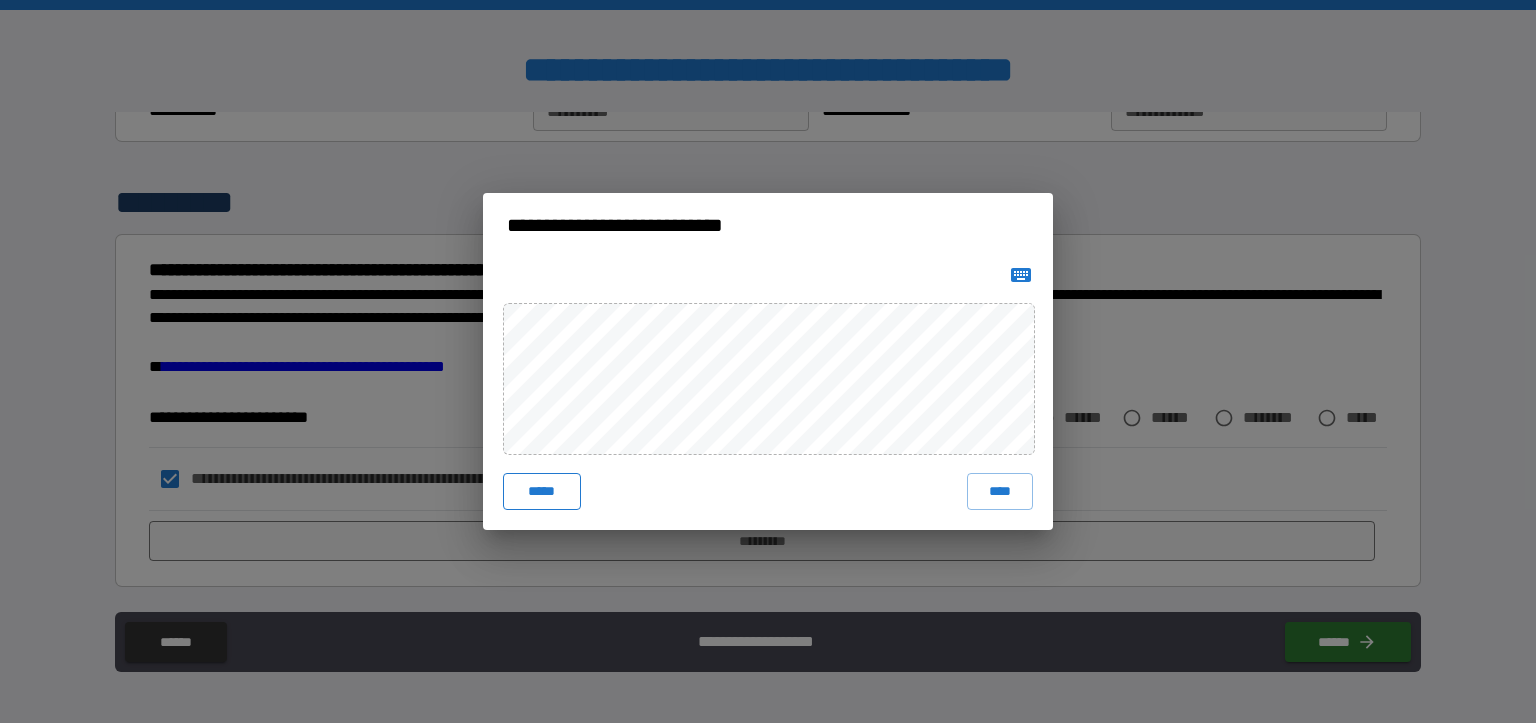 click on "*****" at bounding box center [542, 491] 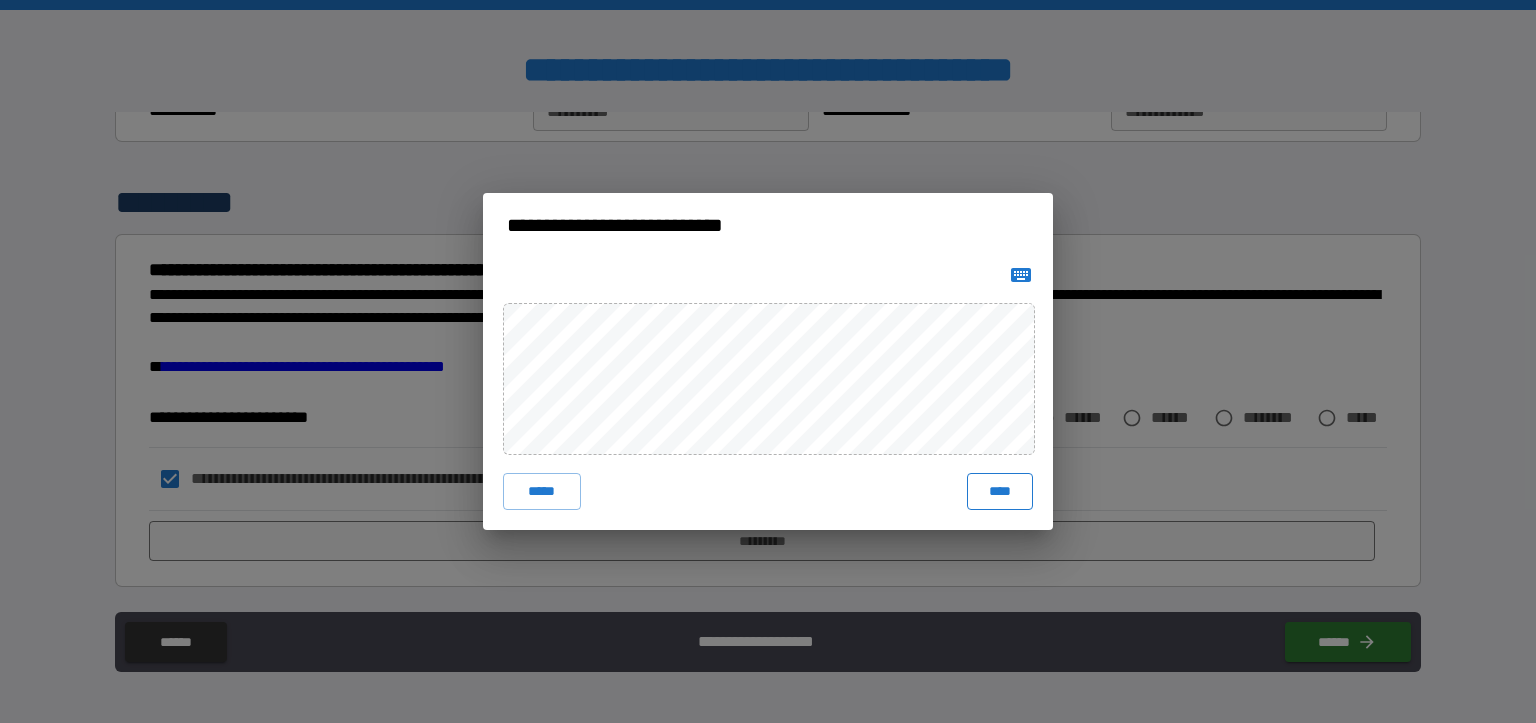 click on "****" at bounding box center (1000, 491) 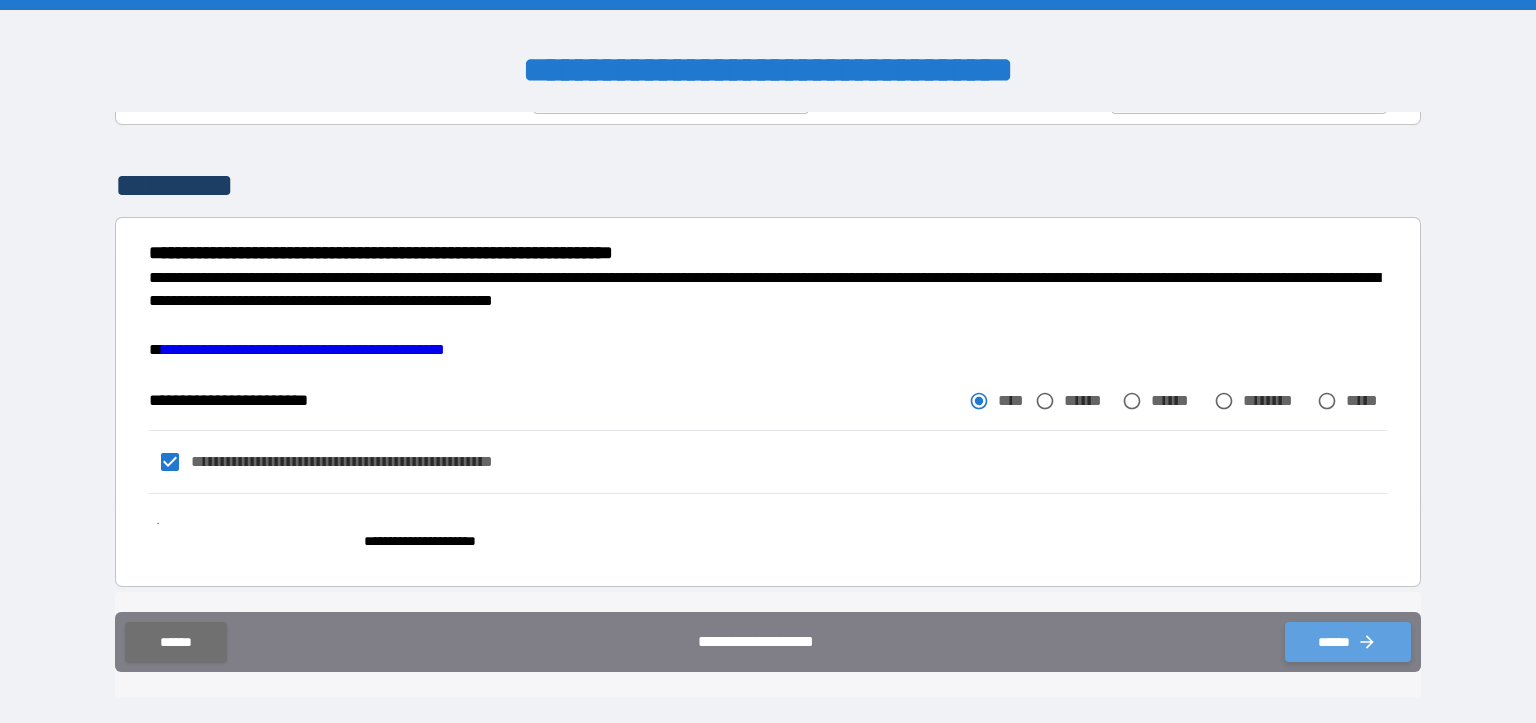 click on "******" at bounding box center [1348, 642] 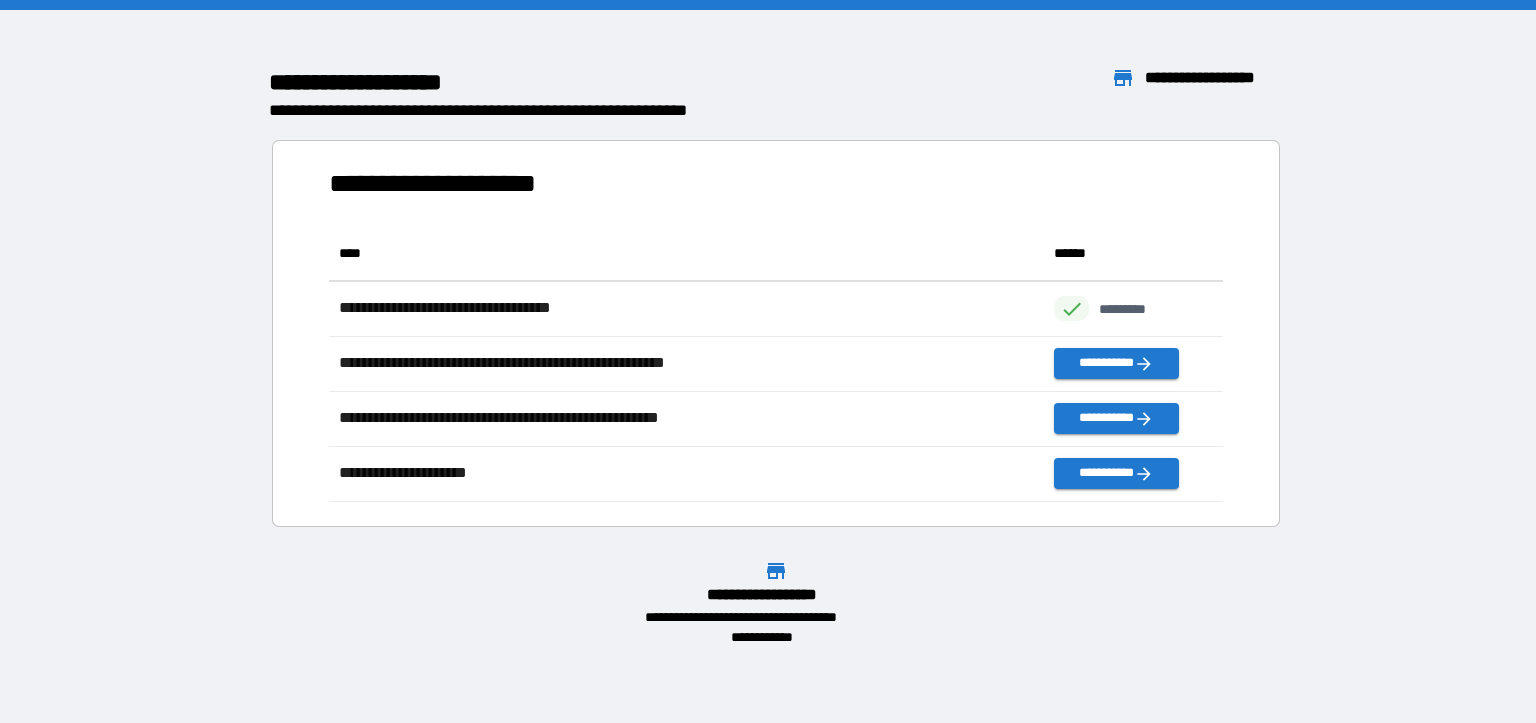 scroll, scrollTop: 17, scrollLeft: 17, axis: both 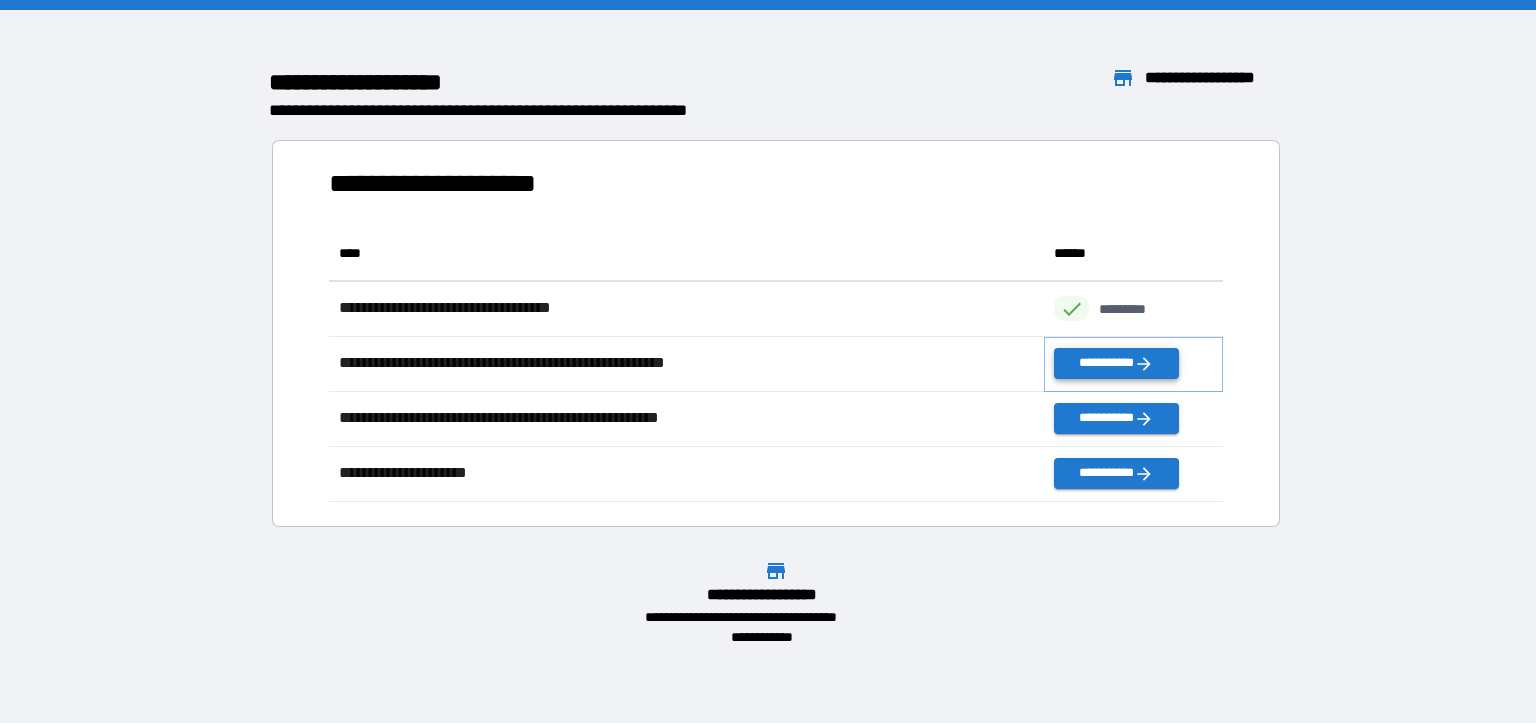 click on "**********" at bounding box center (1116, 363) 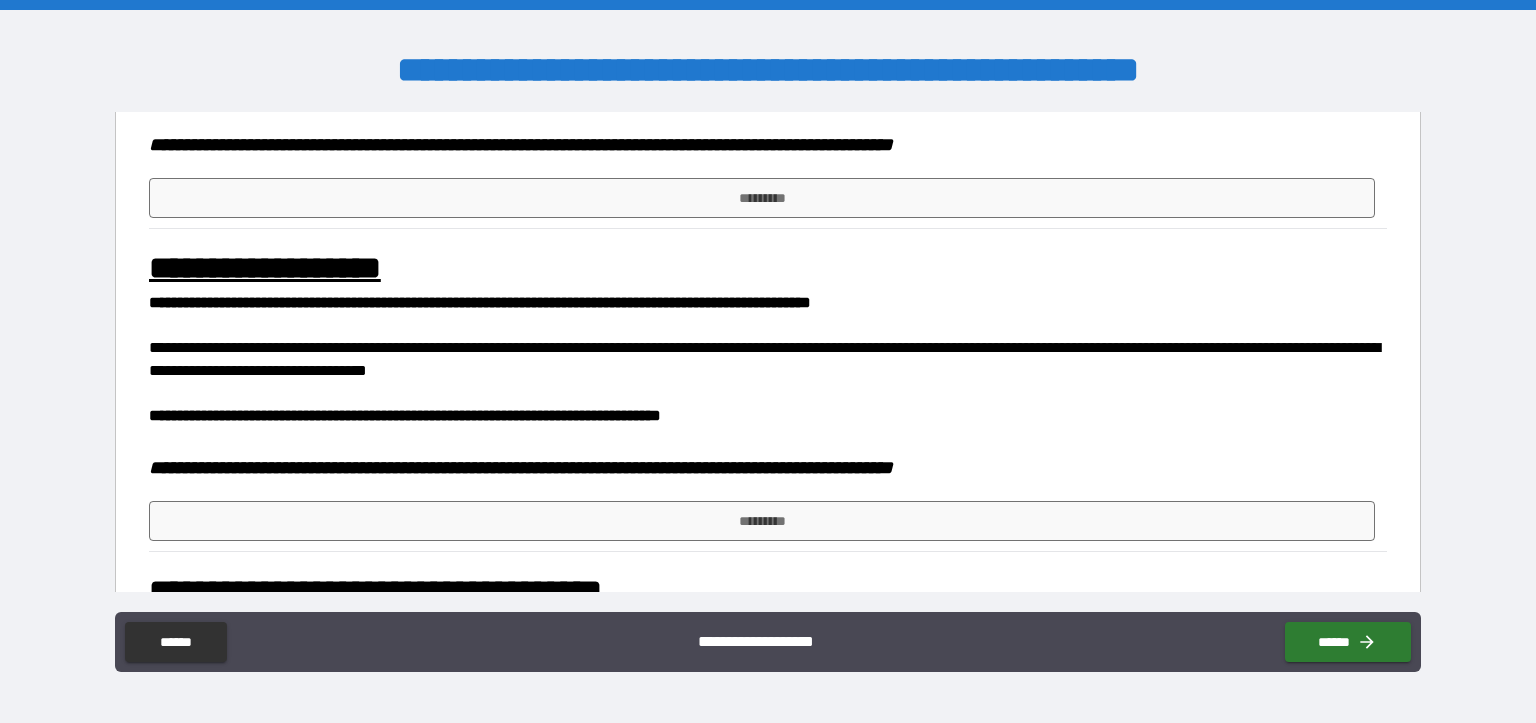 scroll, scrollTop: 1000, scrollLeft: 0, axis: vertical 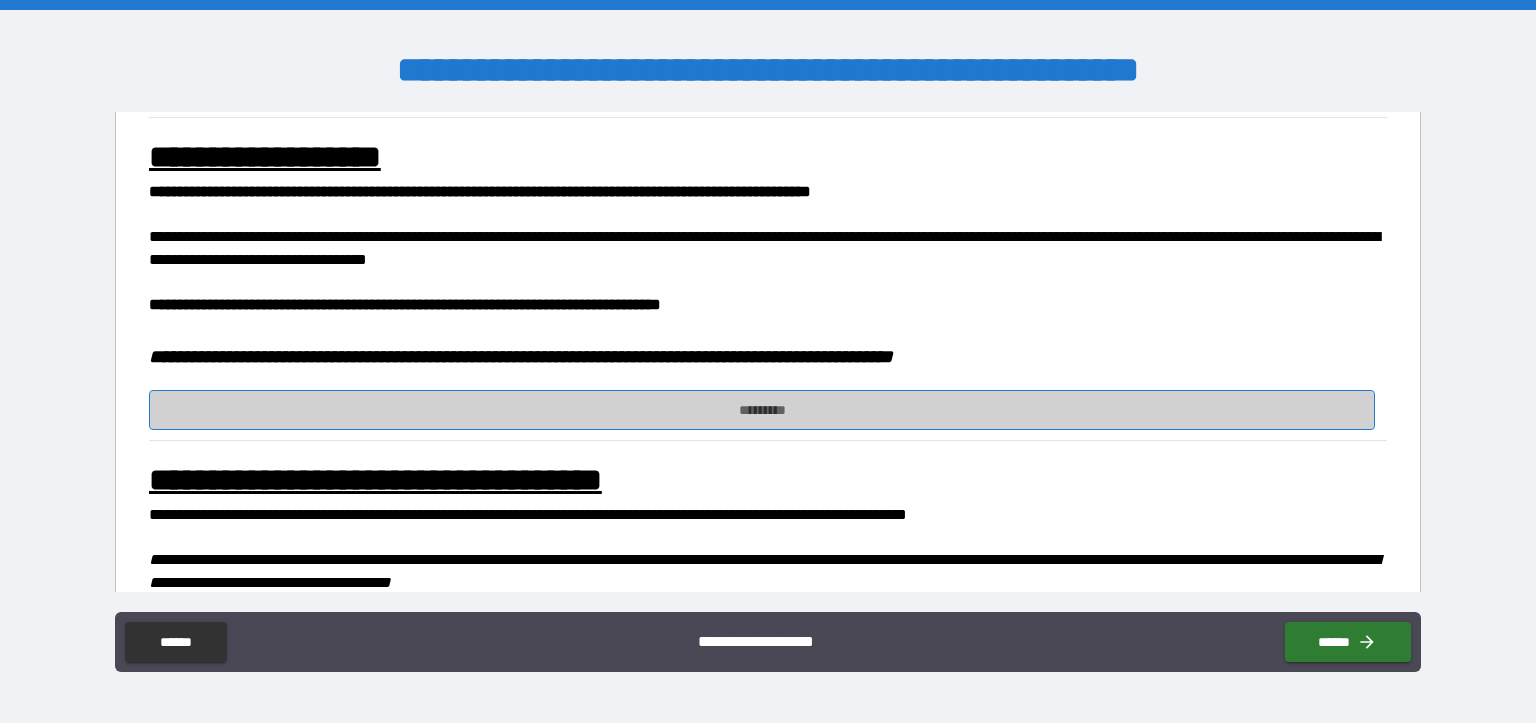 click on "*********" at bounding box center [762, 410] 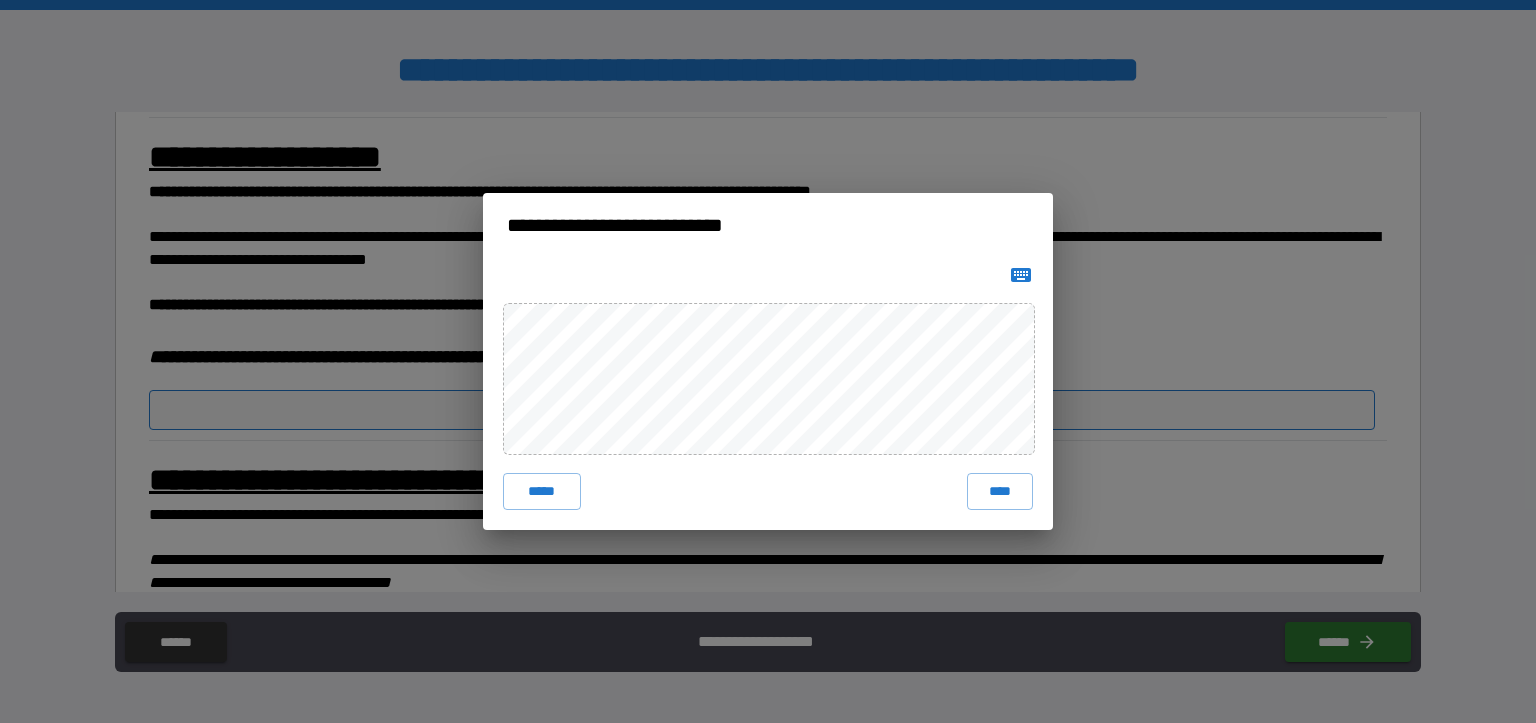 type 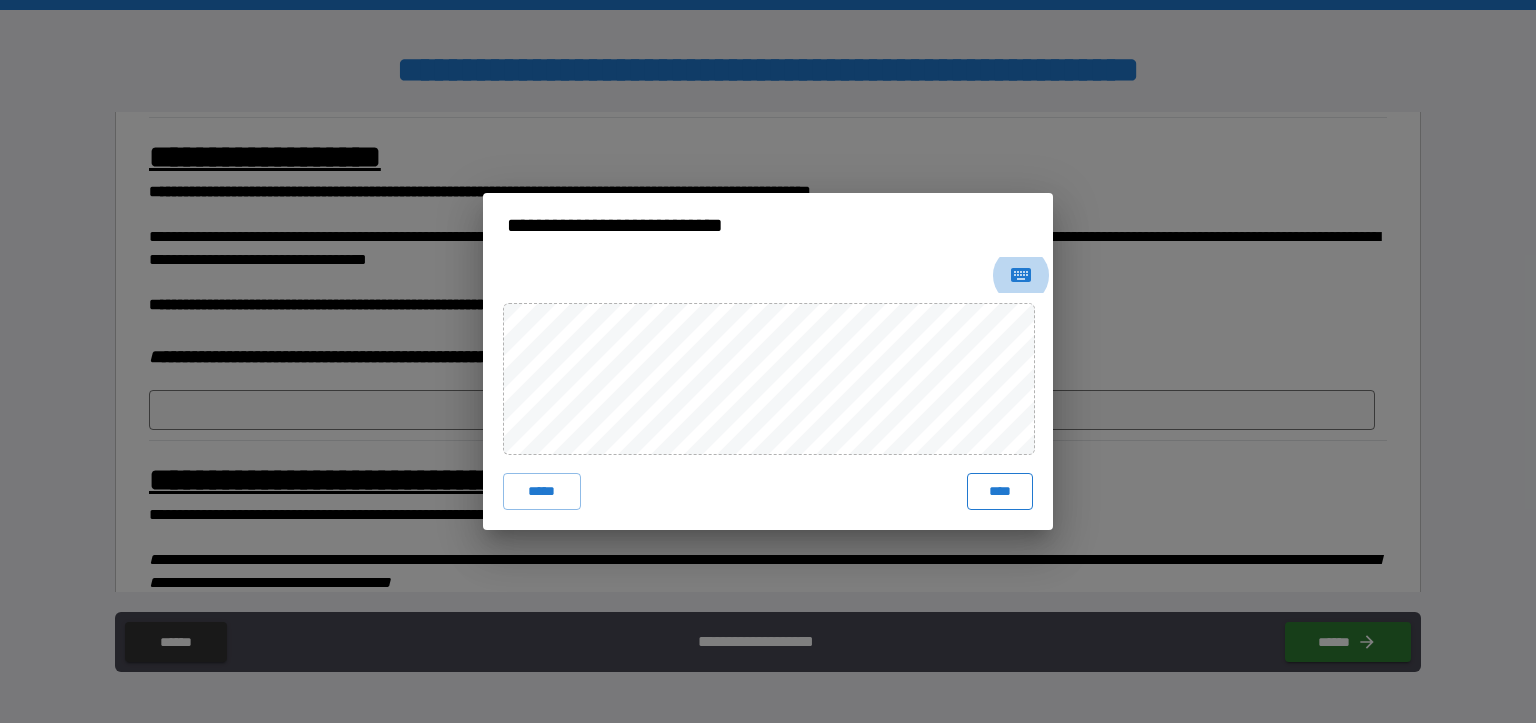click on "****" at bounding box center (1000, 491) 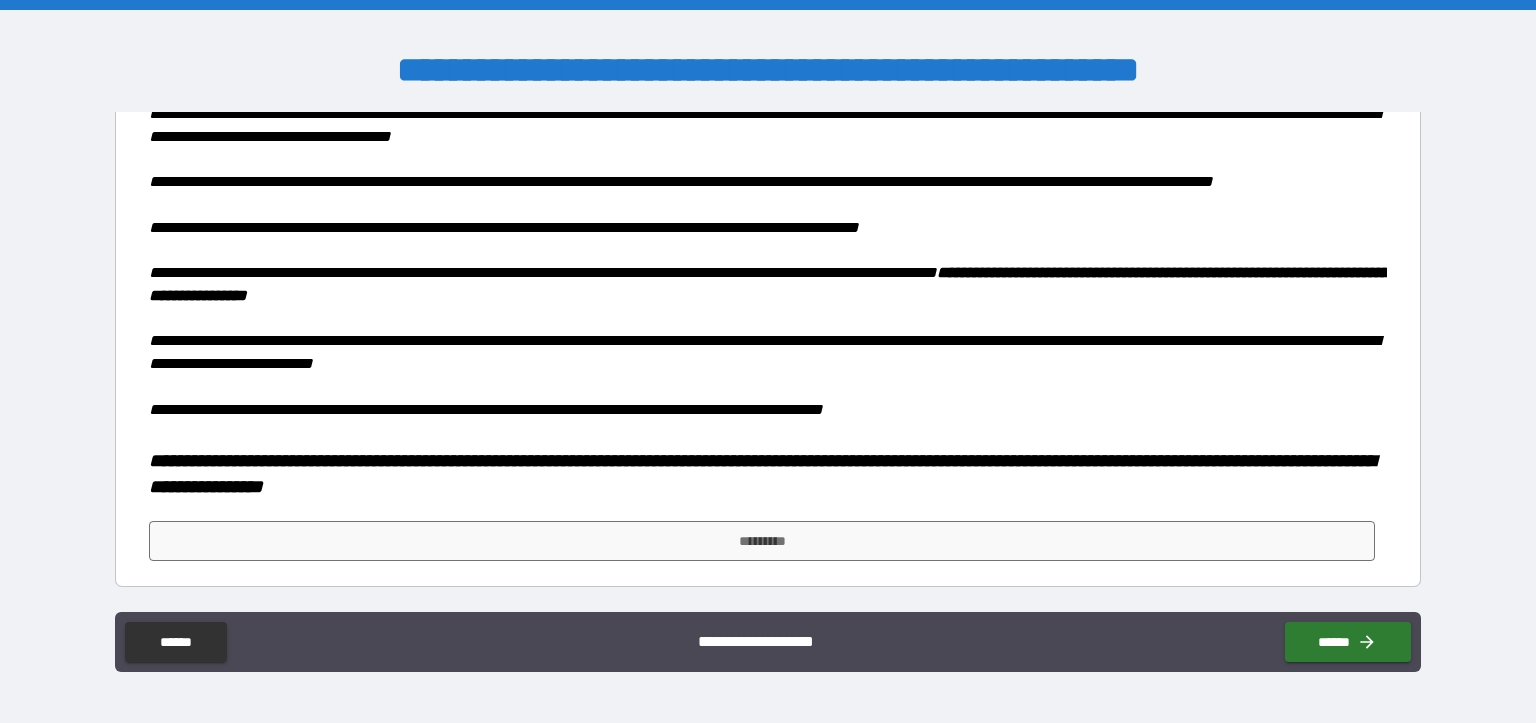 scroll, scrollTop: 1507, scrollLeft: 0, axis: vertical 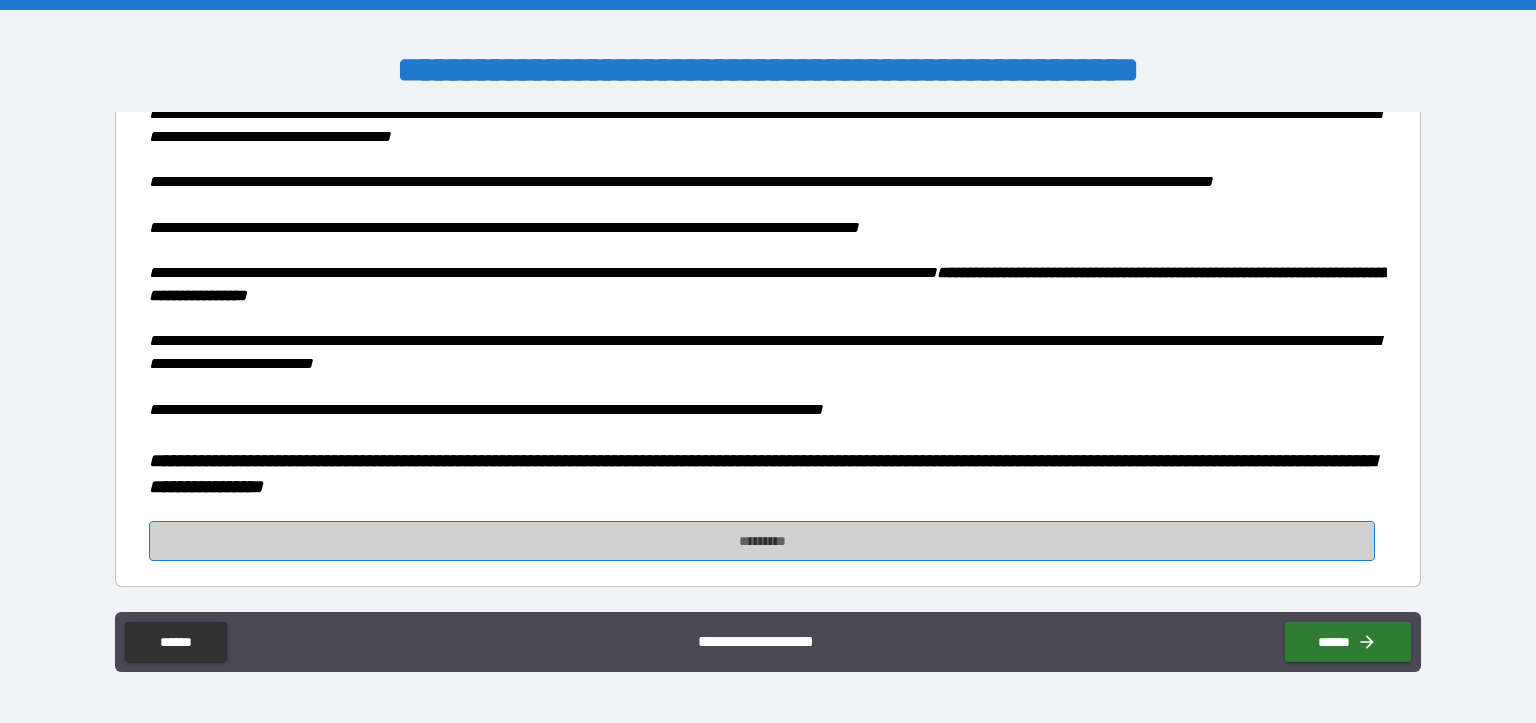 click on "*********" at bounding box center (762, 541) 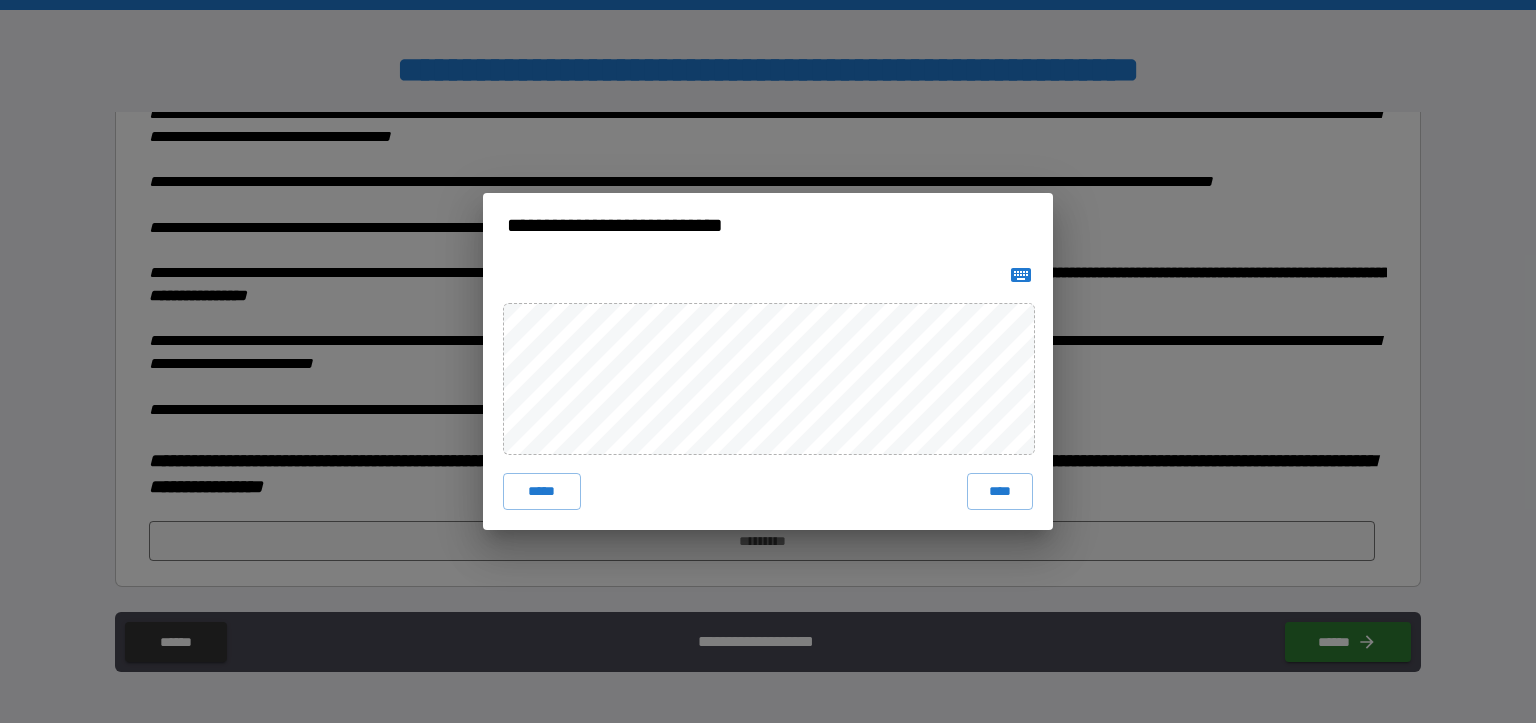 type 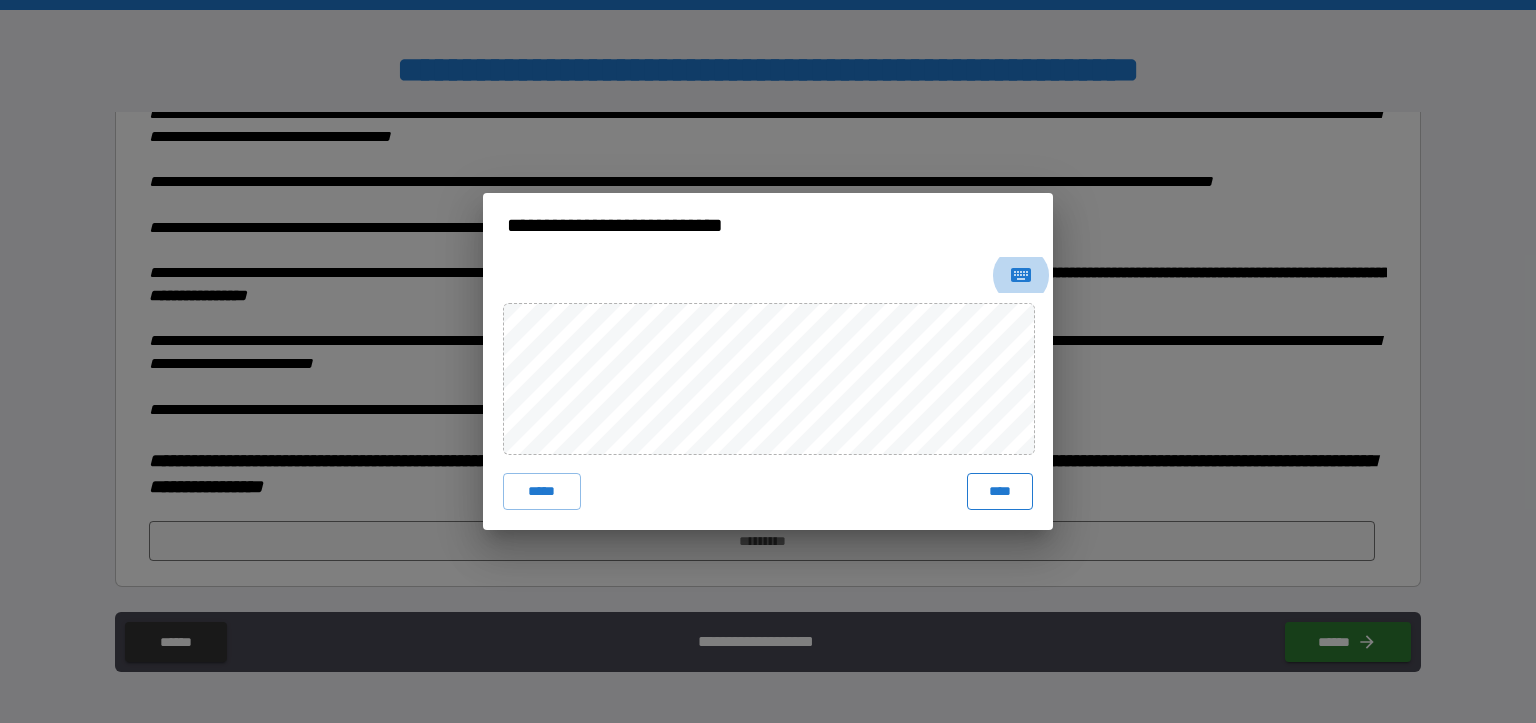click on "****" at bounding box center (1000, 491) 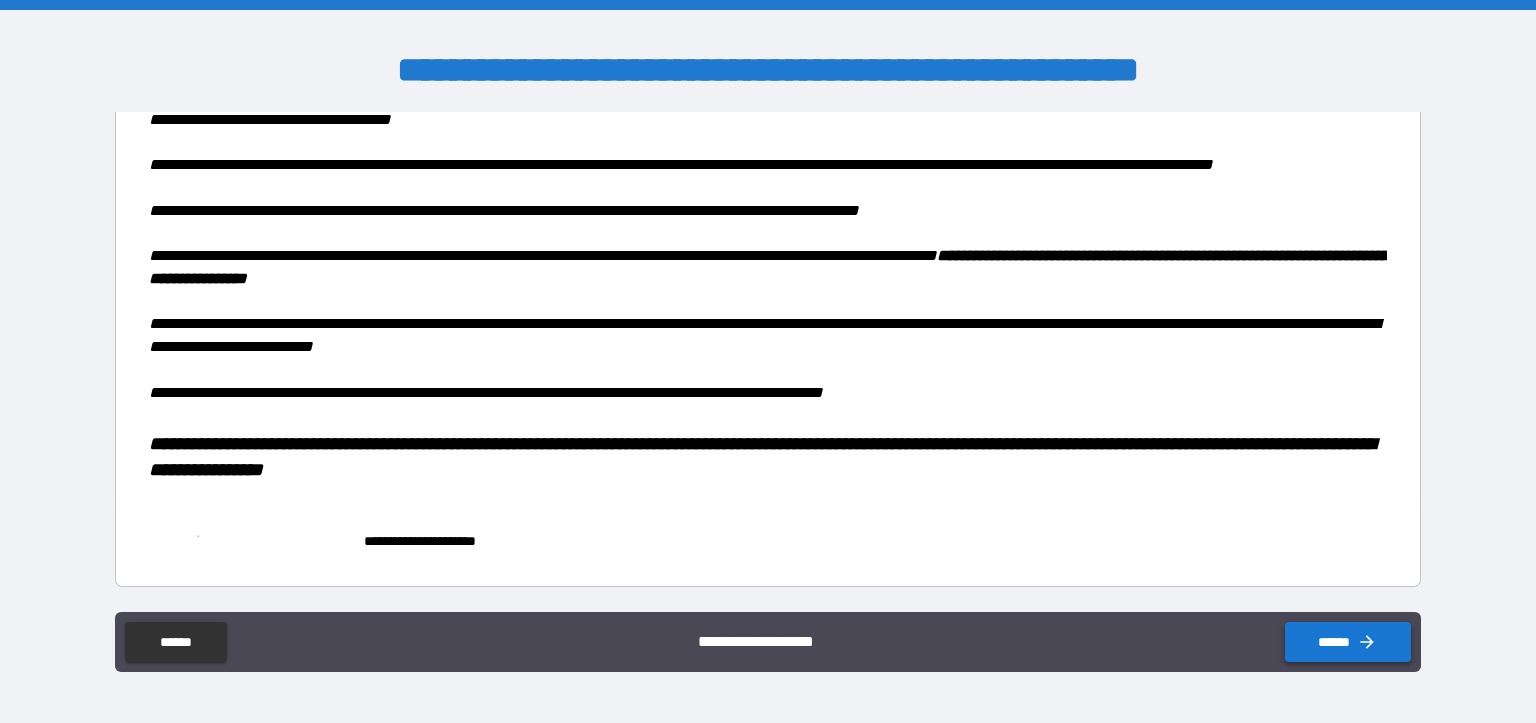 click on "******" at bounding box center (1348, 642) 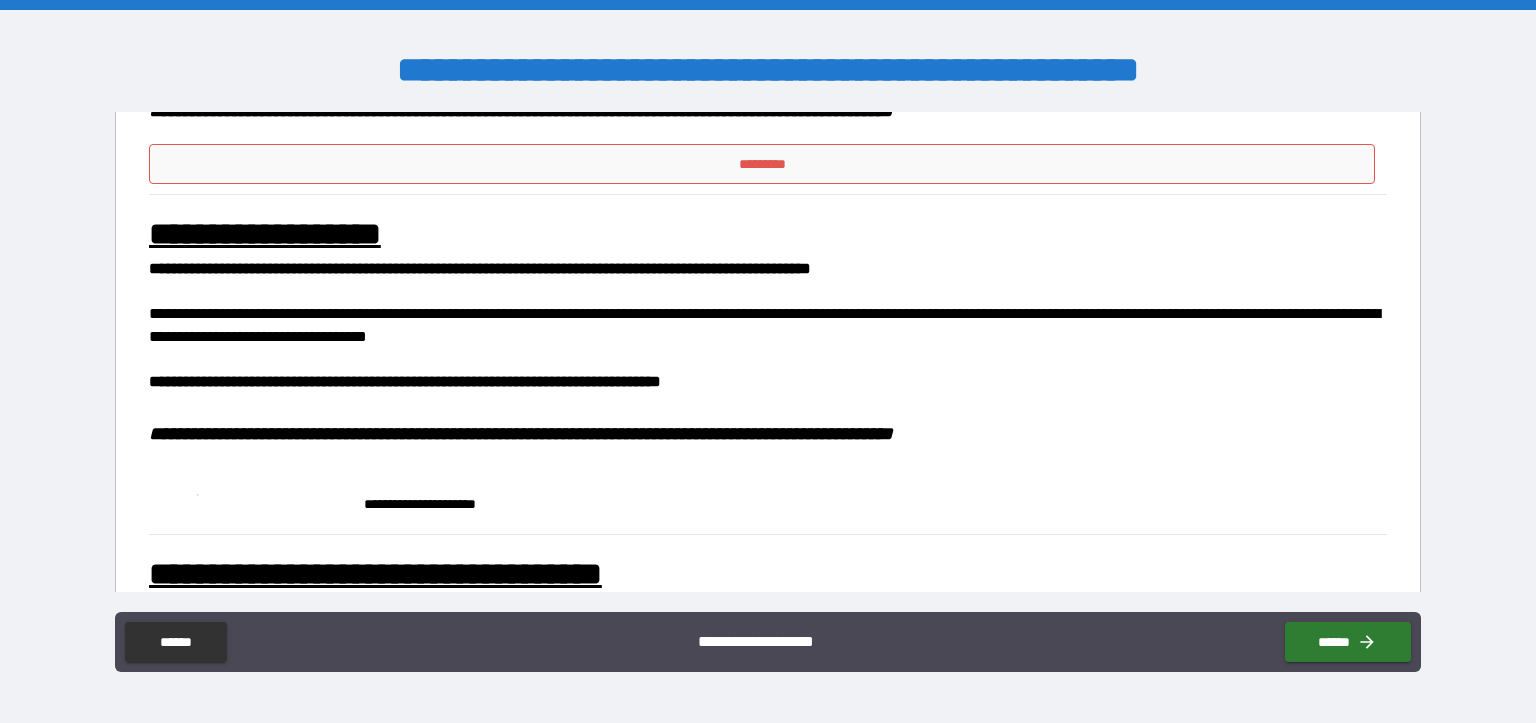 scroll, scrollTop: 924, scrollLeft: 0, axis: vertical 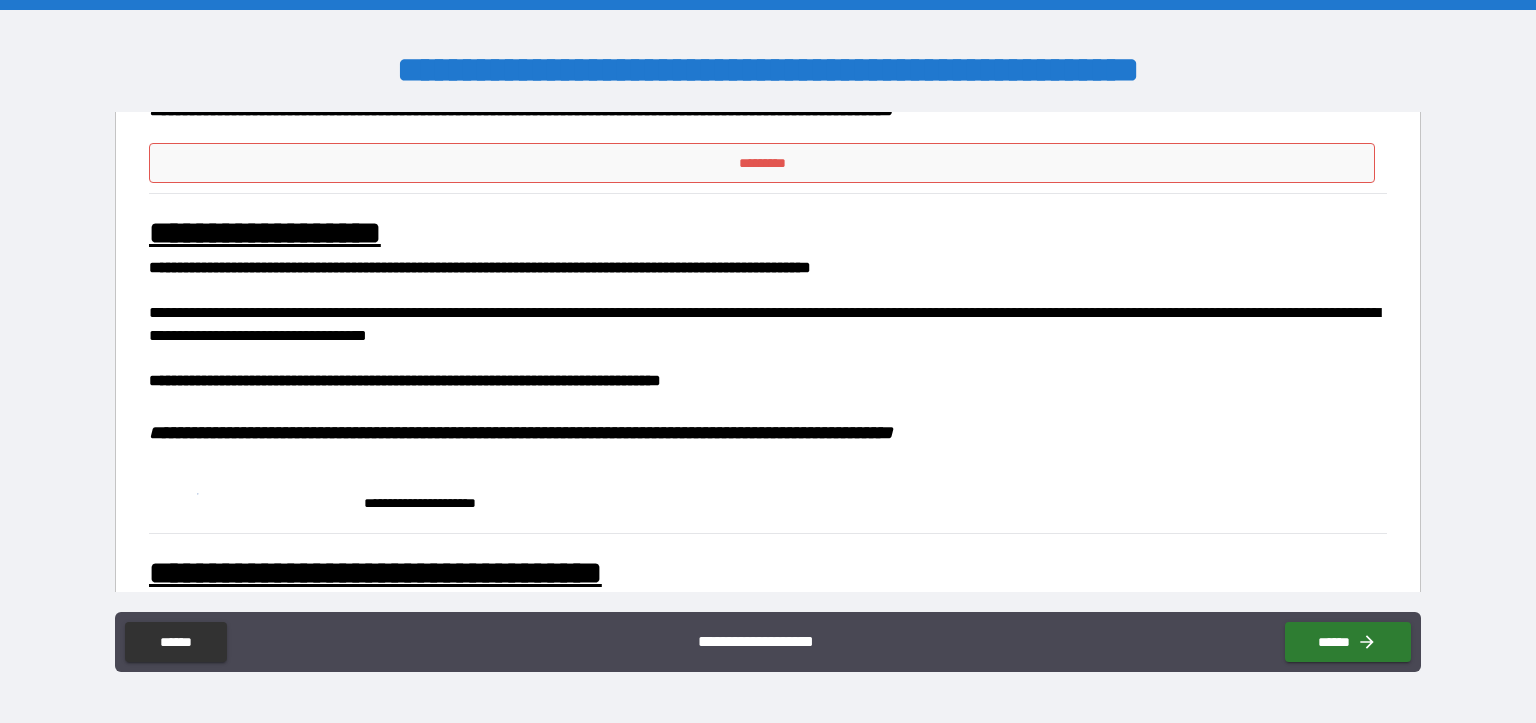 click on "*********" at bounding box center (762, 163) 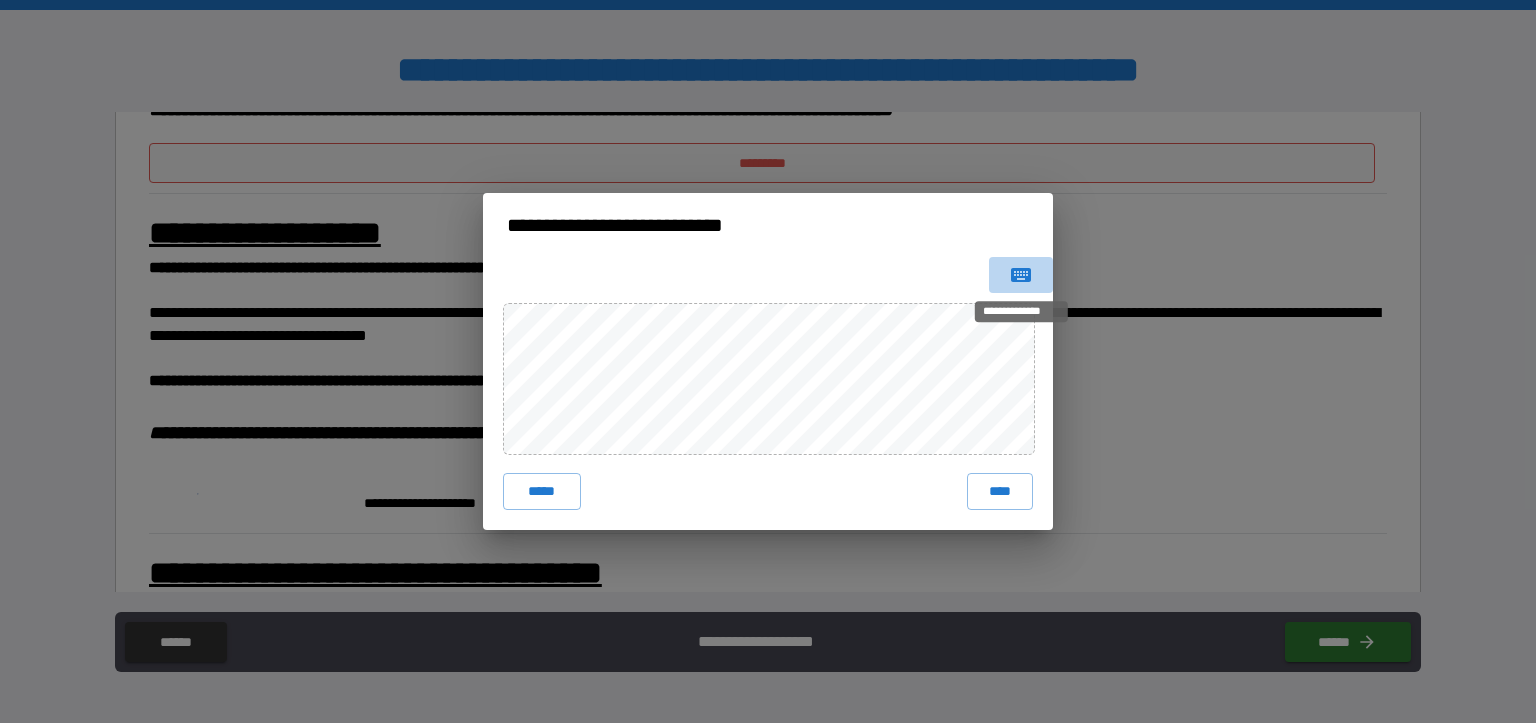 click 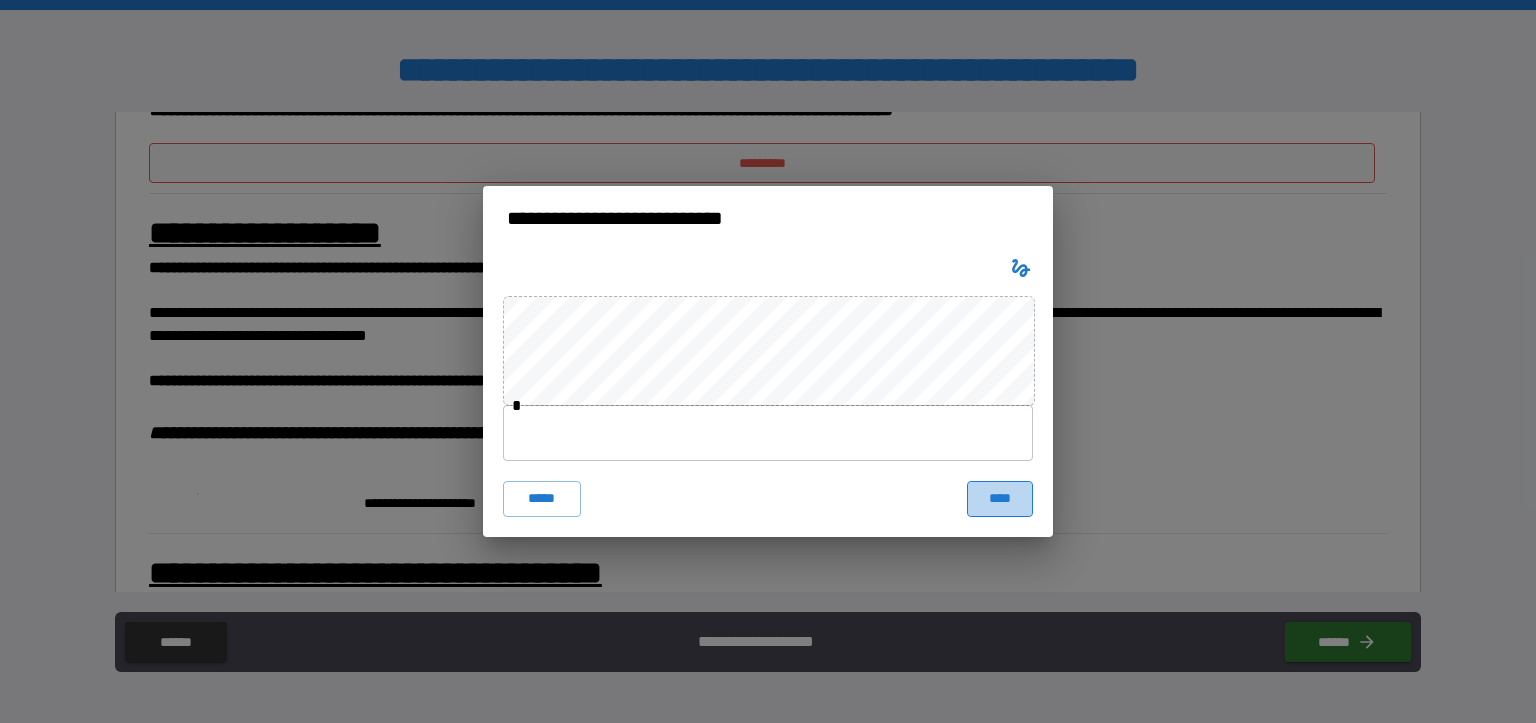 click on "****" at bounding box center (1000, 499) 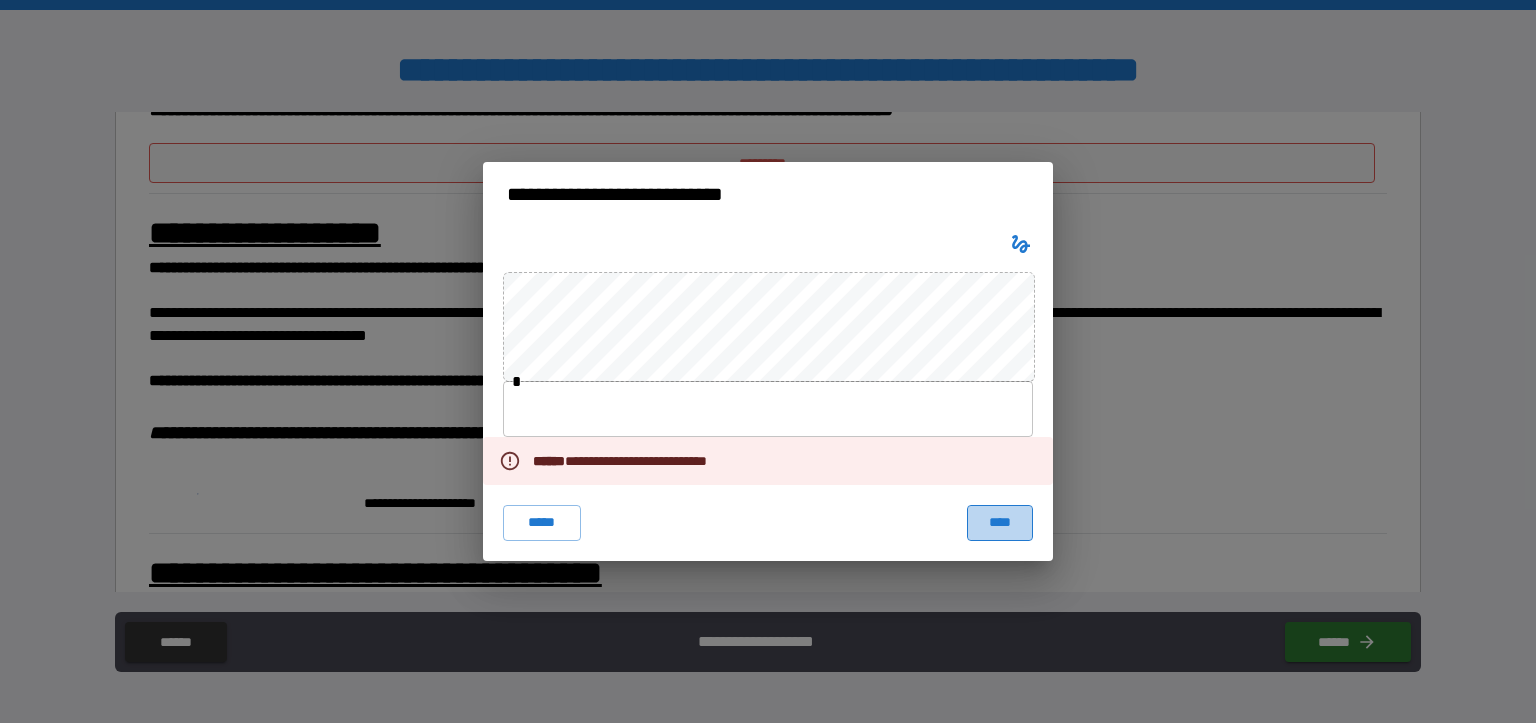 click on "****" at bounding box center (1000, 523) 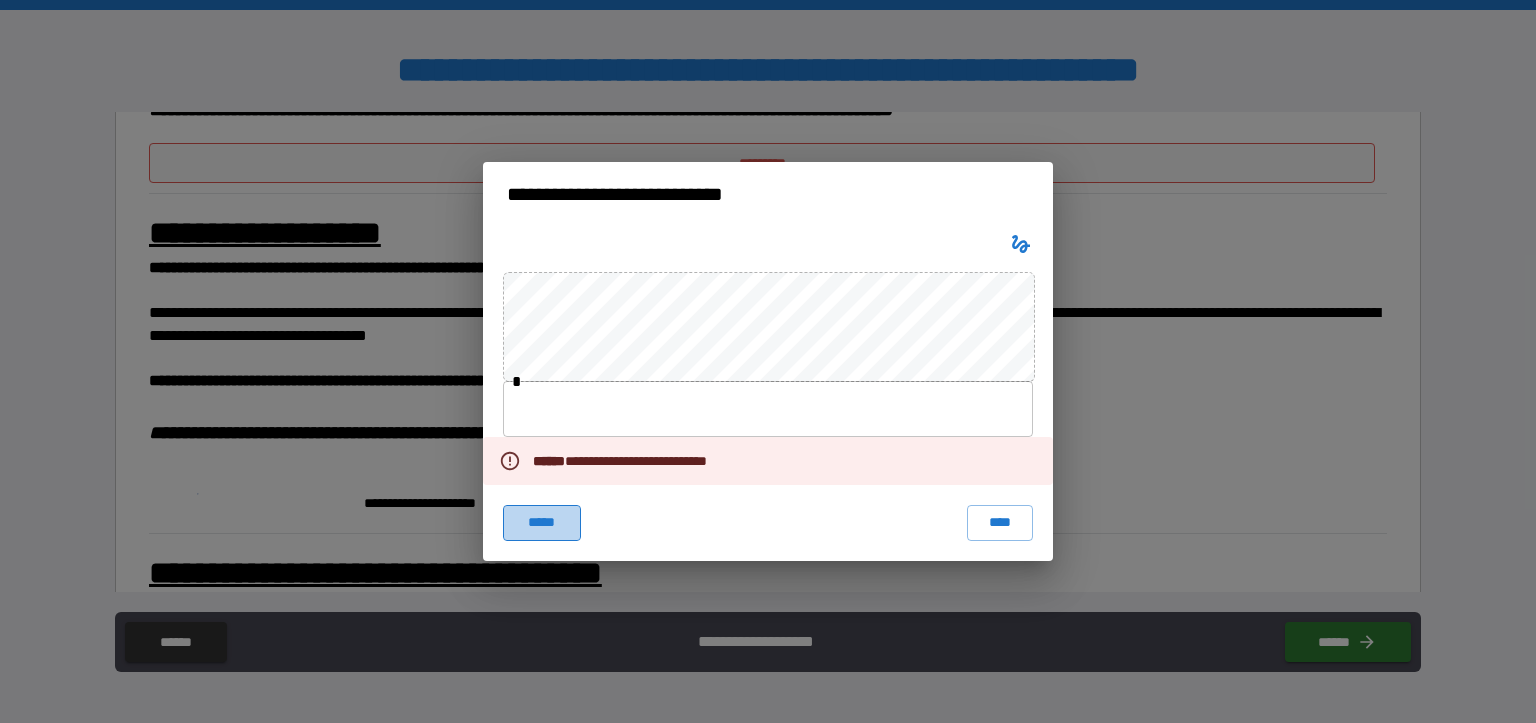 click on "*****" at bounding box center [542, 523] 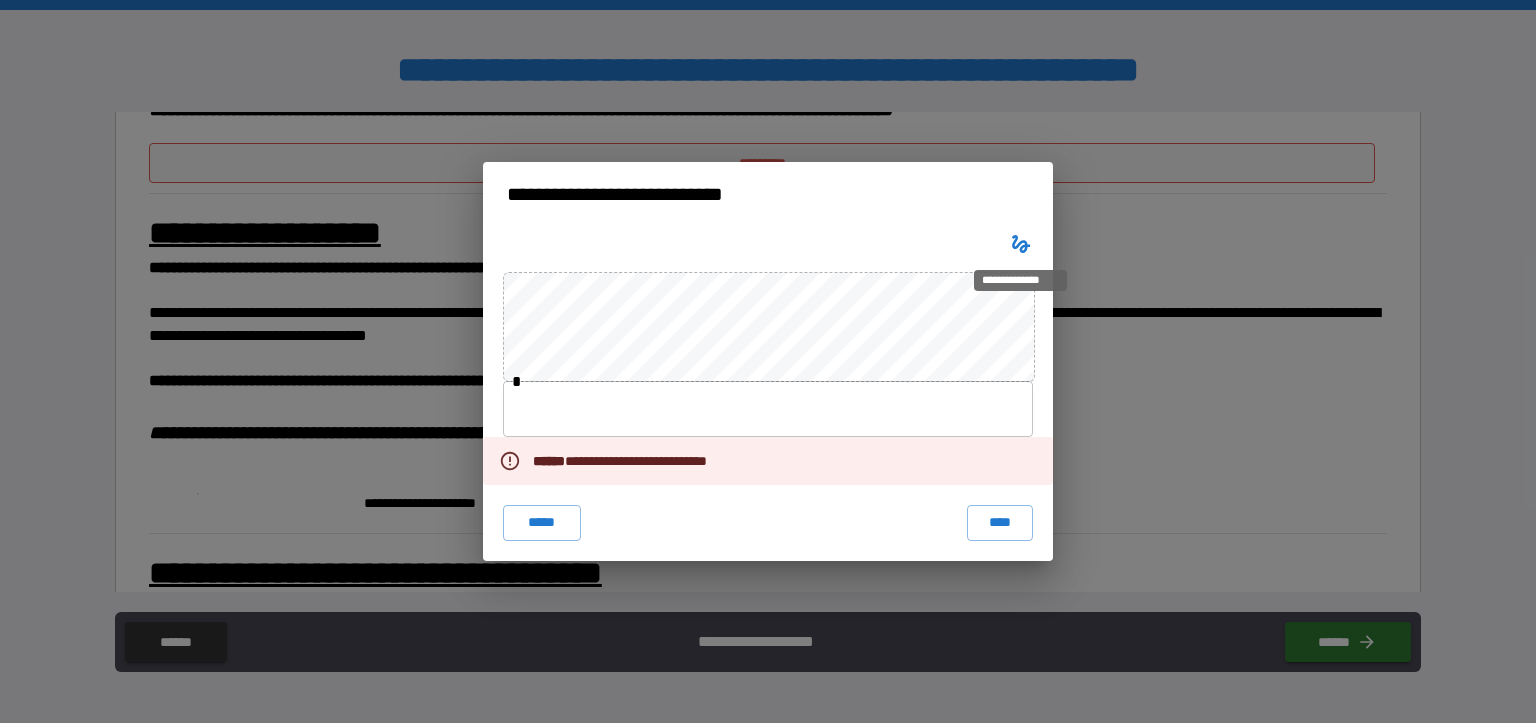 click 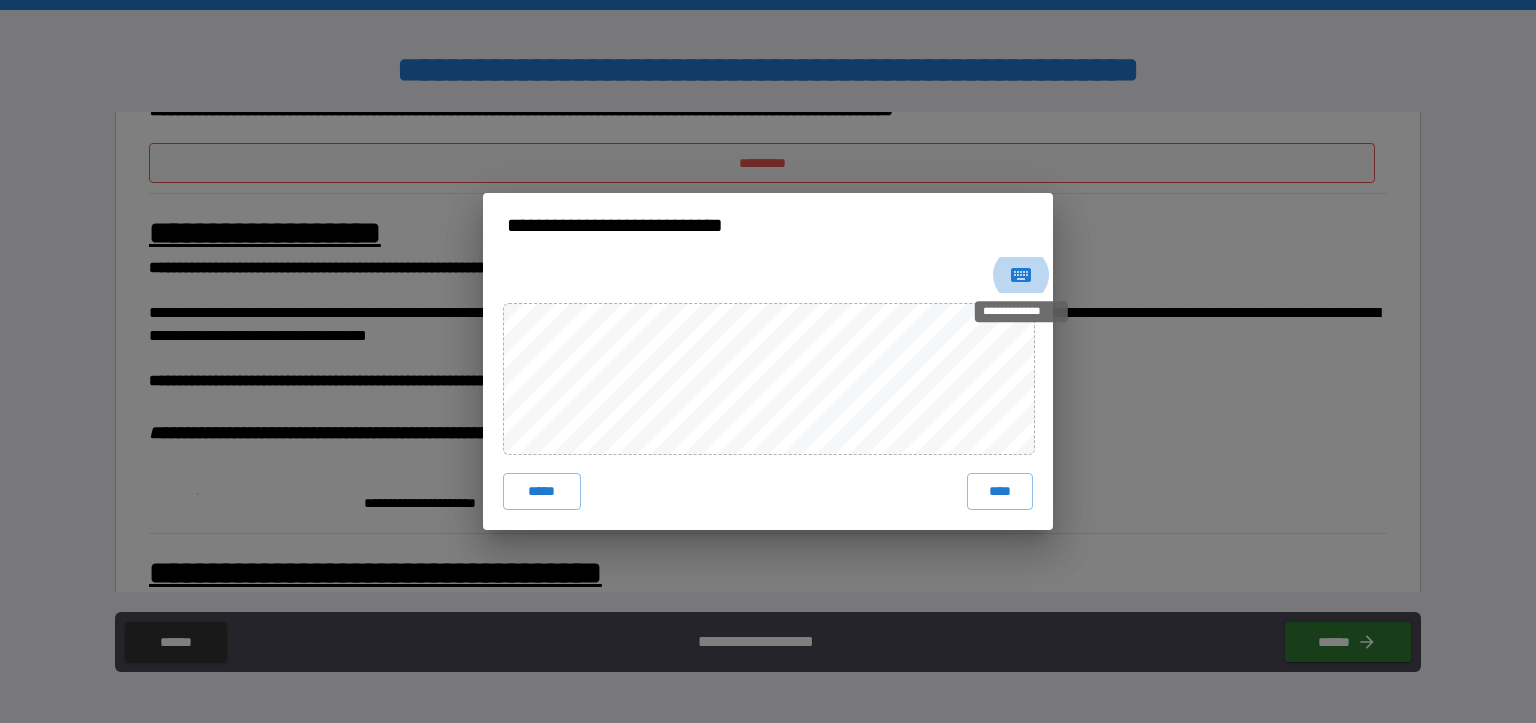 type 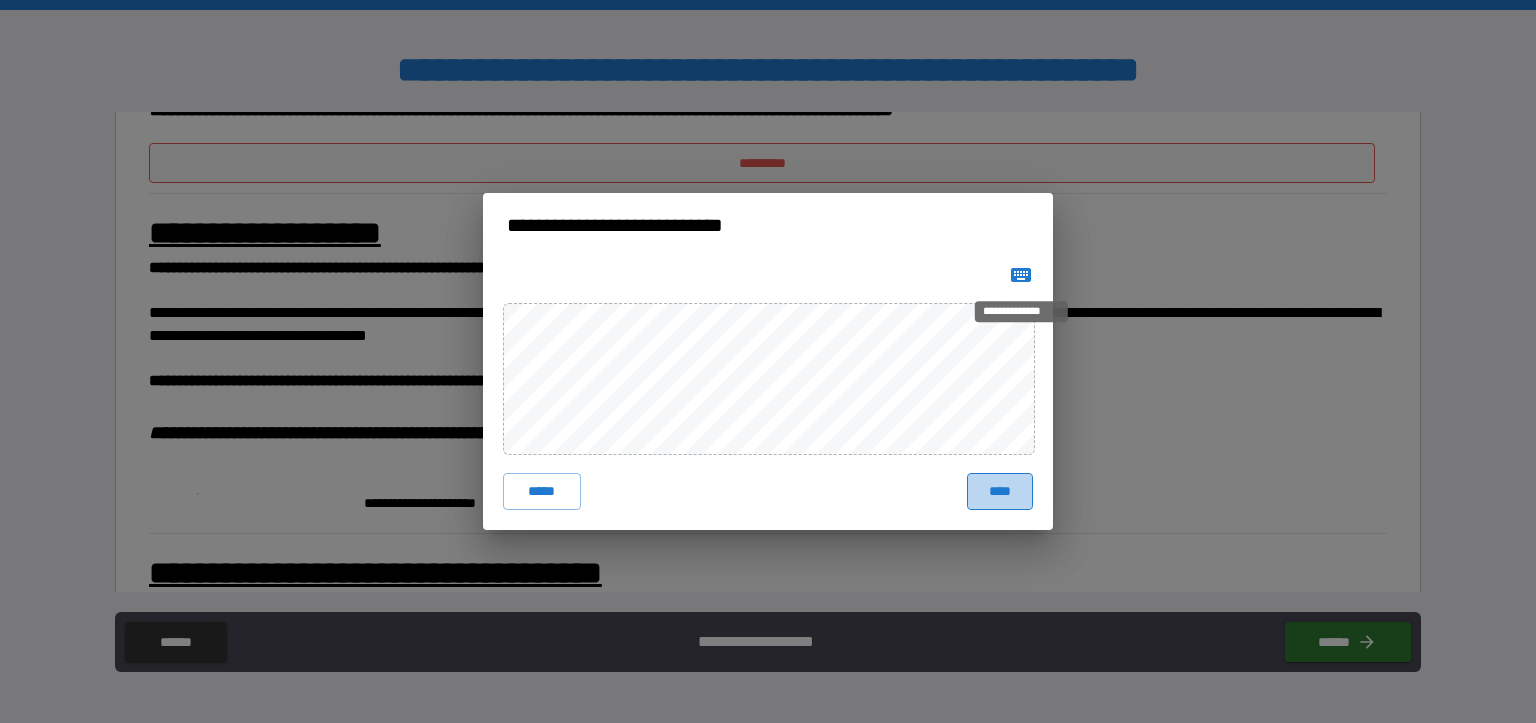 click on "****" at bounding box center [1000, 491] 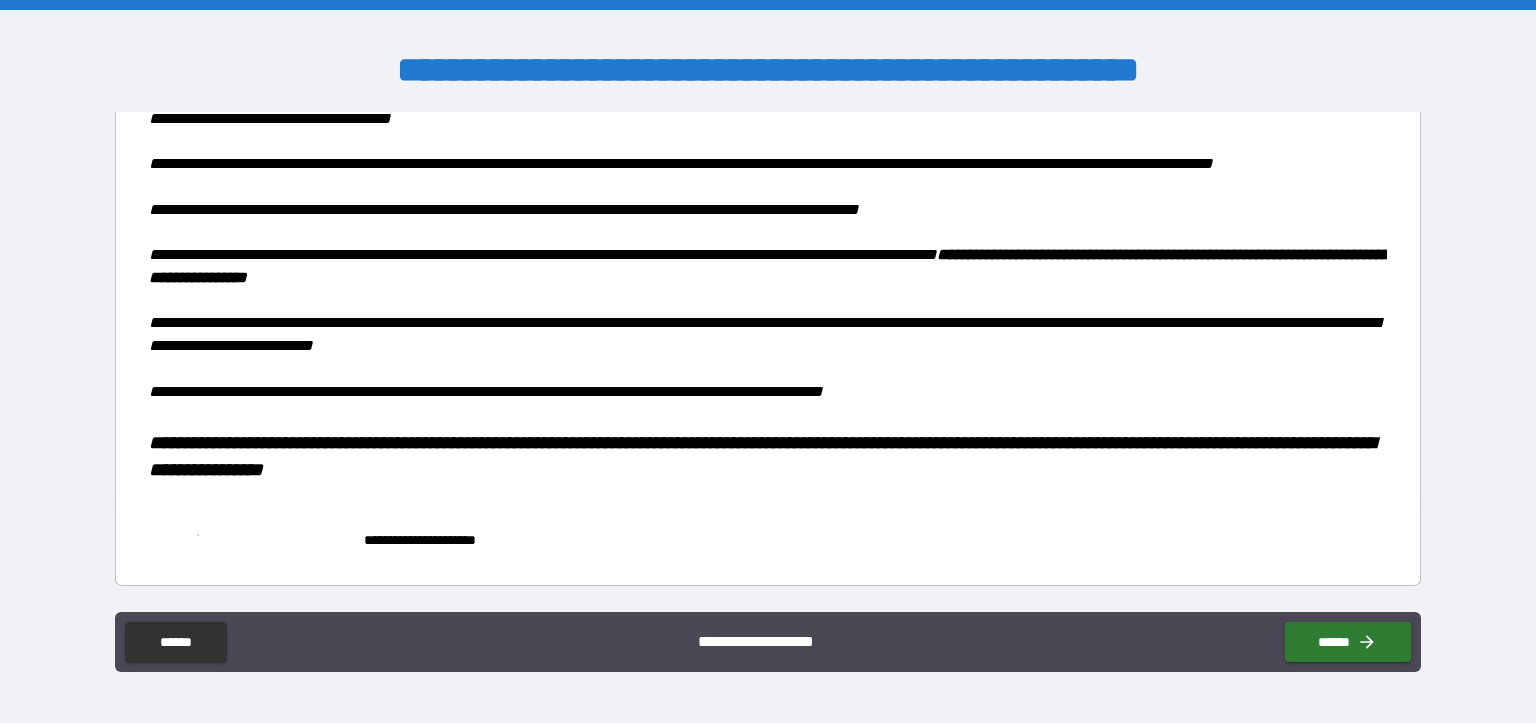 scroll, scrollTop: 1541, scrollLeft: 0, axis: vertical 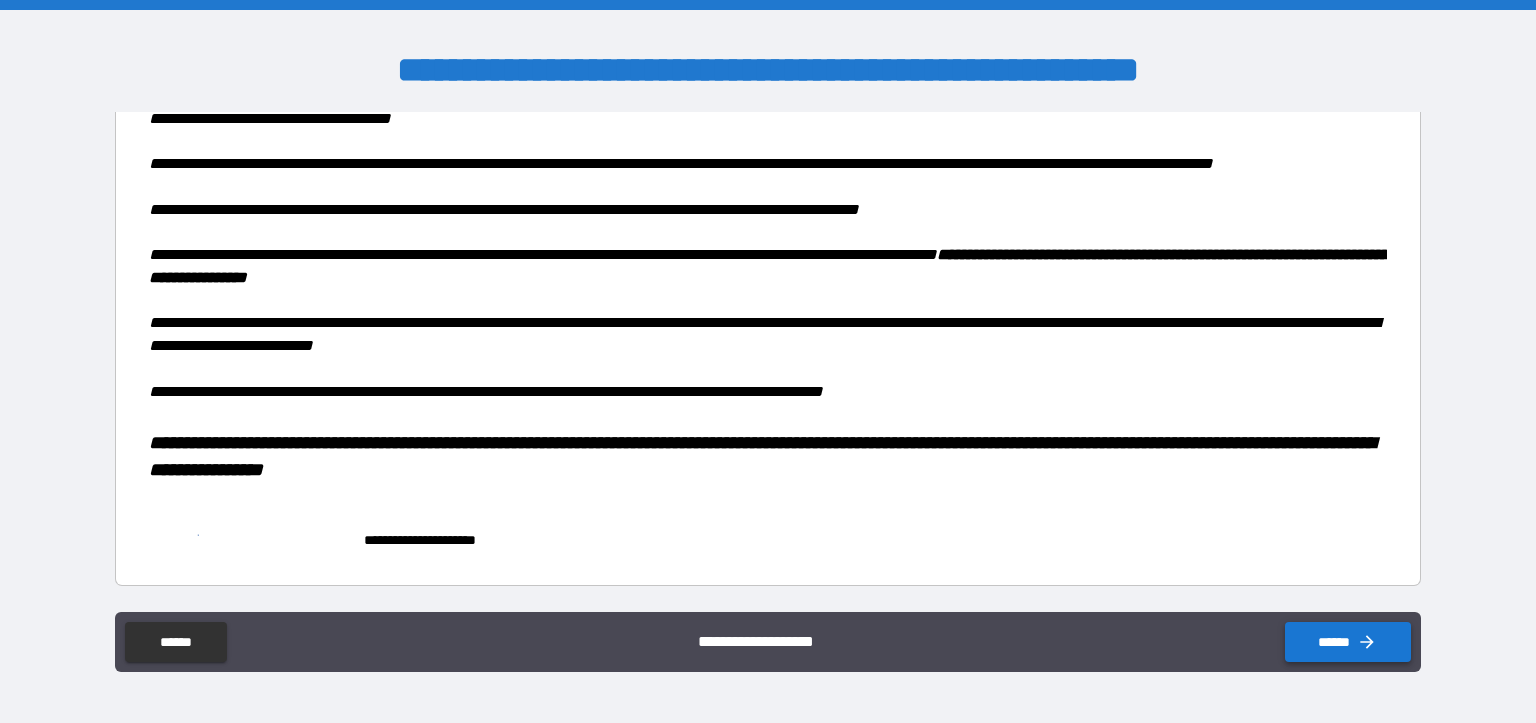 click on "******" at bounding box center (1348, 642) 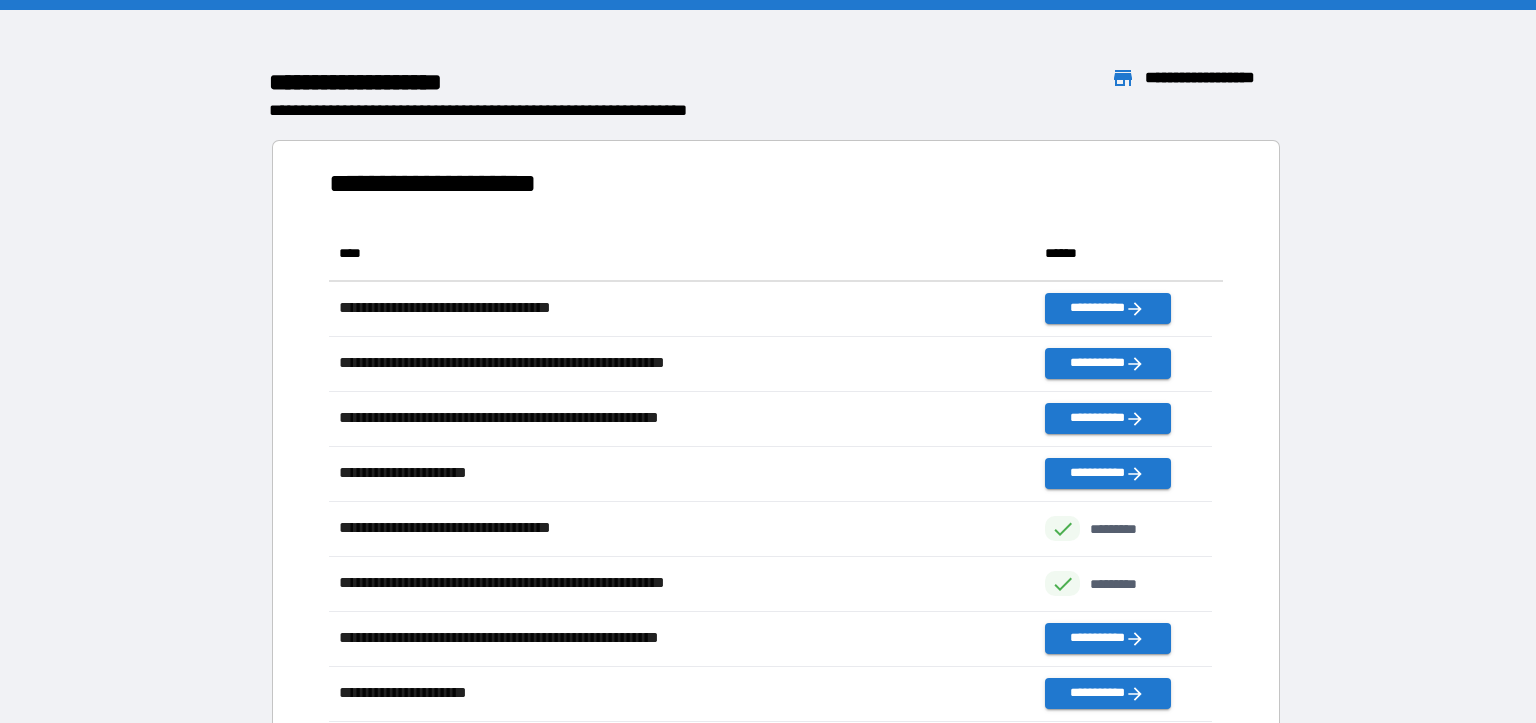 scroll, scrollTop: 17, scrollLeft: 17, axis: both 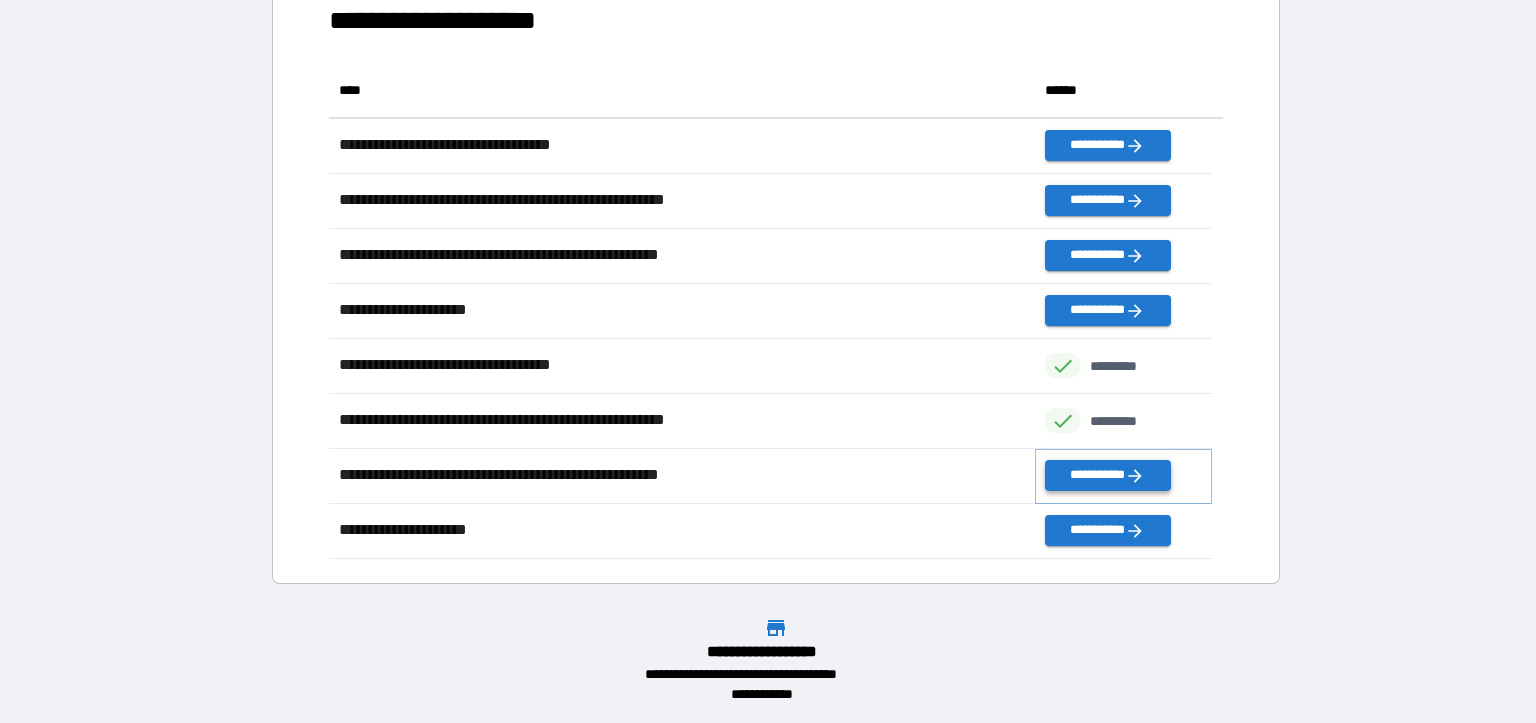 click on "**********" at bounding box center (1107, 475) 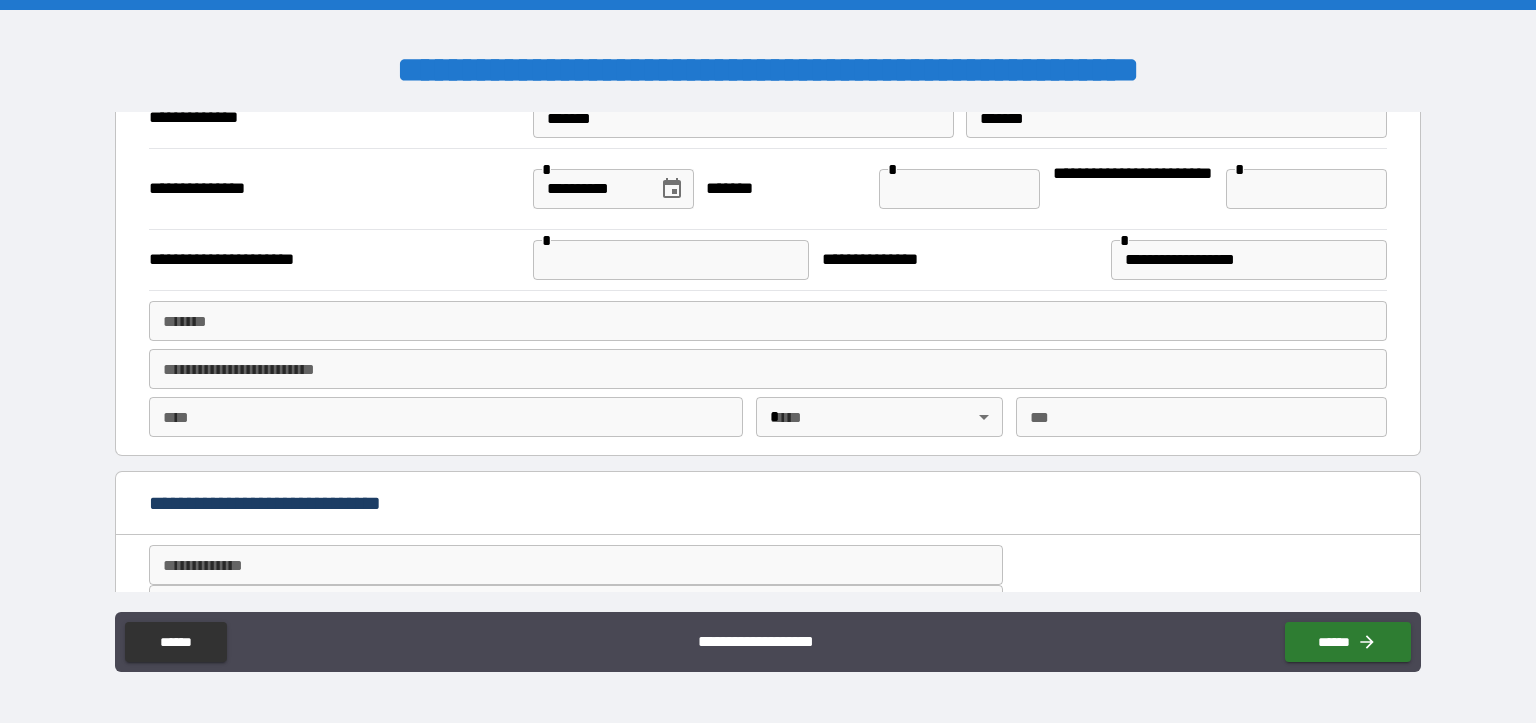 scroll, scrollTop: 200, scrollLeft: 0, axis: vertical 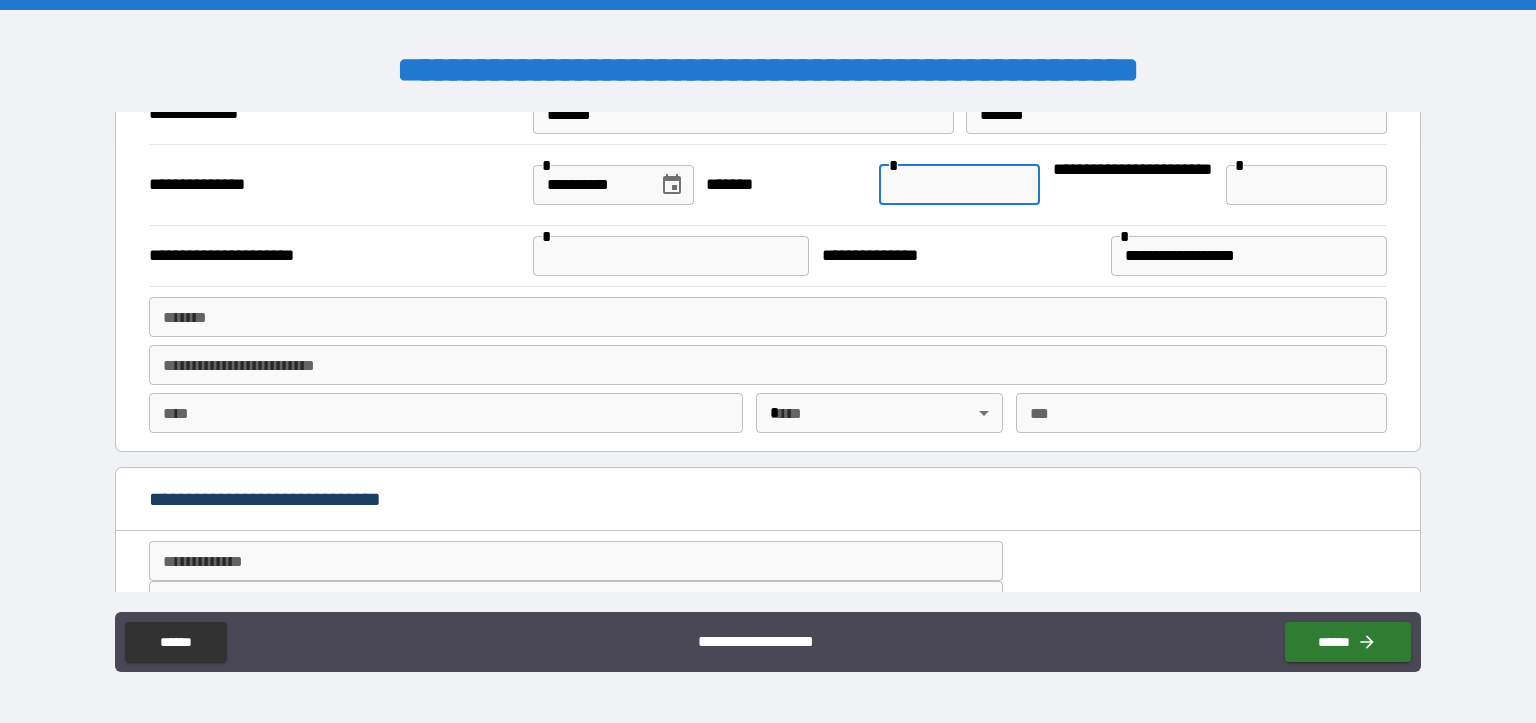 click at bounding box center (959, 185) 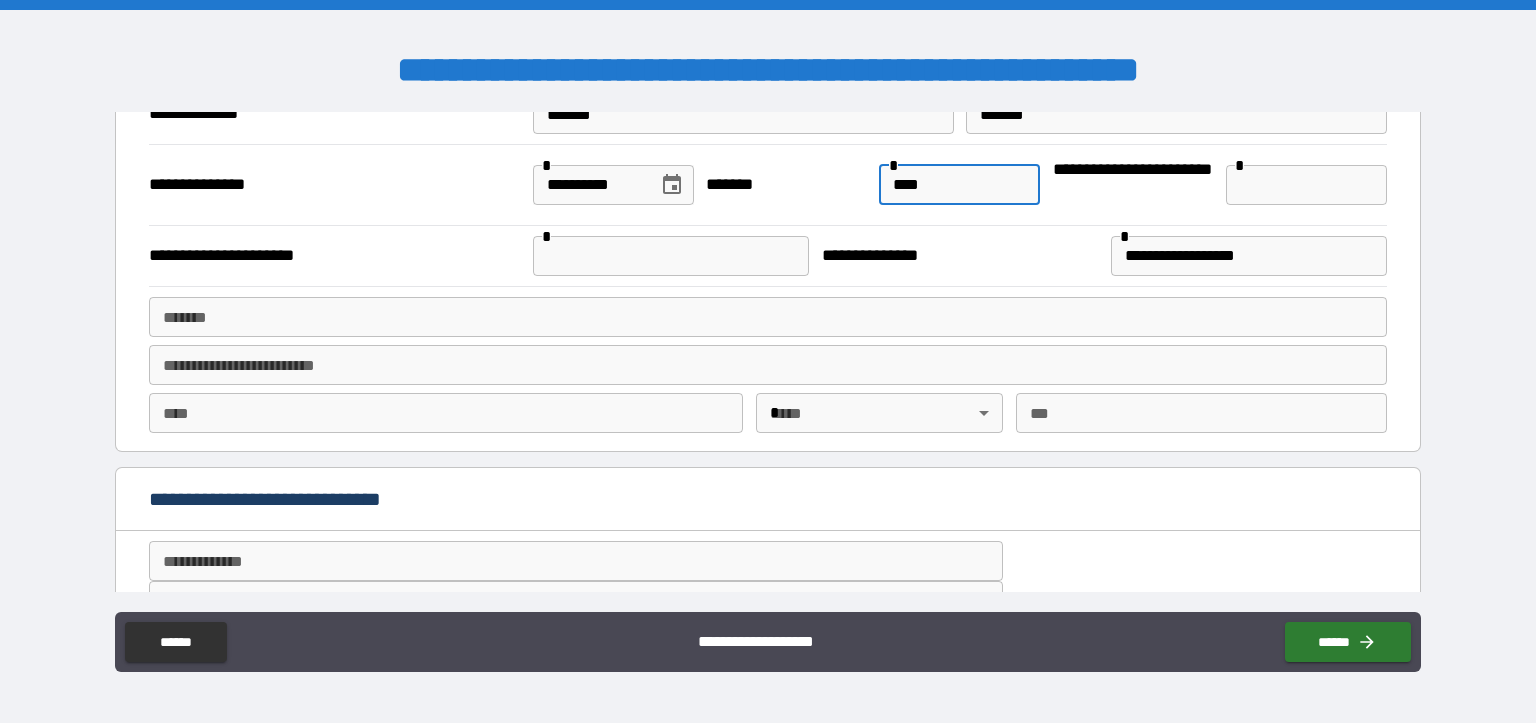 type on "****" 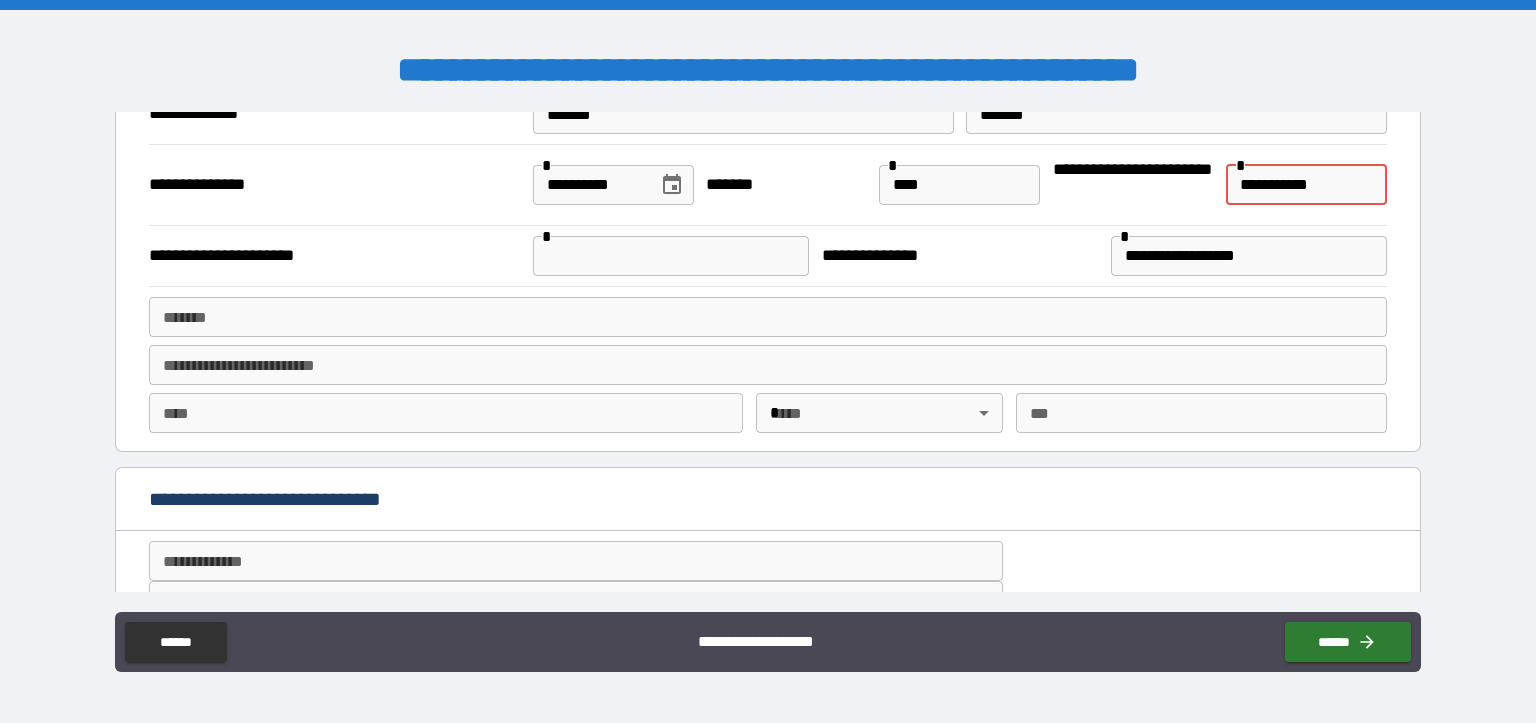 type on "**********" 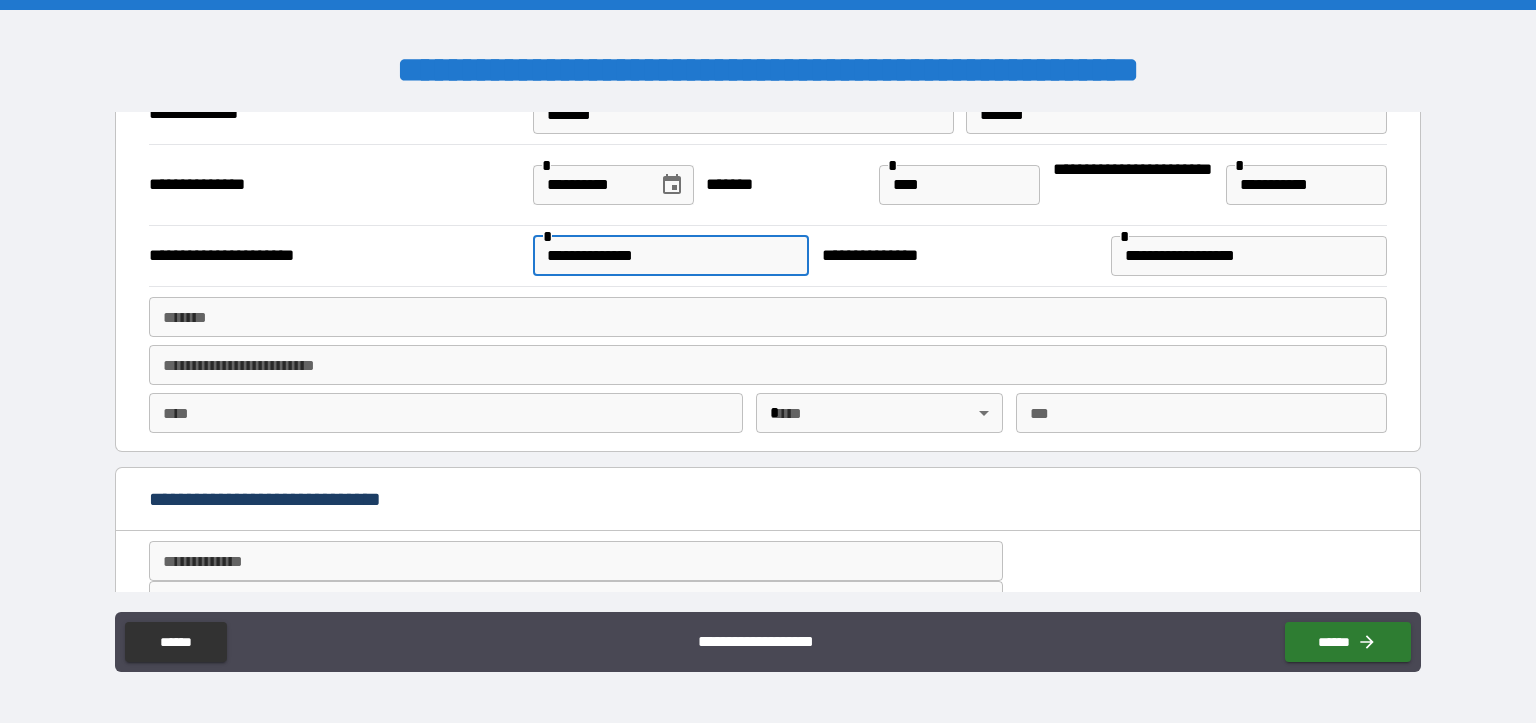 type on "**********" 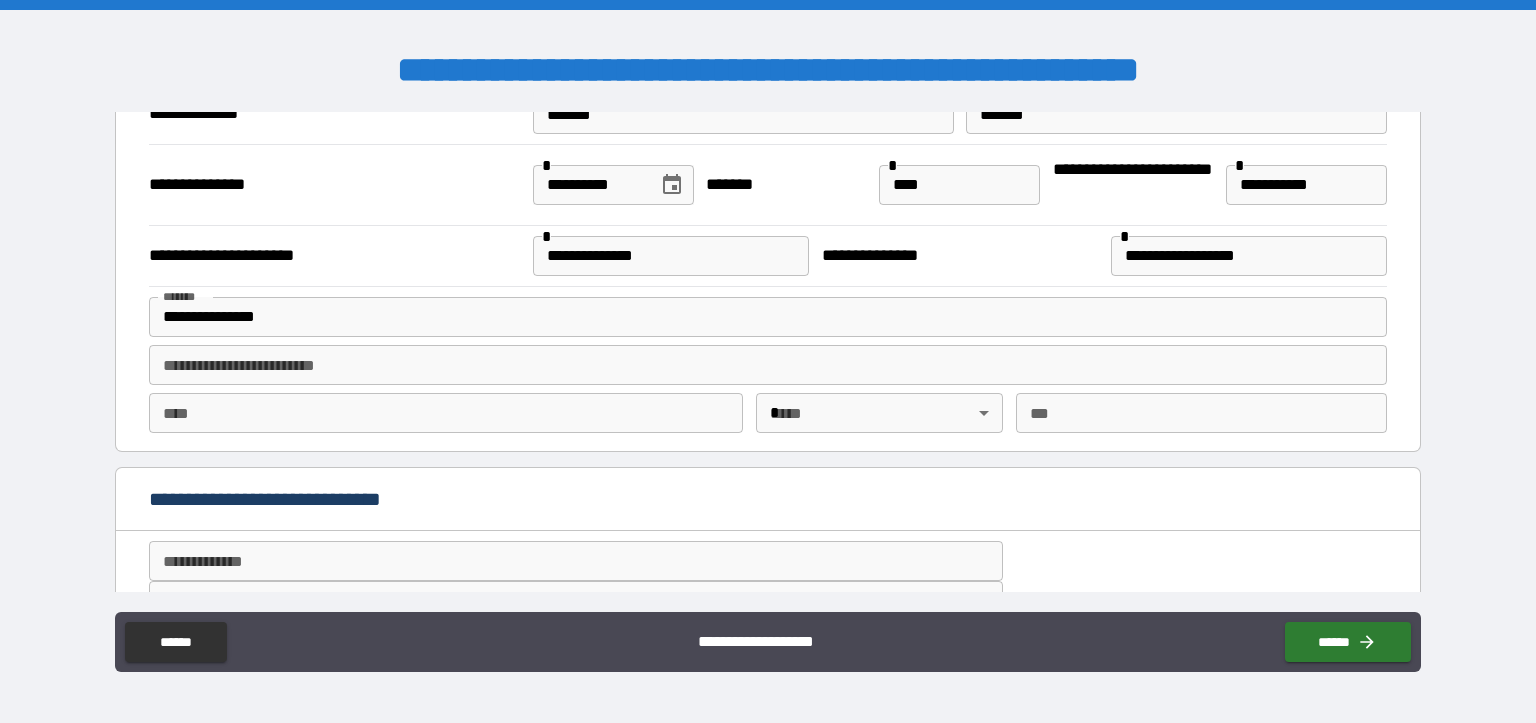 type on "**********" 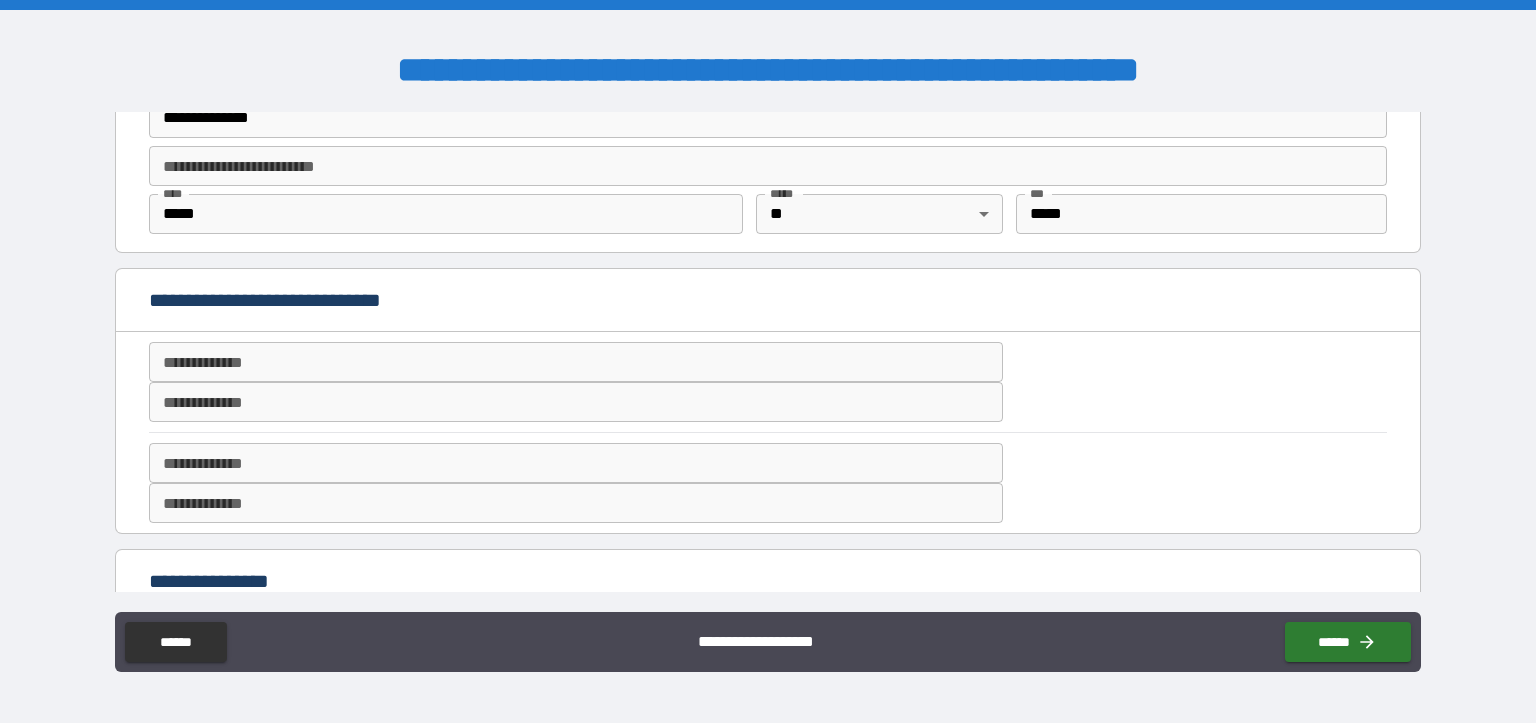 scroll, scrollTop: 400, scrollLeft: 0, axis: vertical 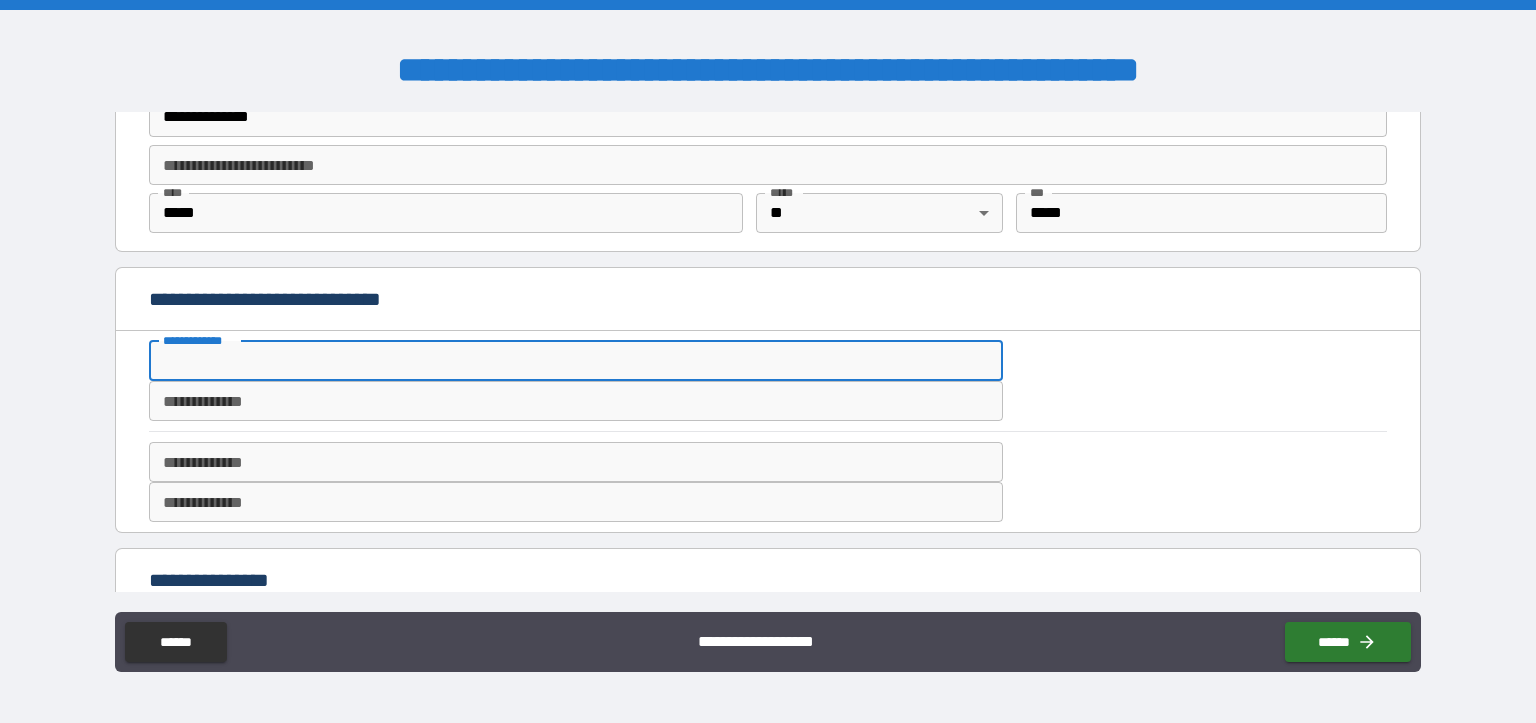 click on "**********" at bounding box center [576, 361] 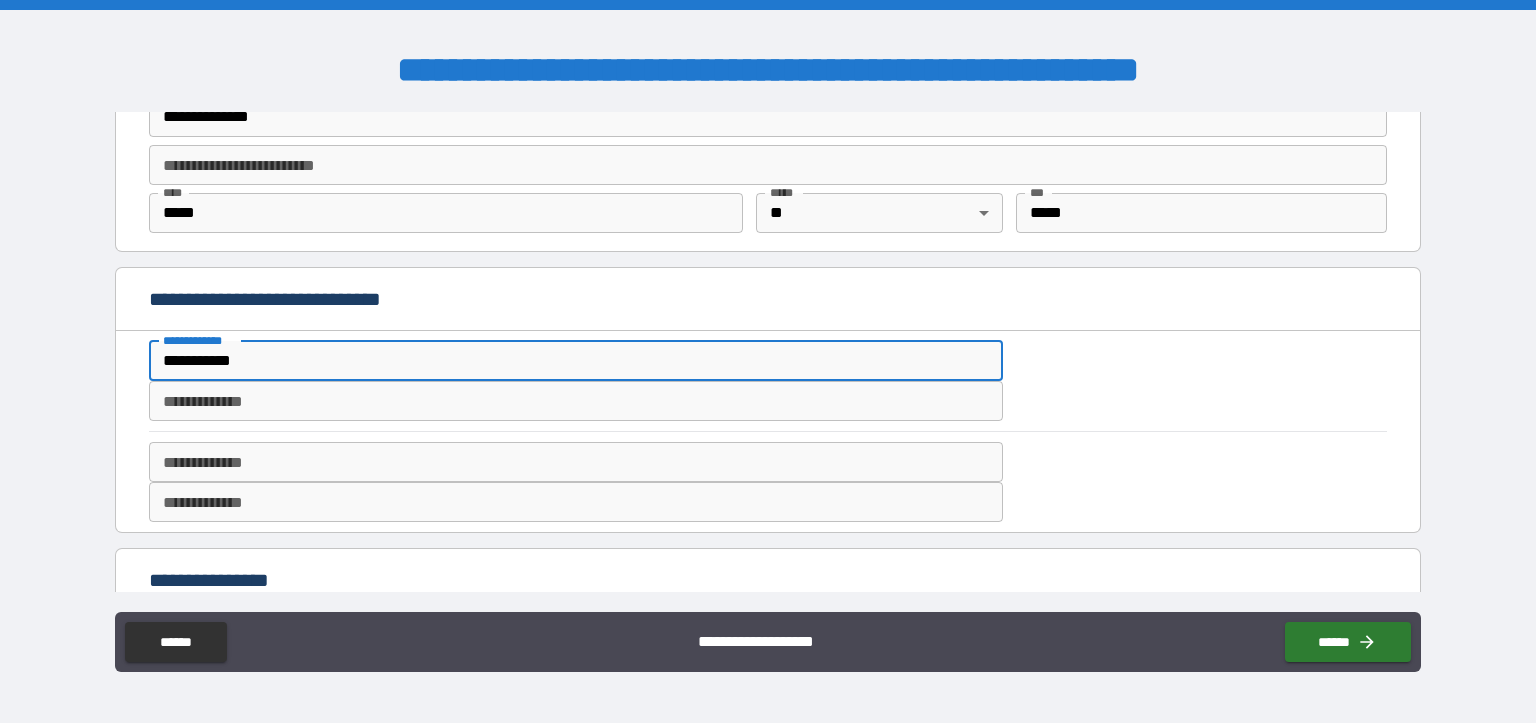type on "**********" 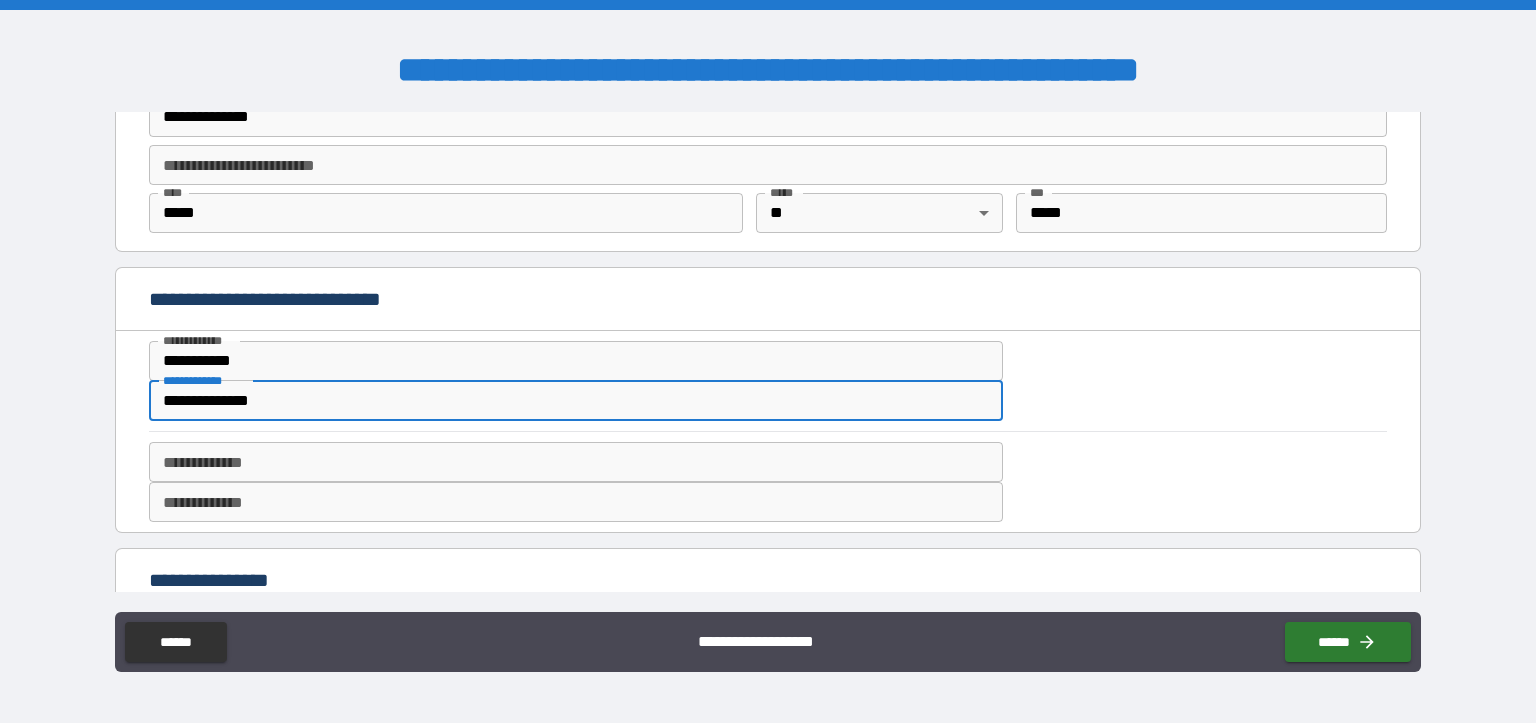 type on "**********" 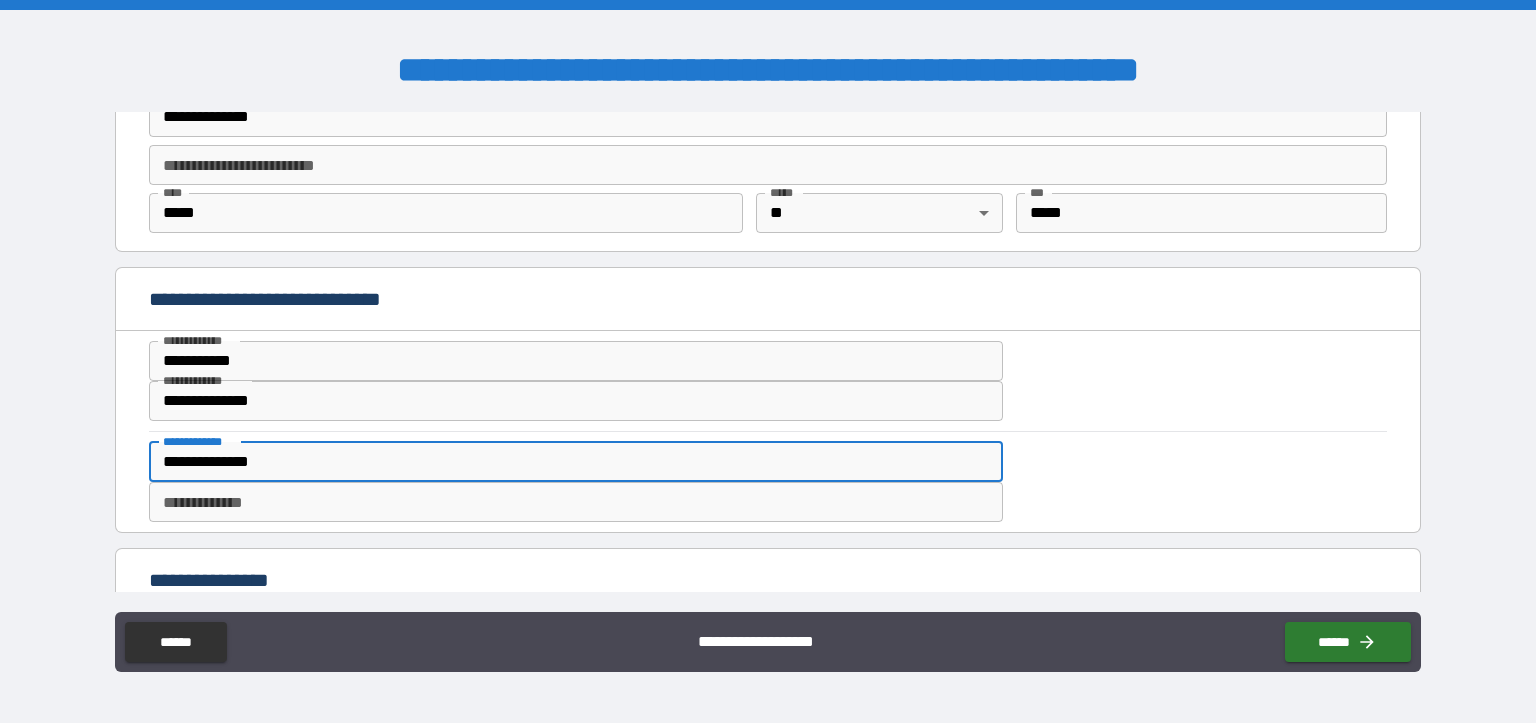 type on "**********" 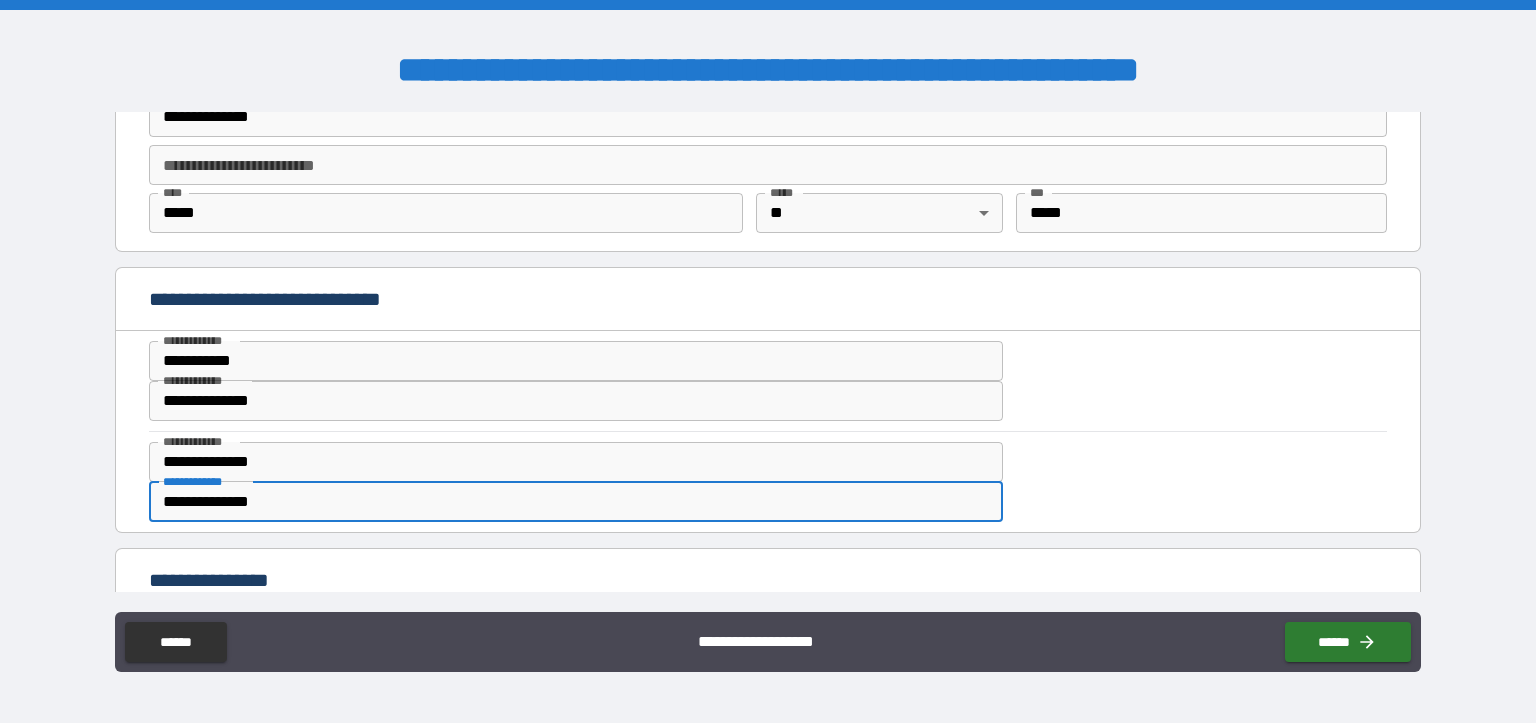 type on "**********" 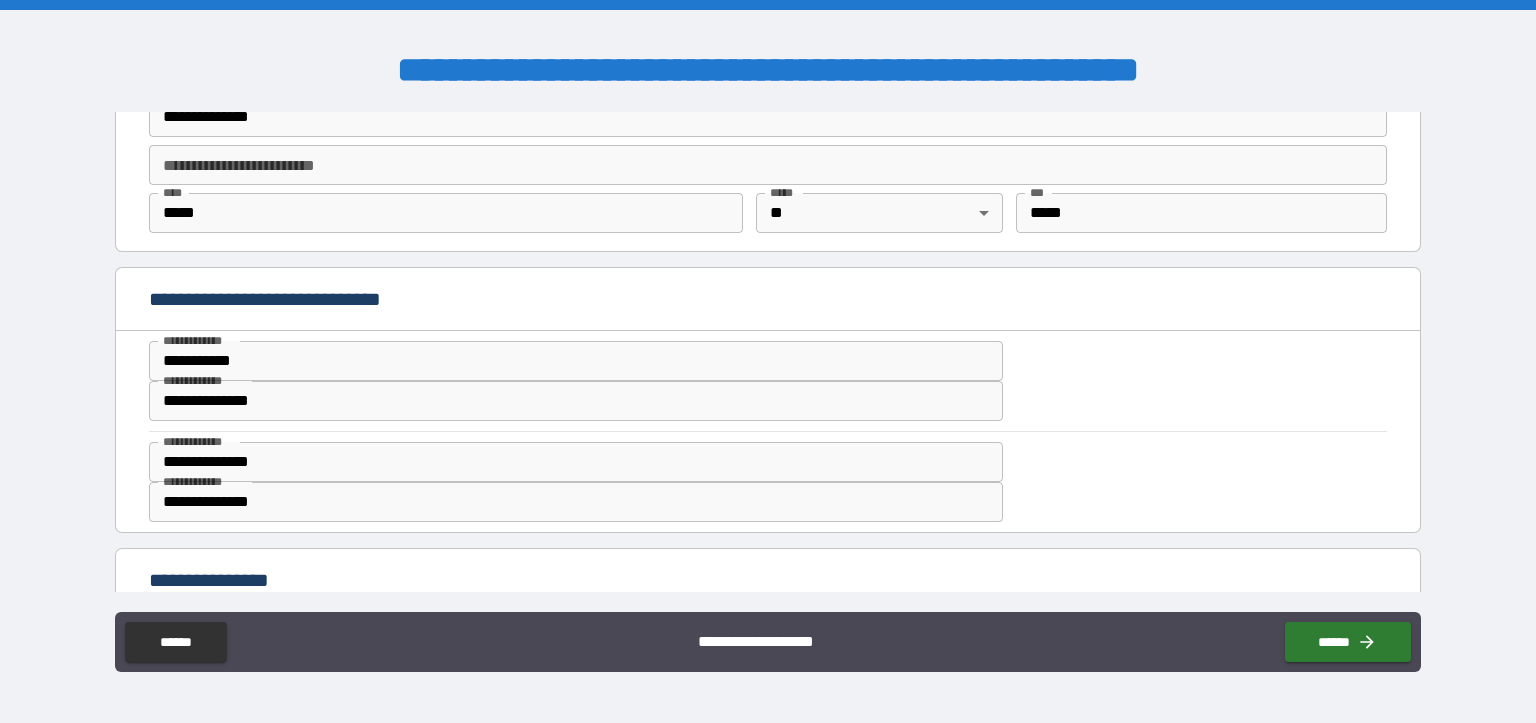 scroll, scrollTop: 687, scrollLeft: 0, axis: vertical 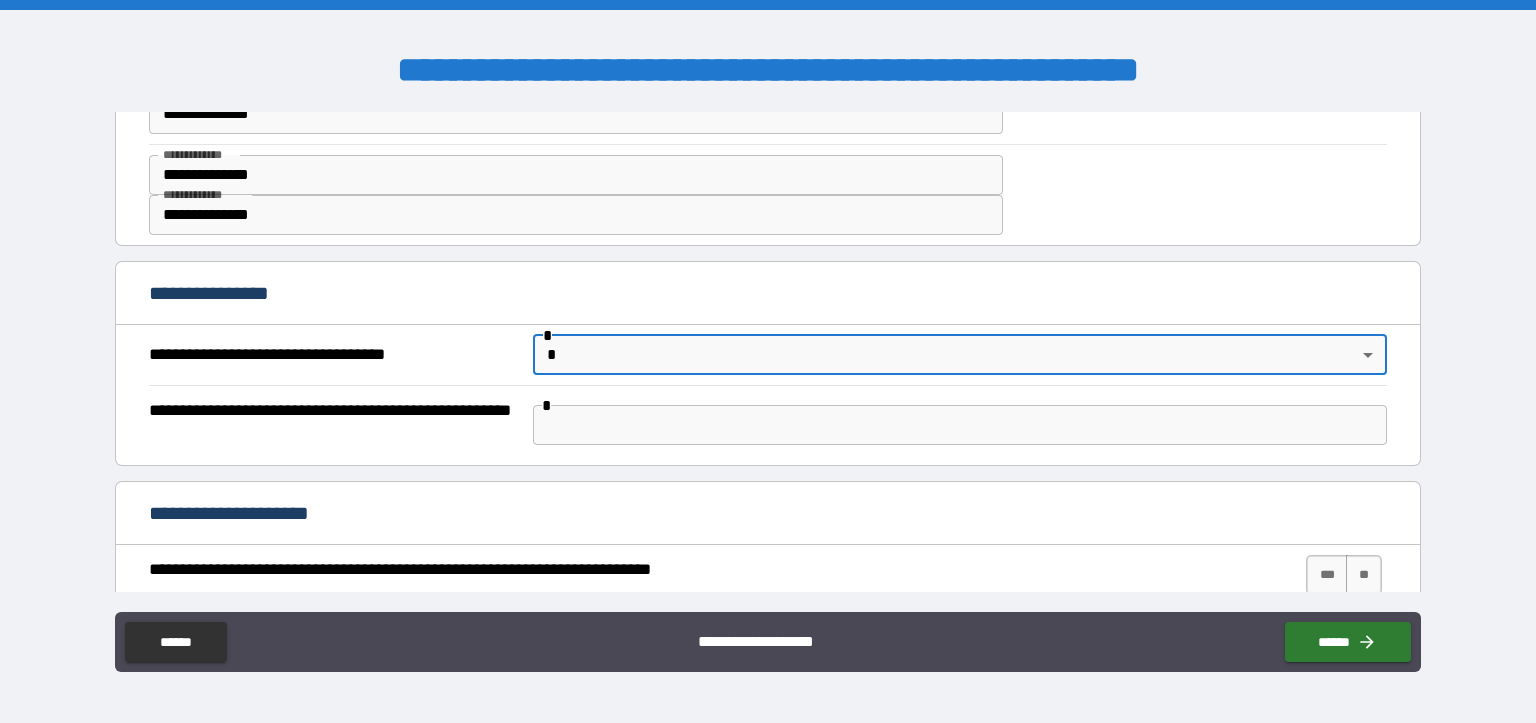click on "**********" at bounding box center (768, 361) 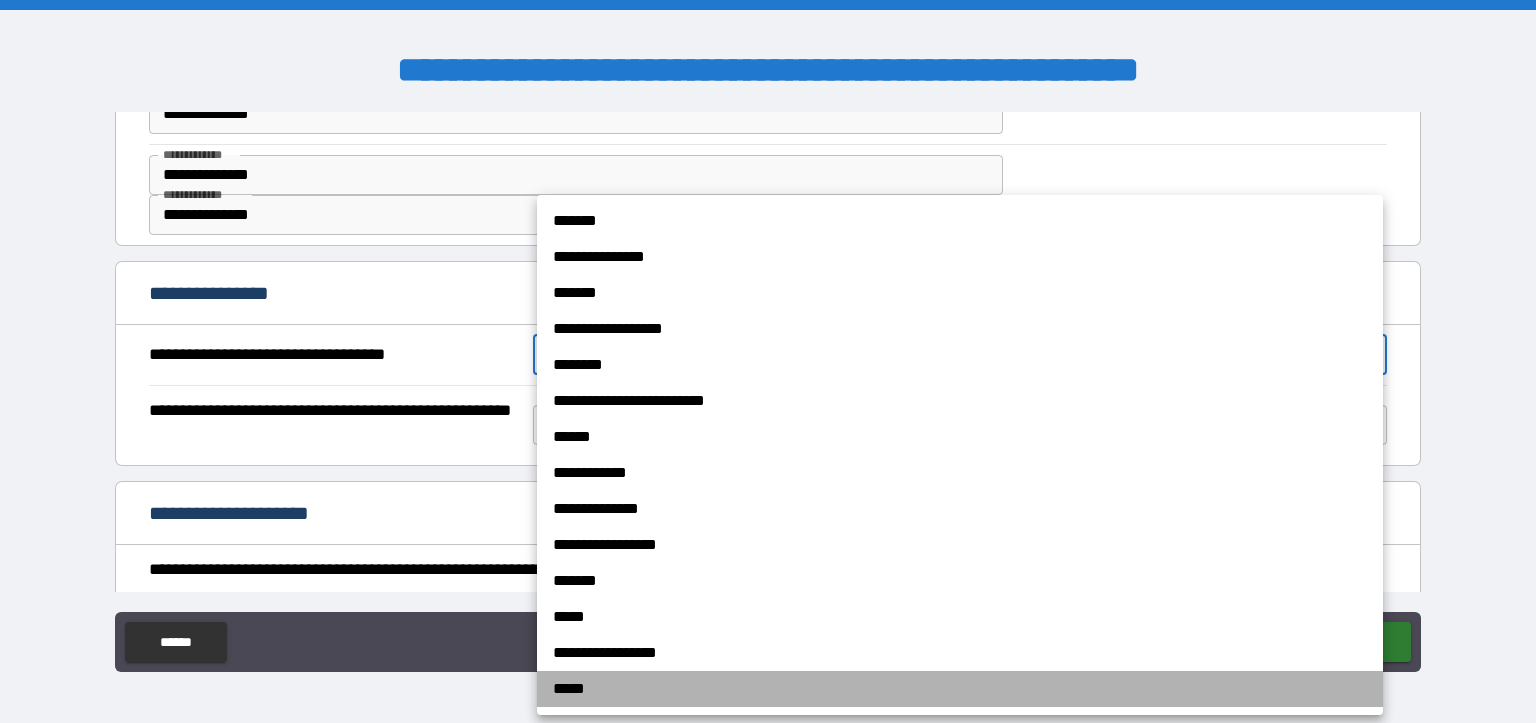 click on "*****" at bounding box center (960, 689) 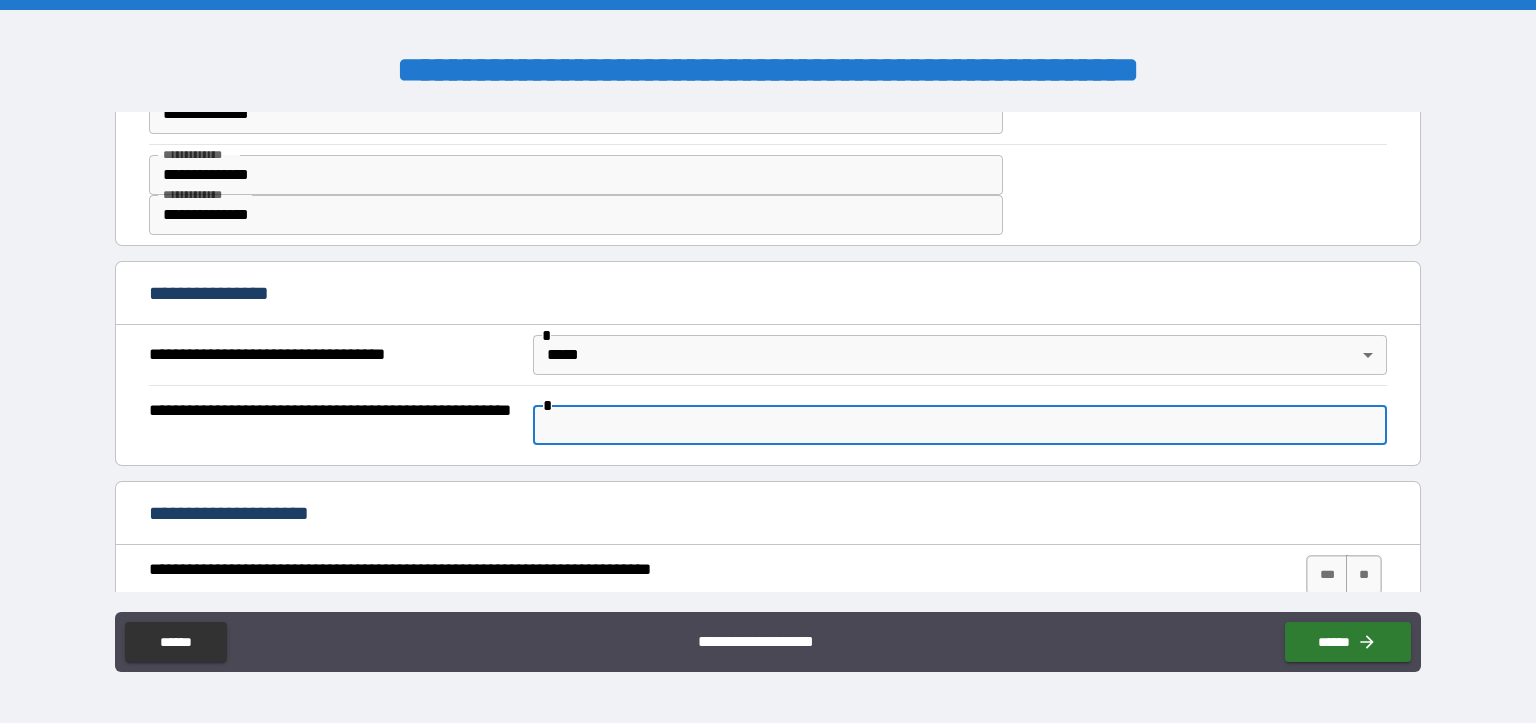 click at bounding box center (960, 425) 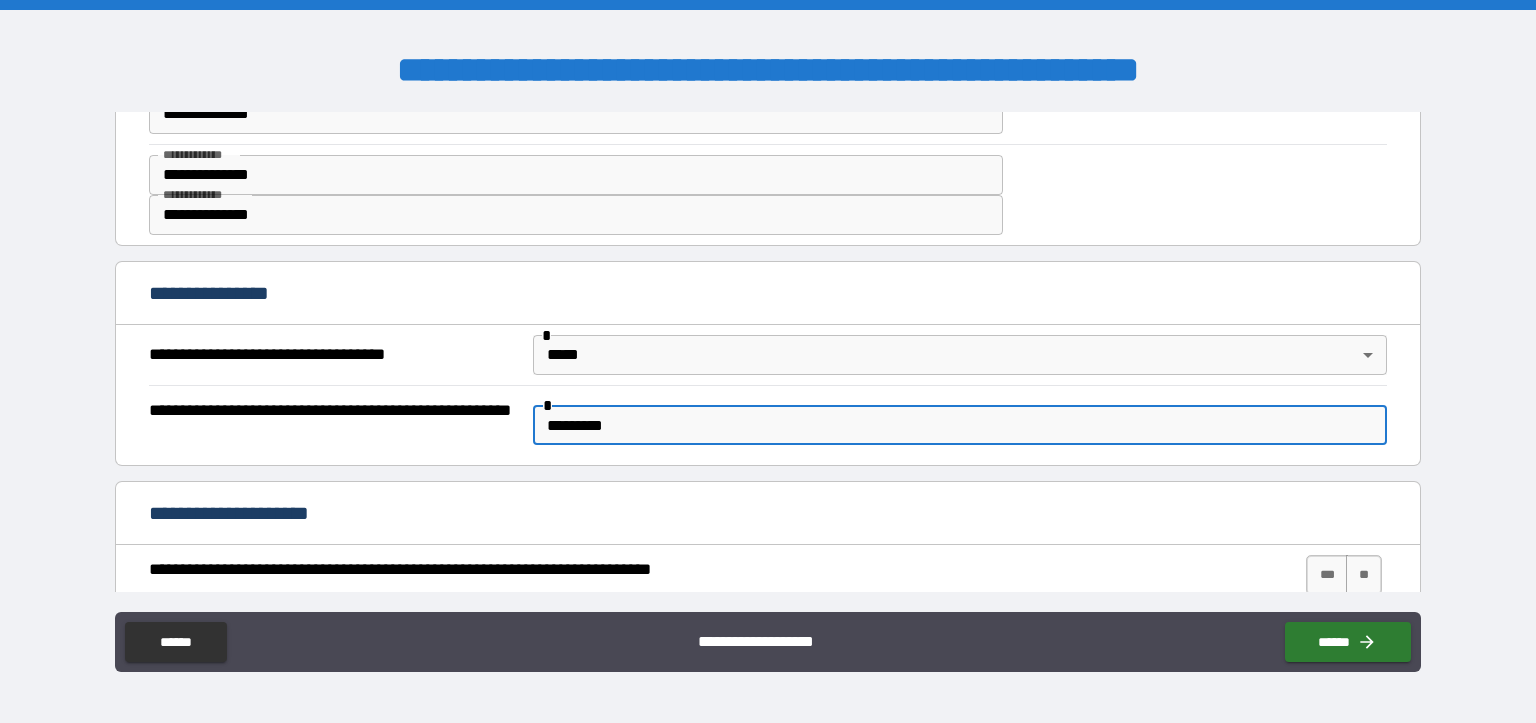 click on "*********" at bounding box center (960, 425) 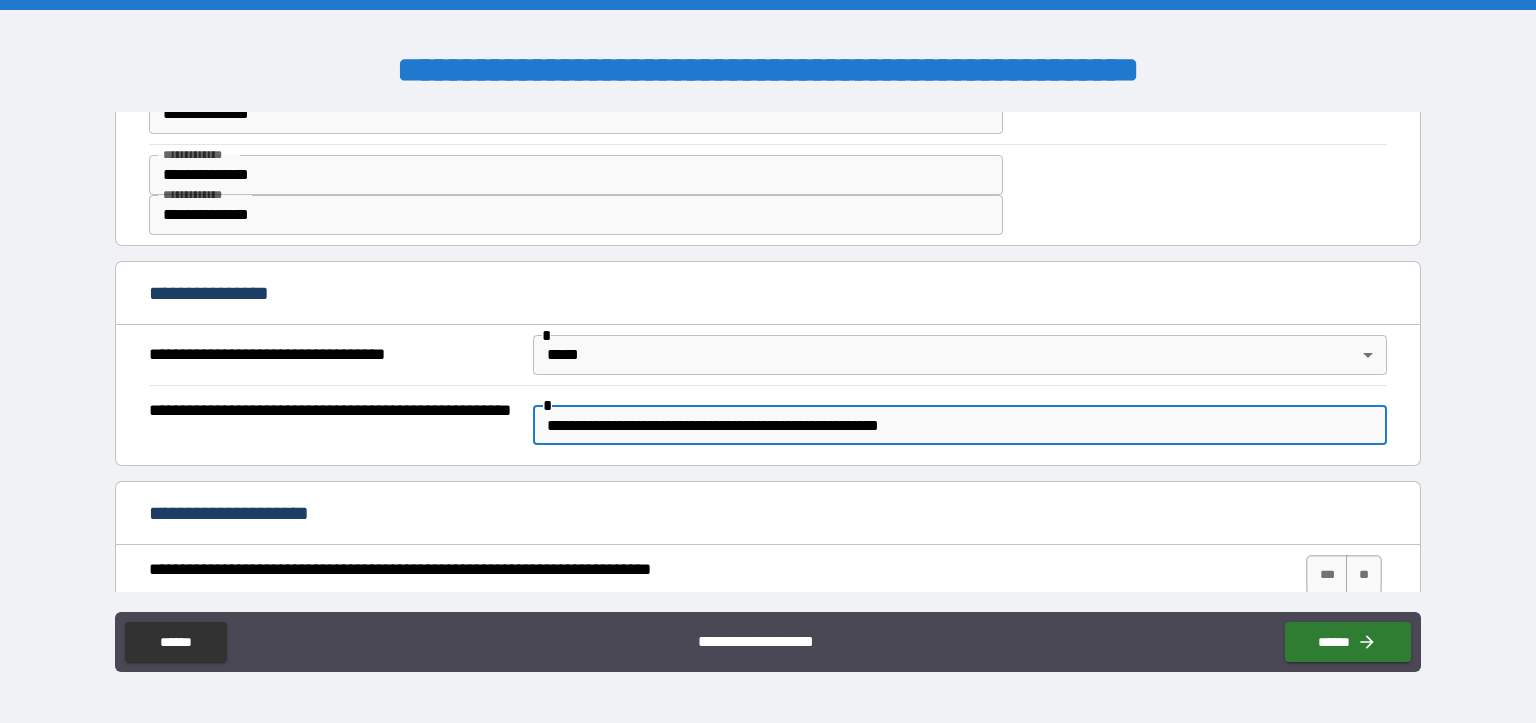 type on "**********" 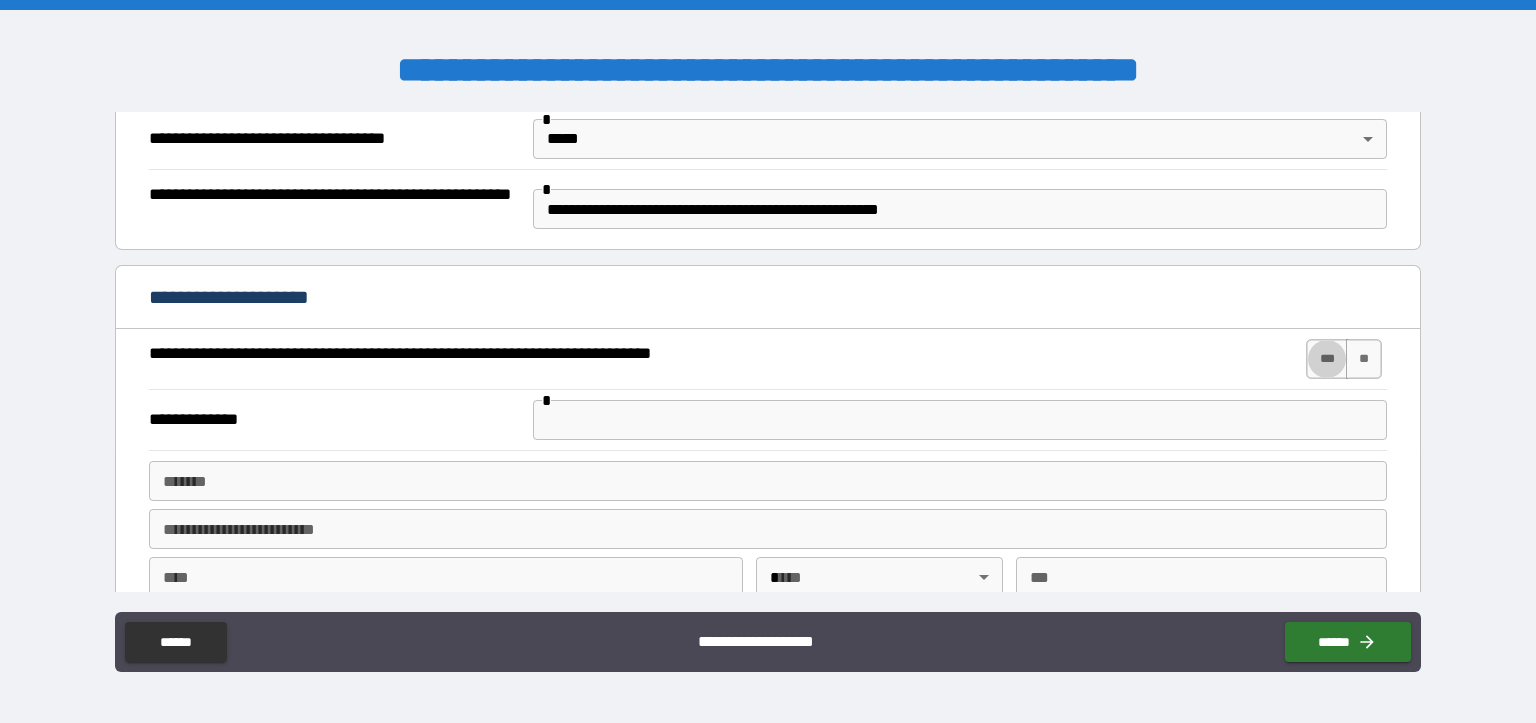 scroll, scrollTop: 987, scrollLeft: 0, axis: vertical 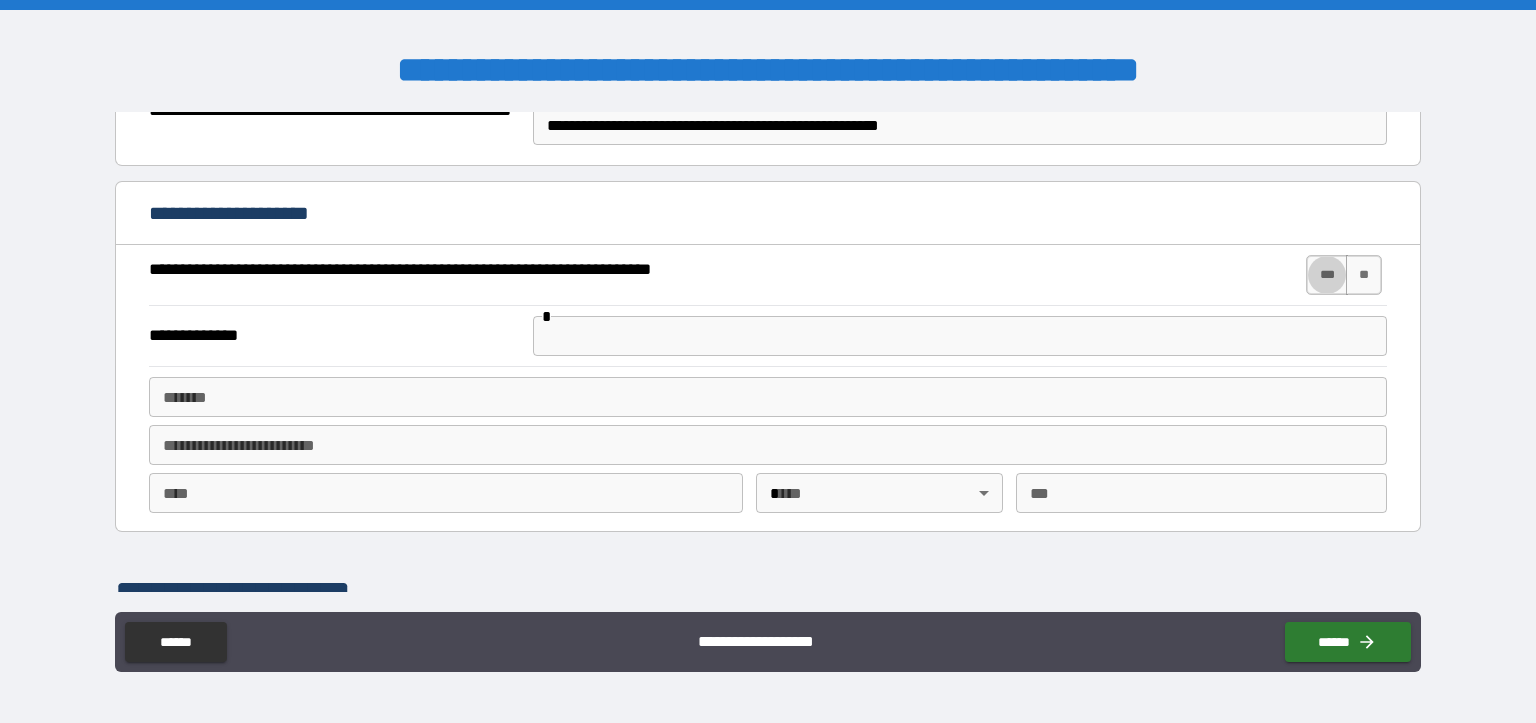 click at bounding box center [960, 336] 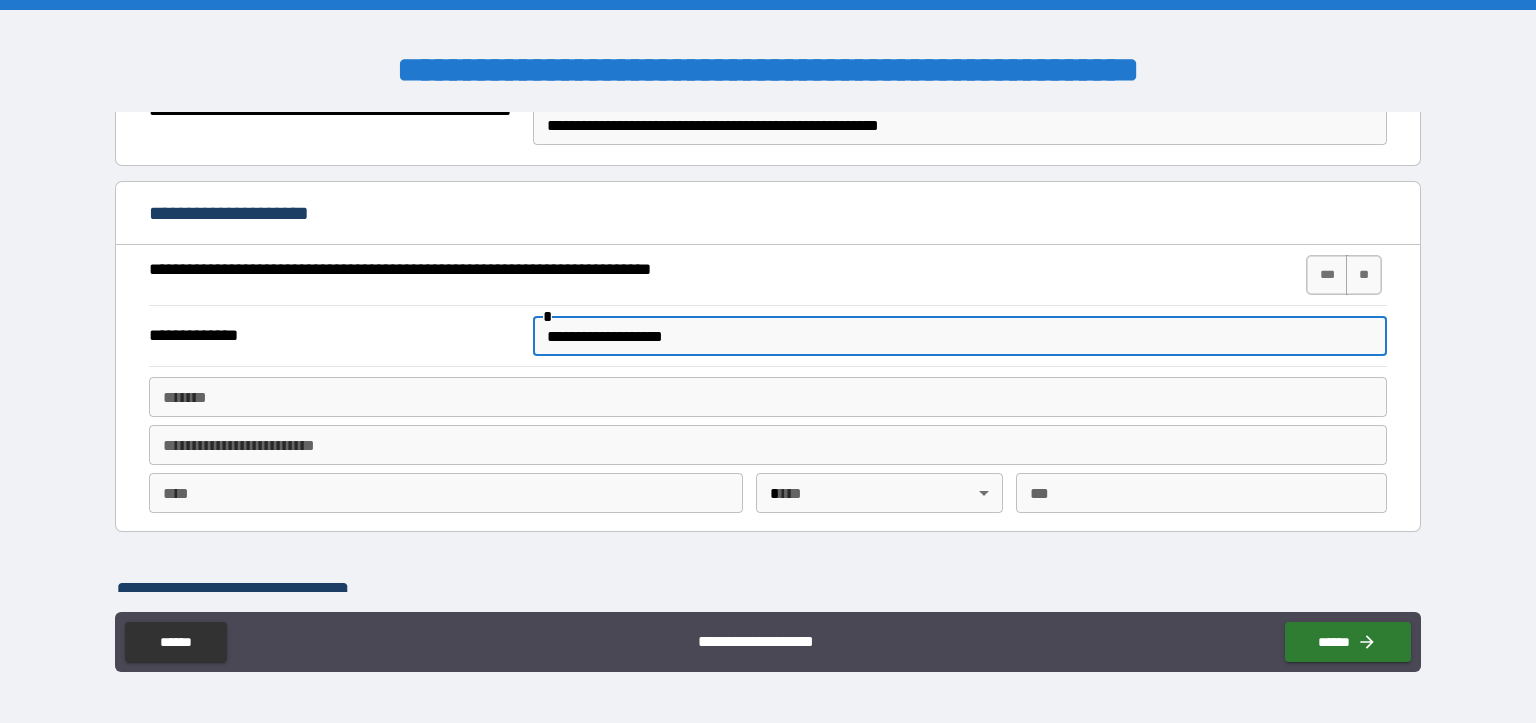type on "**********" 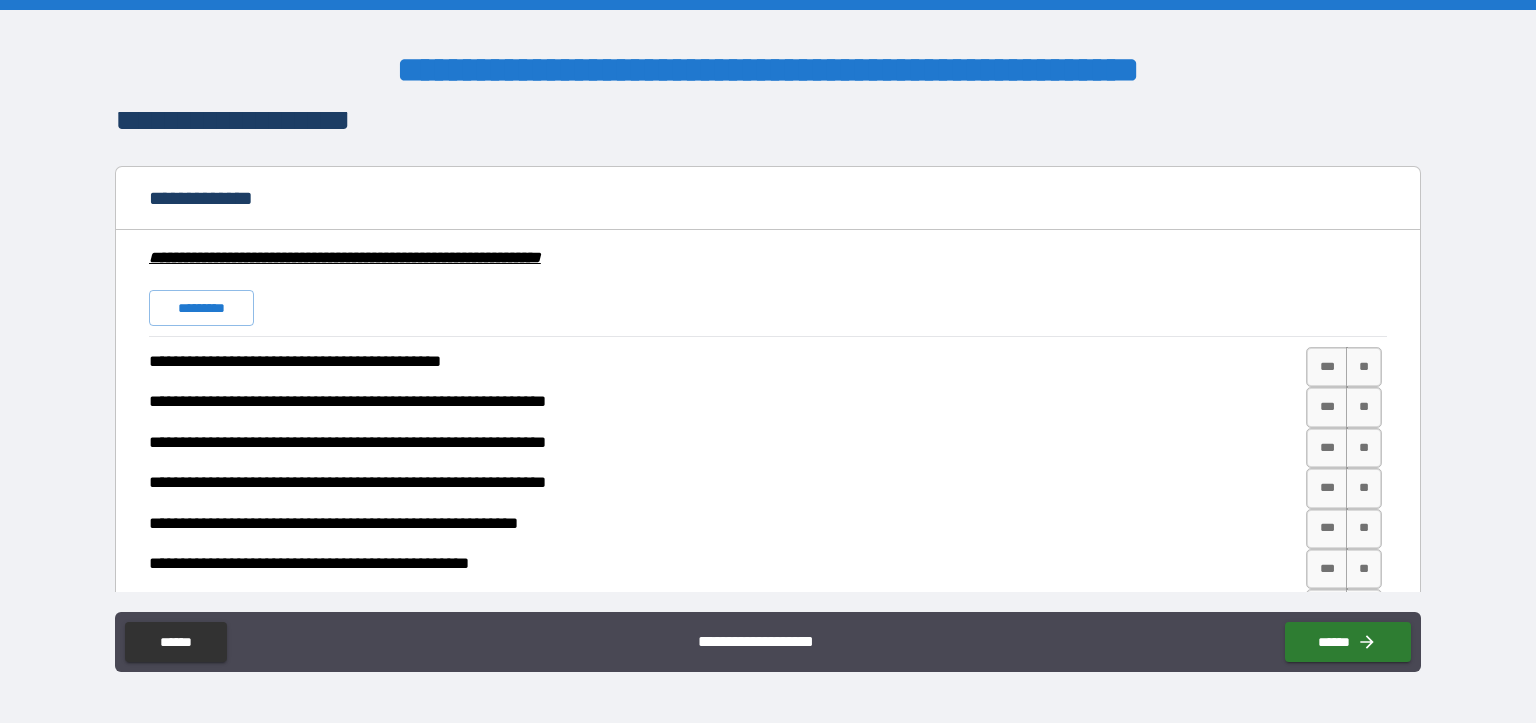 scroll, scrollTop: 1487, scrollLeft: 0, axis: vertical 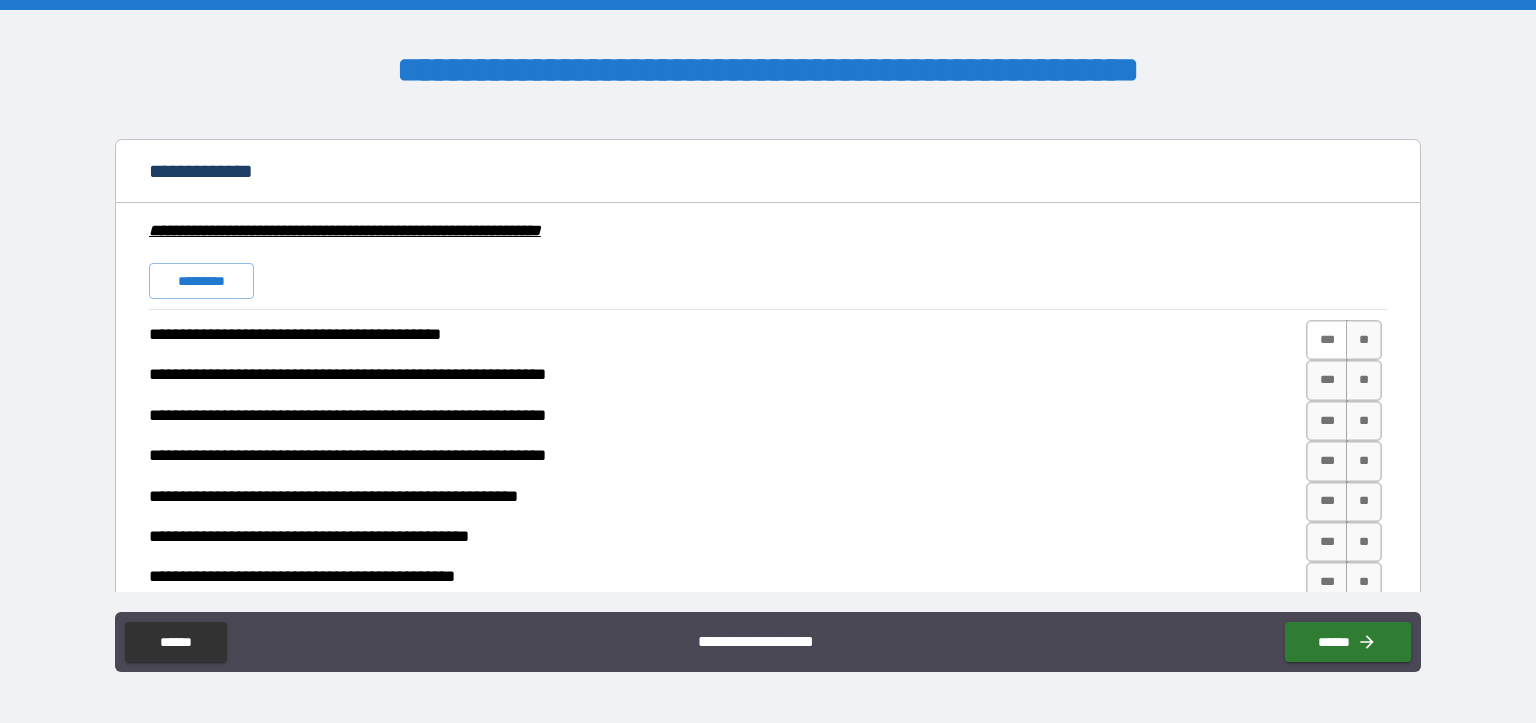 click on "***" at bounding box center (1327, 340) 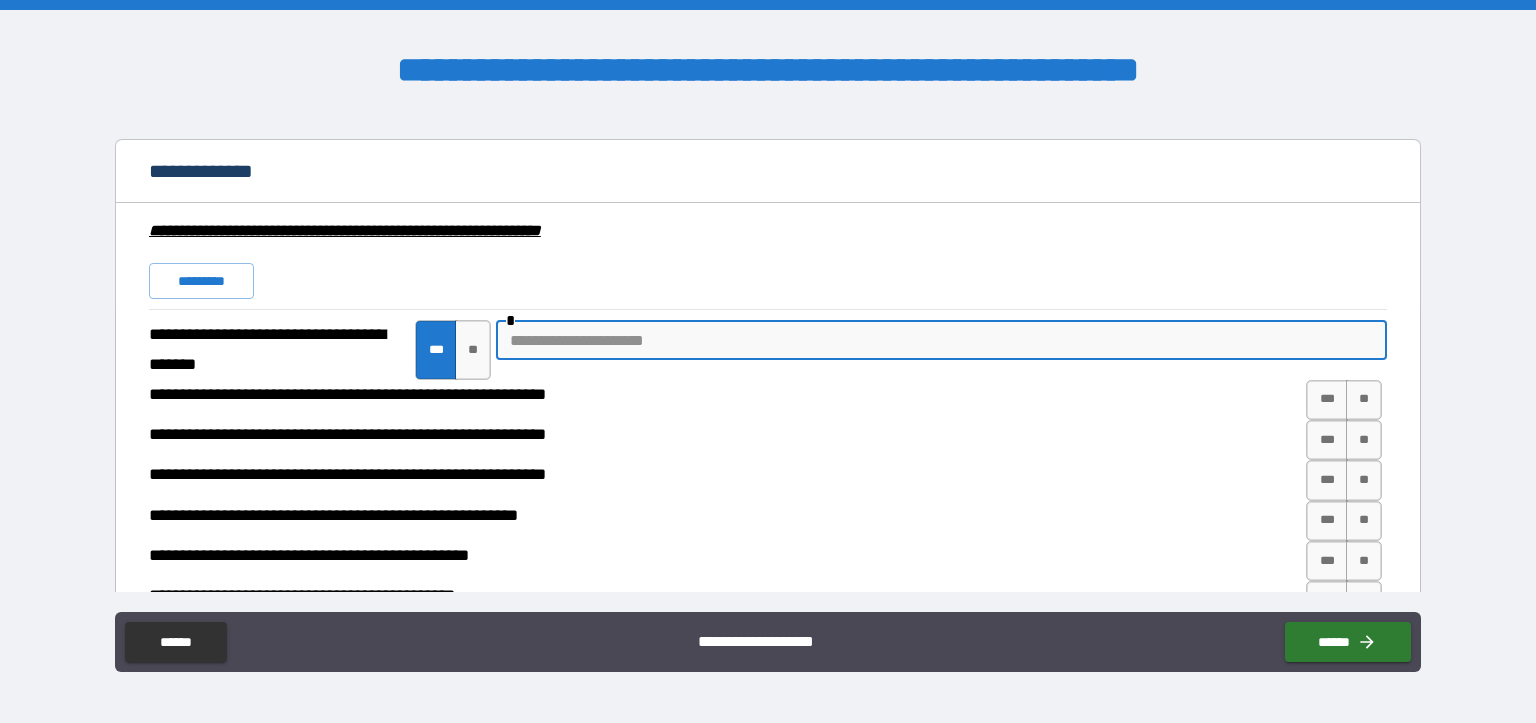 click at bounding box center [941, 340] 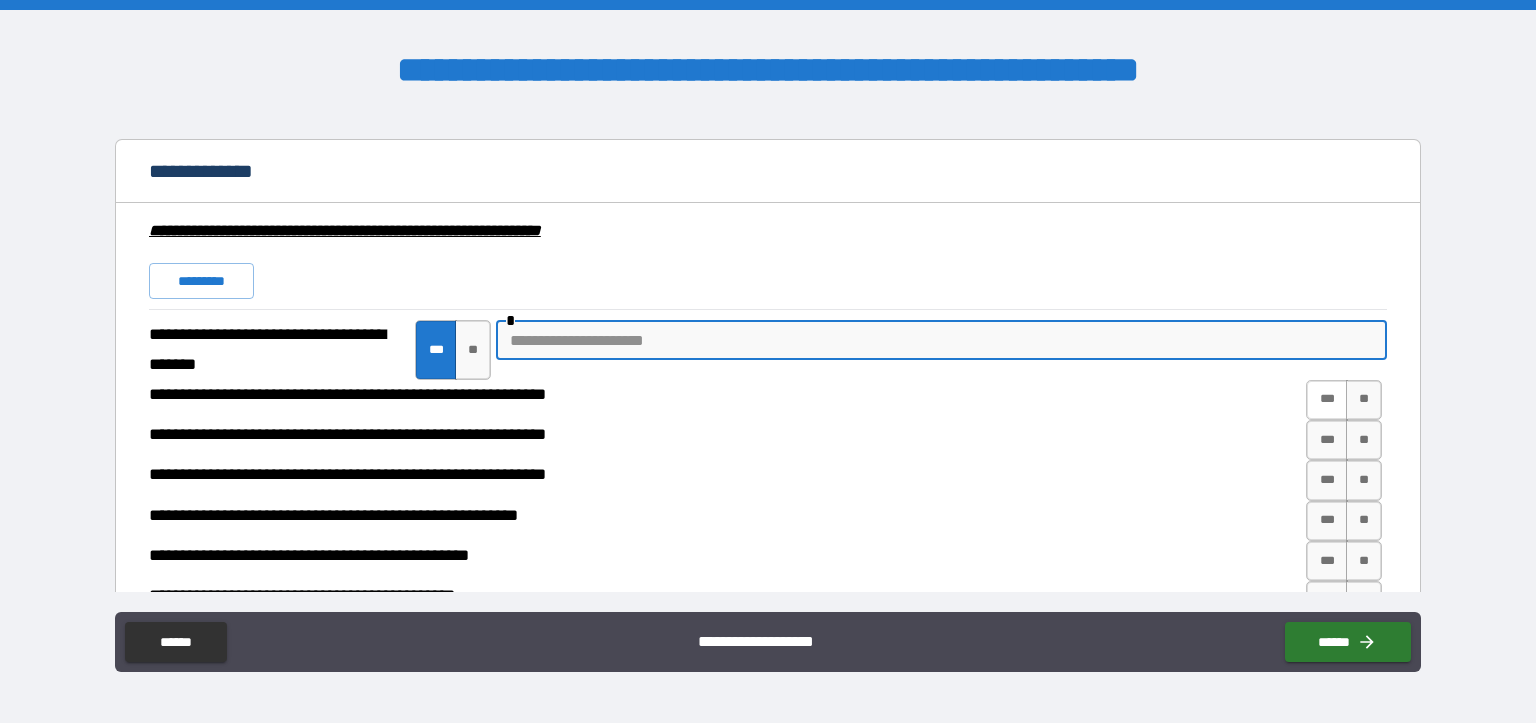 drag, startPoint x: 1304, startPoint y: 395, endPoint x: 825, endPoint y: 442, distance: 481.30032 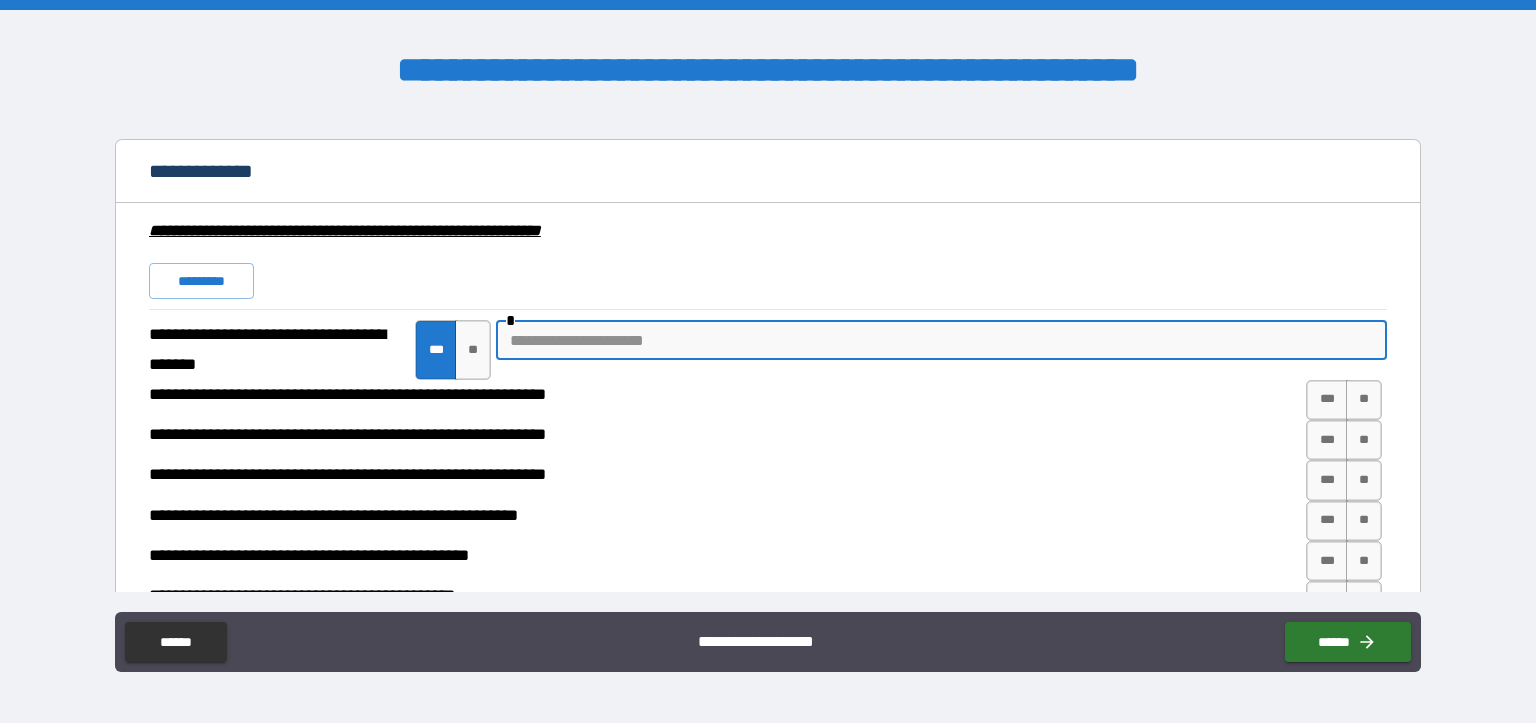 click on "***" at bounding box center [1327, 400] 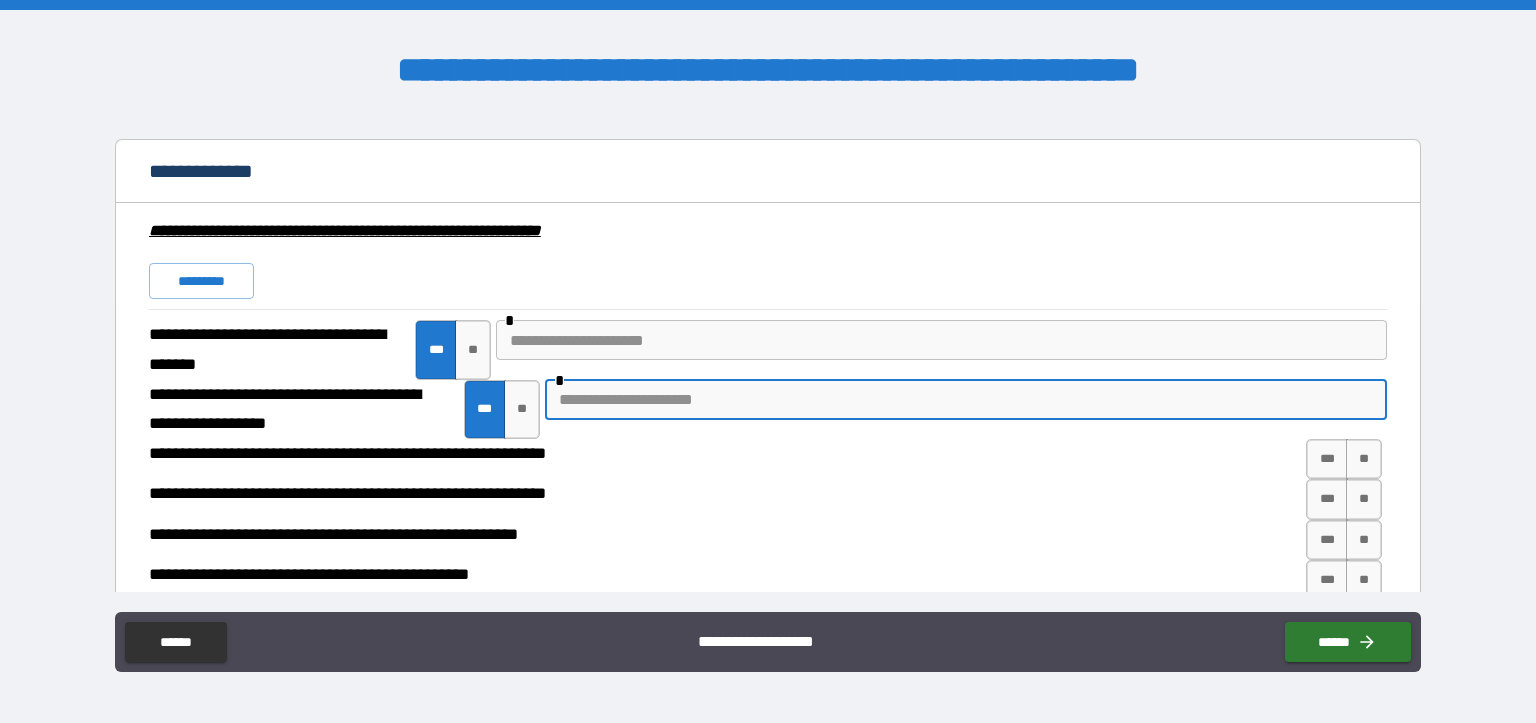 click at bounding box center [966, 400] 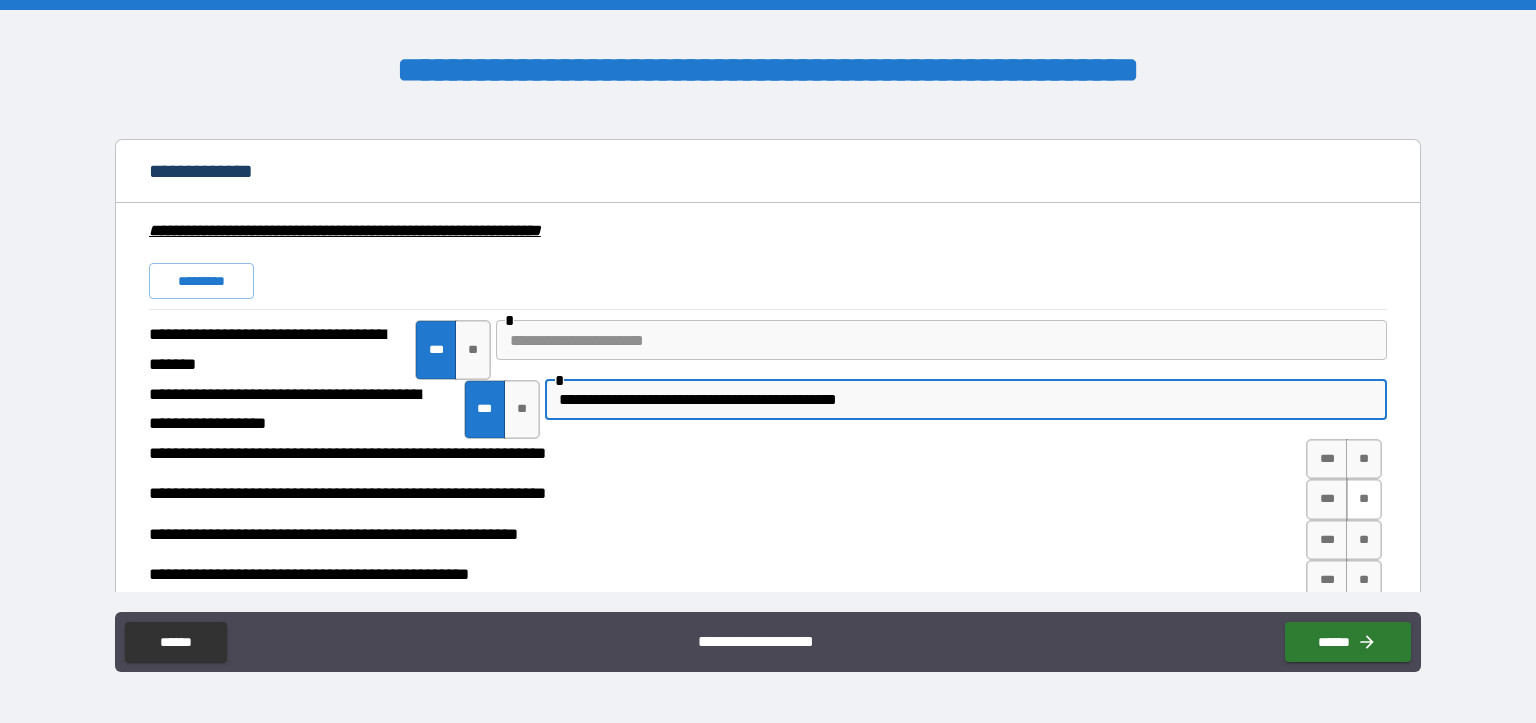 type on "**********" 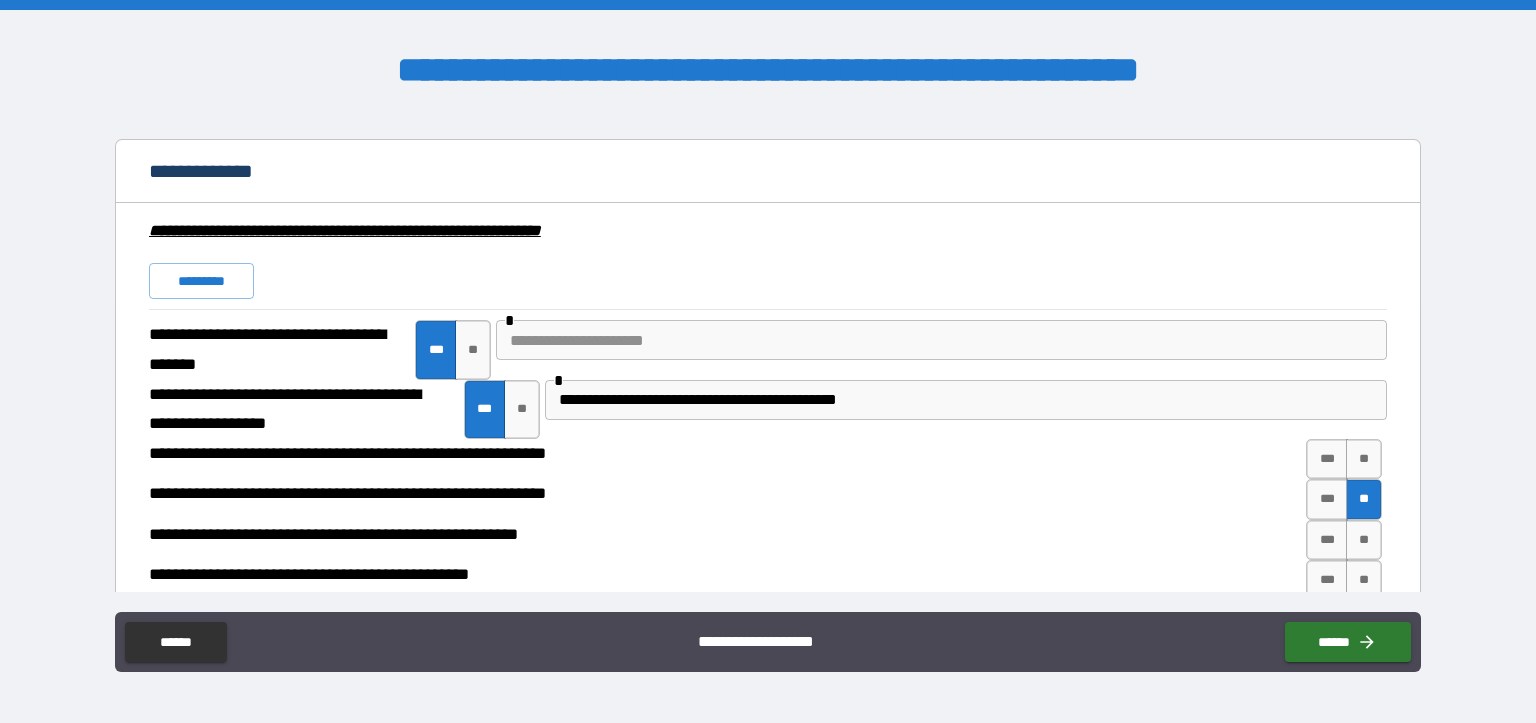scroll, scrollTop: 1587, scrollLeft: 0, axis: vertical 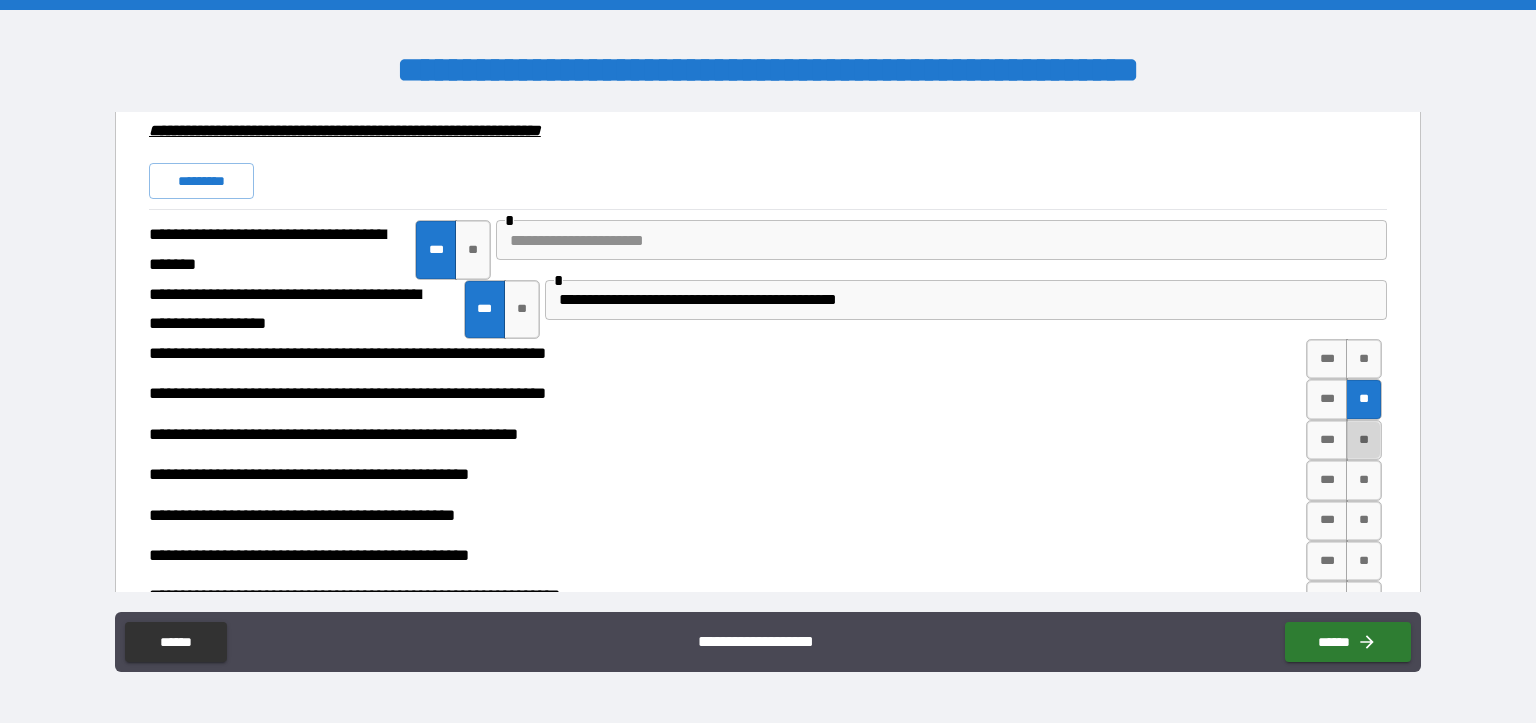 click on "**" at bounding box center (1364, 440) 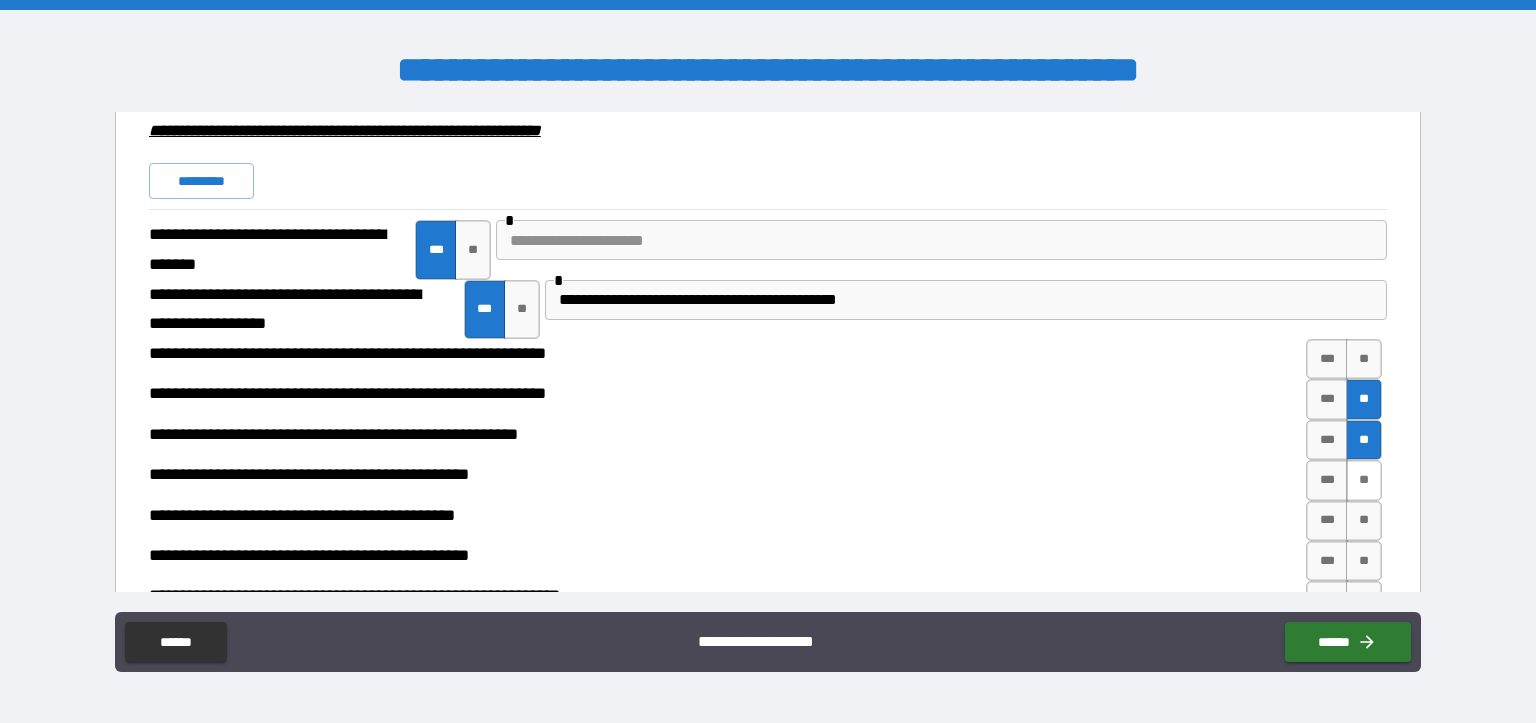 click on "**" at bounding box center [1364, 480] 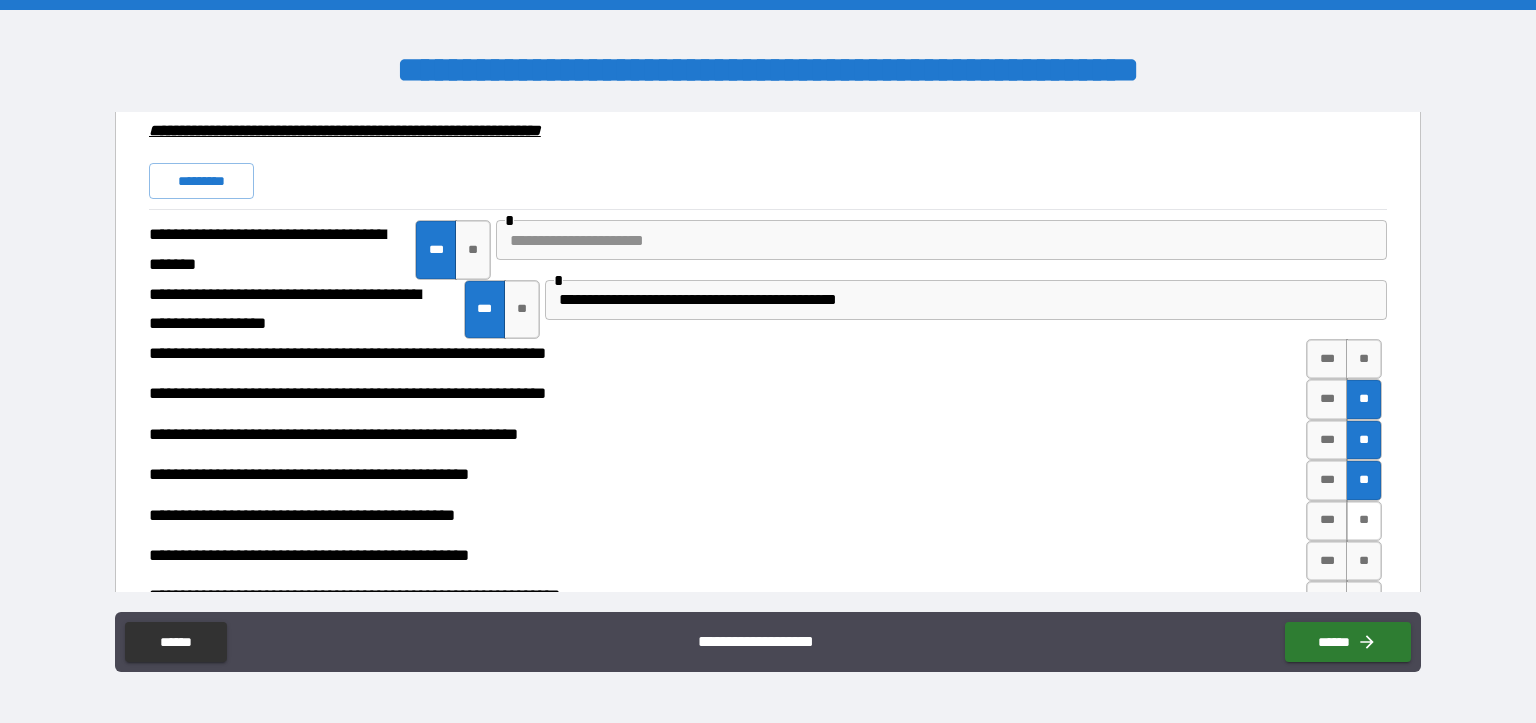 click on "**" at bounding box center [1364, 521] 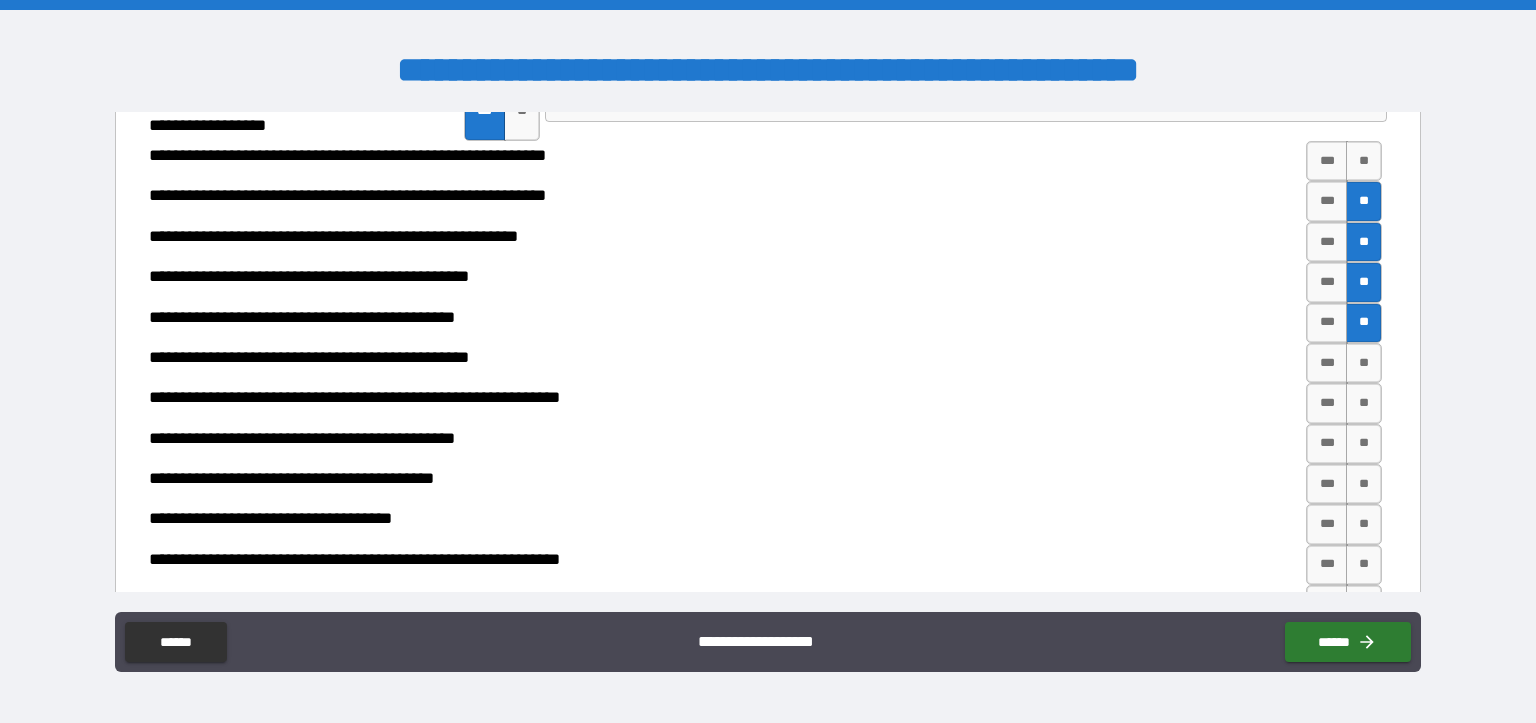 scroll, scrollTop: 1787, scrollLeft: 0, axis: vertical 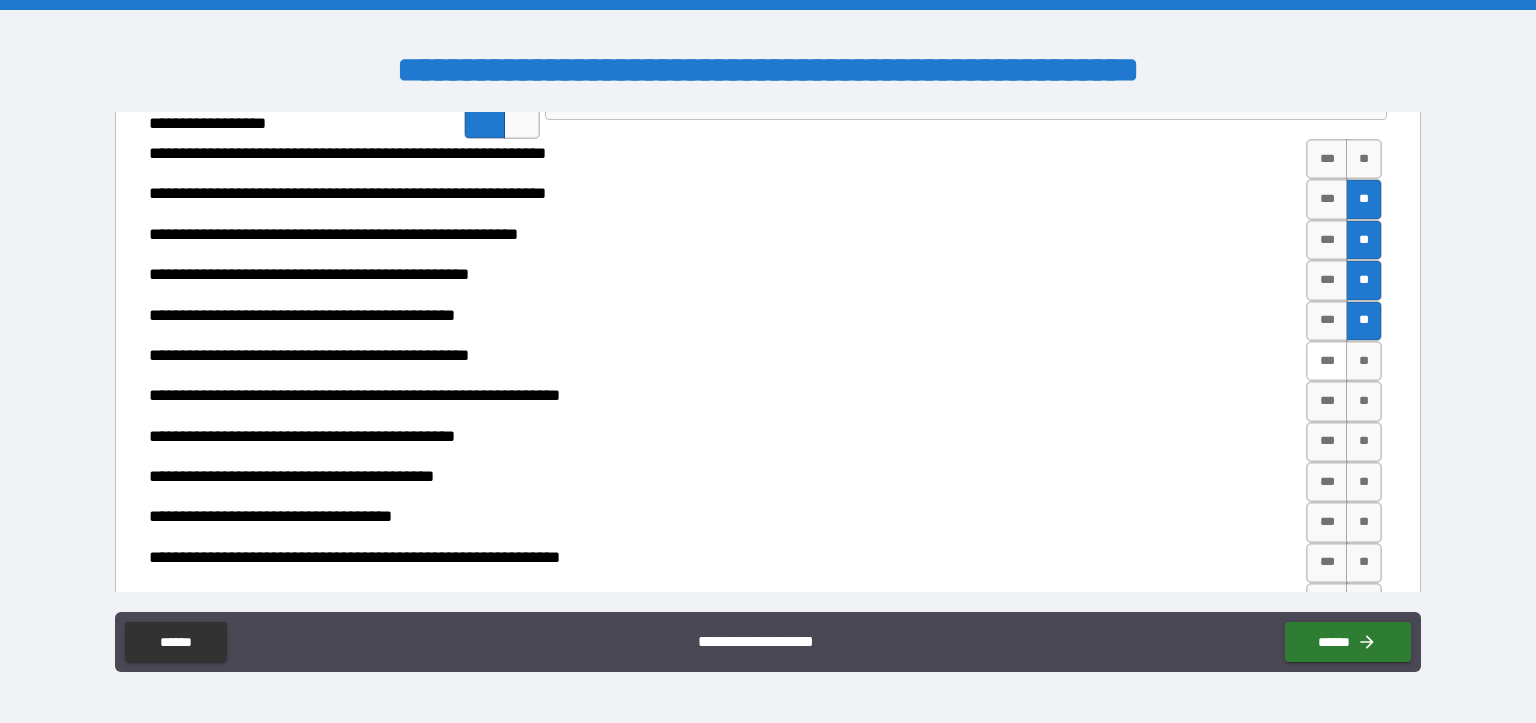 click on "***" at bounding box center (1327, 361) 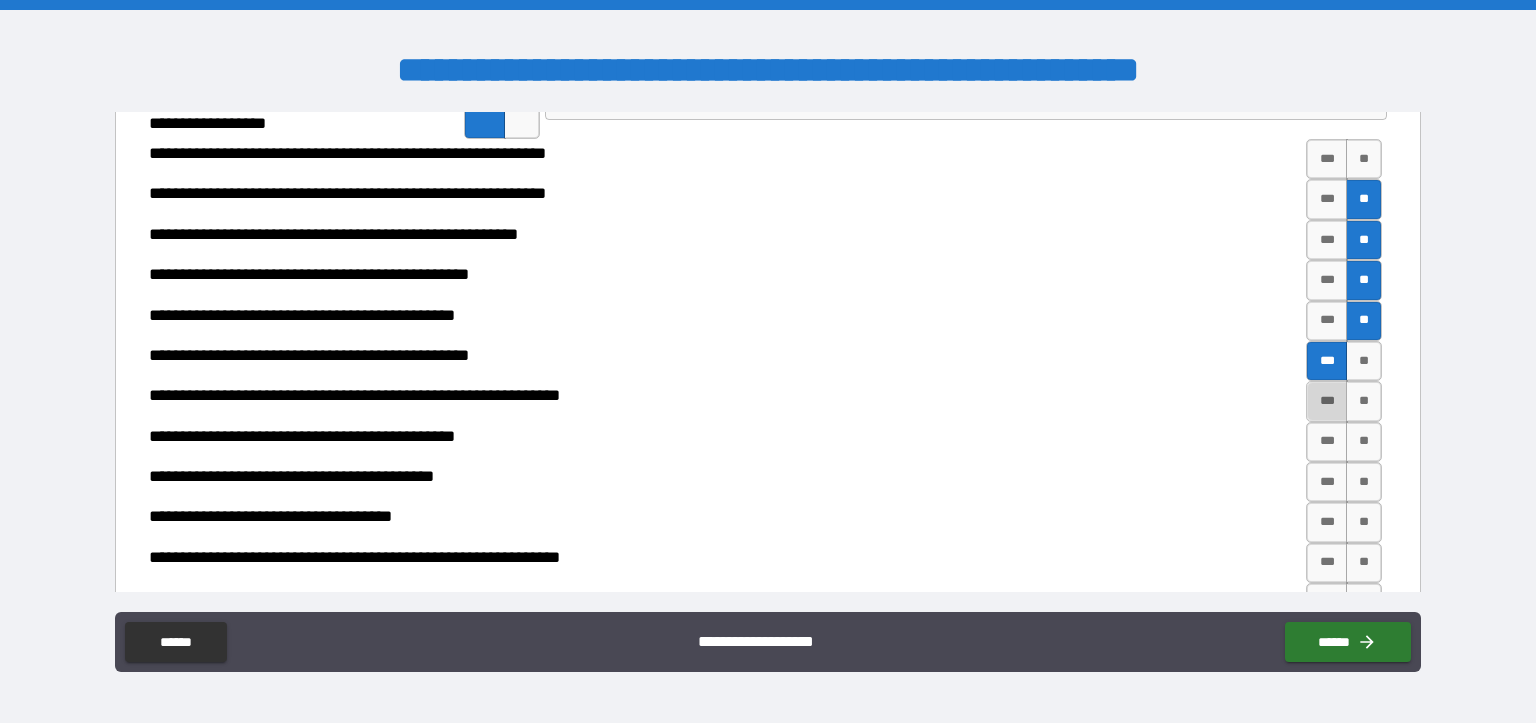 click on "***" at bounding box center (1327, 401) 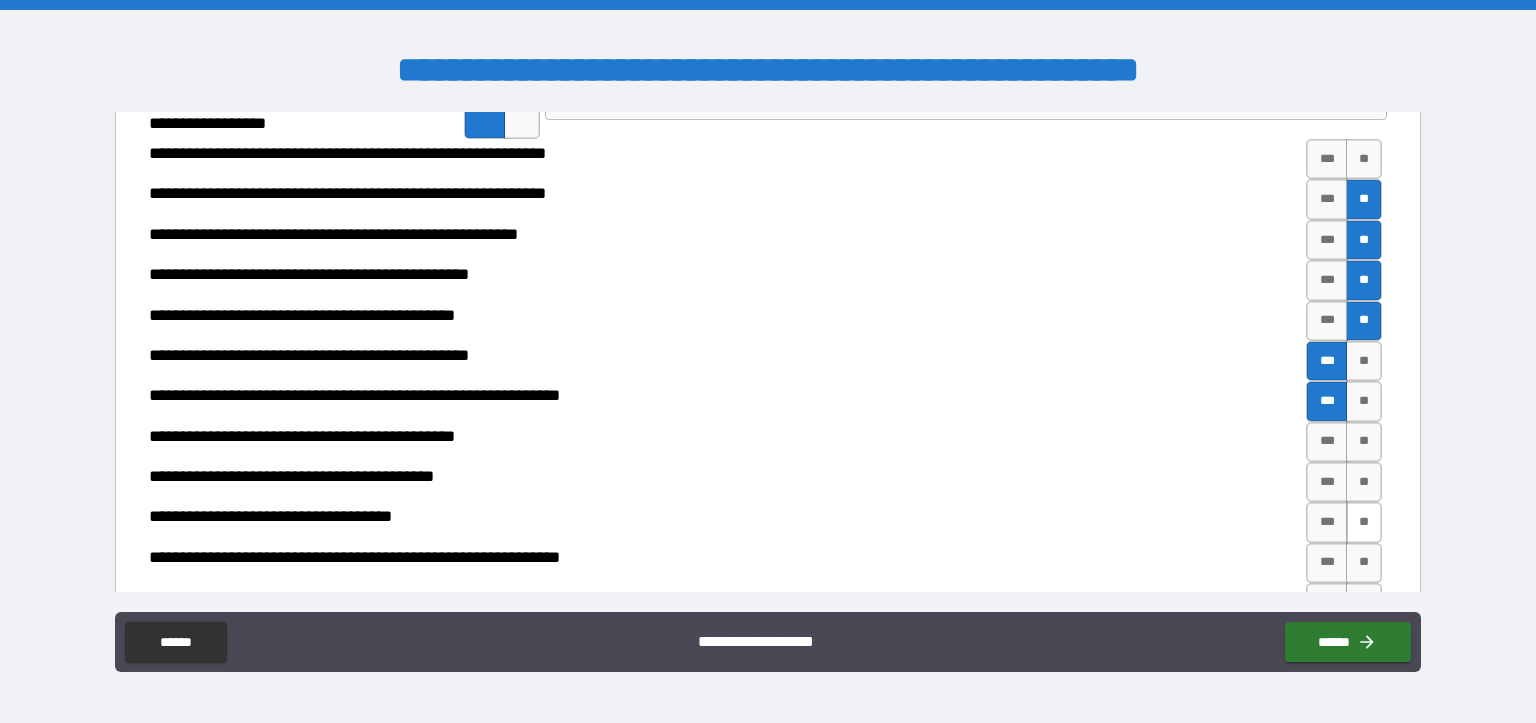 click on "**" at bounding box center [1364, 522] 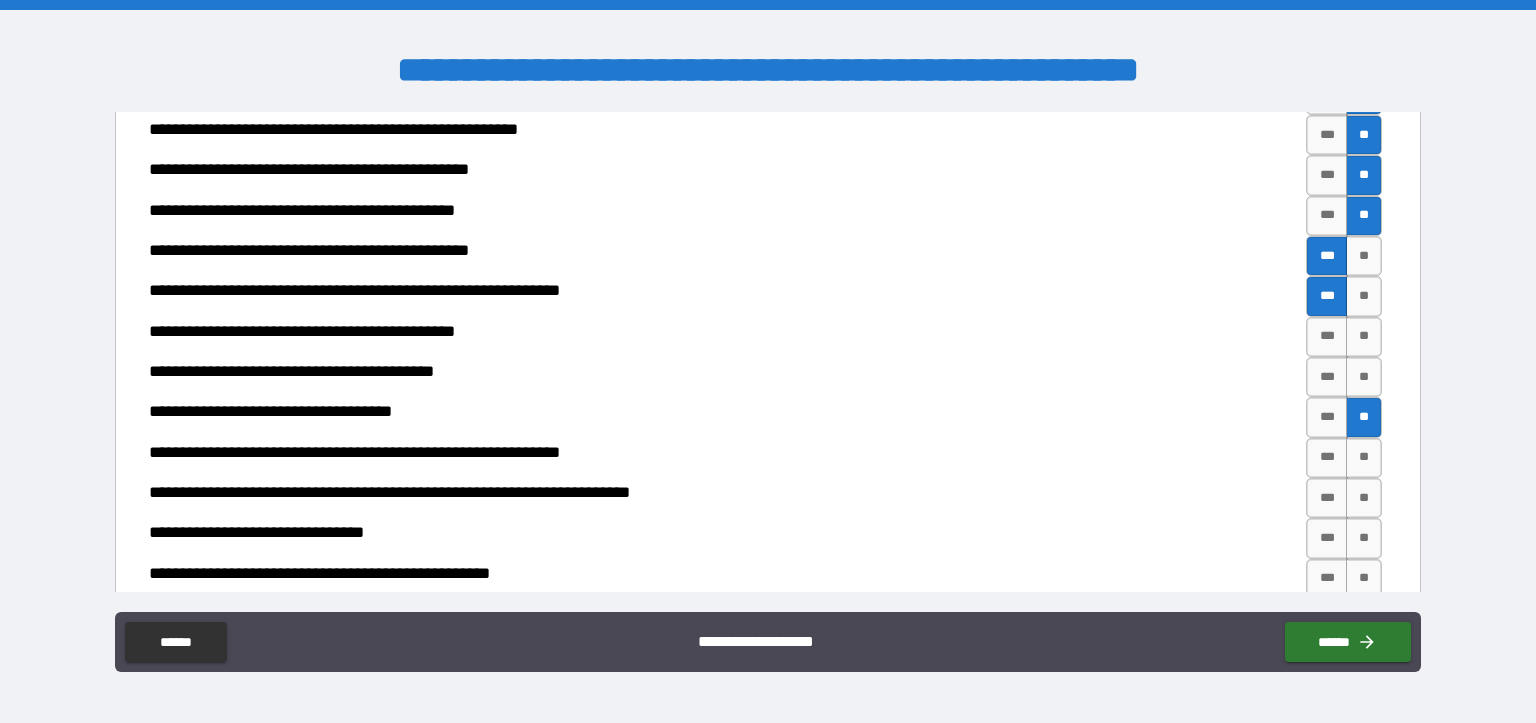scroll, scrollTop: 1987, scrollLeft: 0, axis: vertical 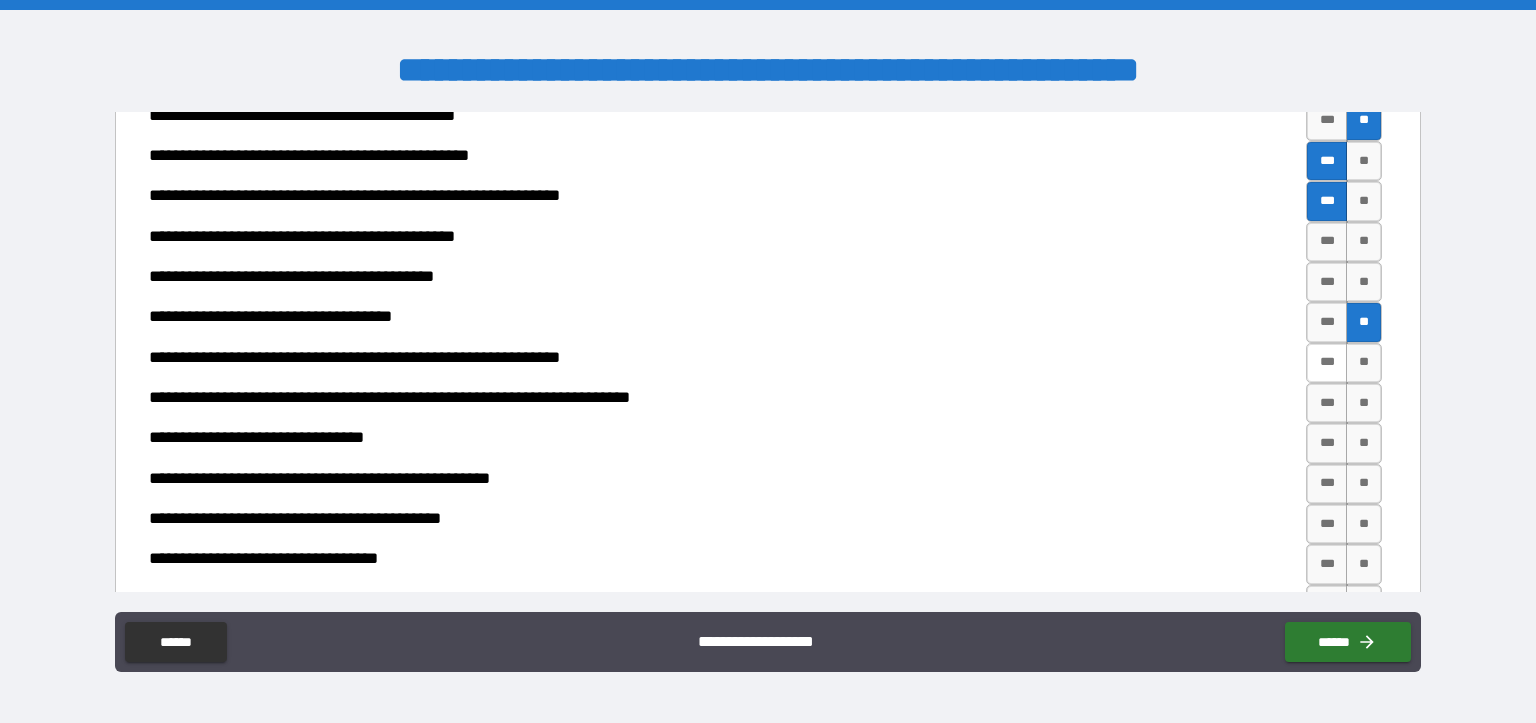 click on "***" at bounding box center (1327, 363) 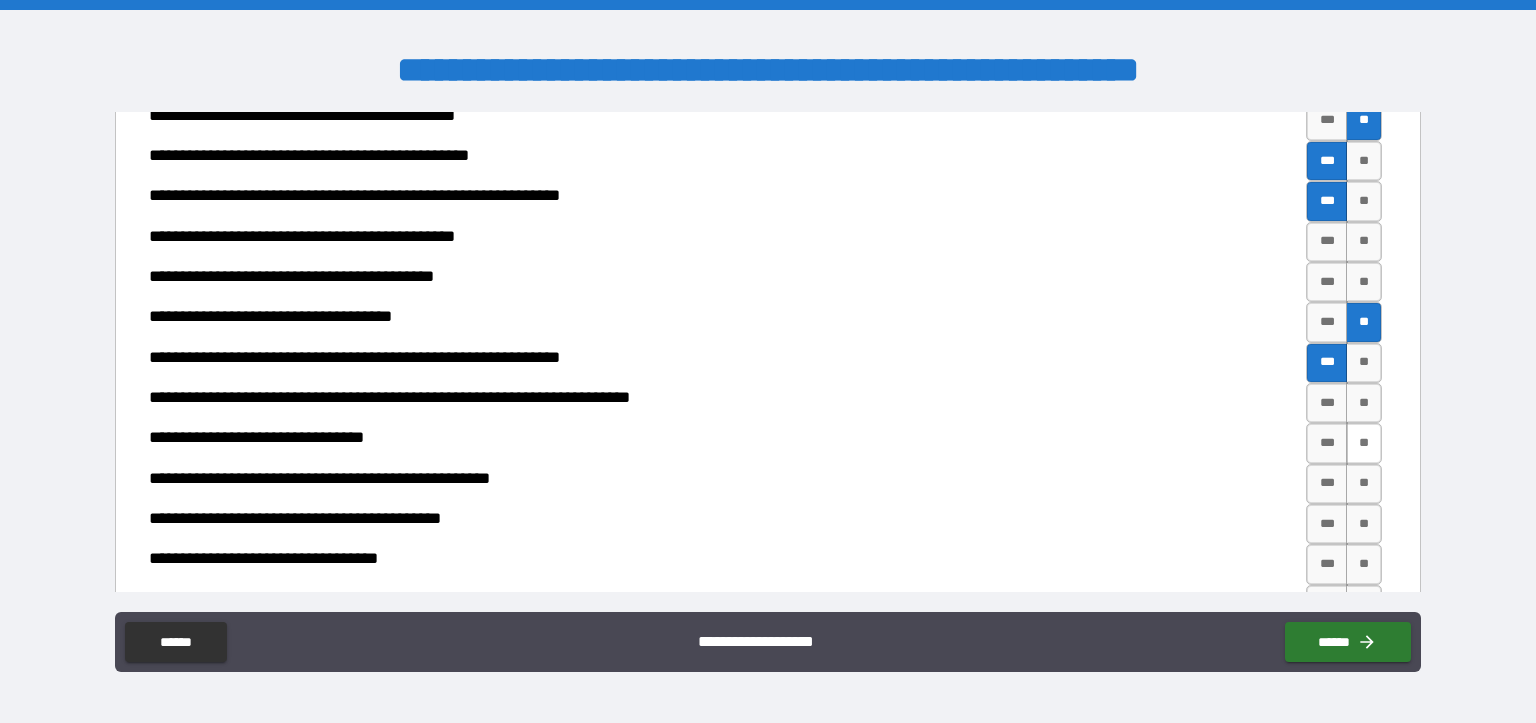 drag, startPoint x: 1311, startPoint y: 398, endPoint x: 1341, endPoint y: 438, distance: 50 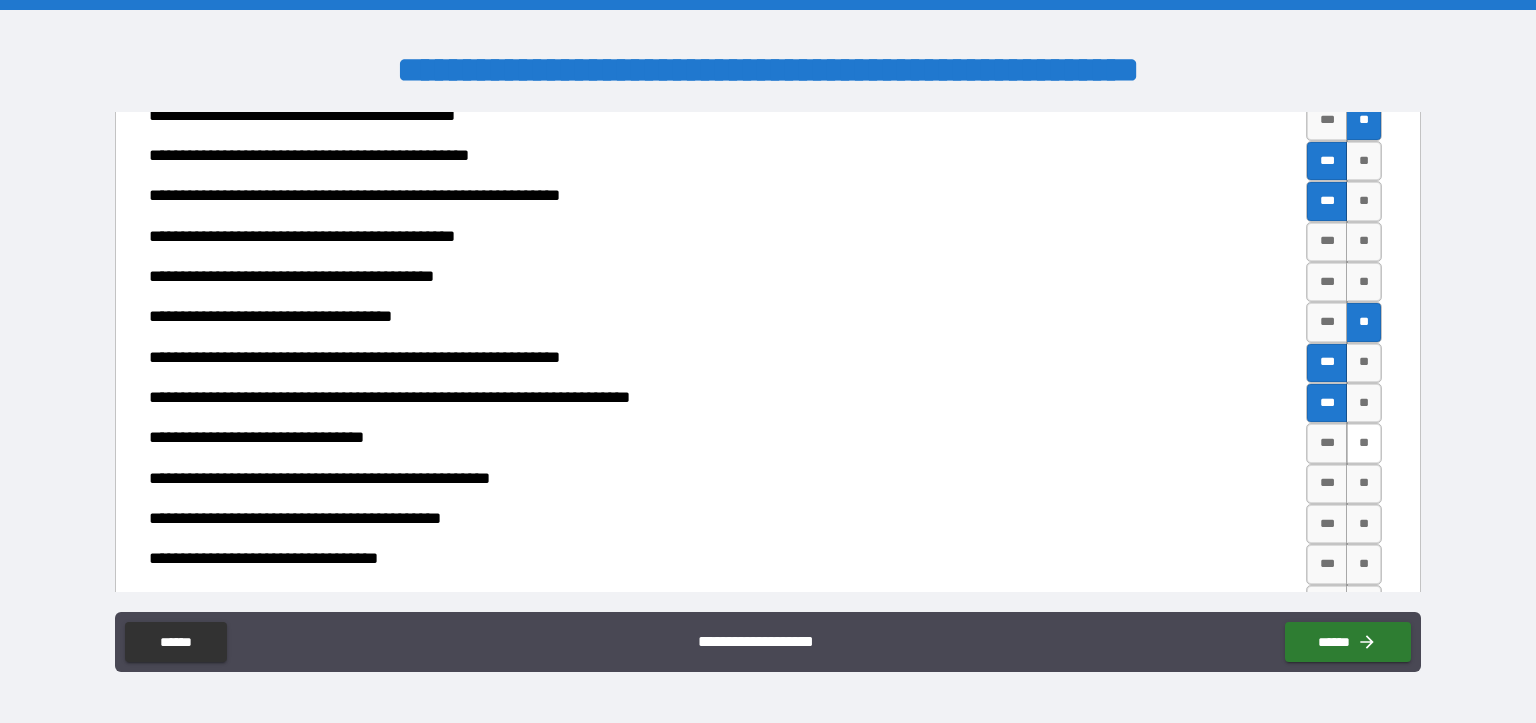 click on "**" at bounding box center [1364, 443] 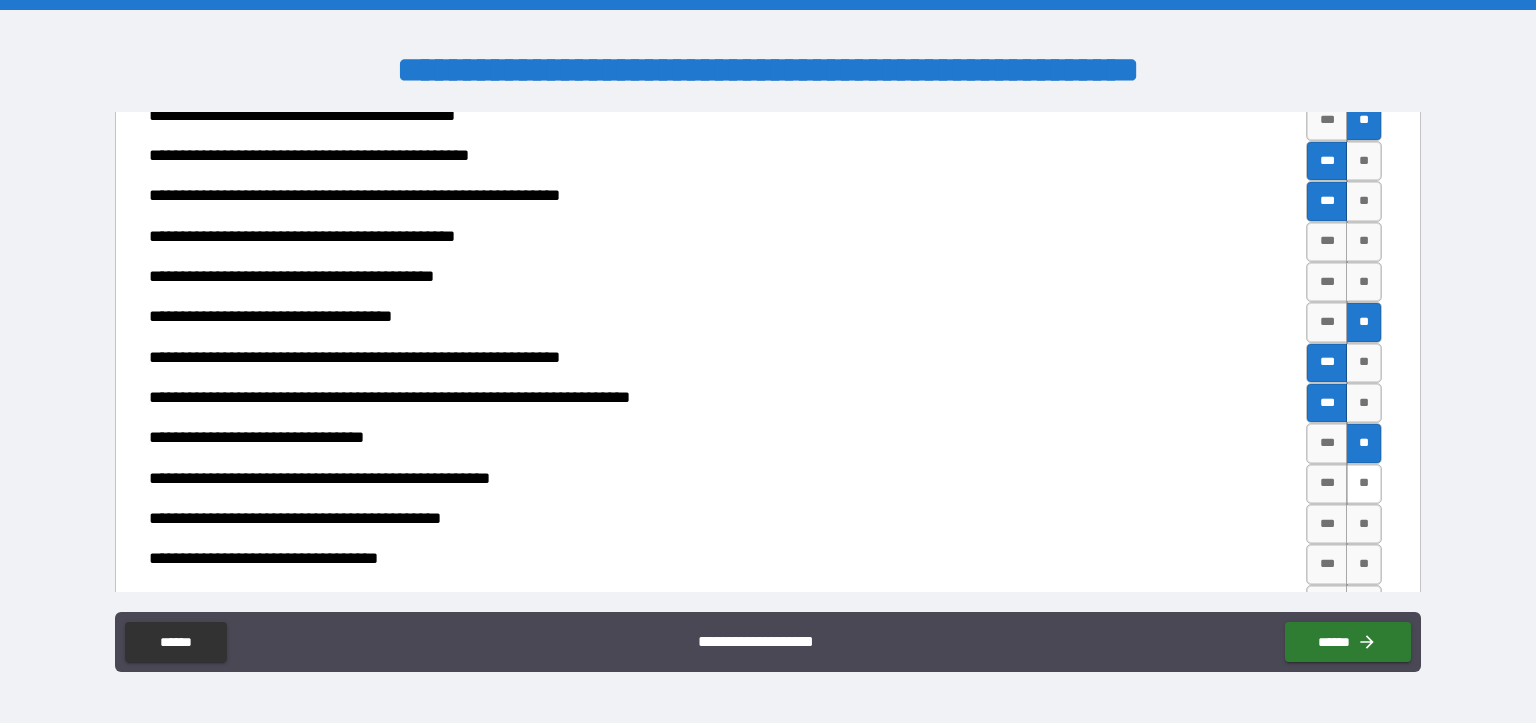 click on "**" at bounding box center (1364, 484) 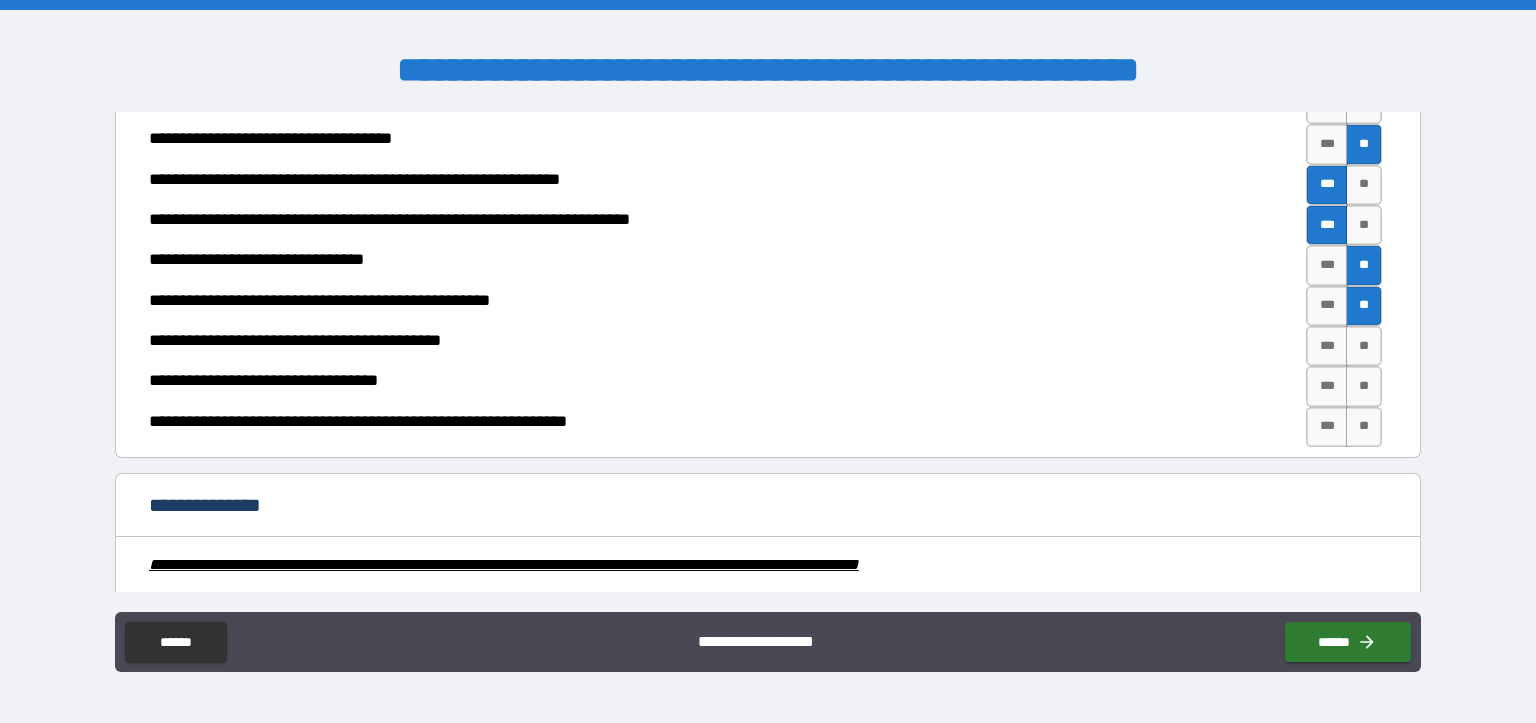 scroll, scrollTop: 2187, scrollLeft: 0, axis: vertical 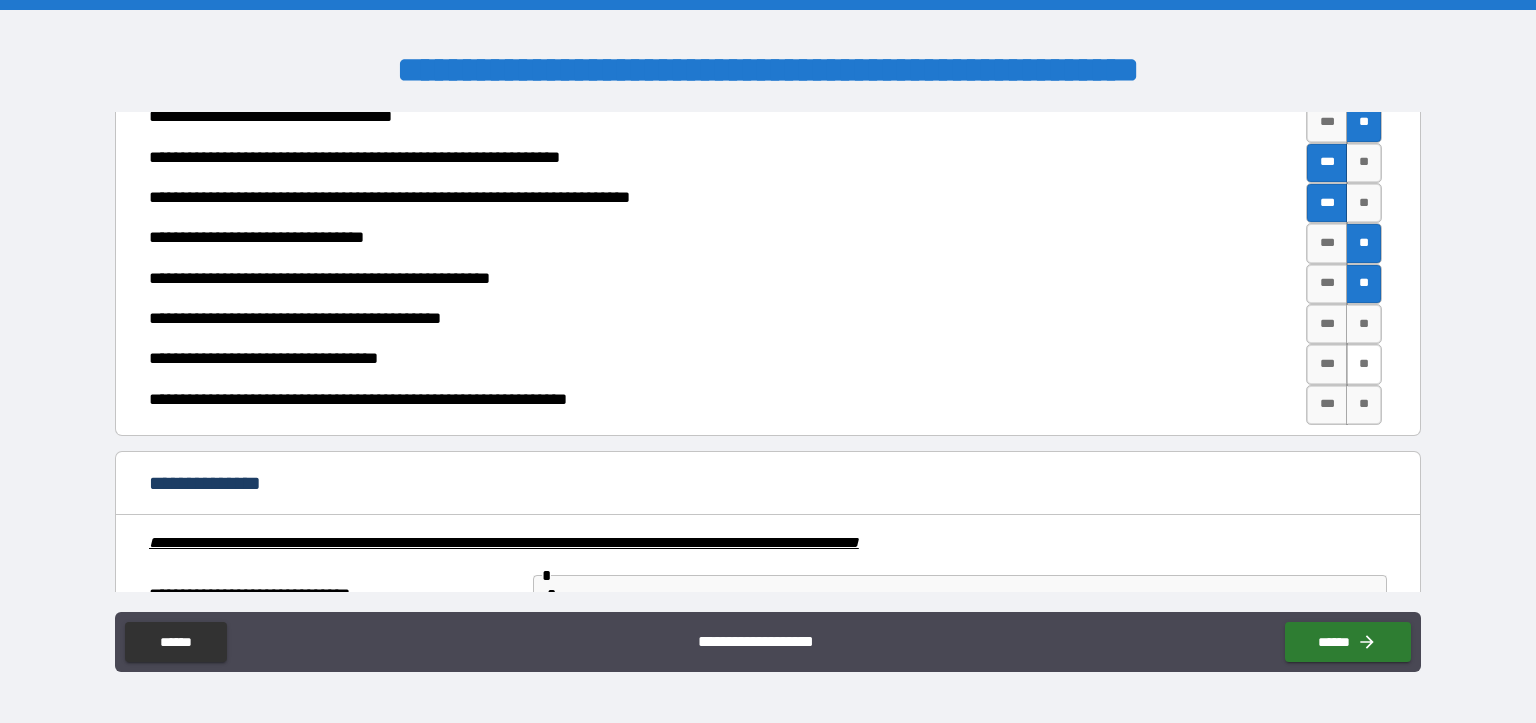click on "**" at bounding box center (1364, 364) 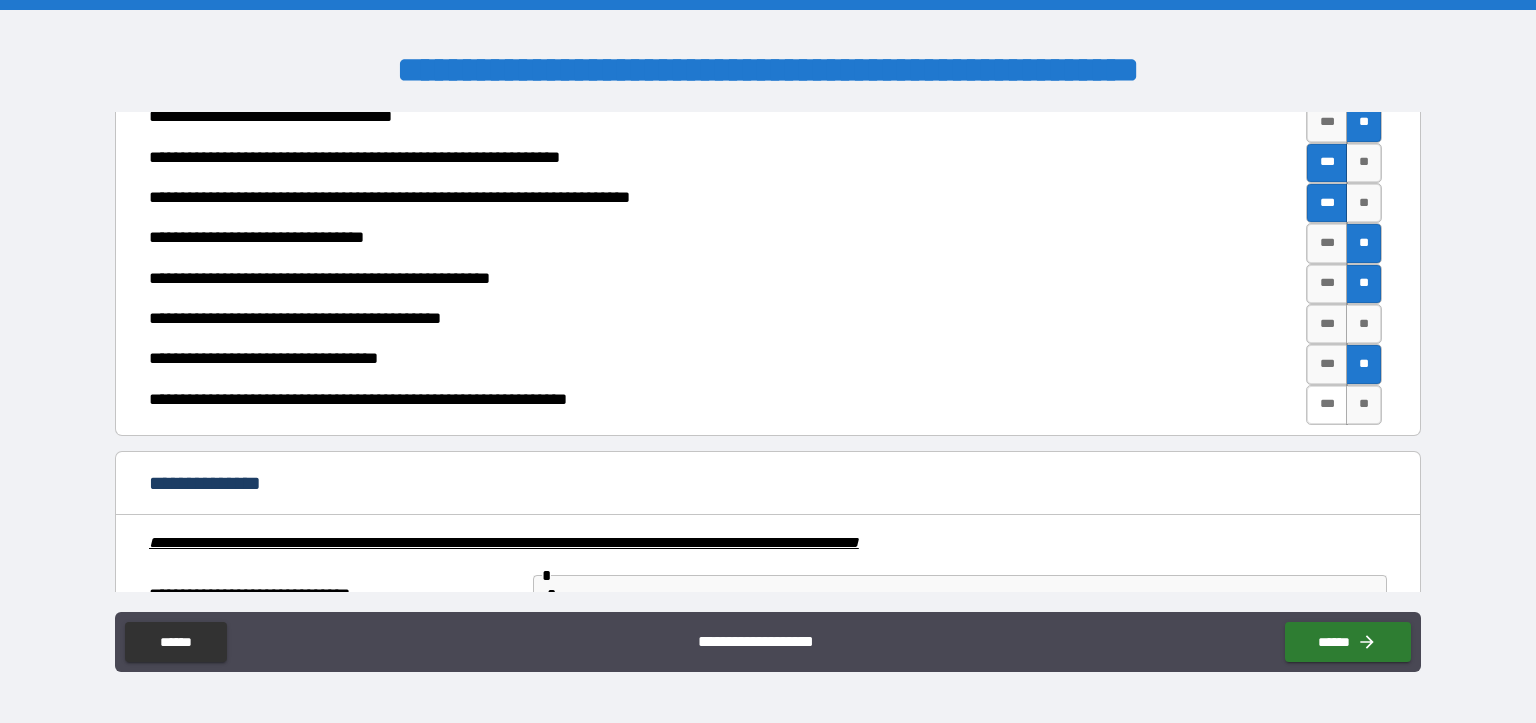 click on "***" at bounding box center (1327, 405) 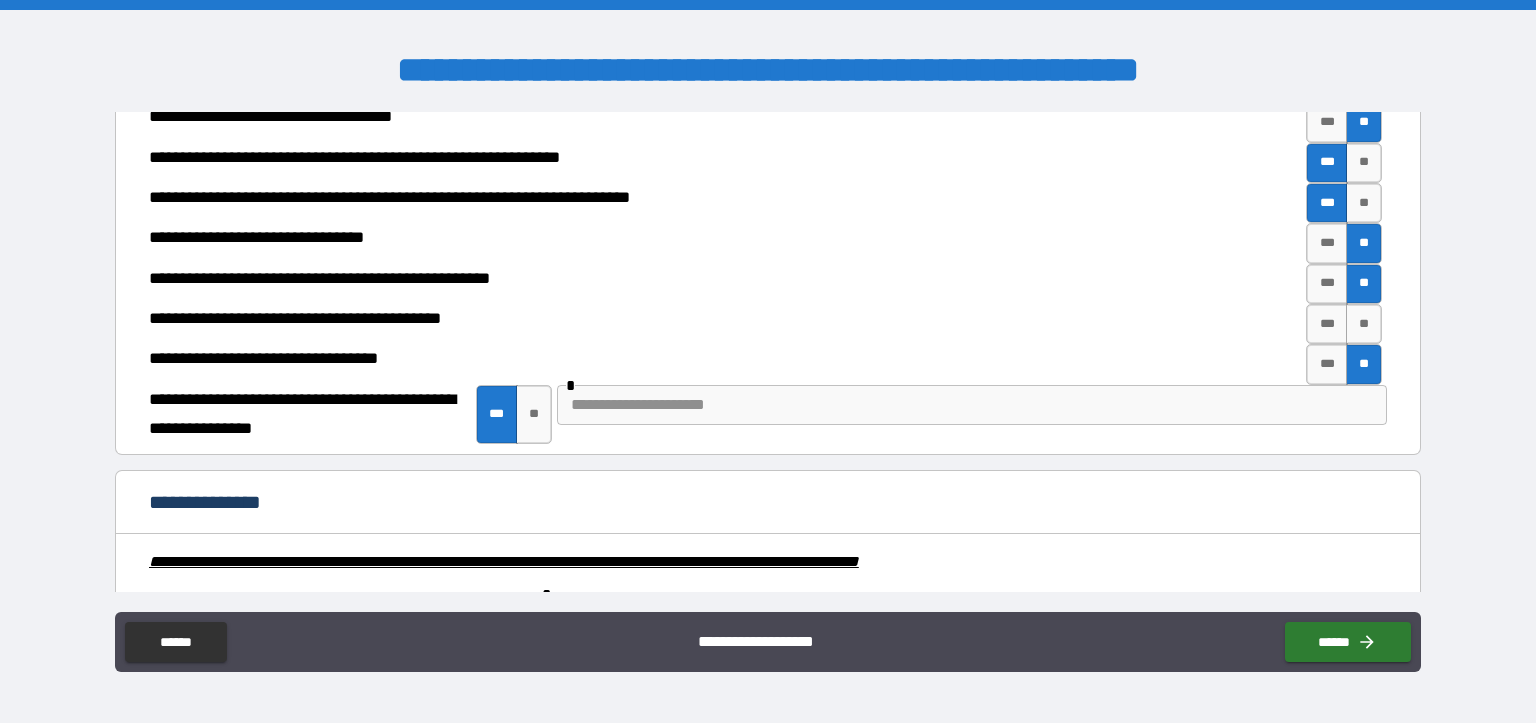 click at bounding box center (972, 405) 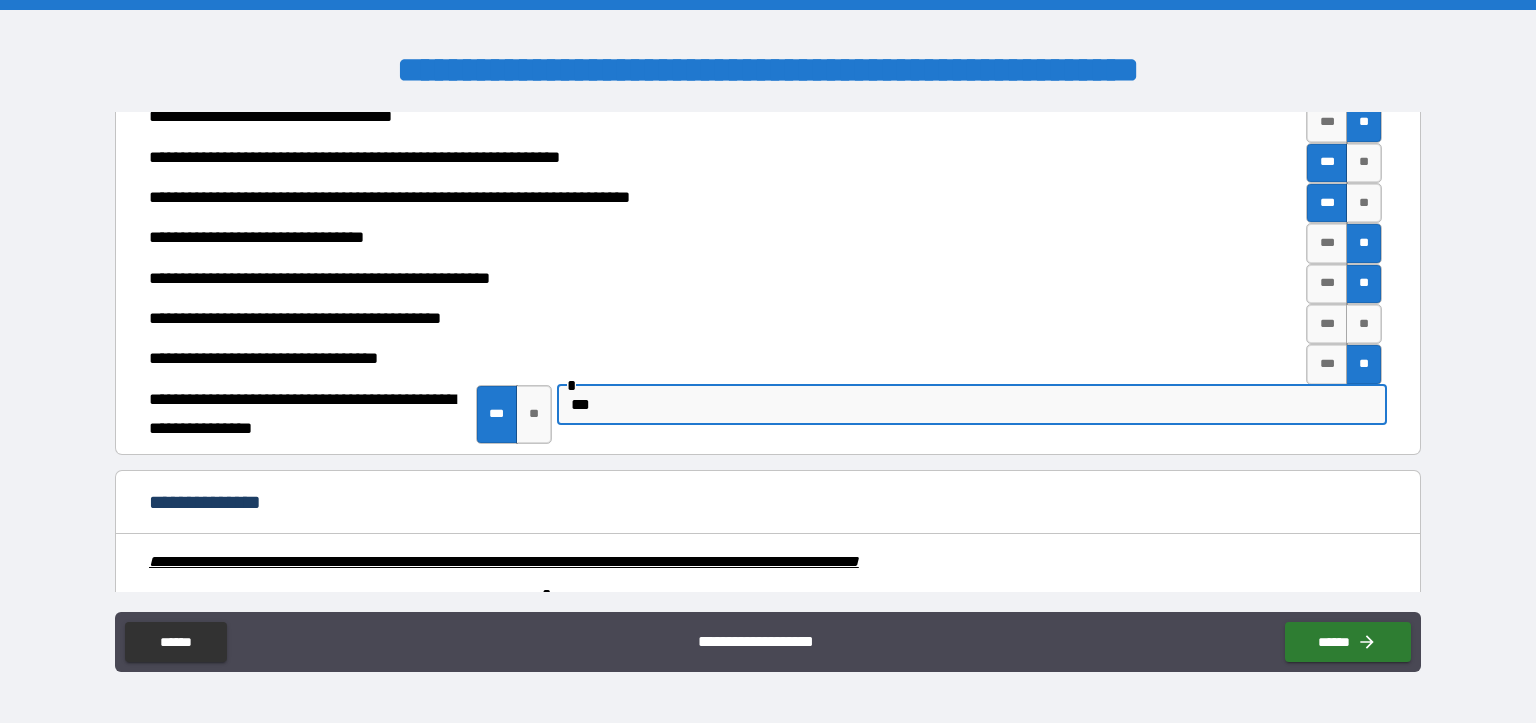 type on "***" 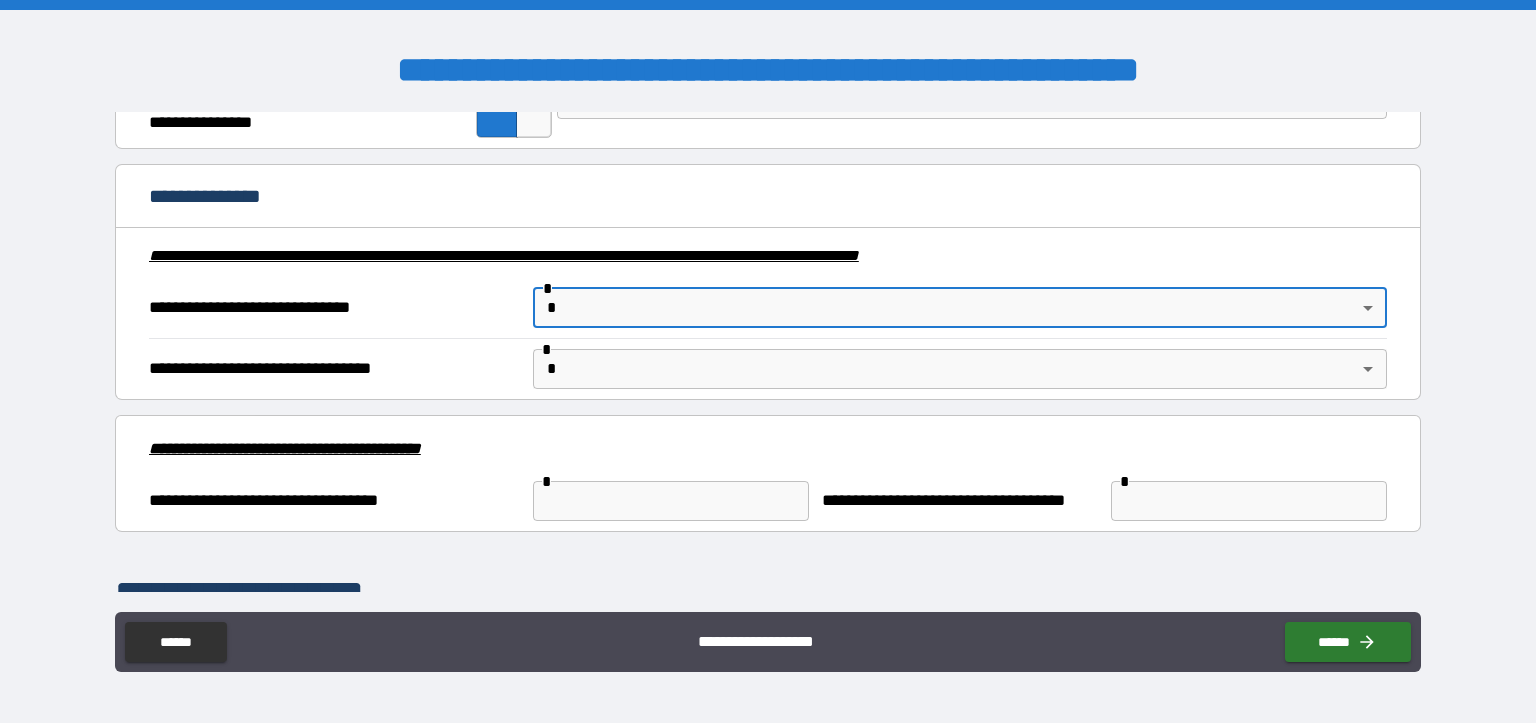 scroll, scrollTop: 2524, scrollLeft: 0, axis: vertical 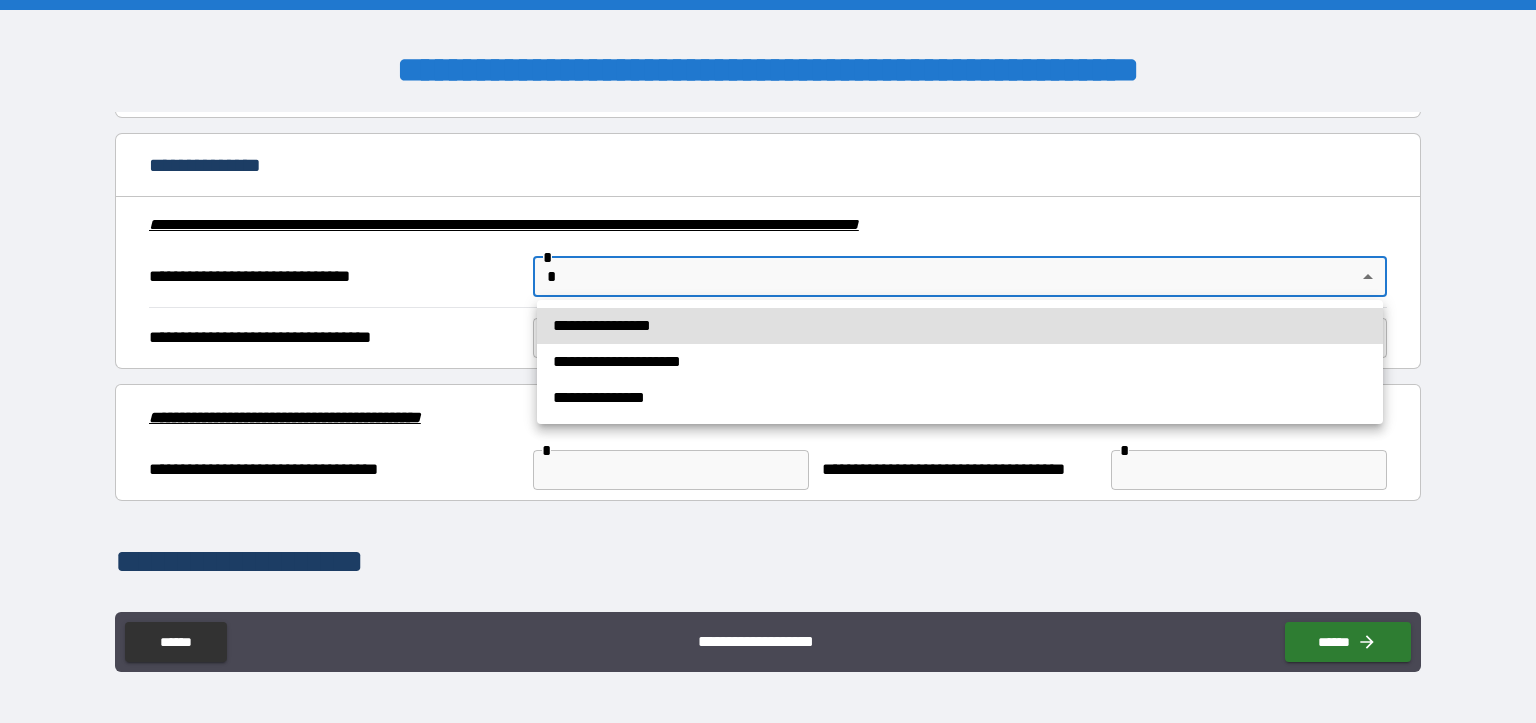 click on "**********" at bounding box center (768, 361) 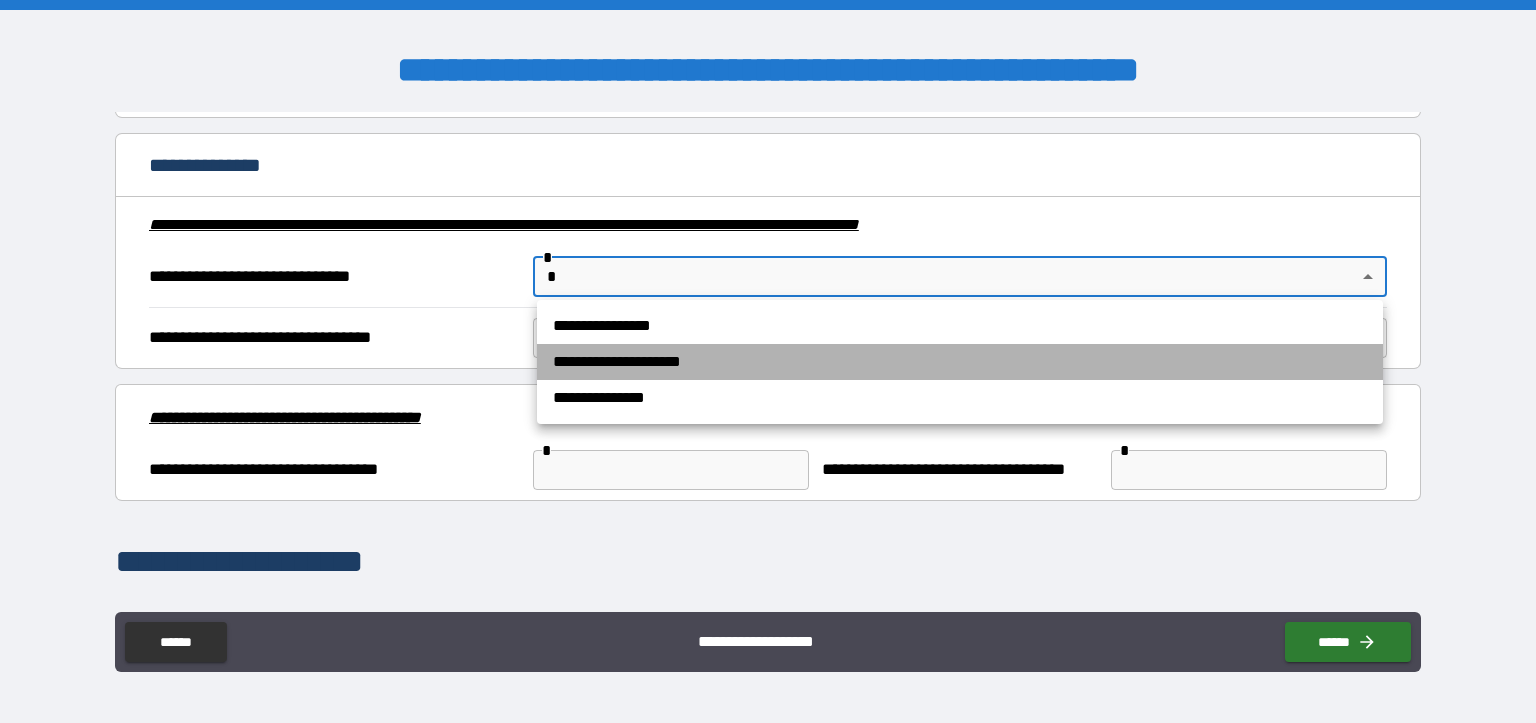 click on "**********" at bounding box center [960, 362] 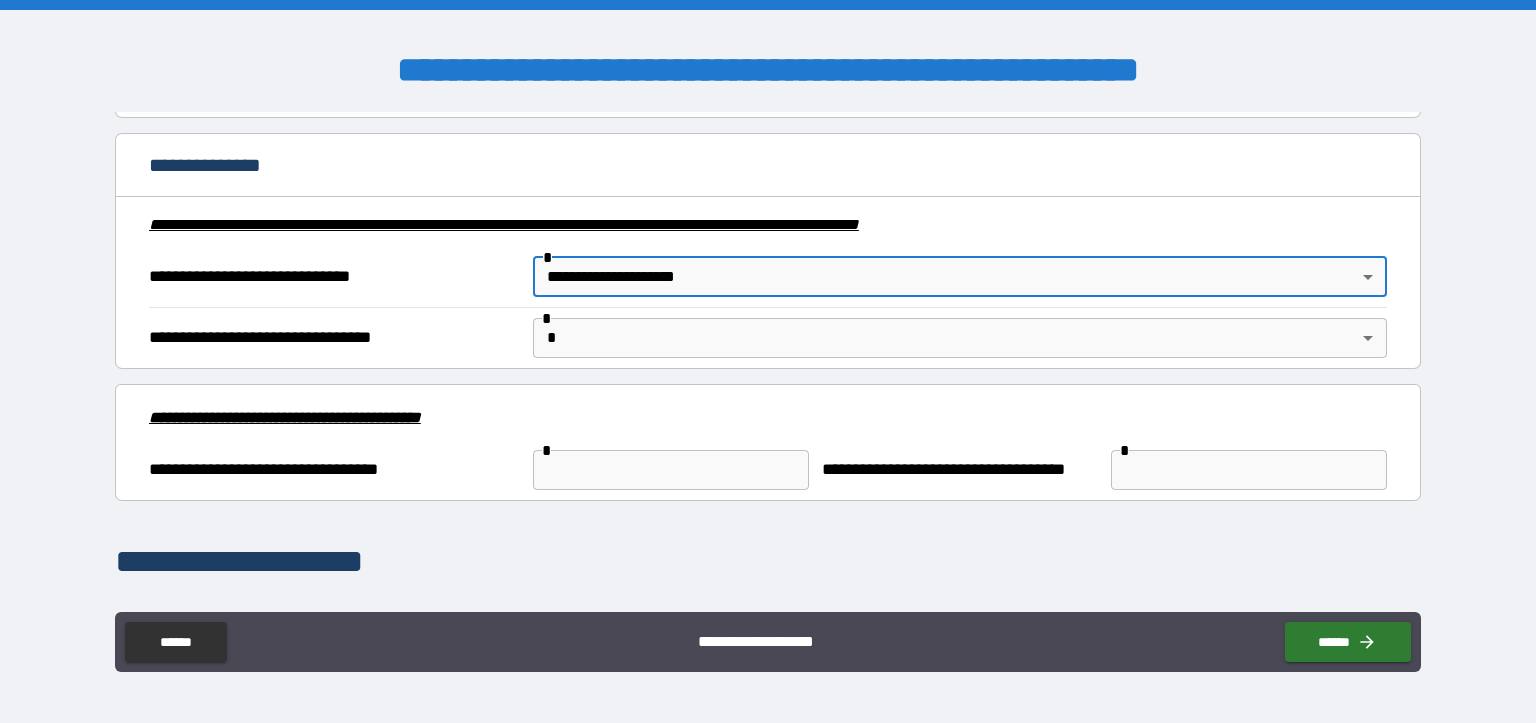 click on "**********" at bounding box center (768, 361) 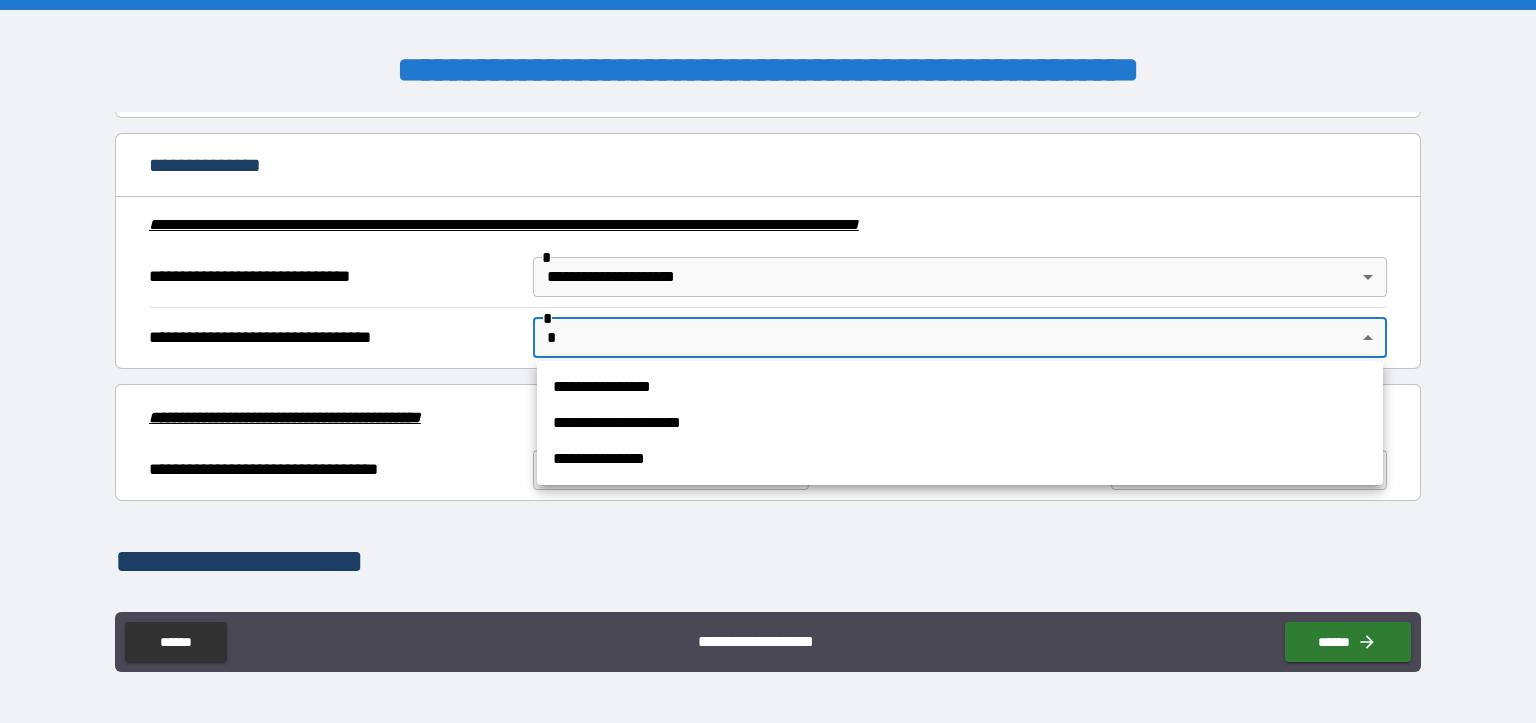 click on "**********" at bounding box center [960, 387] 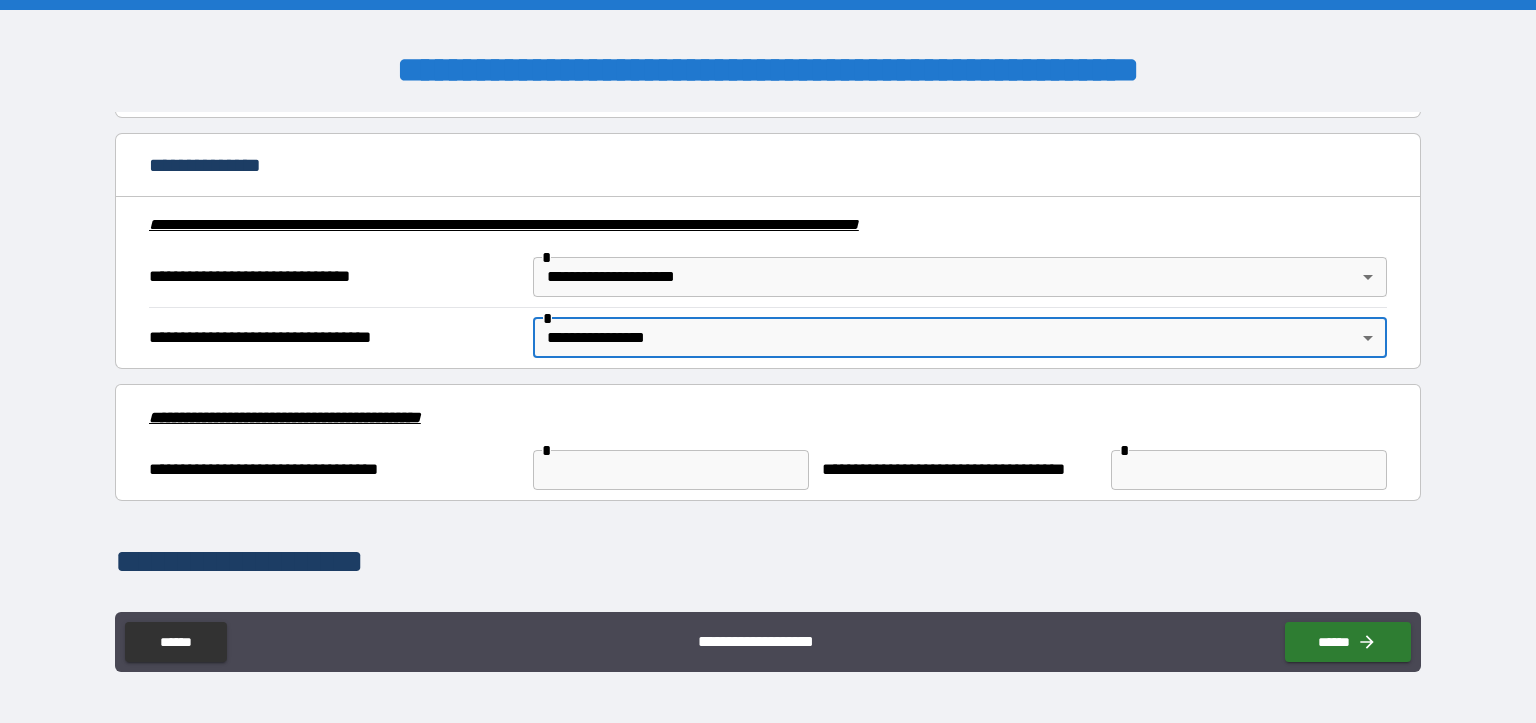 click at bounding box center [671, 470] 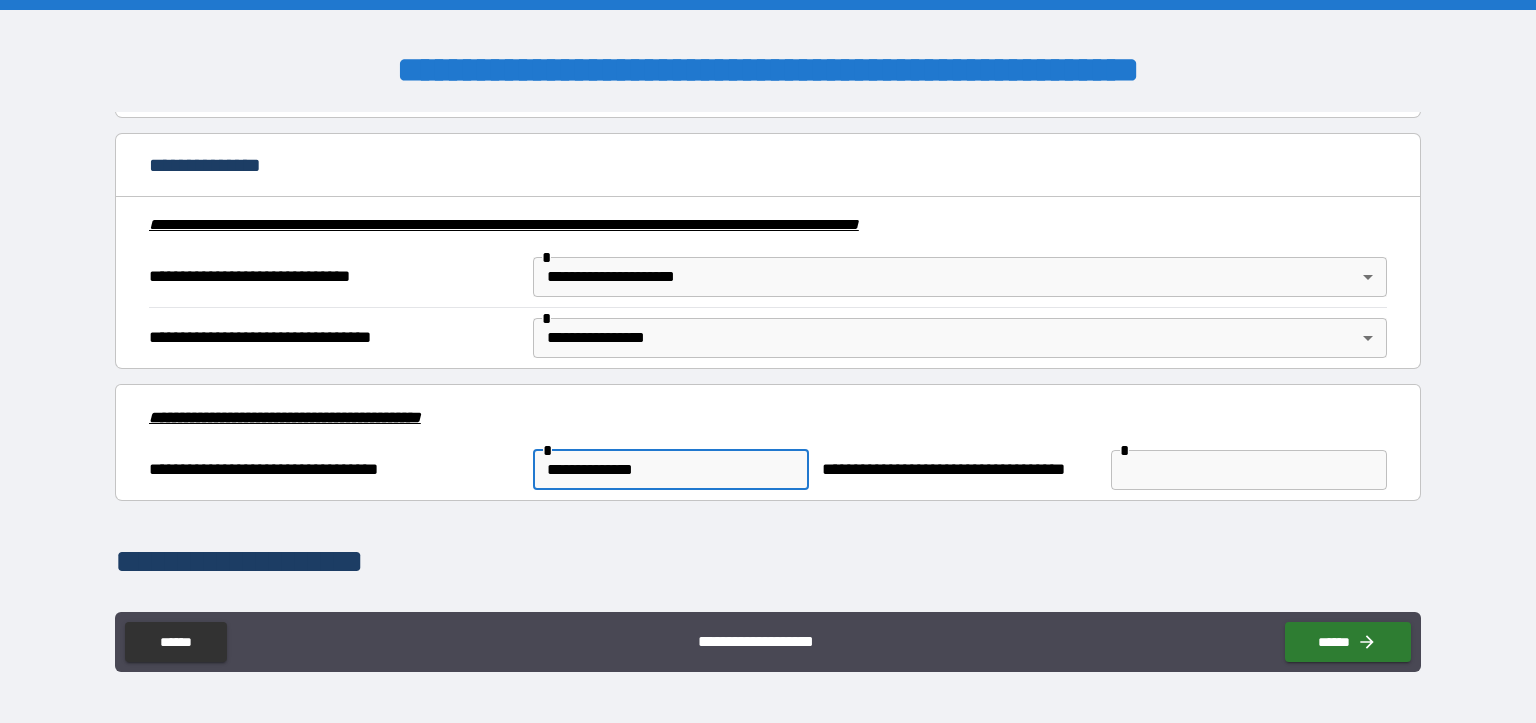 type on "**********" 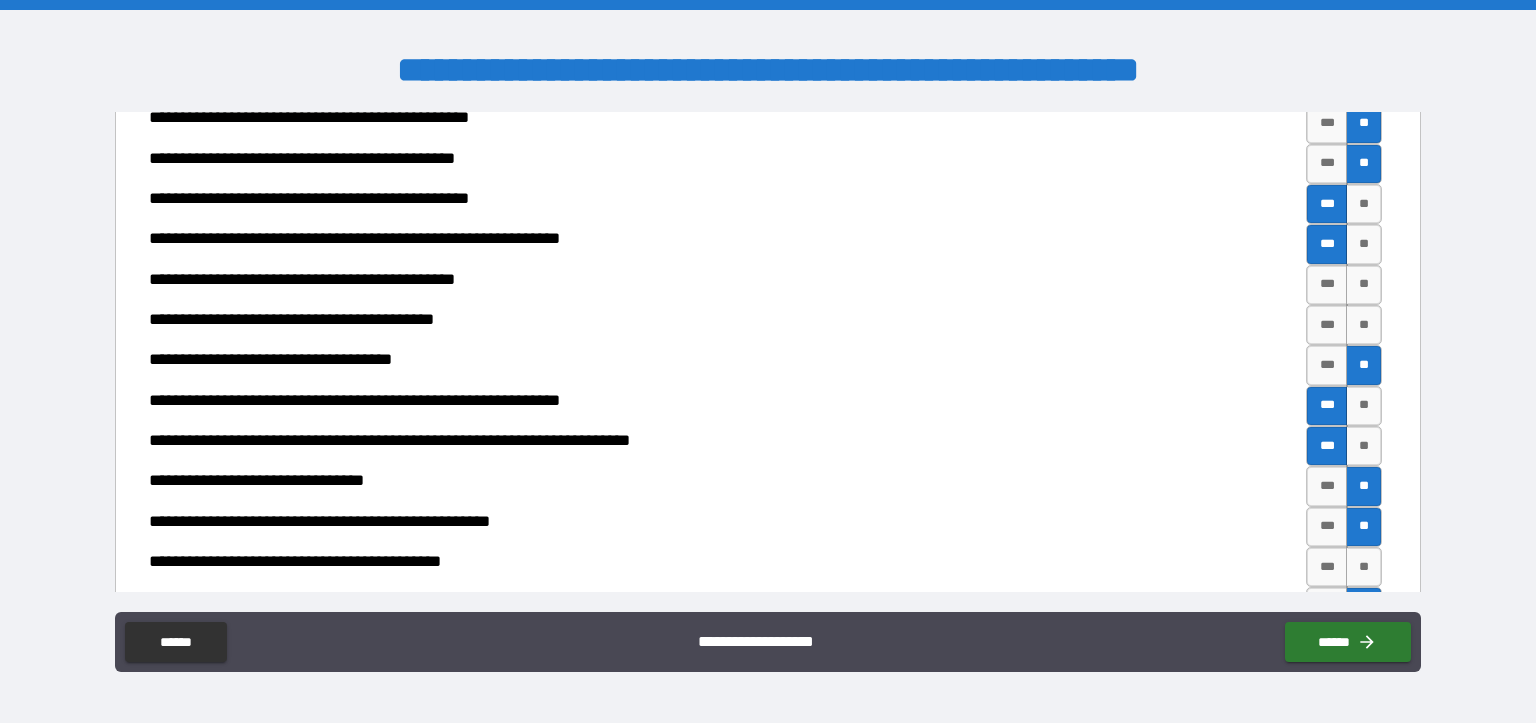 scroll, scrollTop: 1924, scrollLeft: 0, axis: vertical 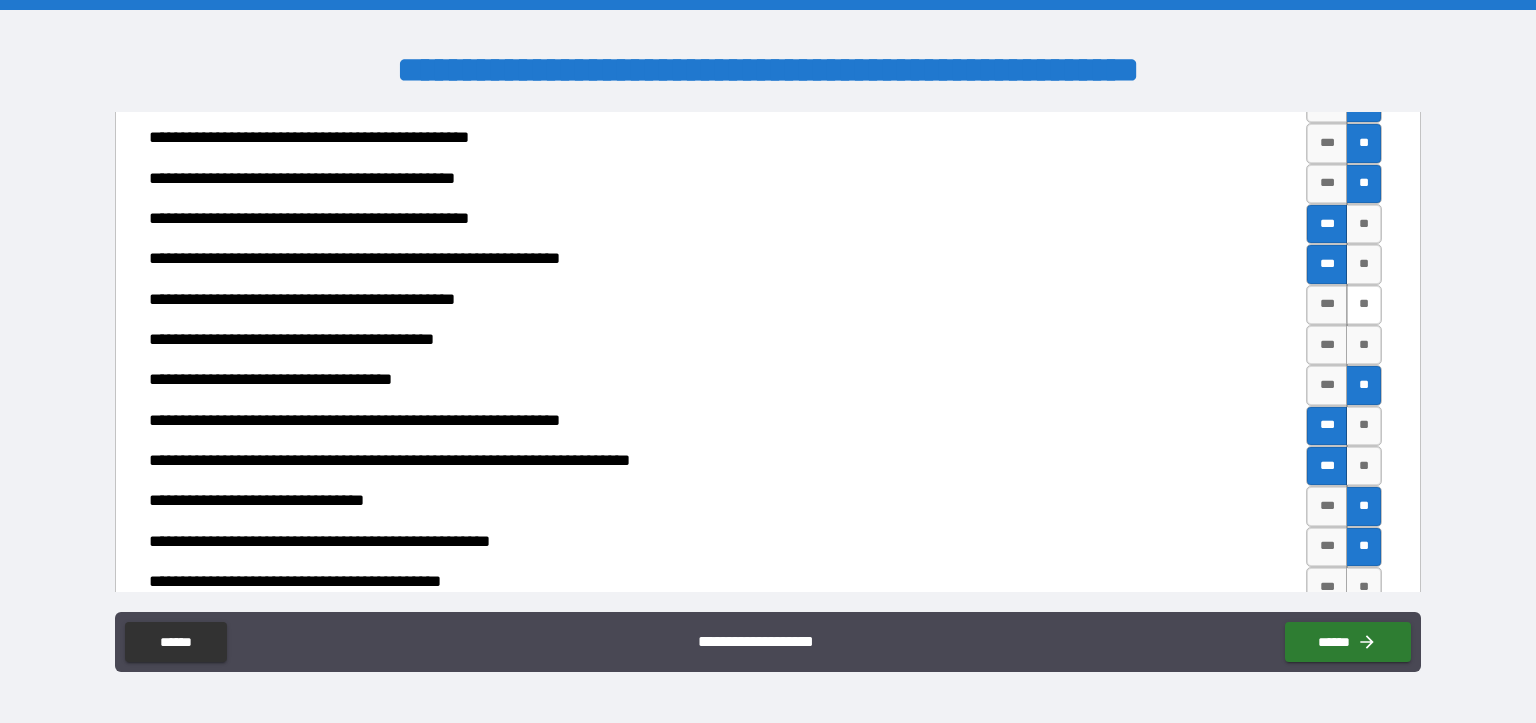 type on "**********" 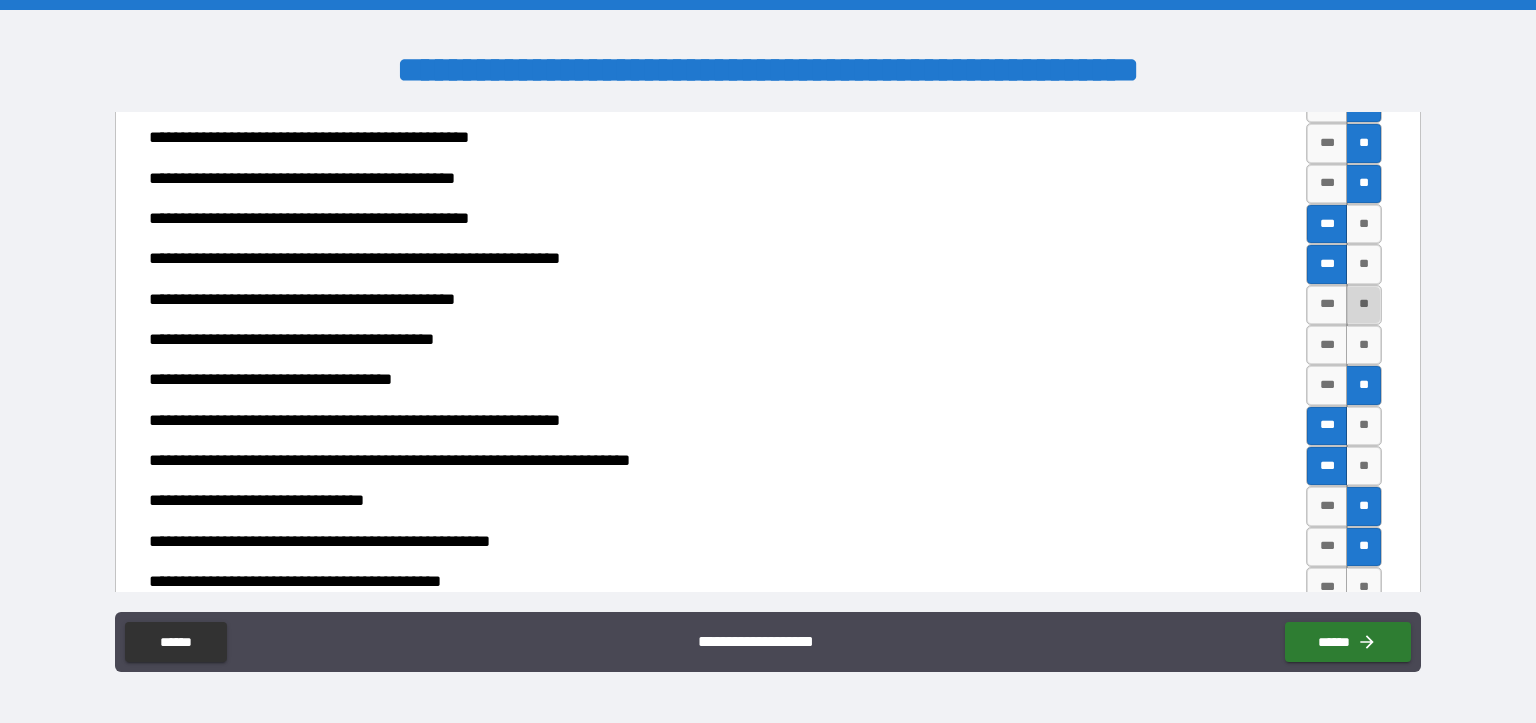 click on "**" at bounding box center [1364, 305] 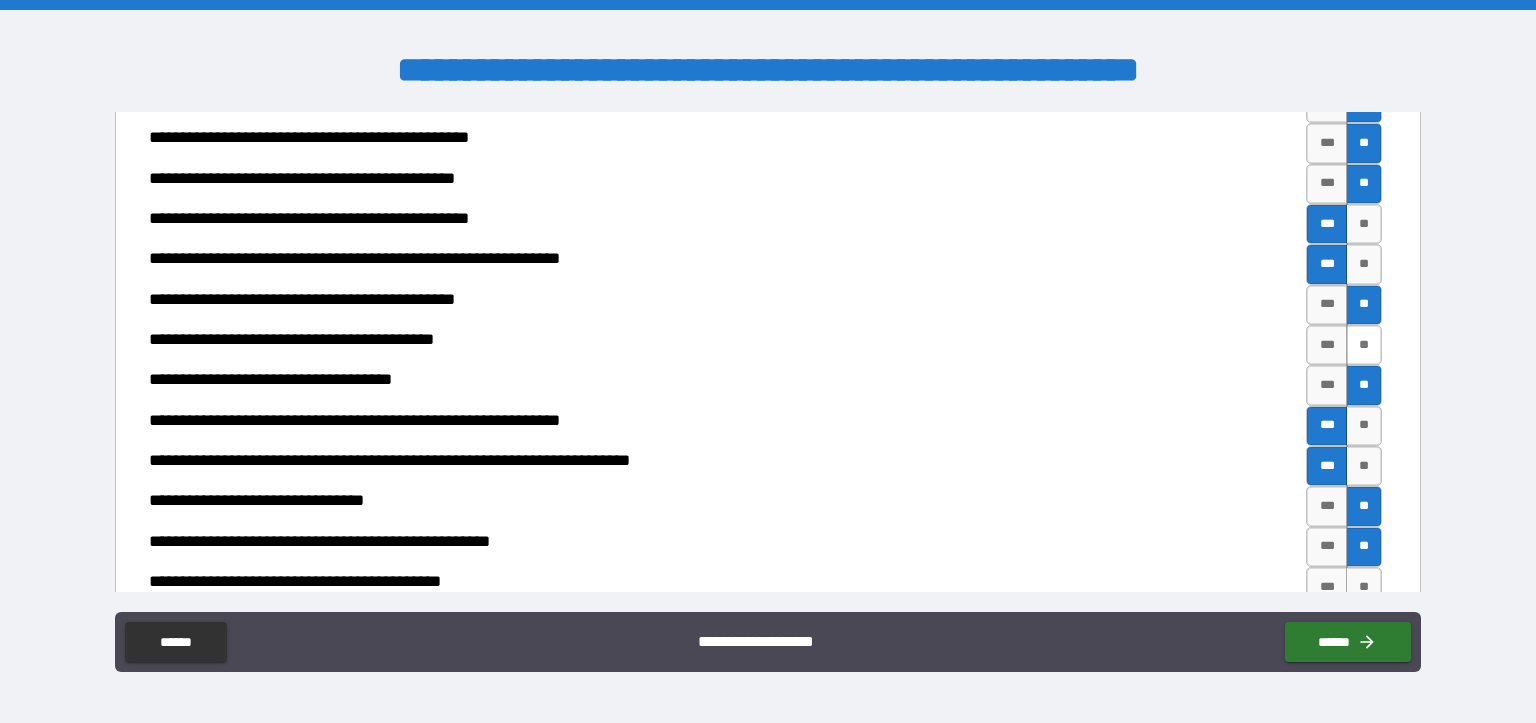 click on "**" at bounding box center [1364, 345] 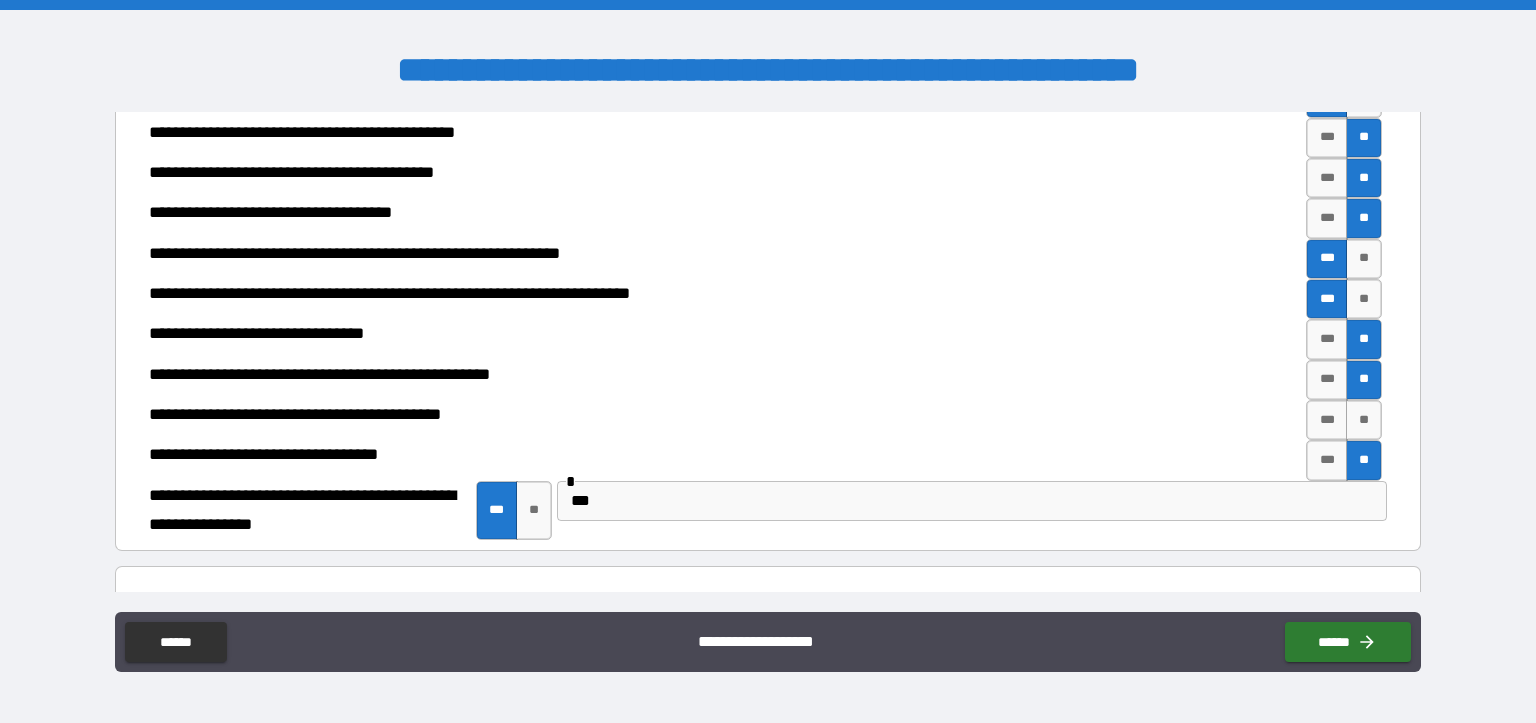 scroll, scrollTop: 2124, scrollLeft: 0, axis: vertical 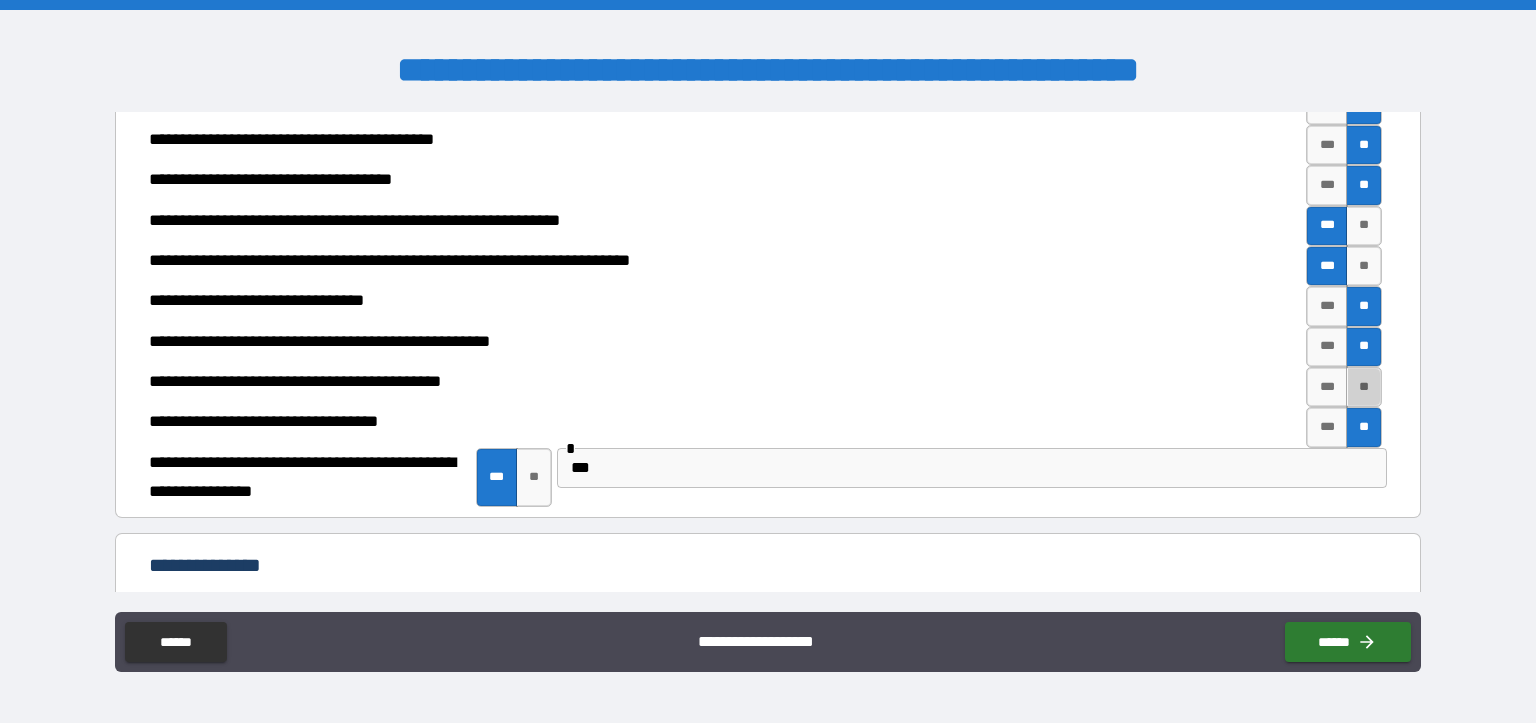 drag, startPoint x: 1356, startPoint y: 378, endPoint x: 1236, endPoint y: 357, distance: 121.82365 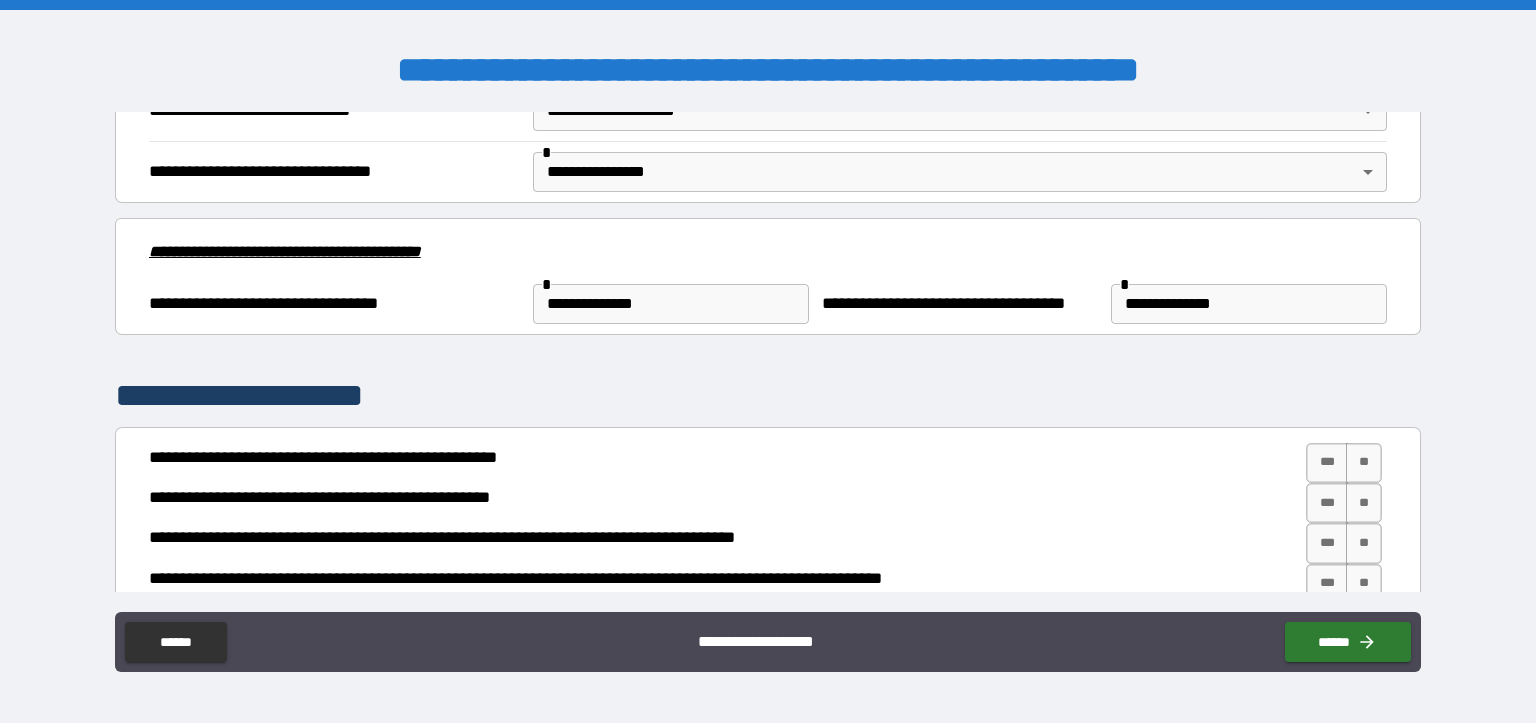 scroll, scrollTop: 2724, scrollLeft: 0, axis: vertical 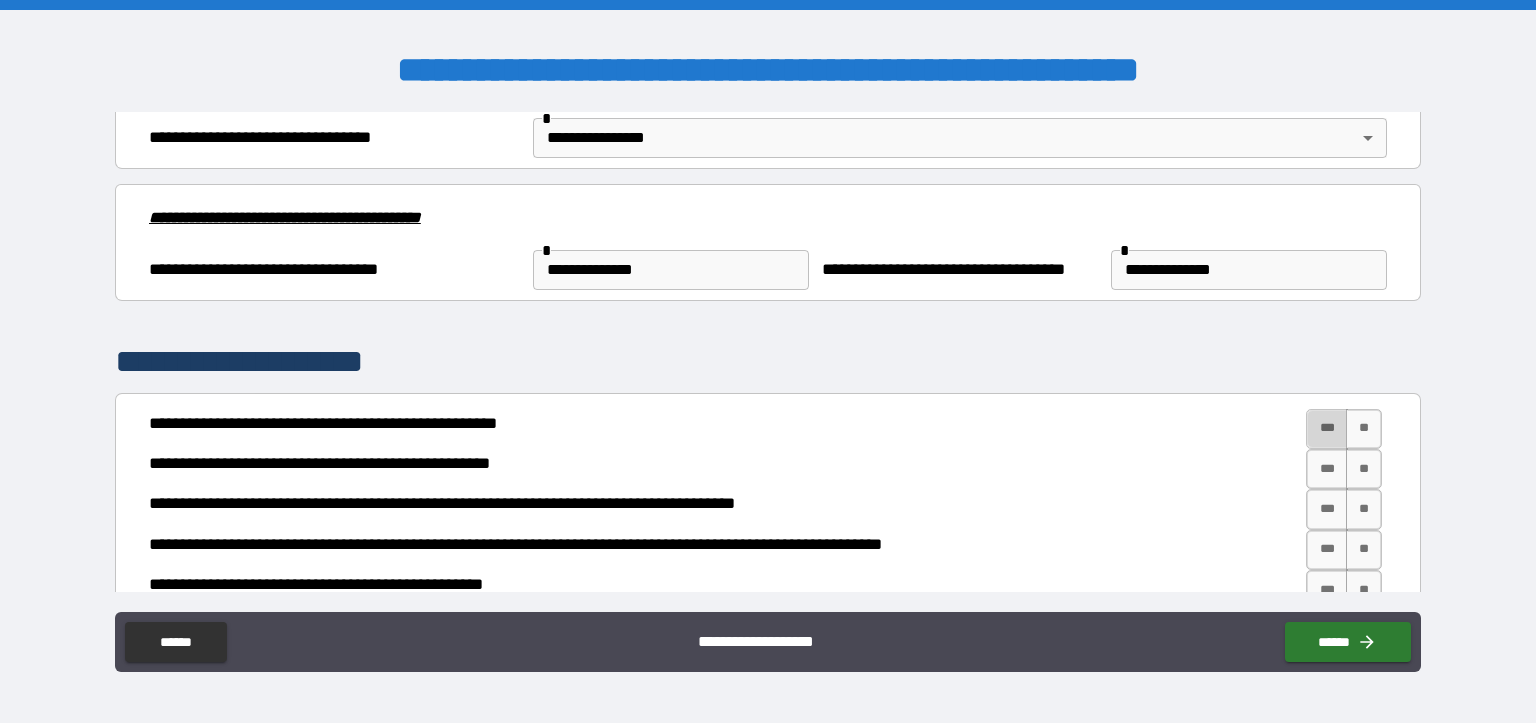 click on "***" at bounding box center [1327, 429] 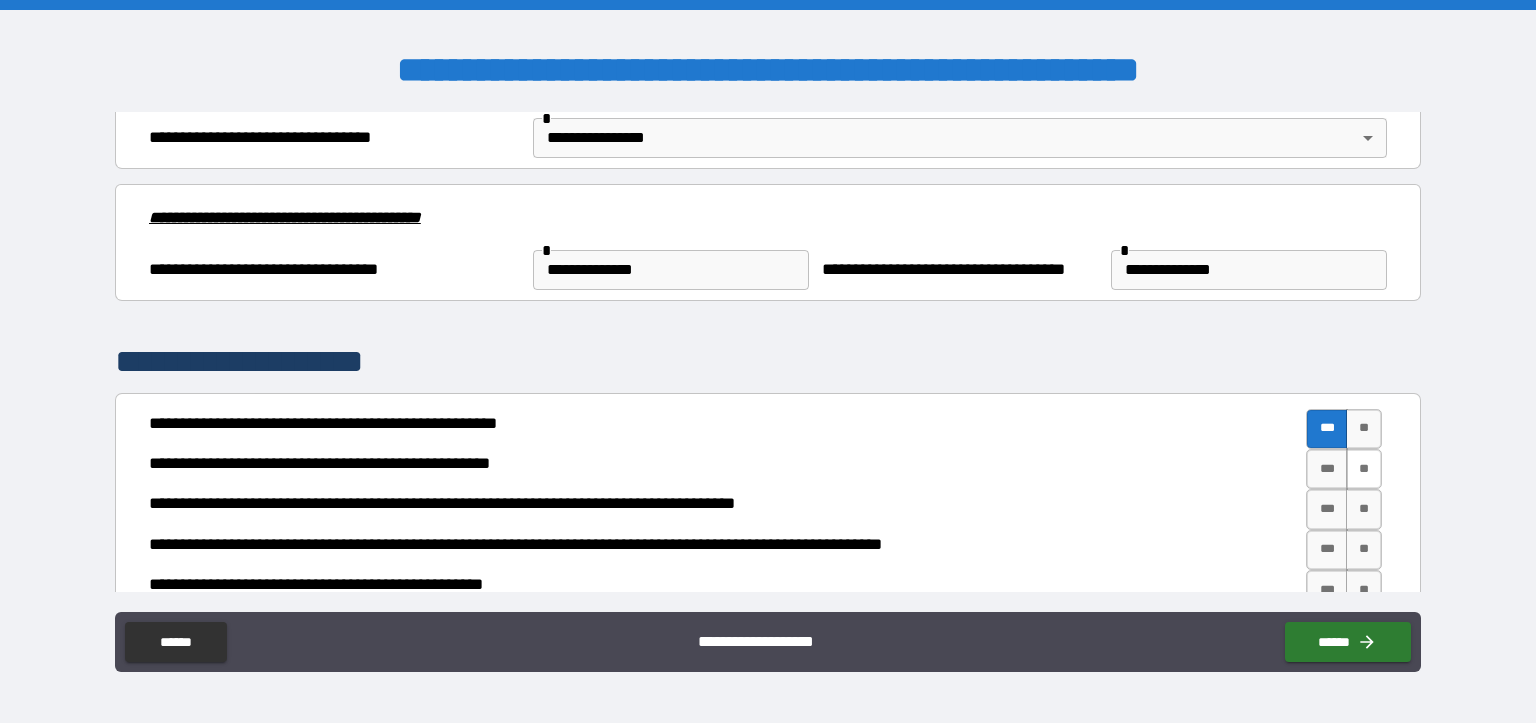 click on "**" at bounding box center [1364, 469] 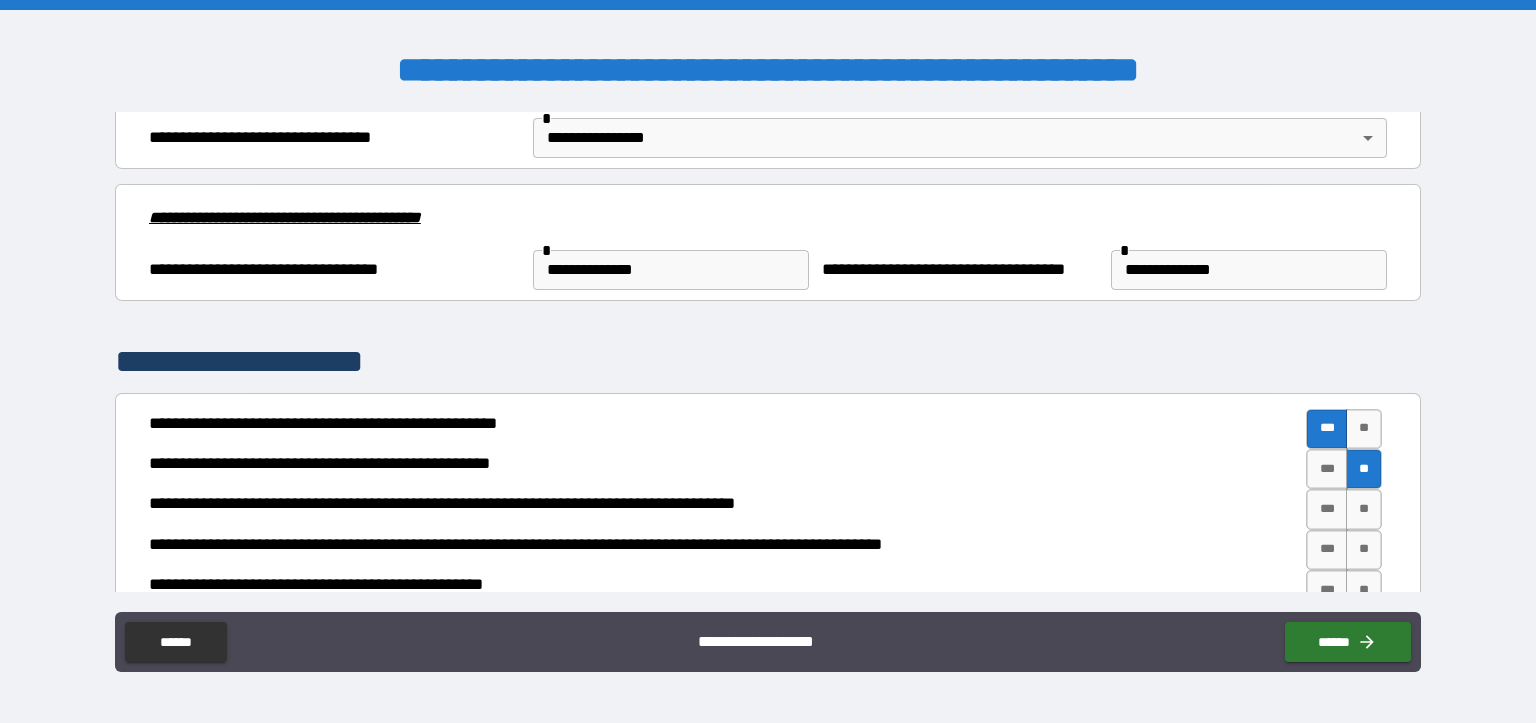 scroll, scrollTop: 2824, scrollLeft: 0, axis: vertical 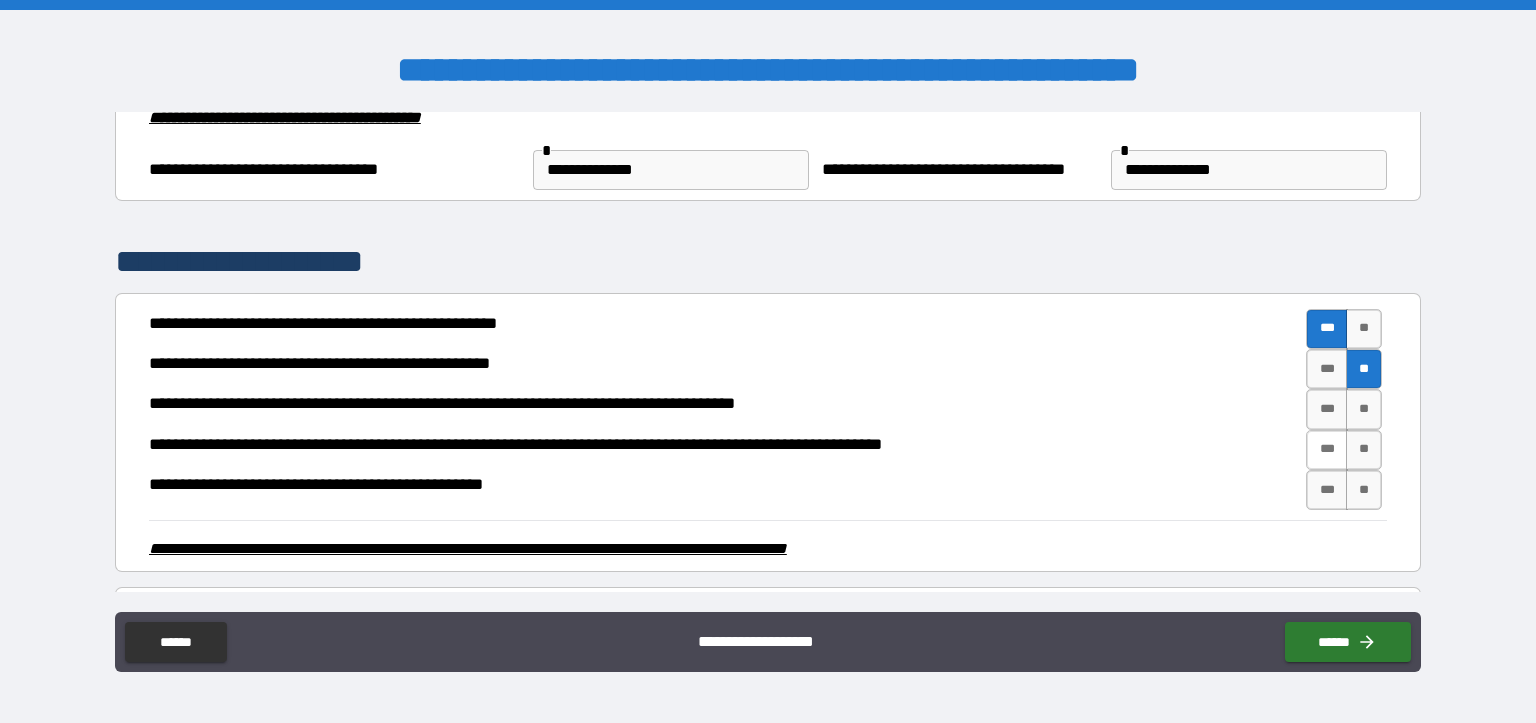 click on "***" at bounding box center (1327, 450) 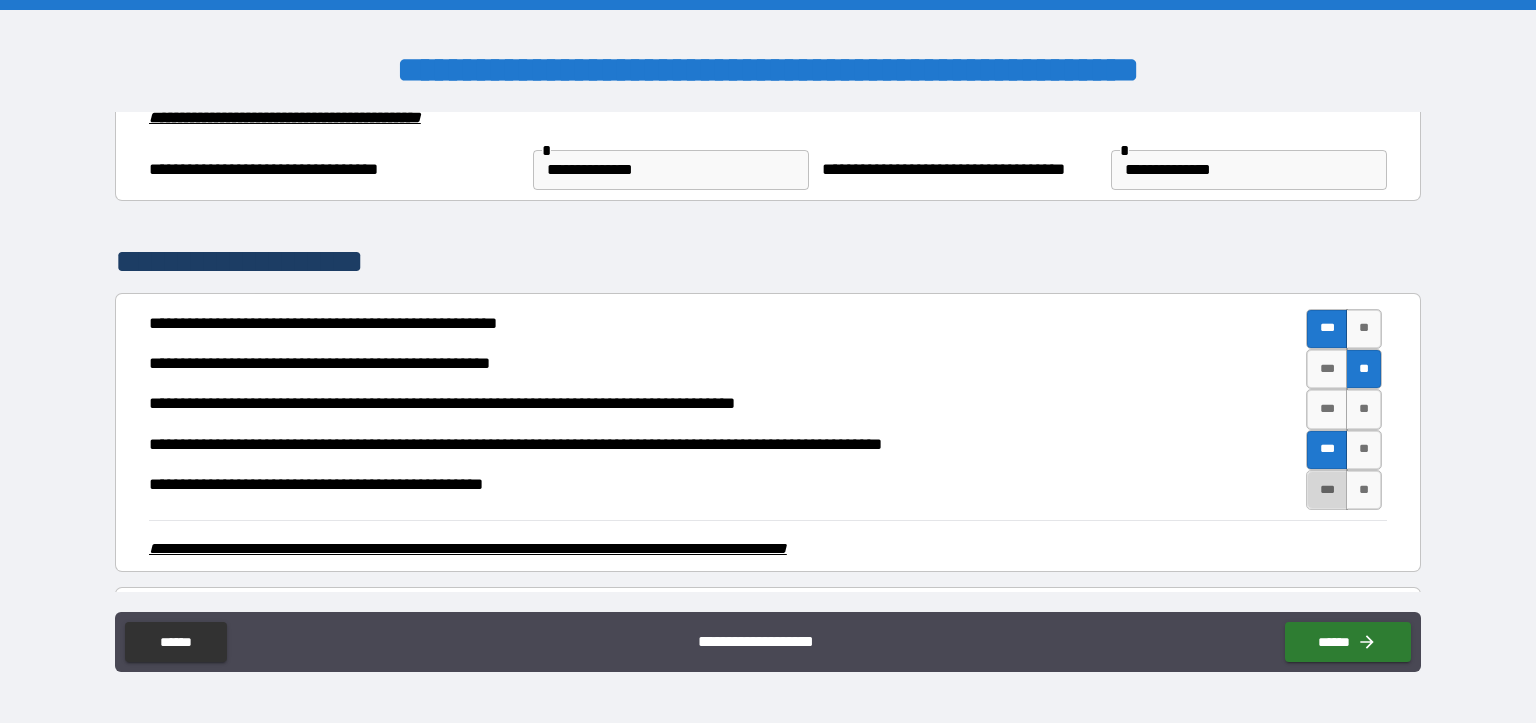 click on "***" at bounding box center (1327, 490) 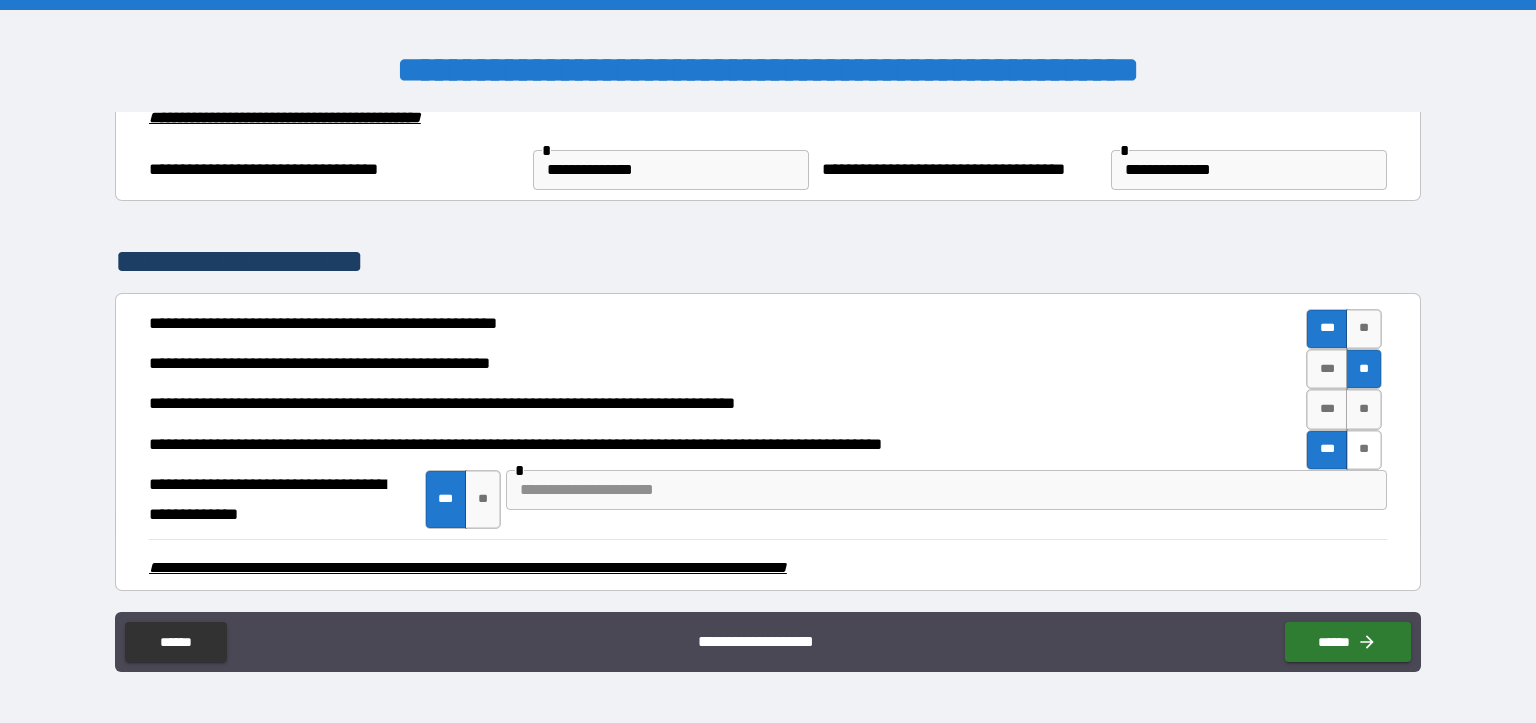 click on "**" at bounding box center [1364, 450] 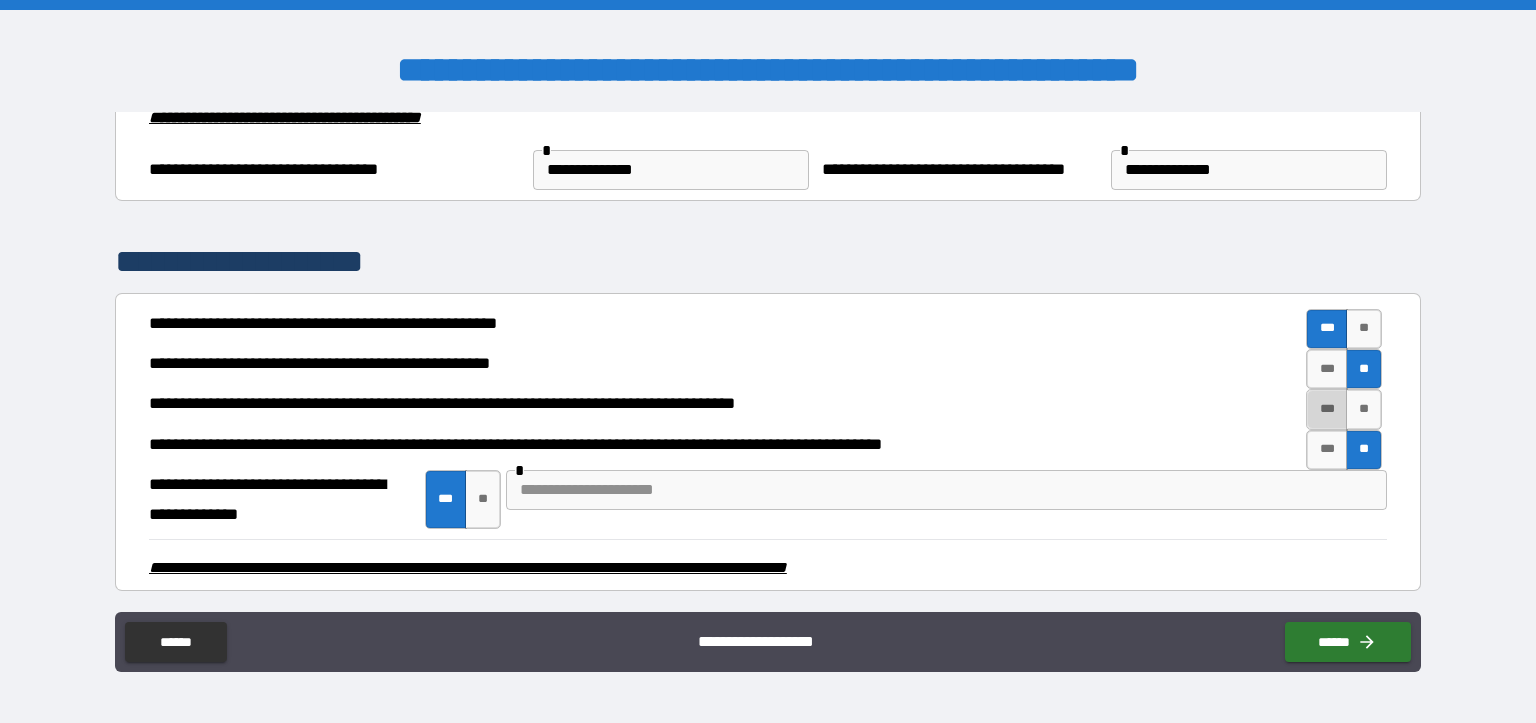 click on "***" at bounding box center (1327, 409) 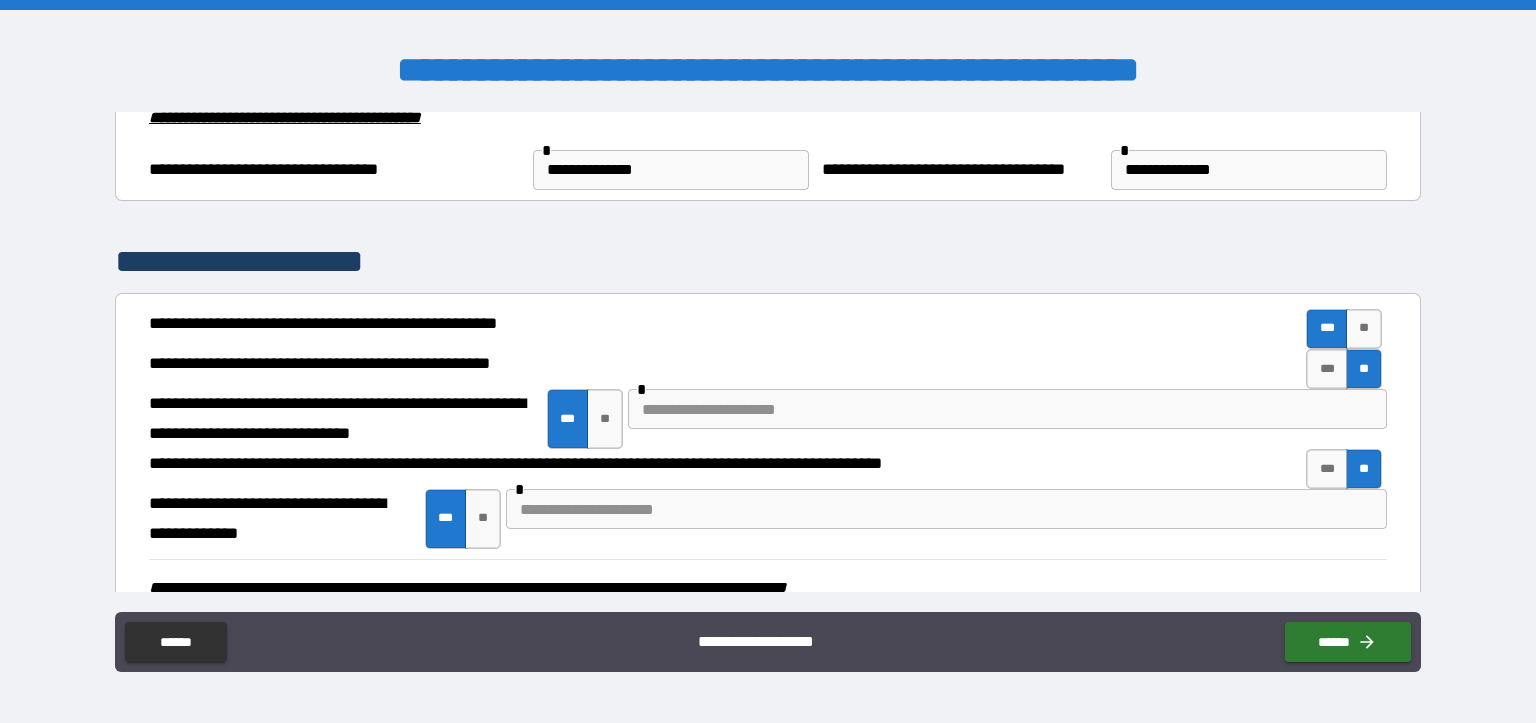 click at bounding box center [1007, 409] 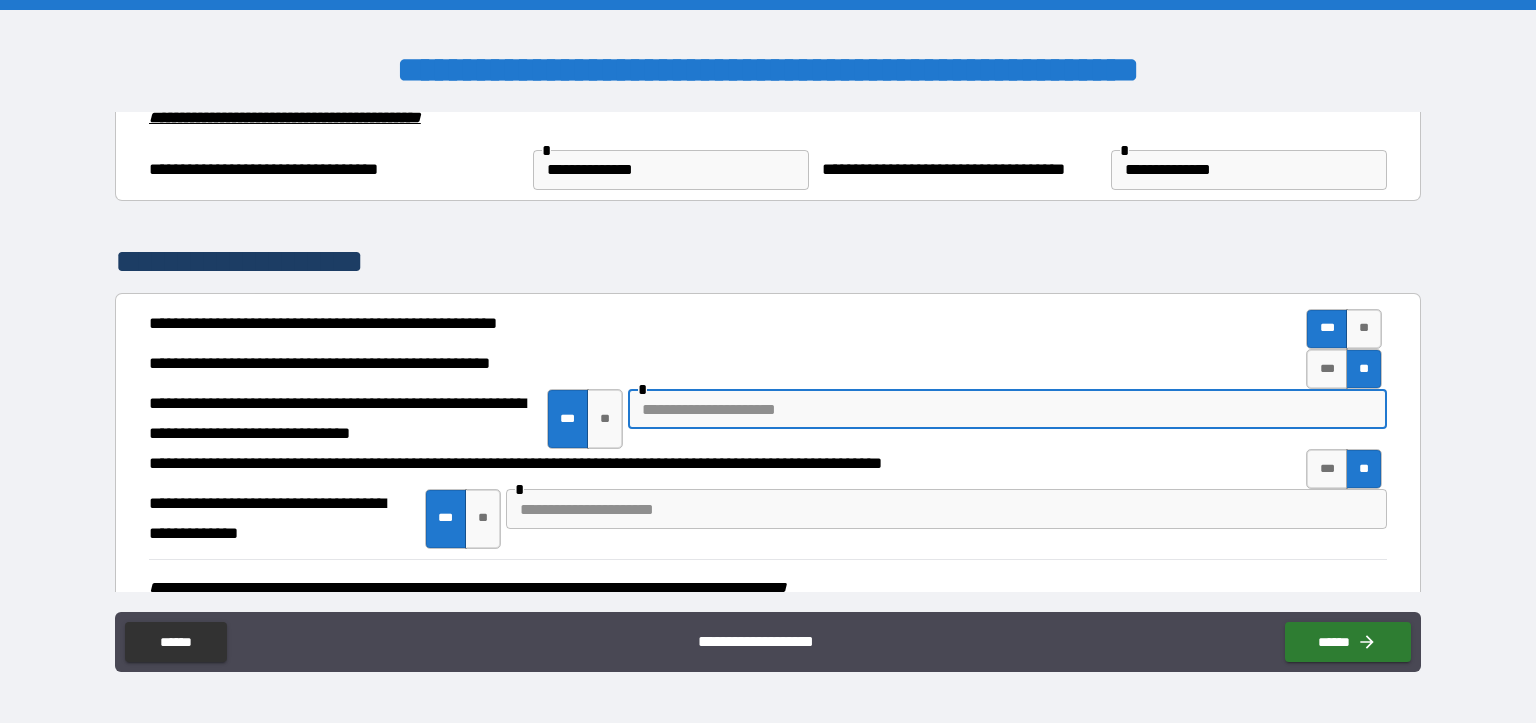 paste on "**********" 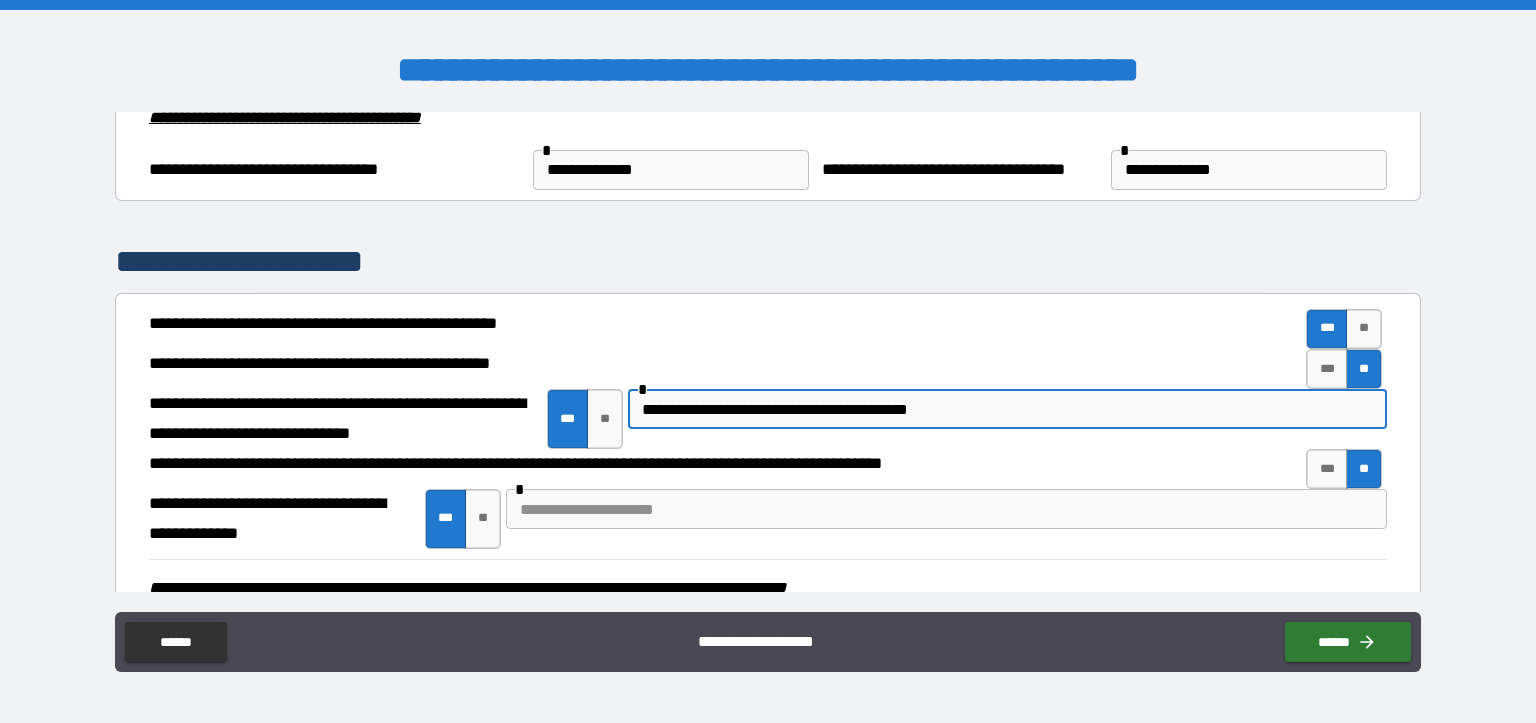 type on "**********" 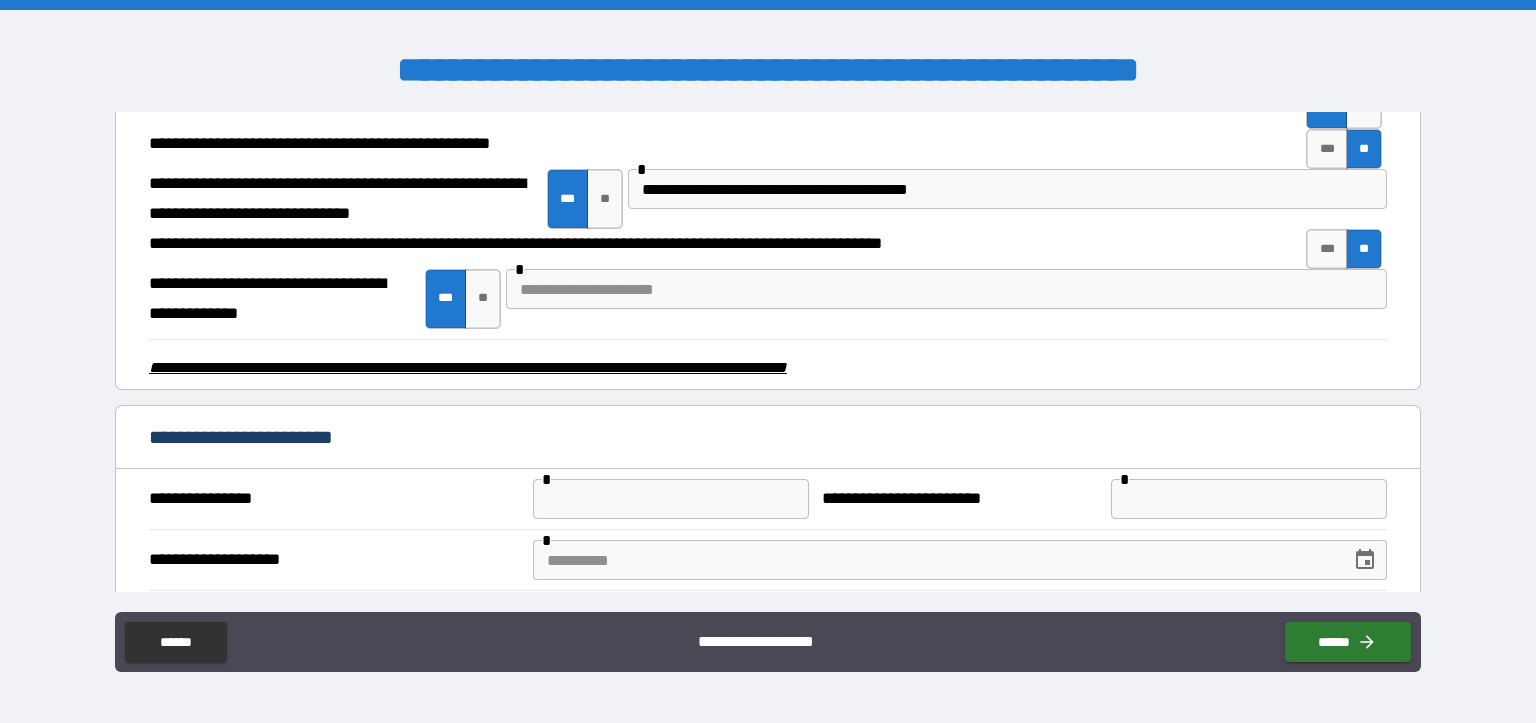 scroll, scrollTop: 3124, scrollLeft: 0, axis: vertical 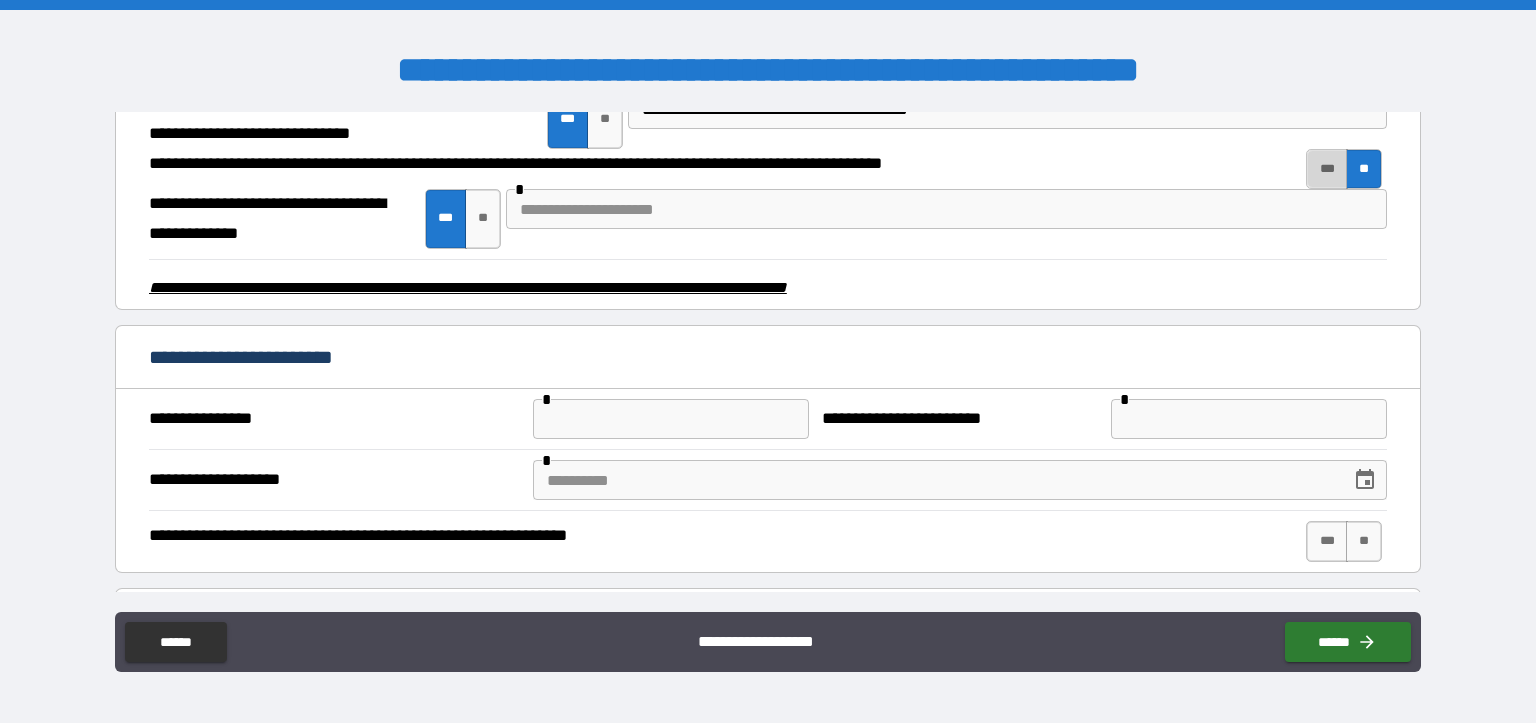 click on "***" at bounding box center [1327, 169] 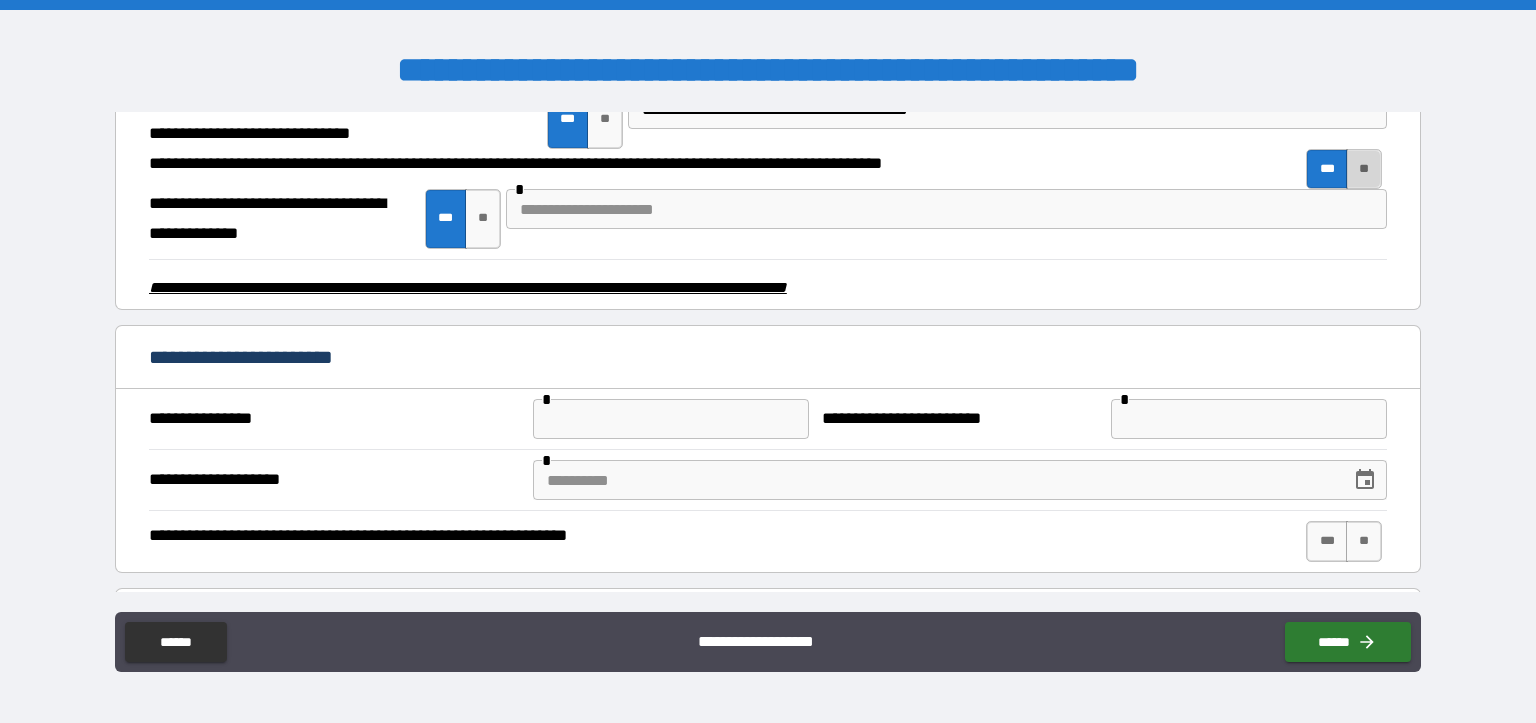 click on "**" at bounding box center [1364, 169] 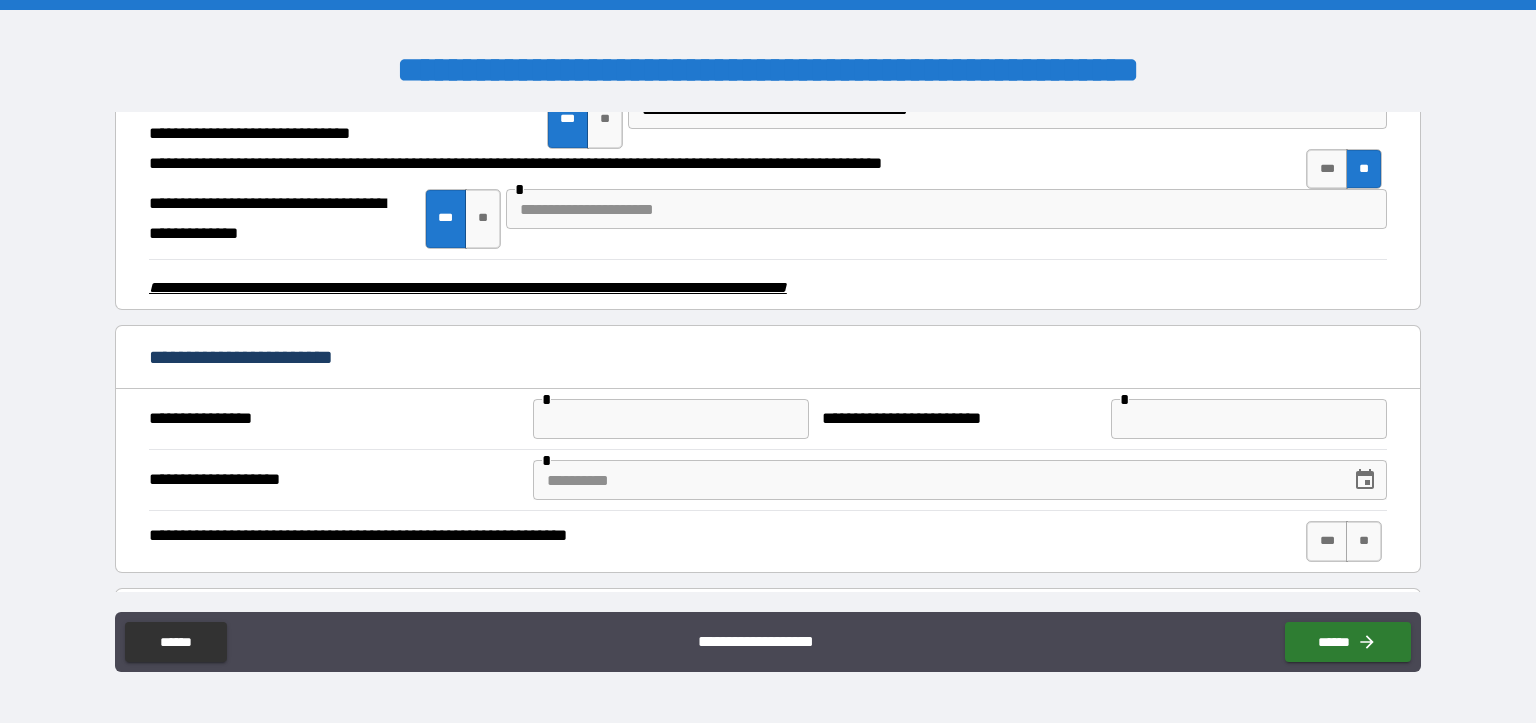 click on "**********" at bounding box center (768, 129) 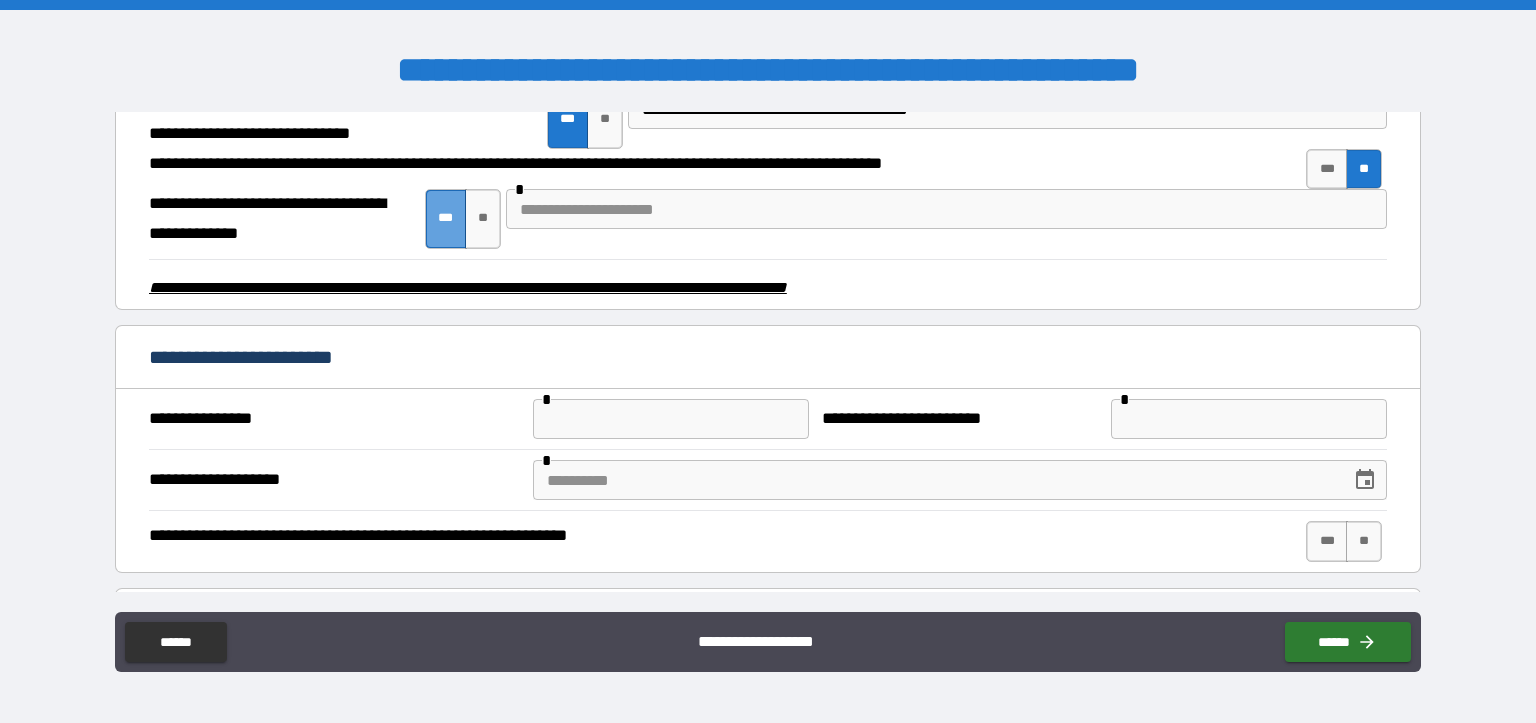 click on "***" at bounding box center [446, 219] 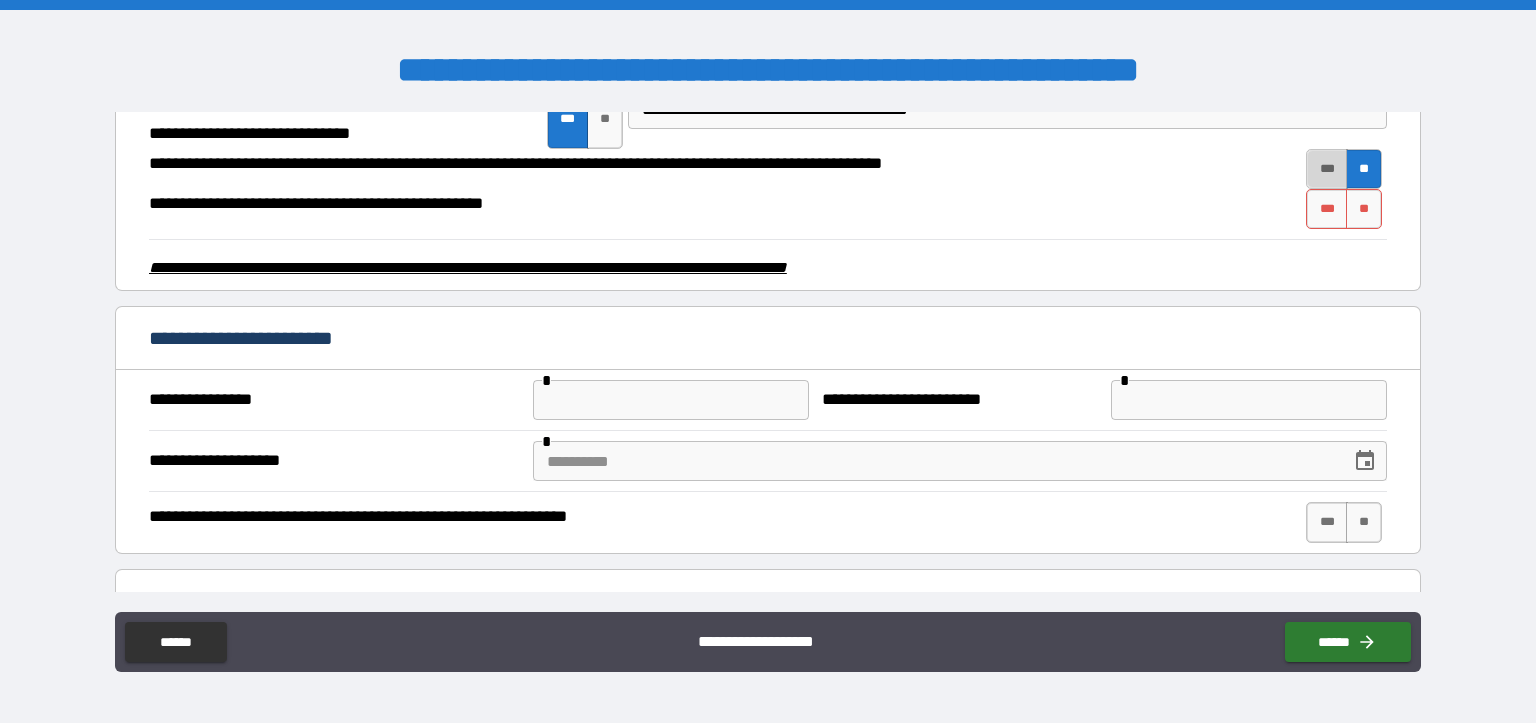 click on "***" at bounding box center (1327, 169) 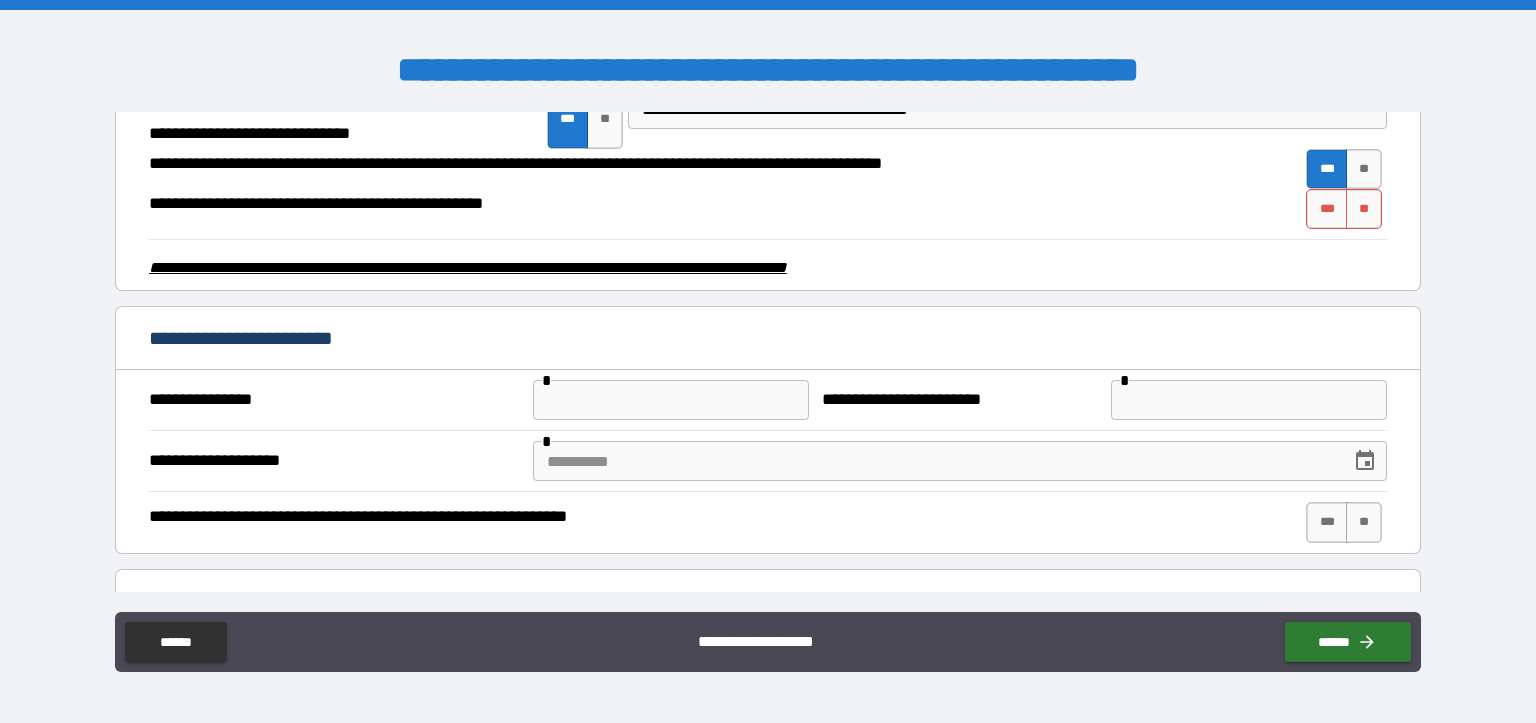 scroll, scrollTop: 3024, scrollLeft: 0, axis: vertical 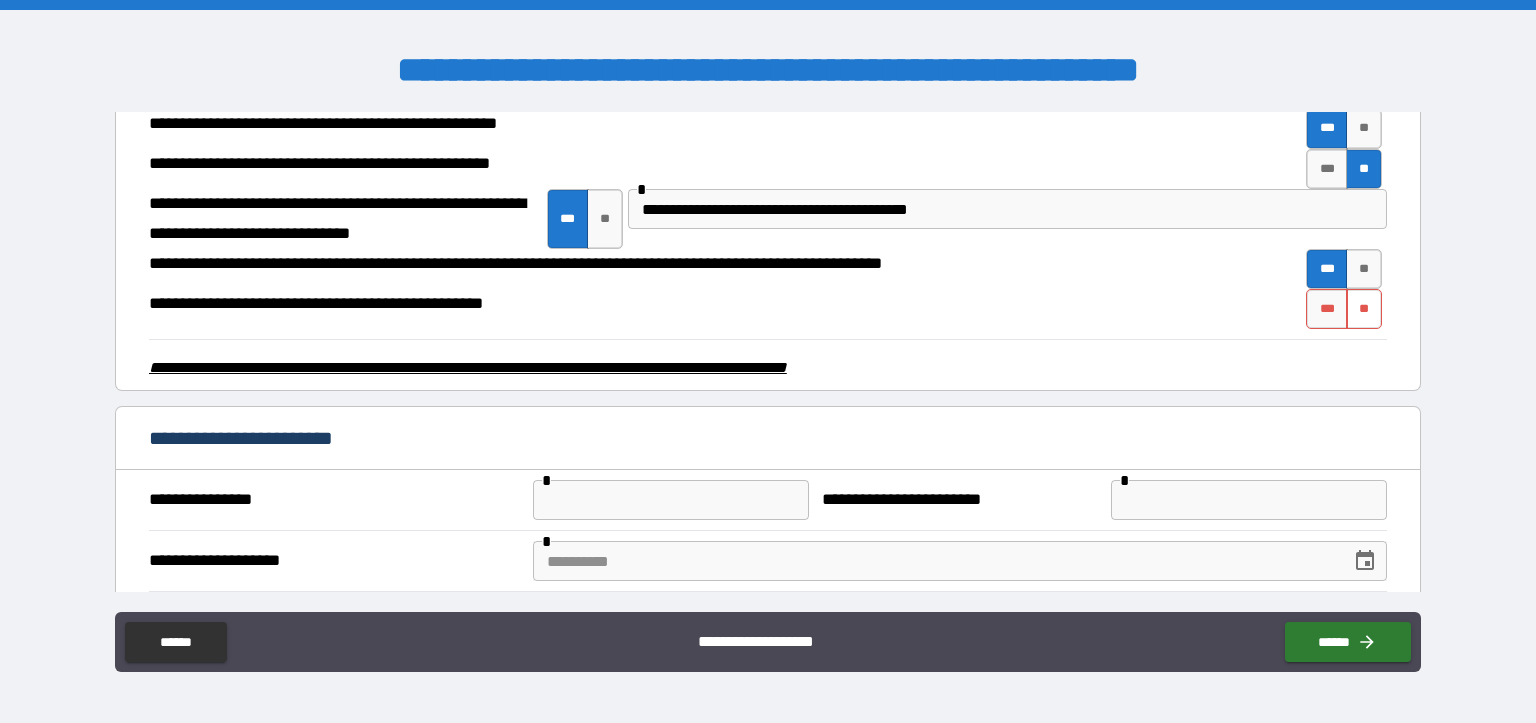 click on "**" at bounding box center [1364, 309] 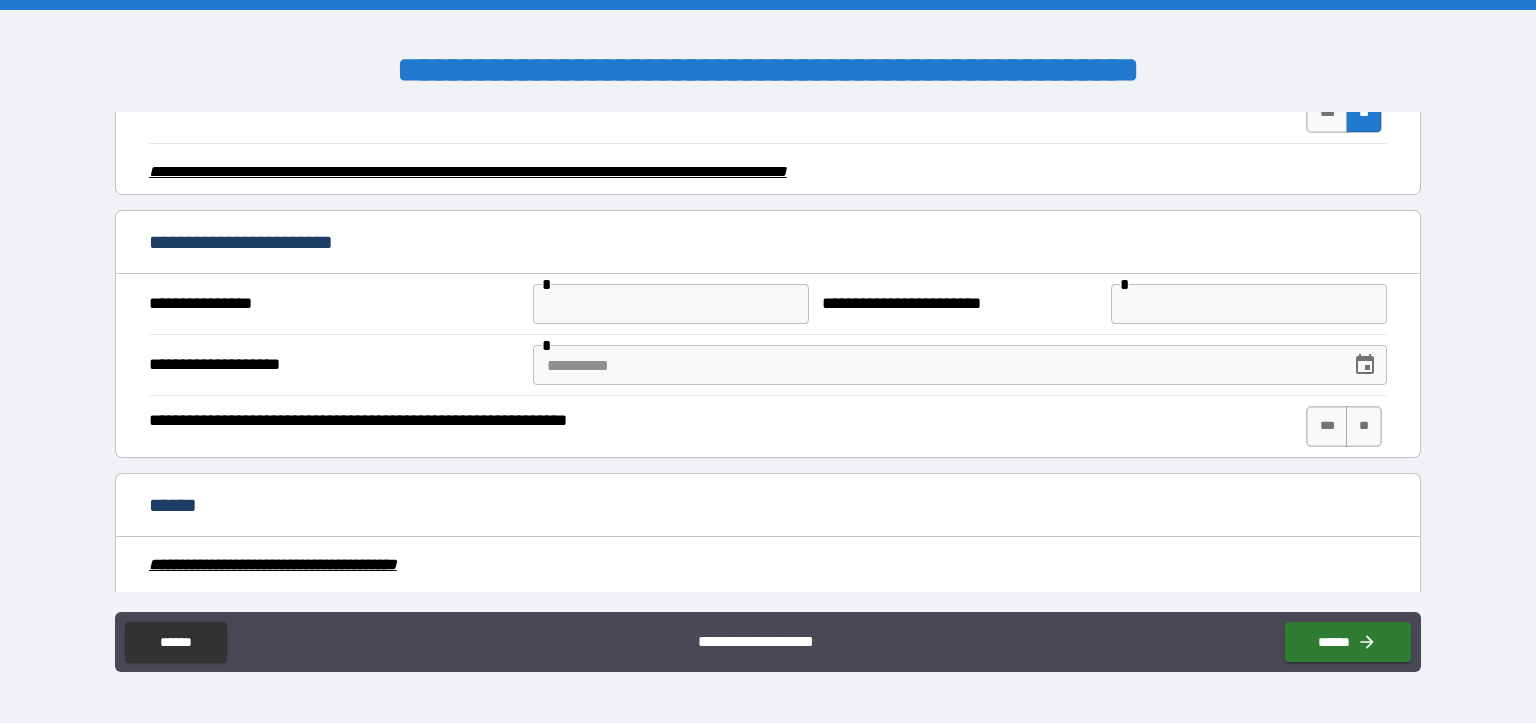 scroll, scrollTop: 3224, scrollLeft: 0, axis: vertical 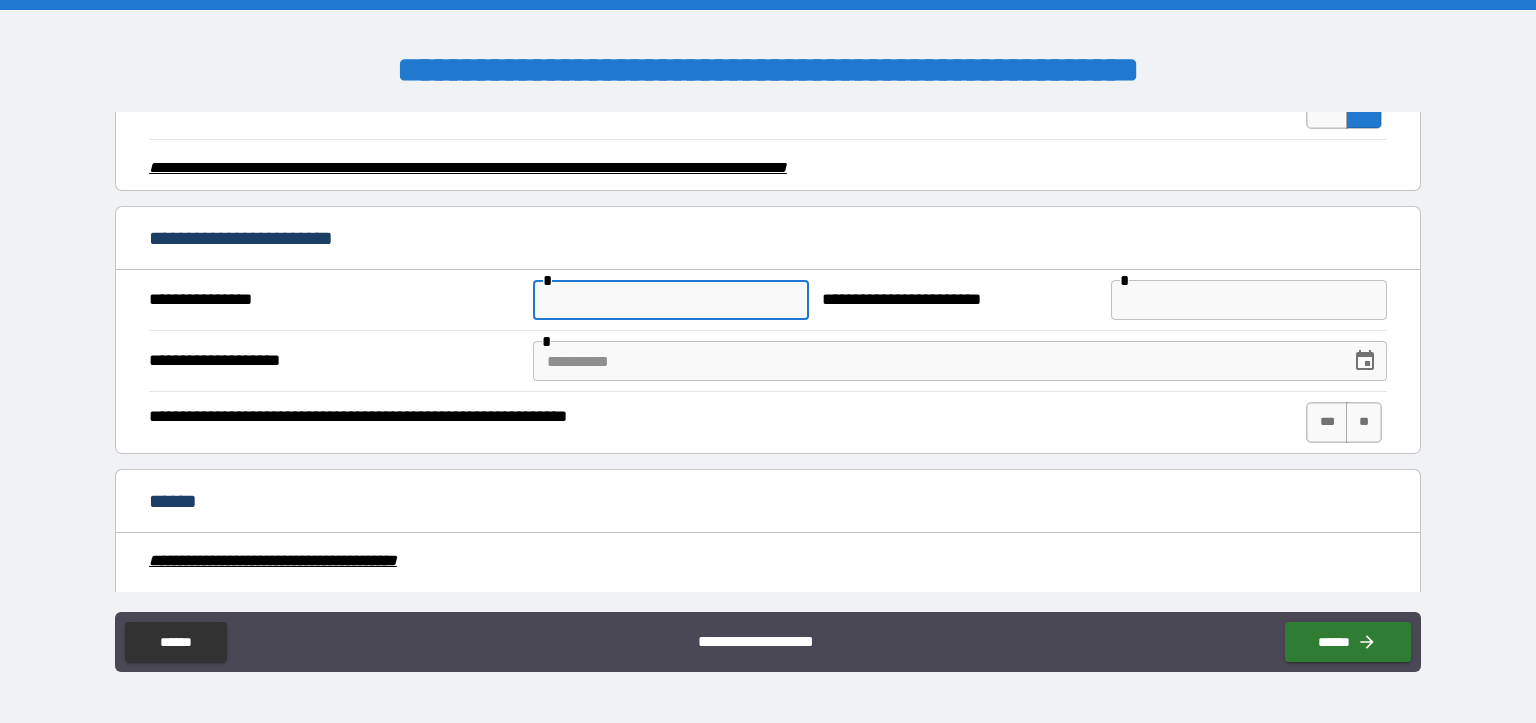click at bounding box center [671, 300] 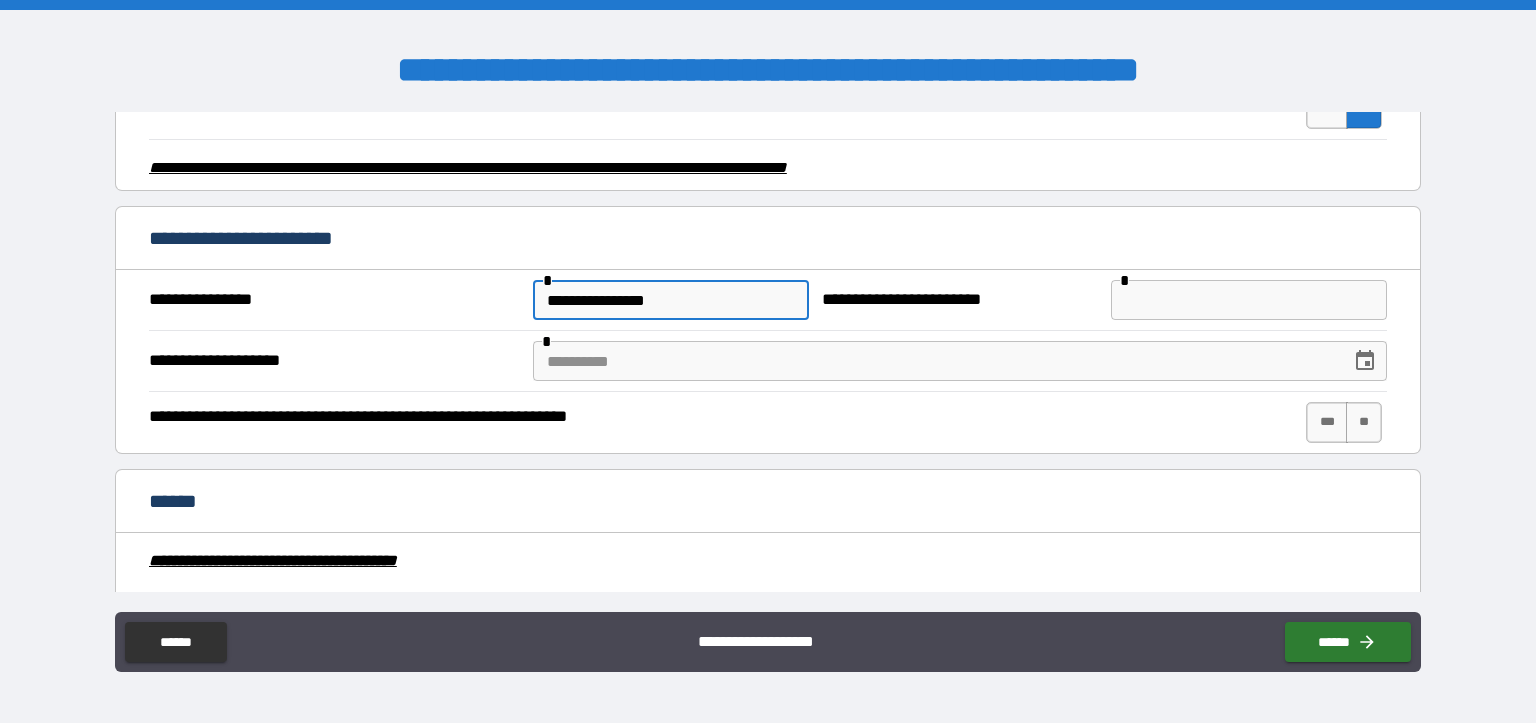 type on "**********" 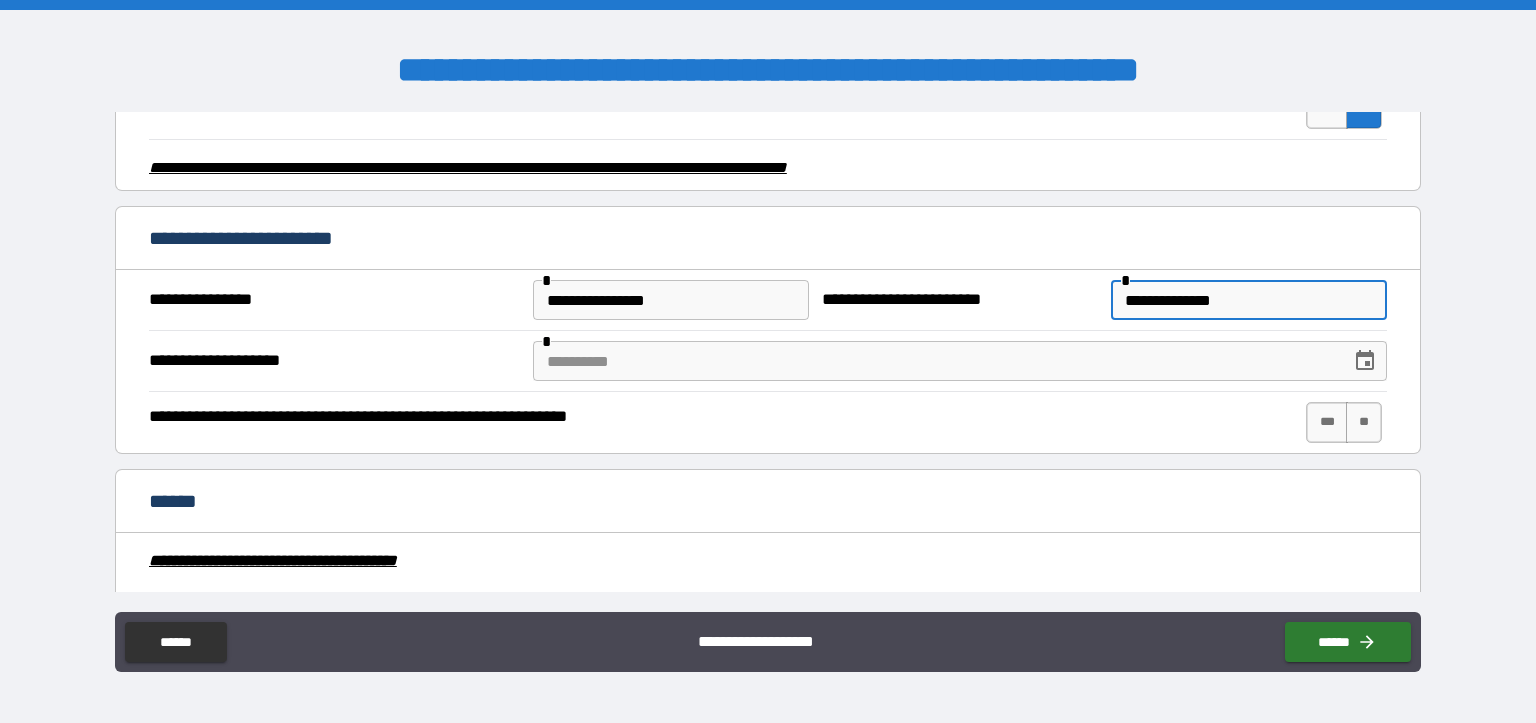 type on "**********" 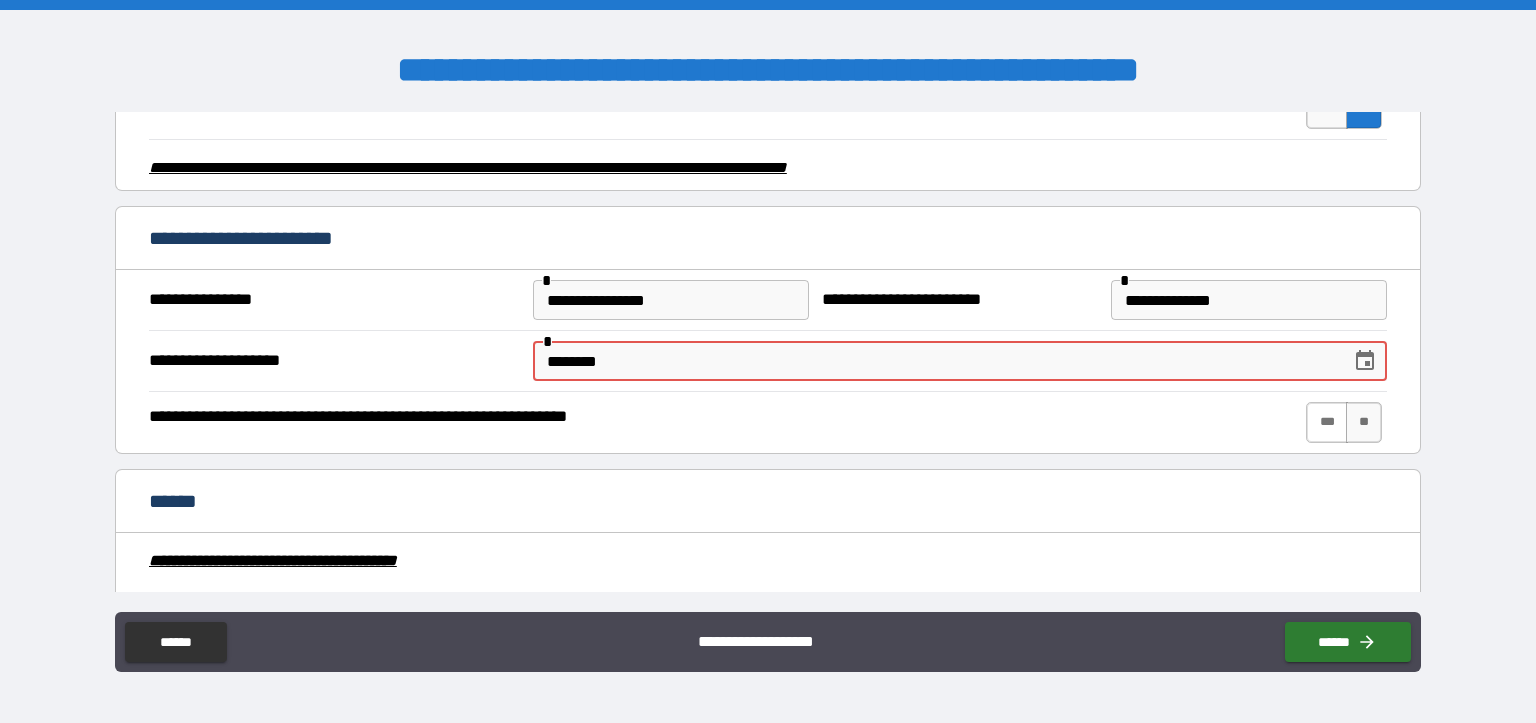 type on "********" 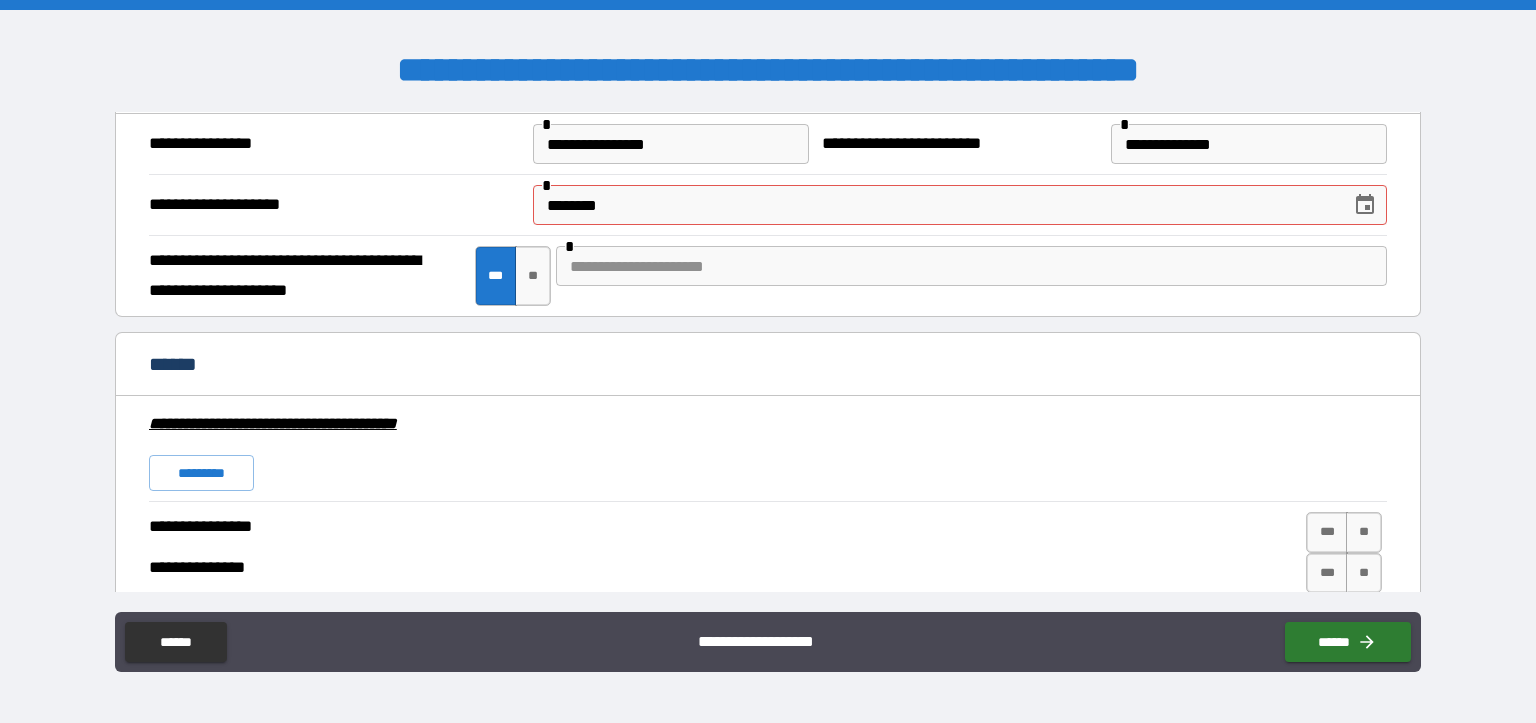 scroll, scrollTop: 3424, scrollLeft: 0, axis: vertical 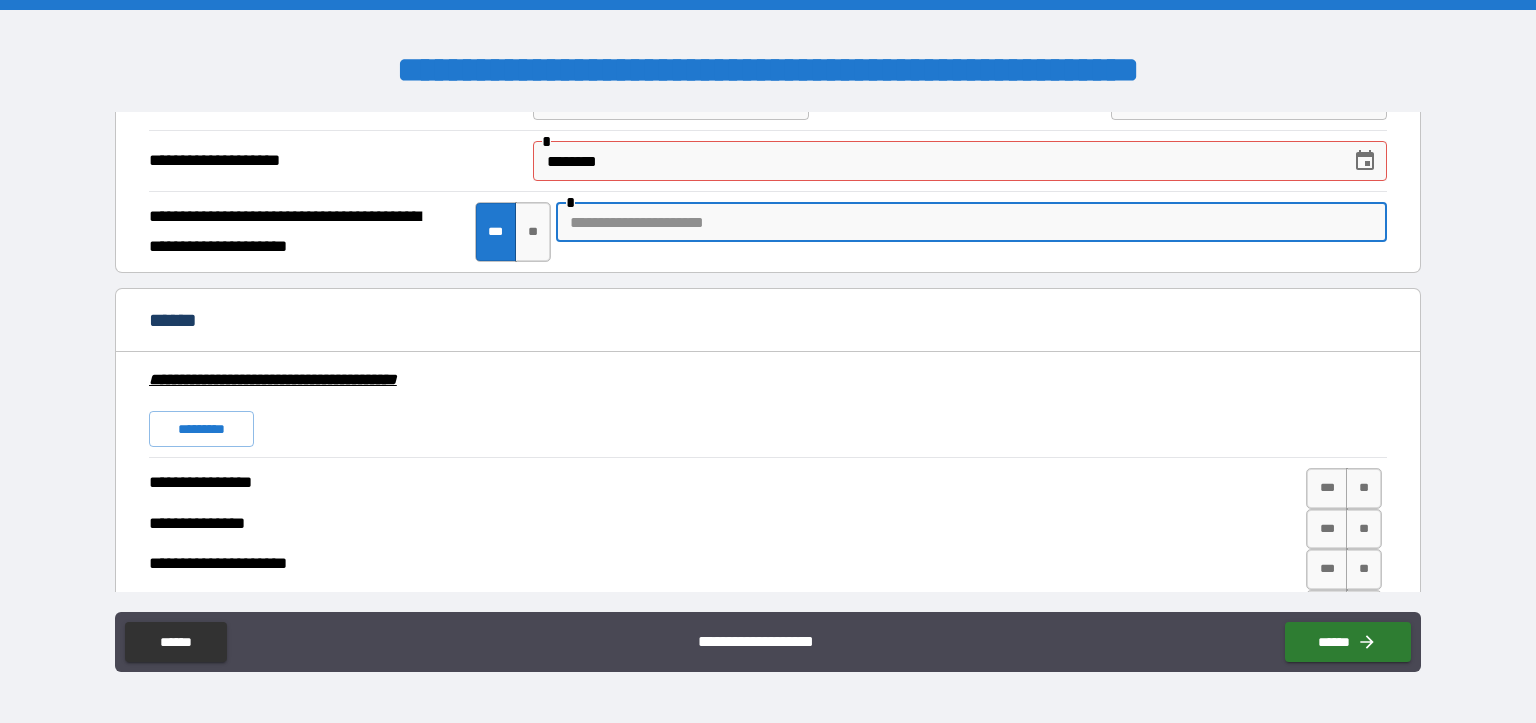 click at bounding box center (972, 222) 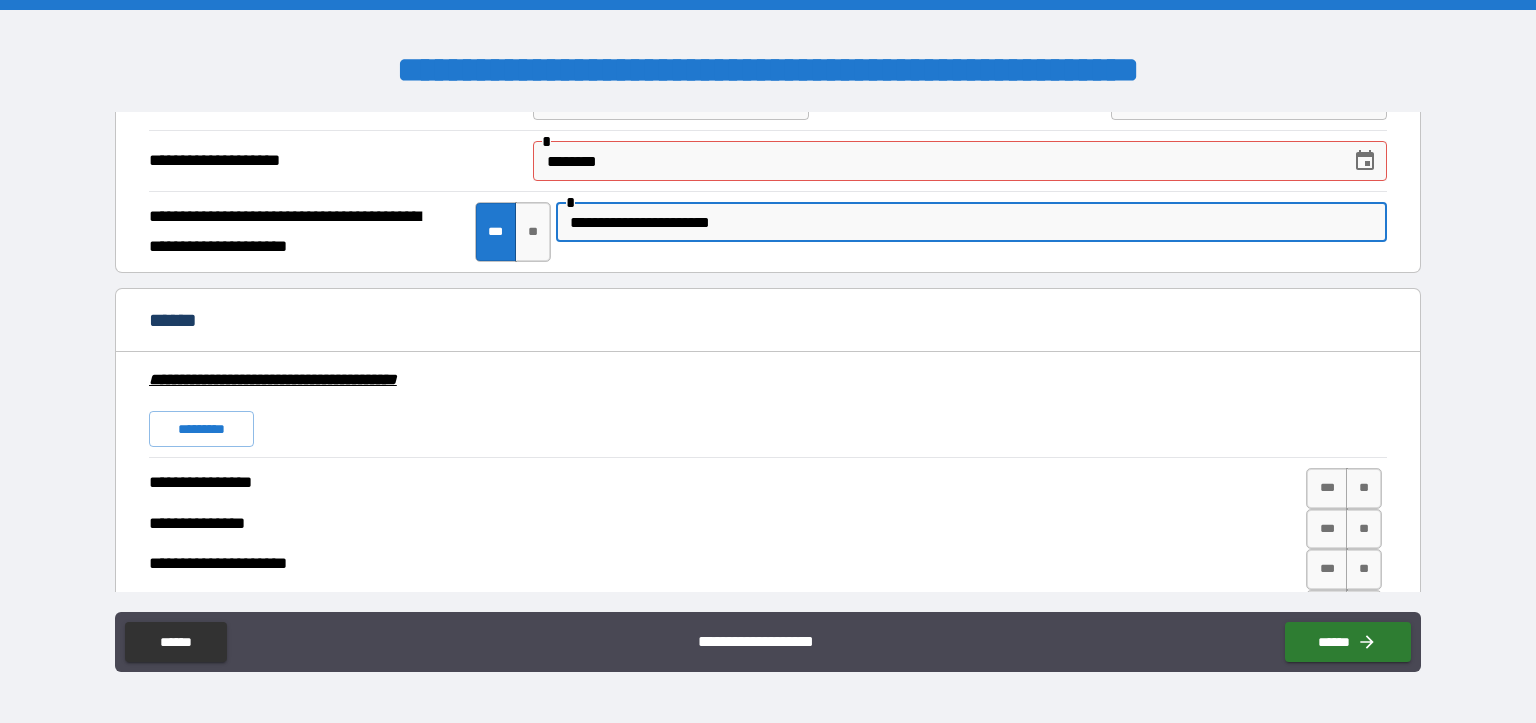 type on "**********" 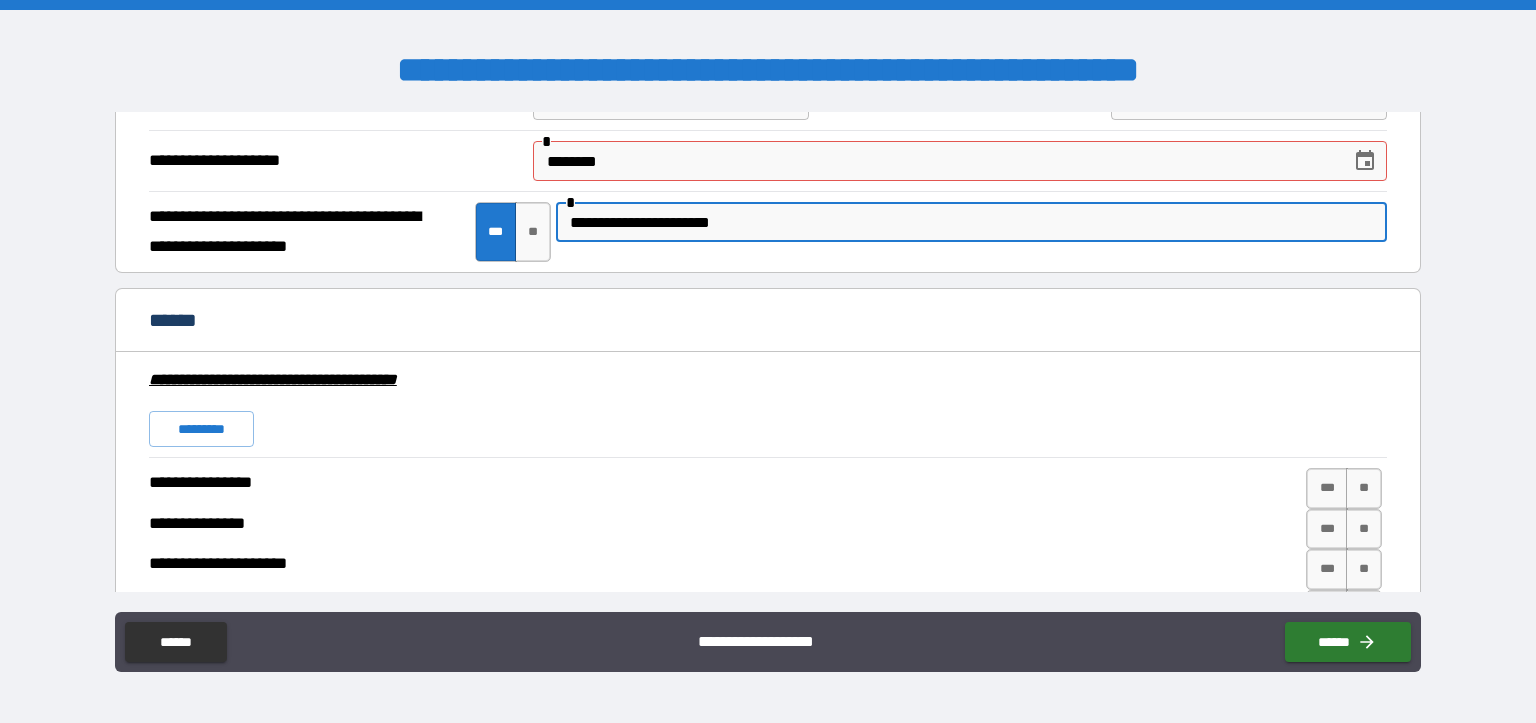 type 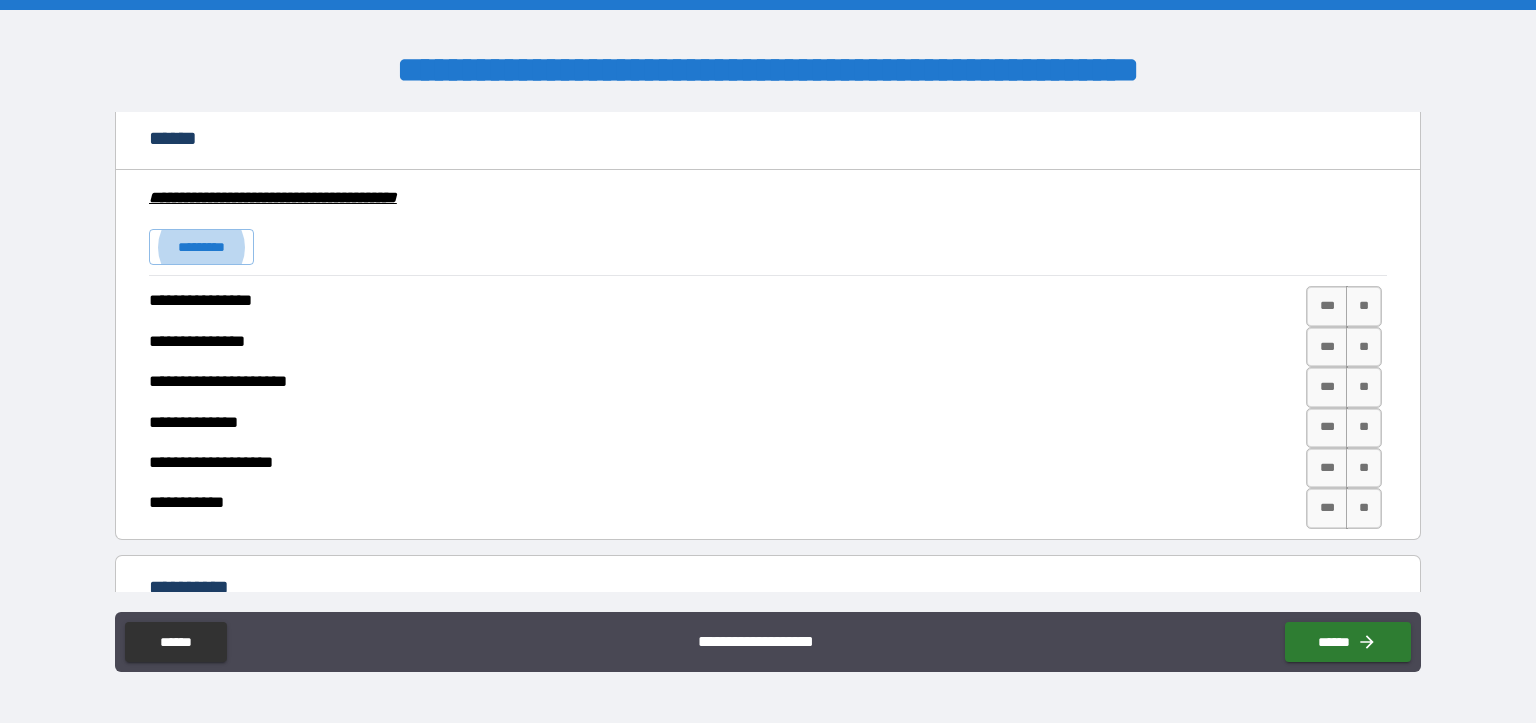 scroll, scrollTop: 3624, scrollLeft: 0, axis: vertical 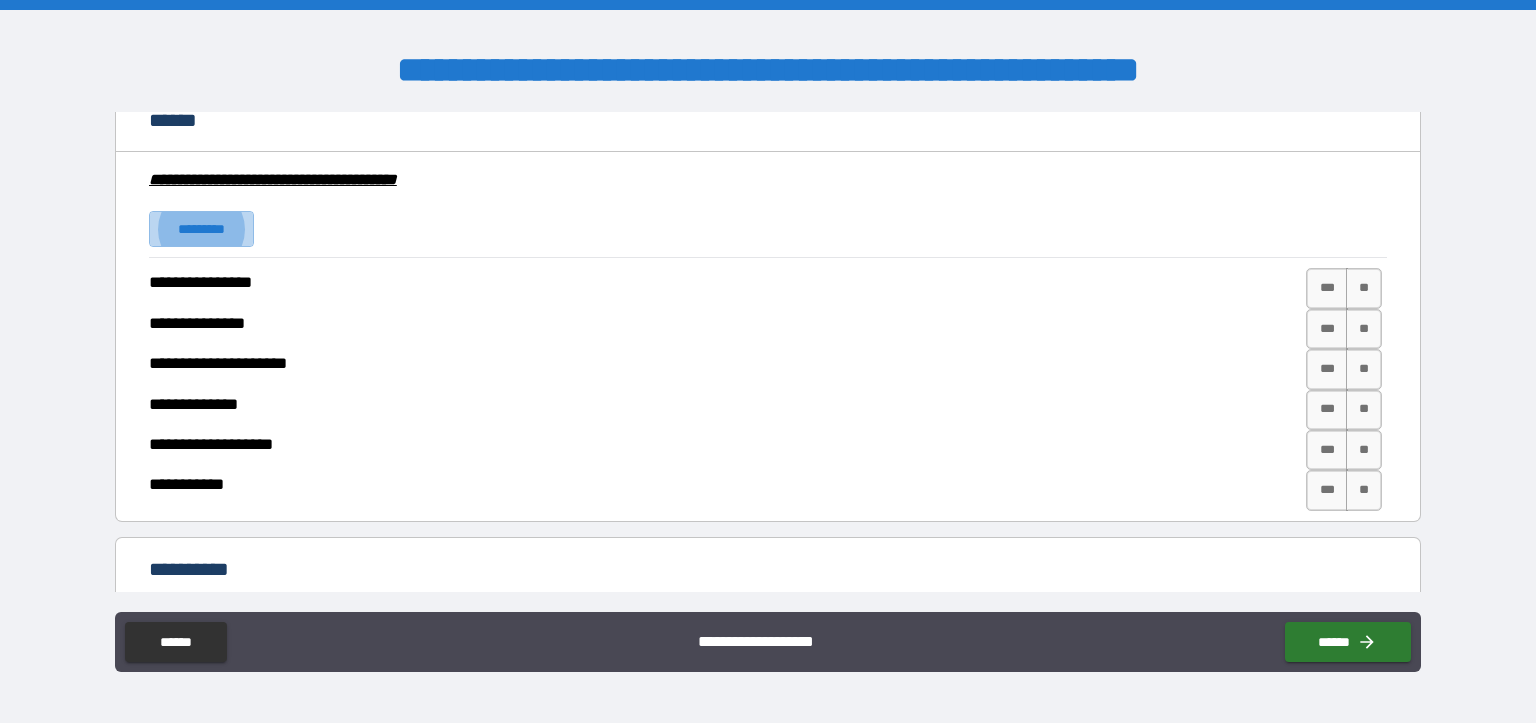 drag, startPoint x: 199, startPoint y: 218, endPoint x: 564, endPoint y: 284, distance: 370.91913 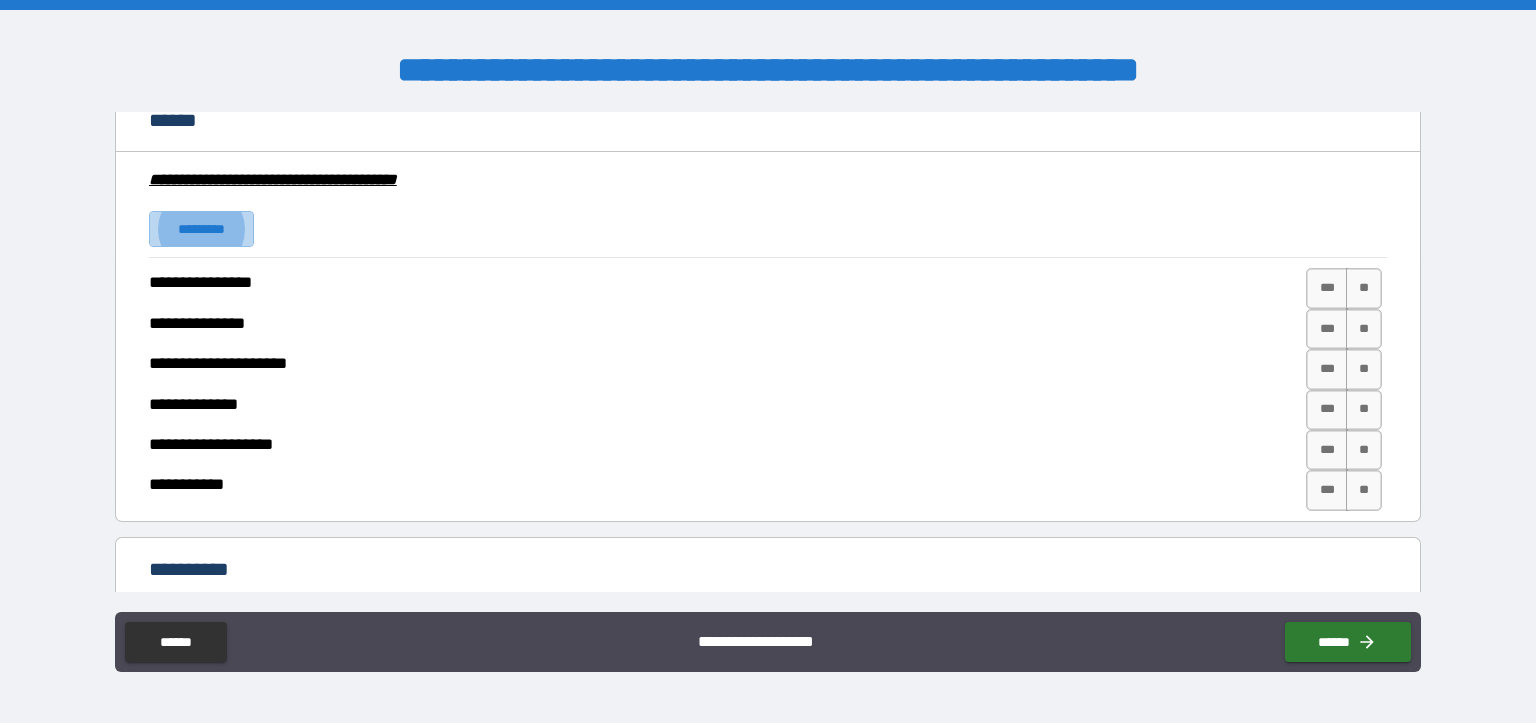 click on "*********" at bounding box center [201, 229] 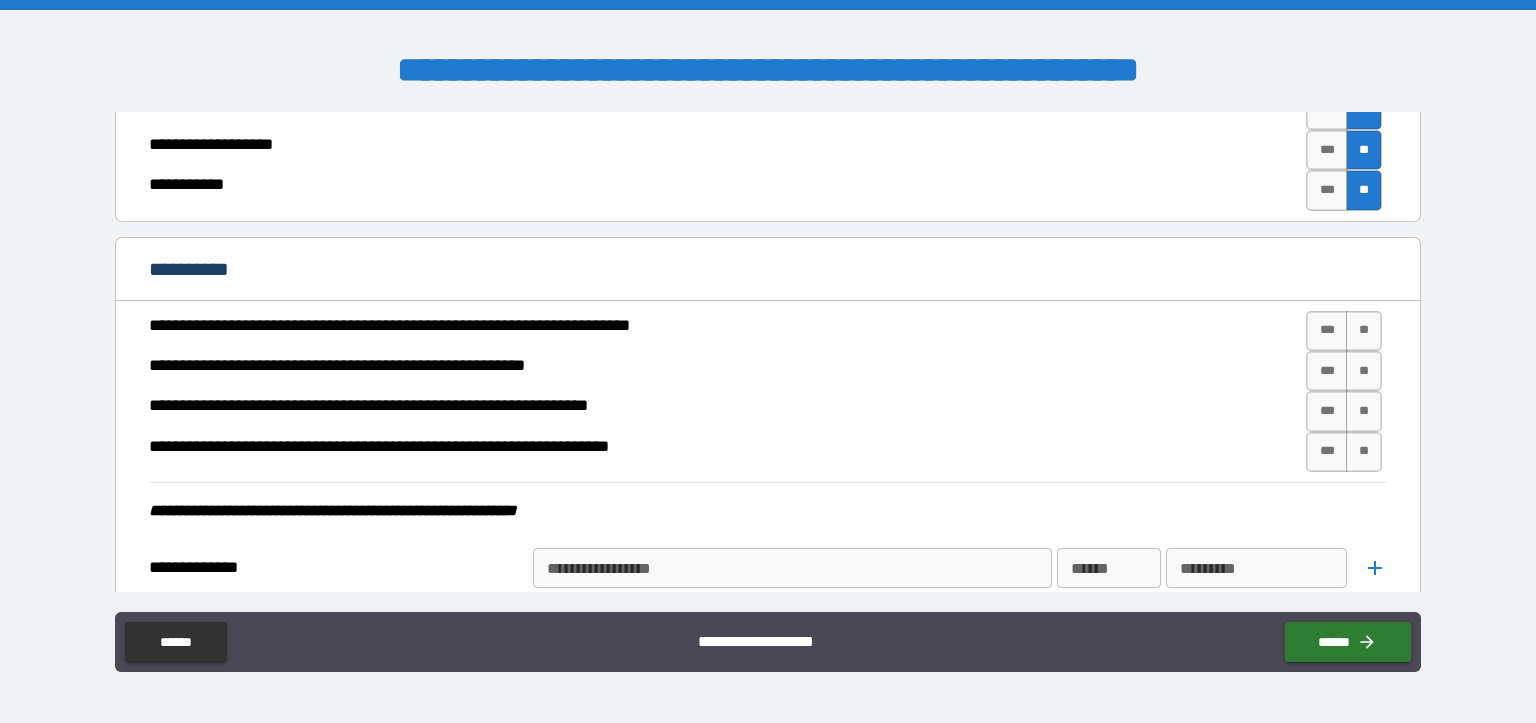scroll, scrollTop: 4024, scrollLeft: 0, axis: vertical 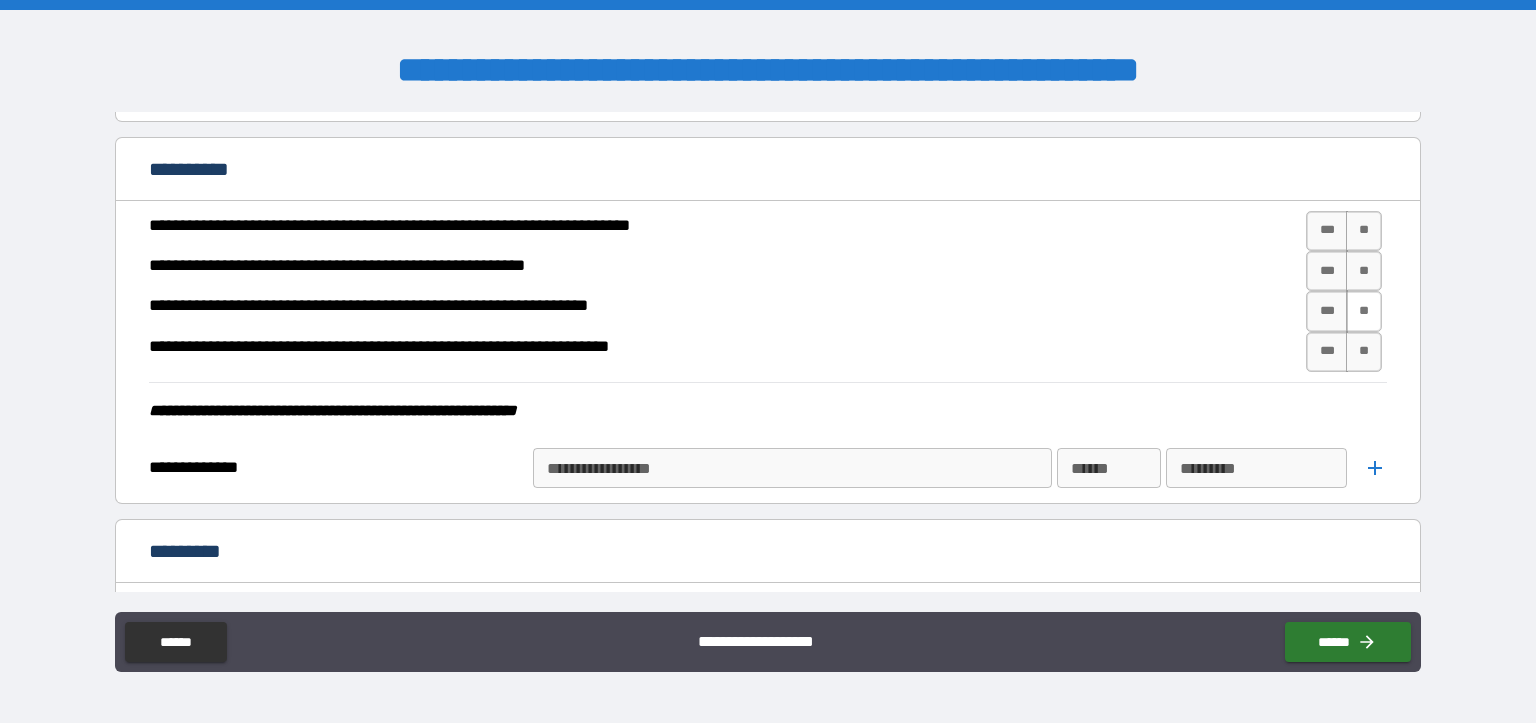 click on "**" at bounding box center [1364, 311] 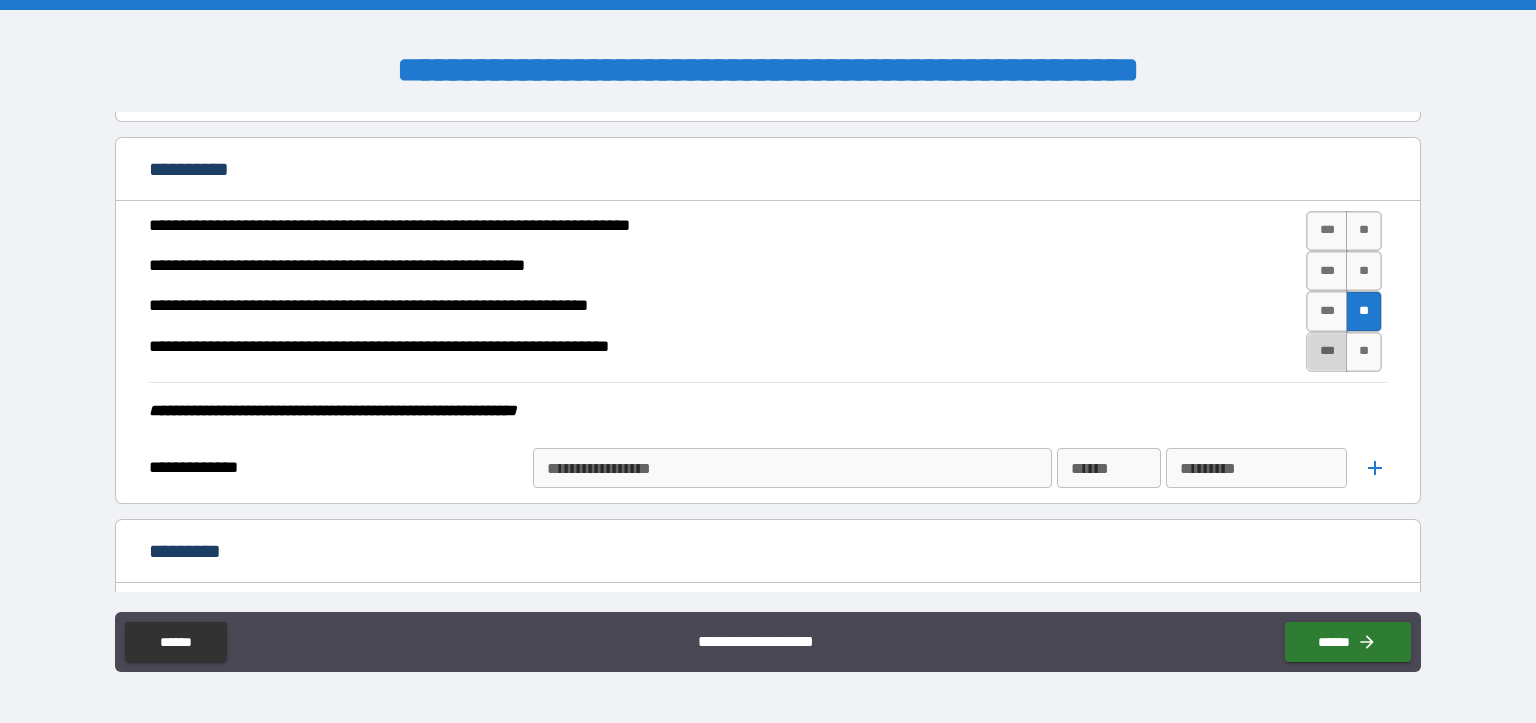 click on "***" at bounding box center [1327, 352] 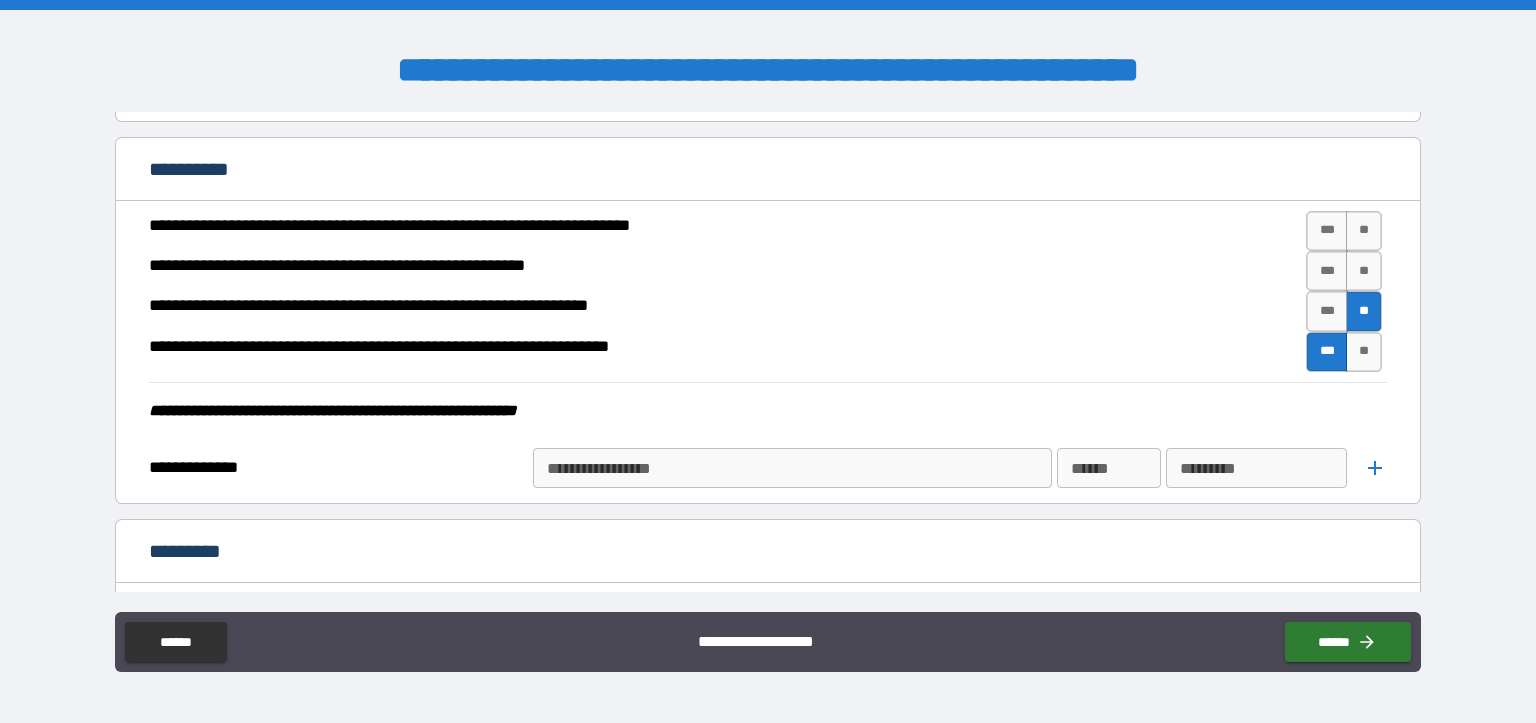 scroll, scrollTop: 4124, scrollLeft: 0, axis: vertical 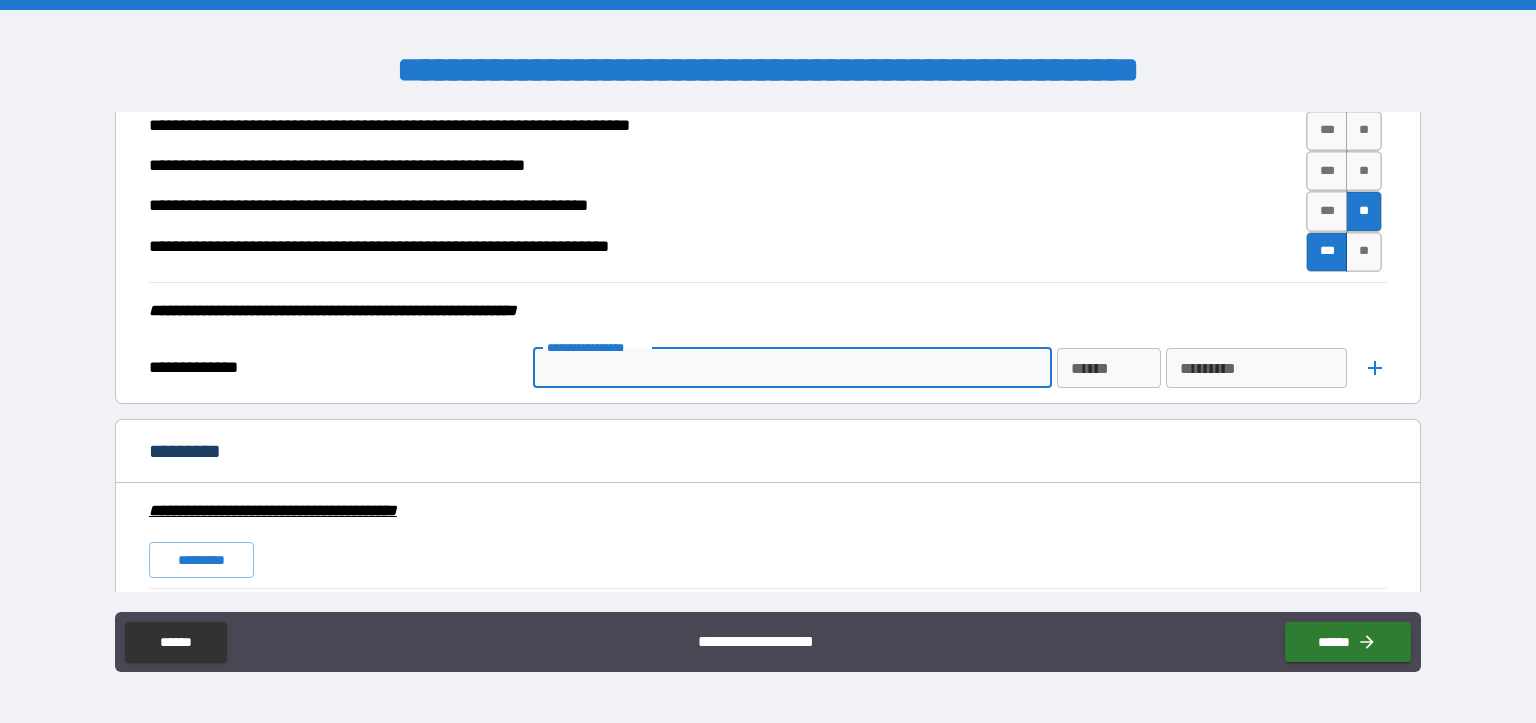 click on "**********" at bounding box center (791, 368) 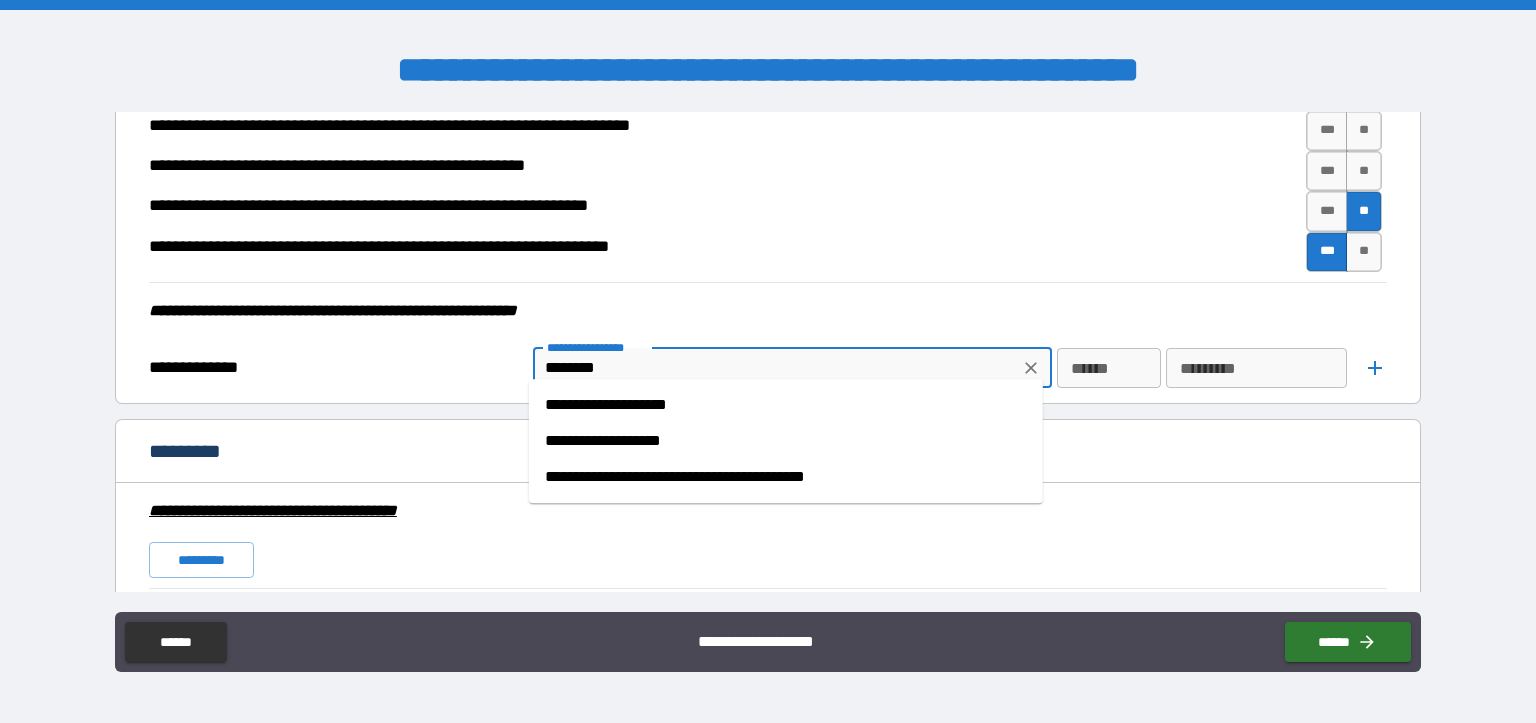 click on "**********" at bounding box center (786, 405) 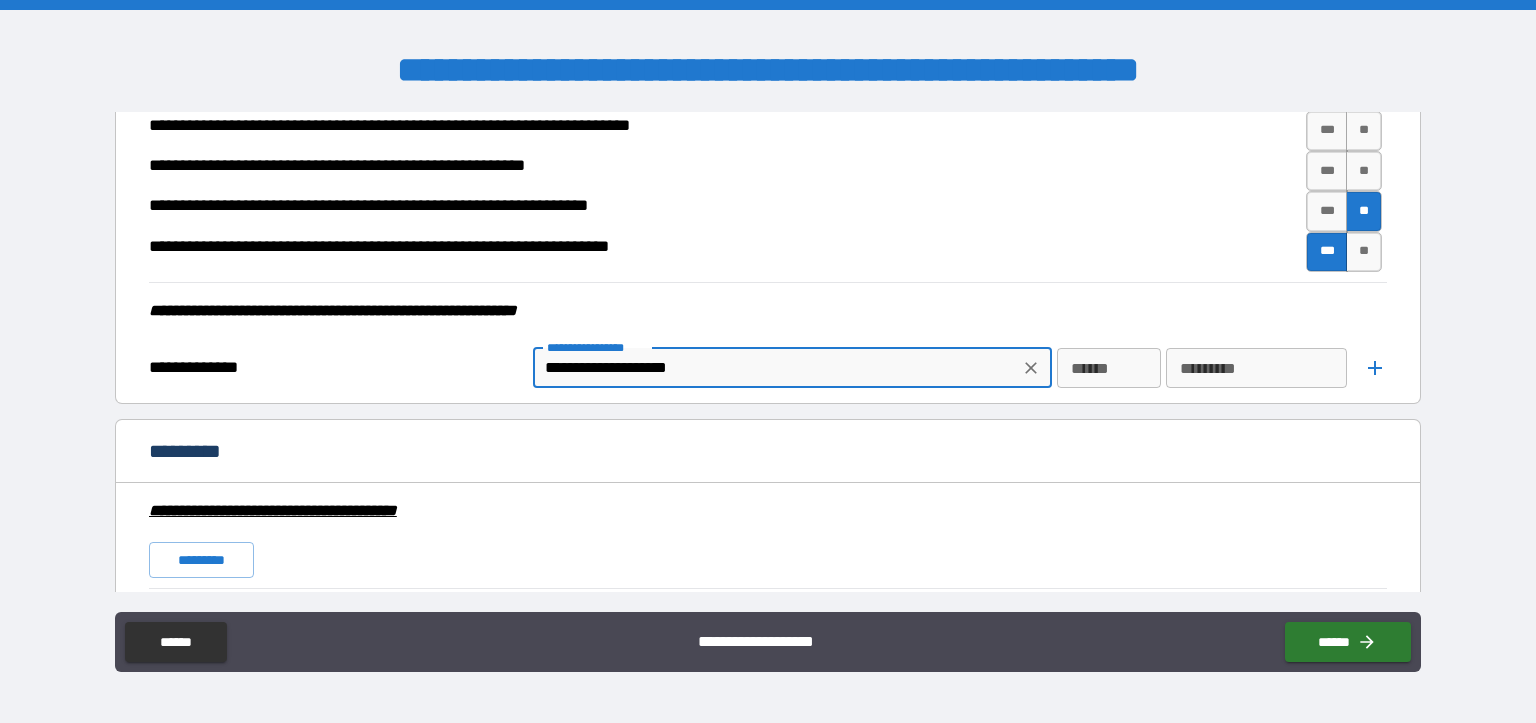 type on "**********" 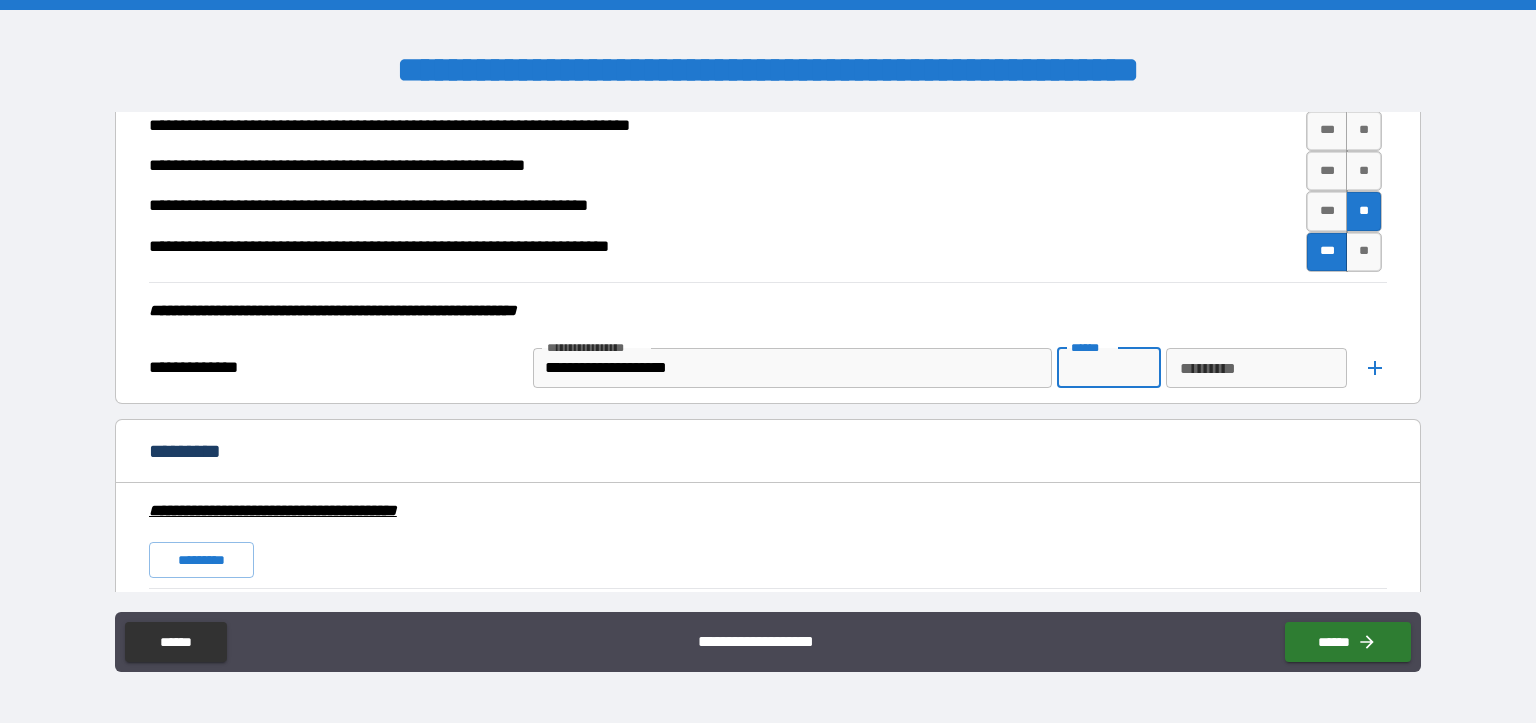 click on "****** ******" at bounding box center [1109, 368] 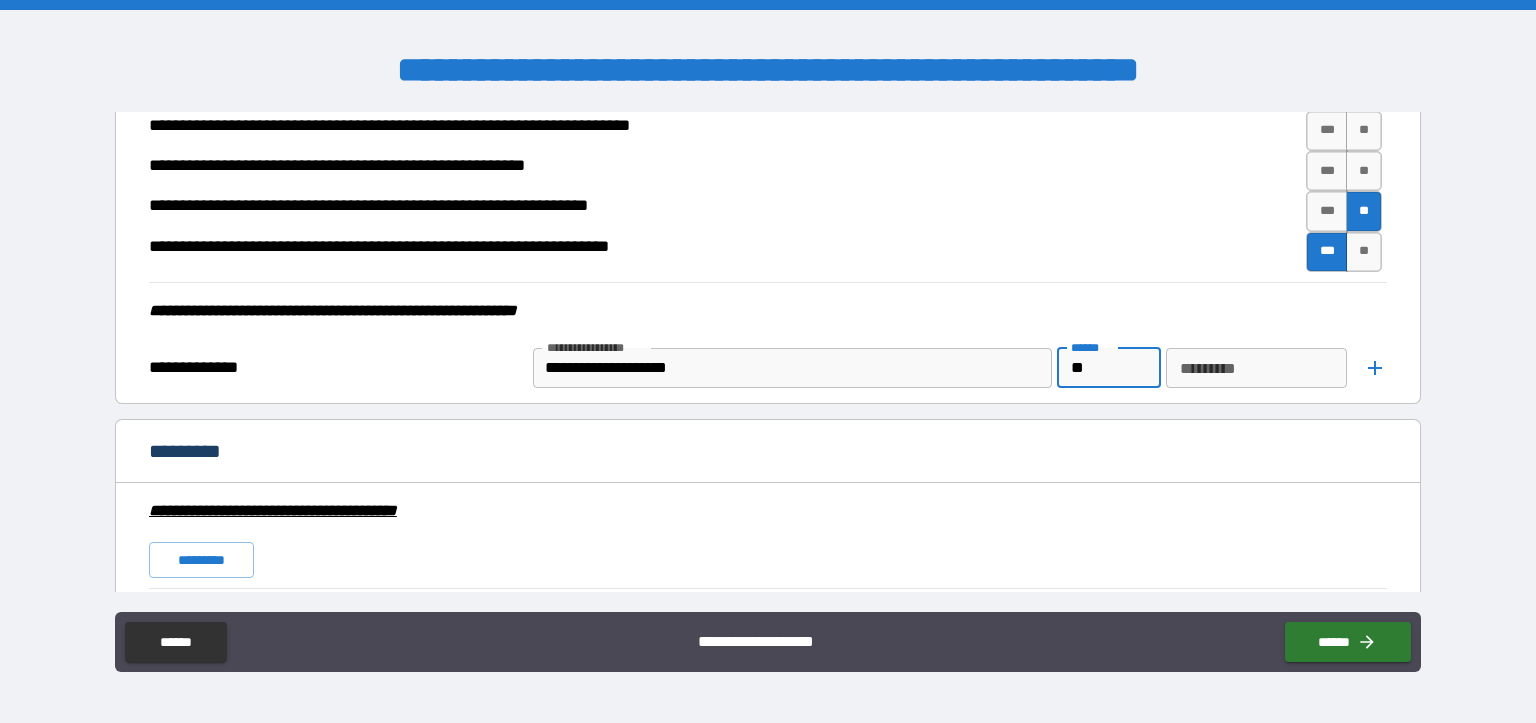type on "**" 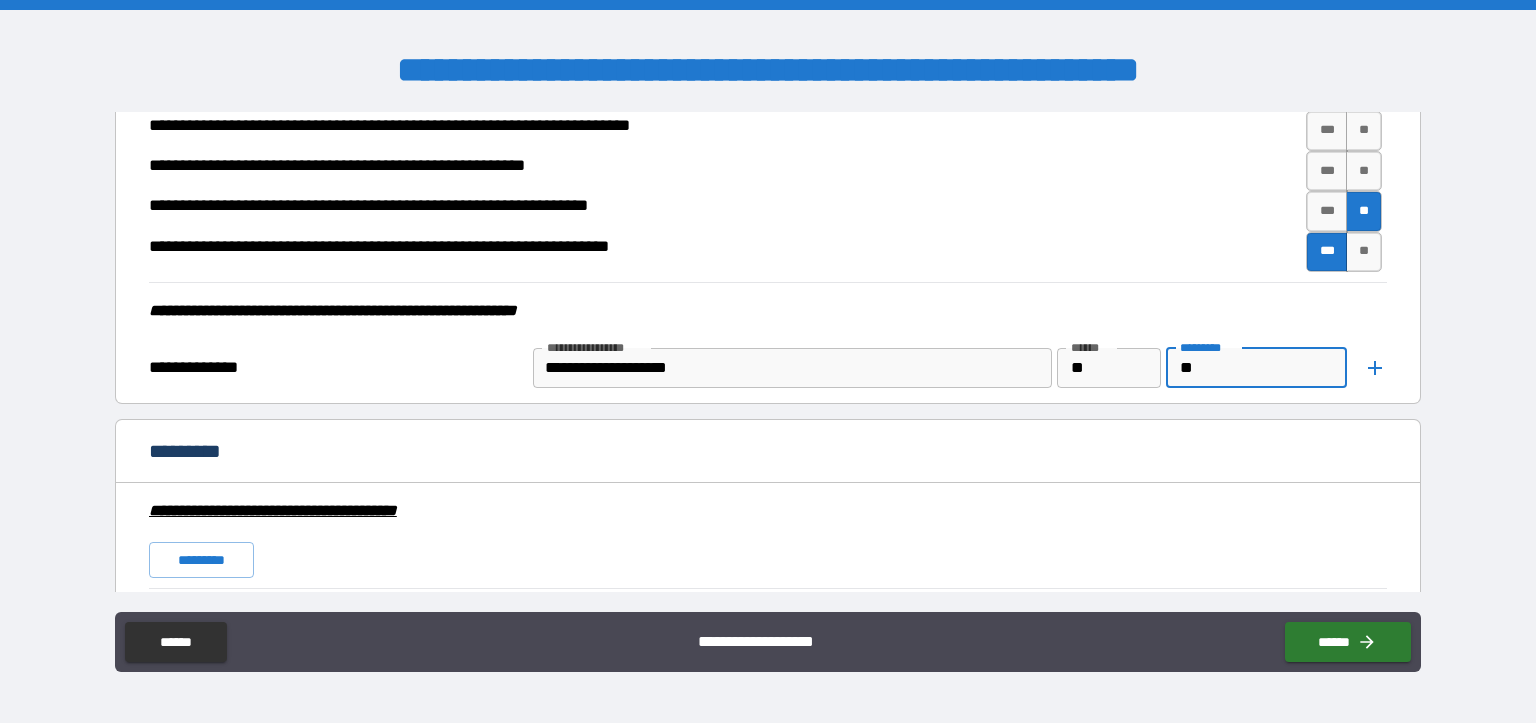 type on "*" 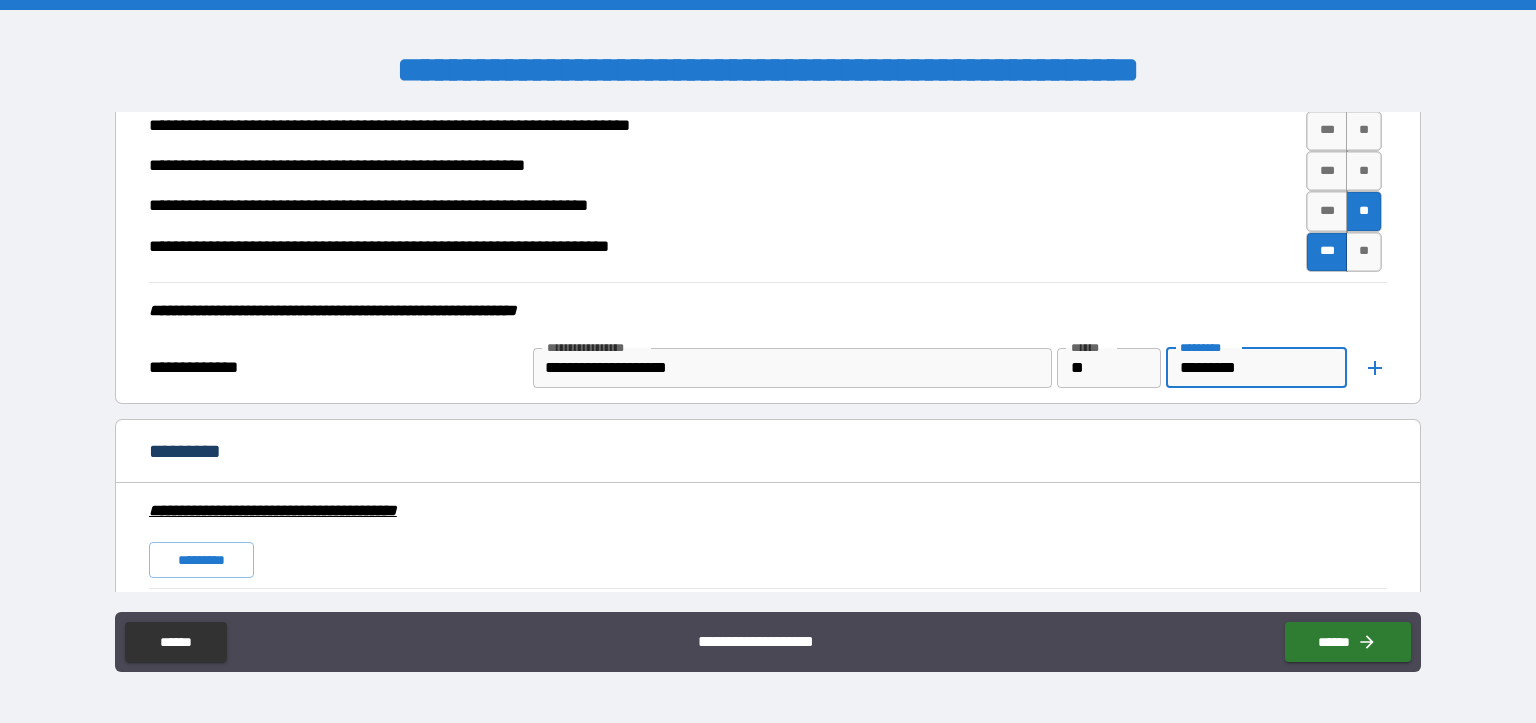type on "*********" 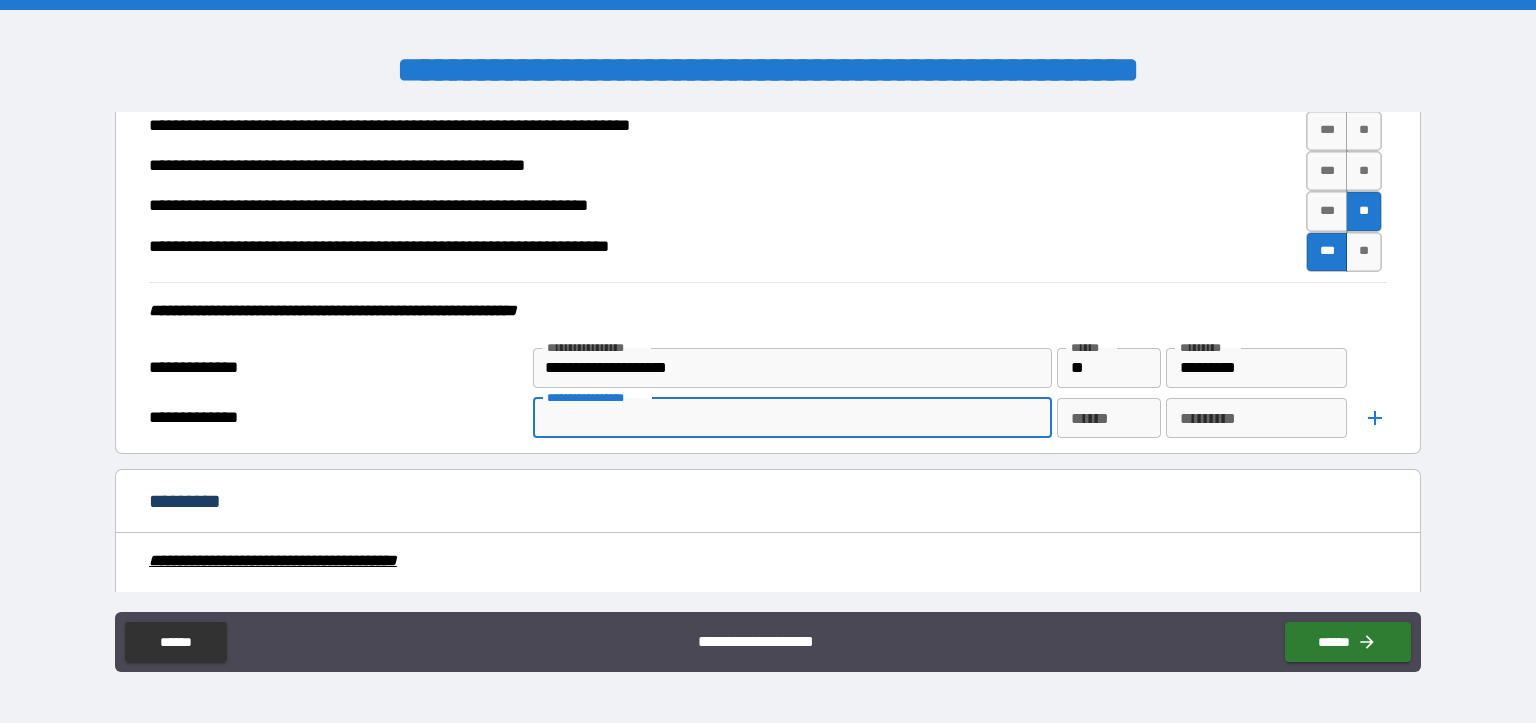 click on "**********" at bounding box center (791, 418) 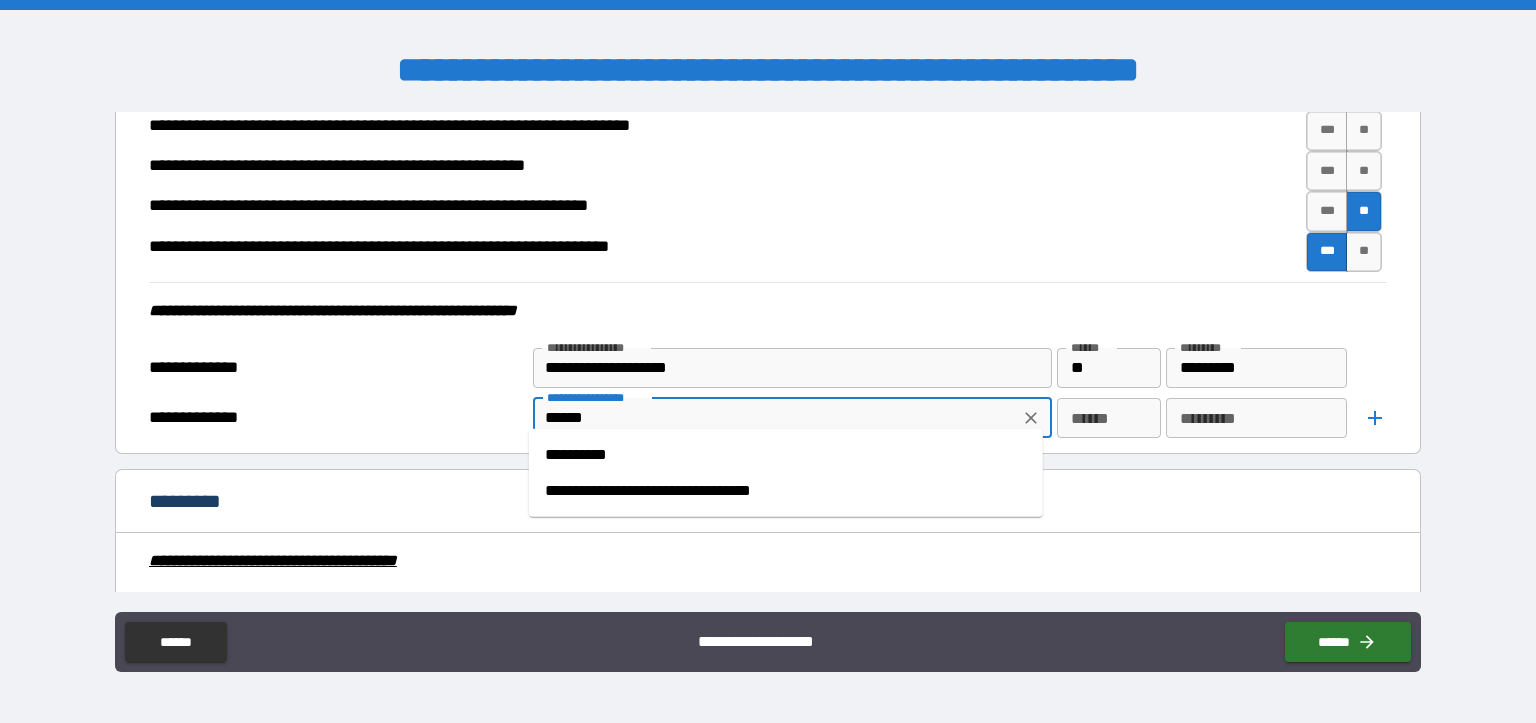 click on "**********" at bounding box center (786, 455) 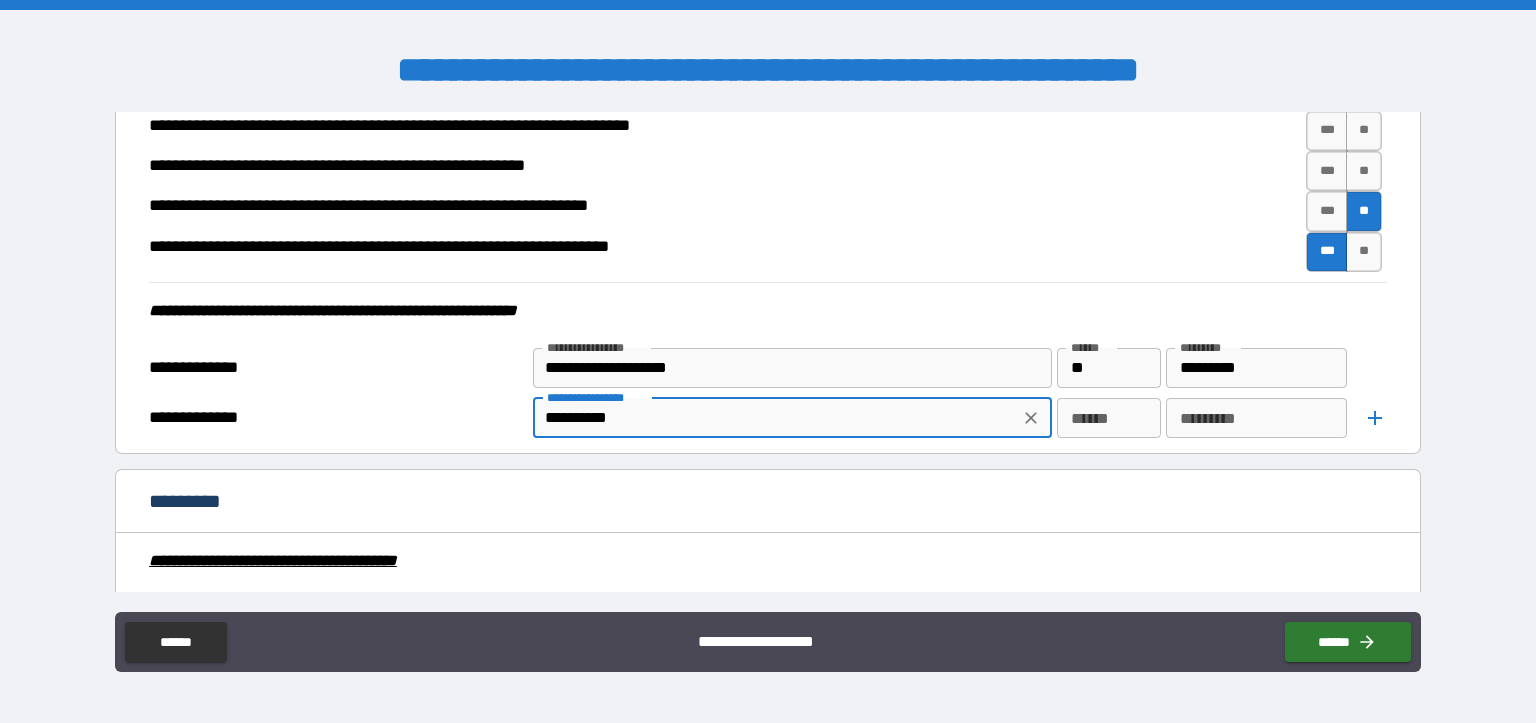 type on "**********" 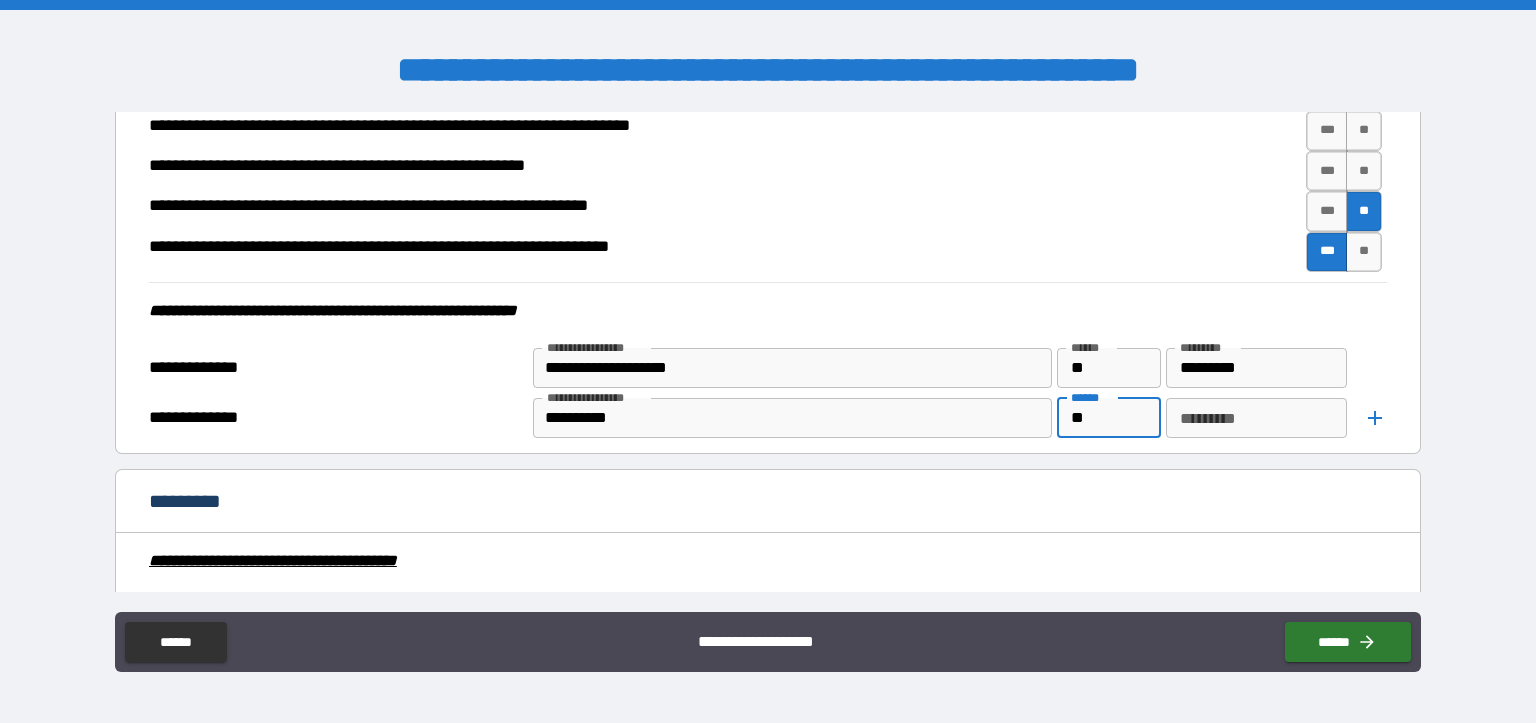 type on "**" 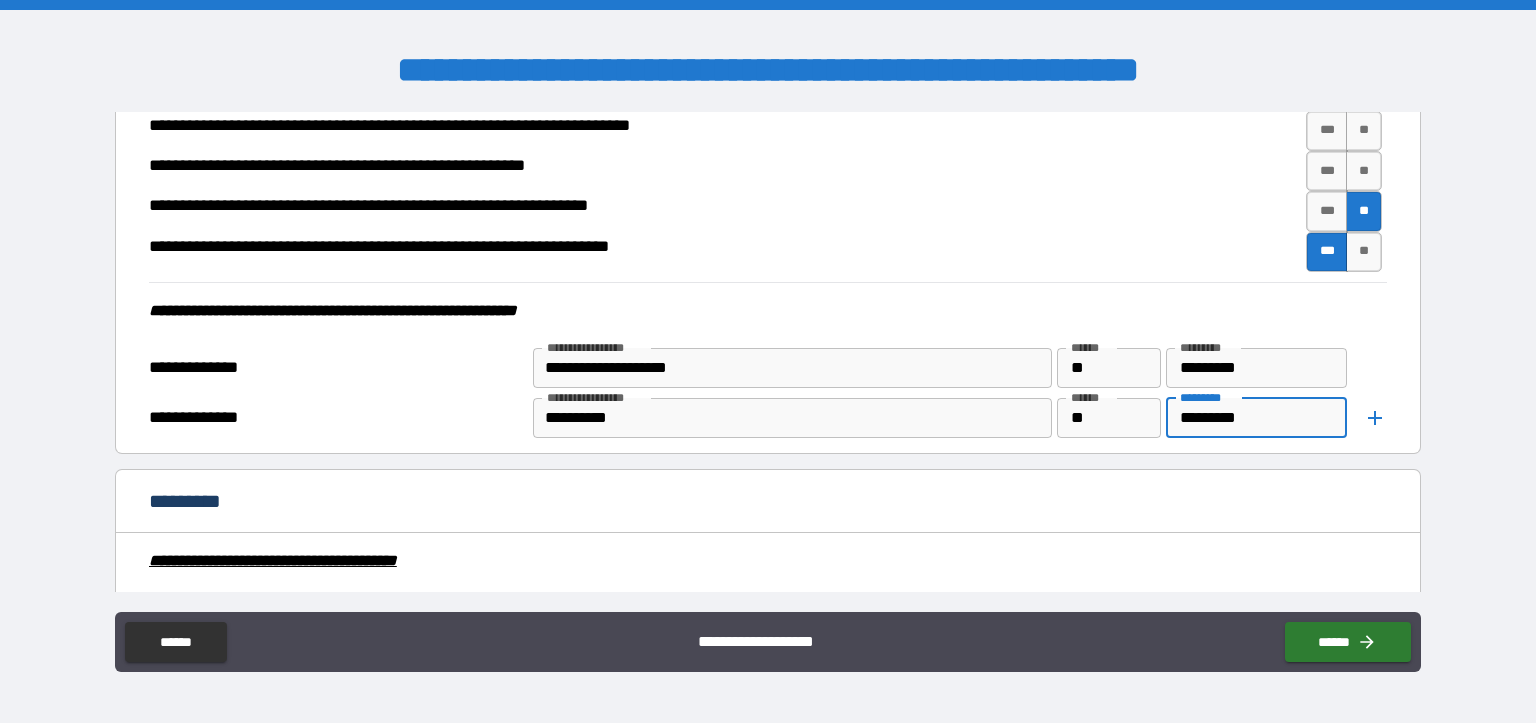 type on "*********" 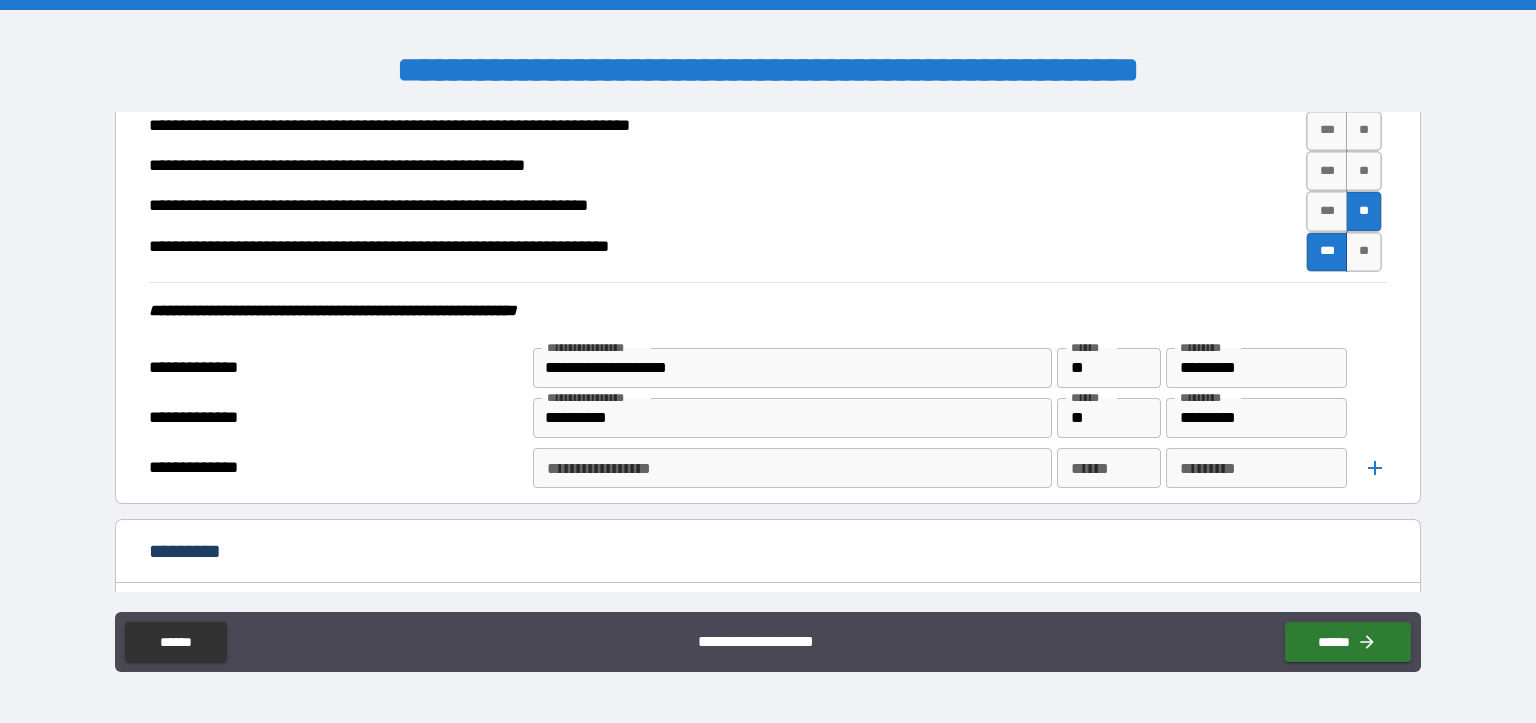 click on "**********" at bounding box center [791, 468] 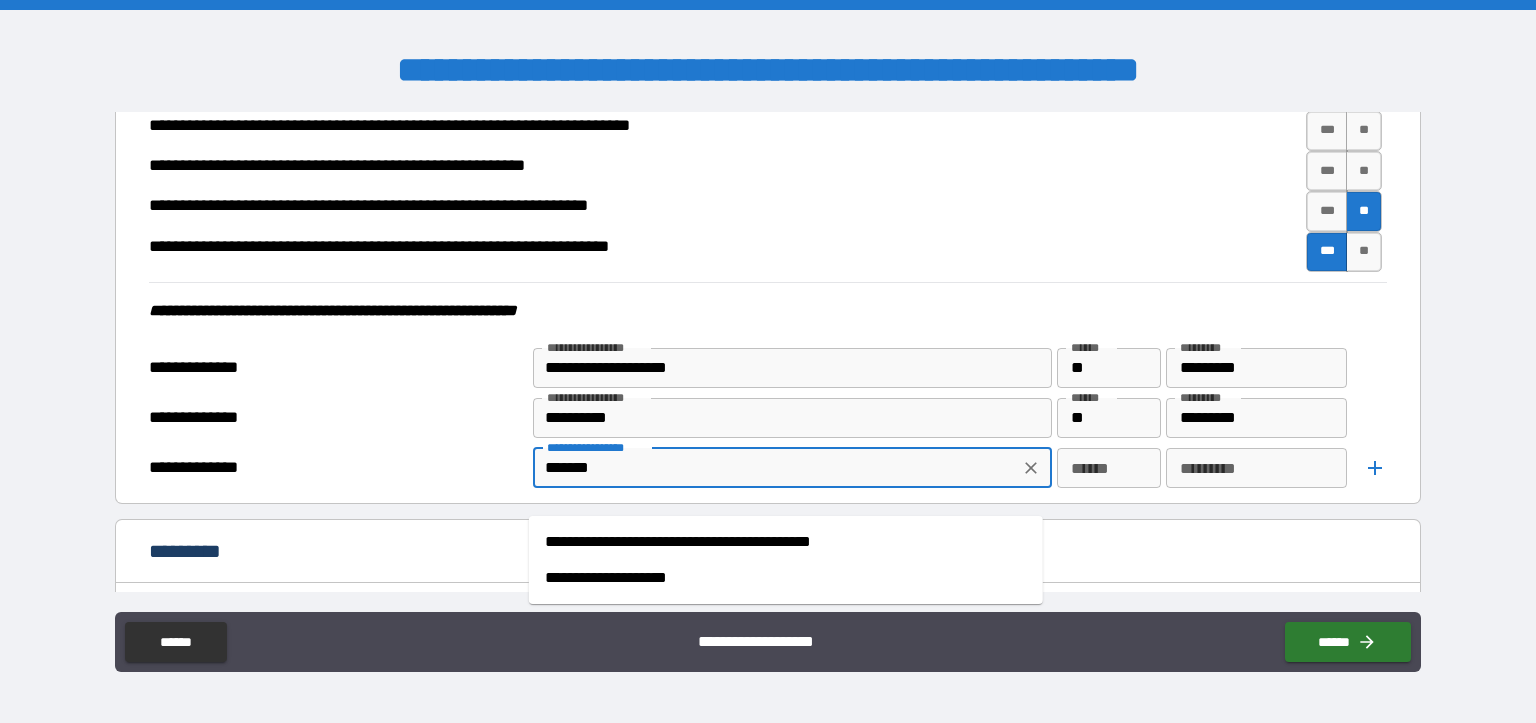 scroll, scrollTop: 4024, scrollLeft: 0, axis: vertical 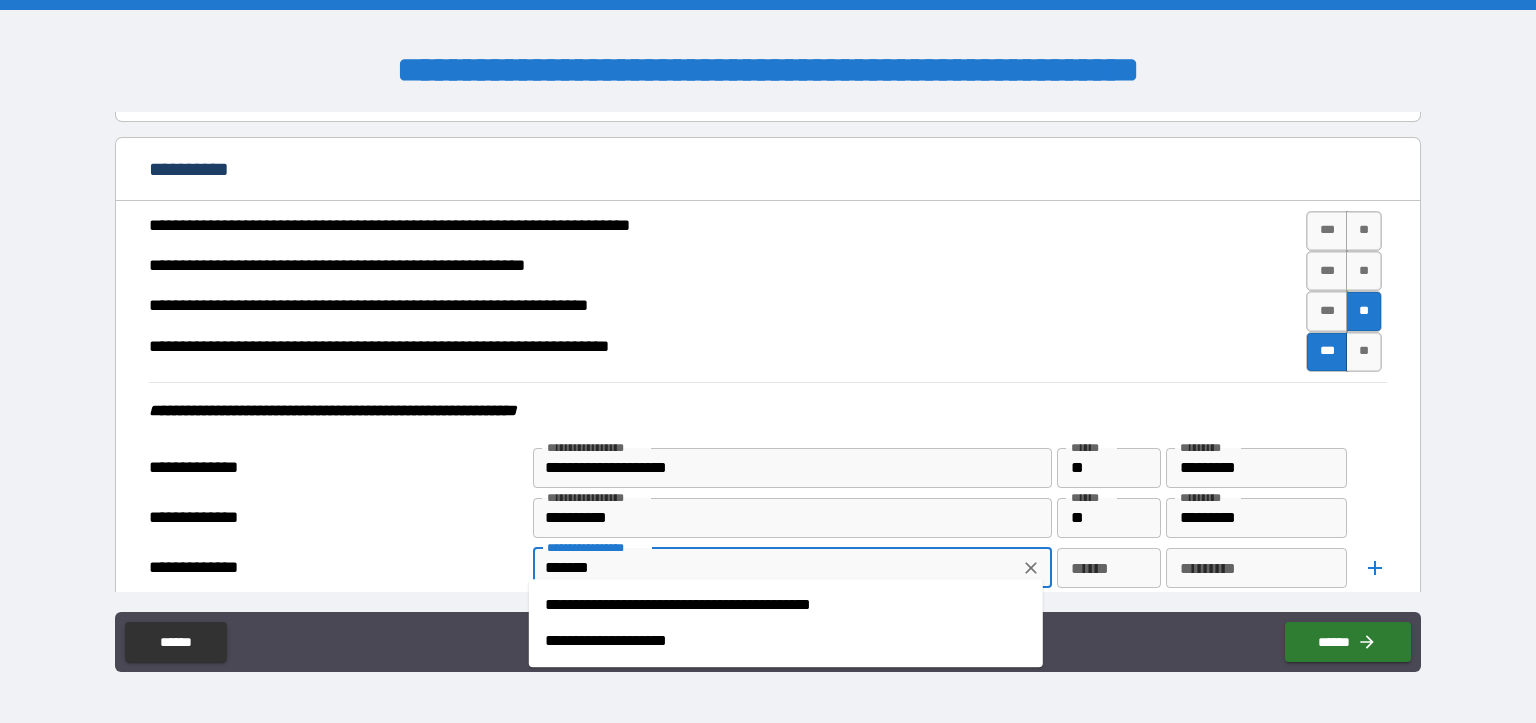 click on "**********" at bounding box center [786, 641] 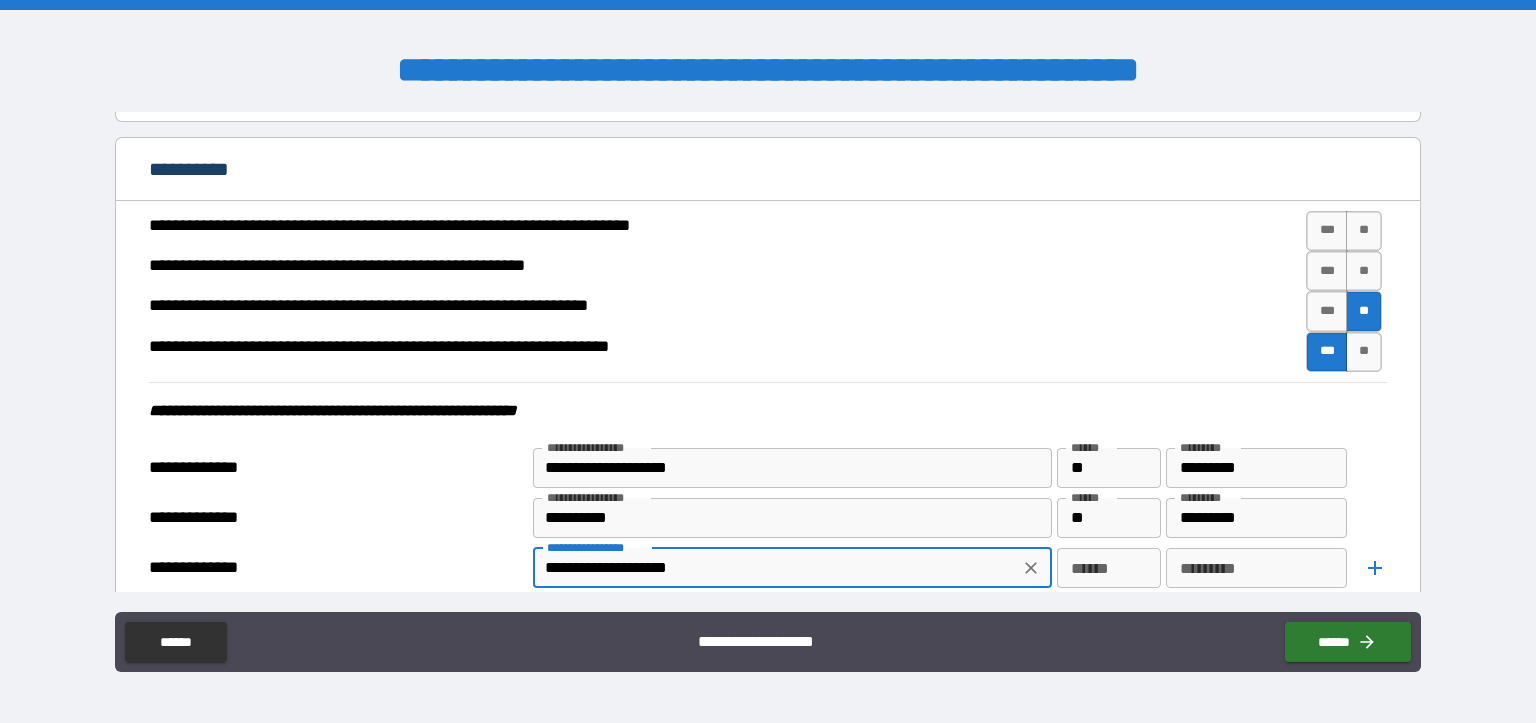 type on "**********" 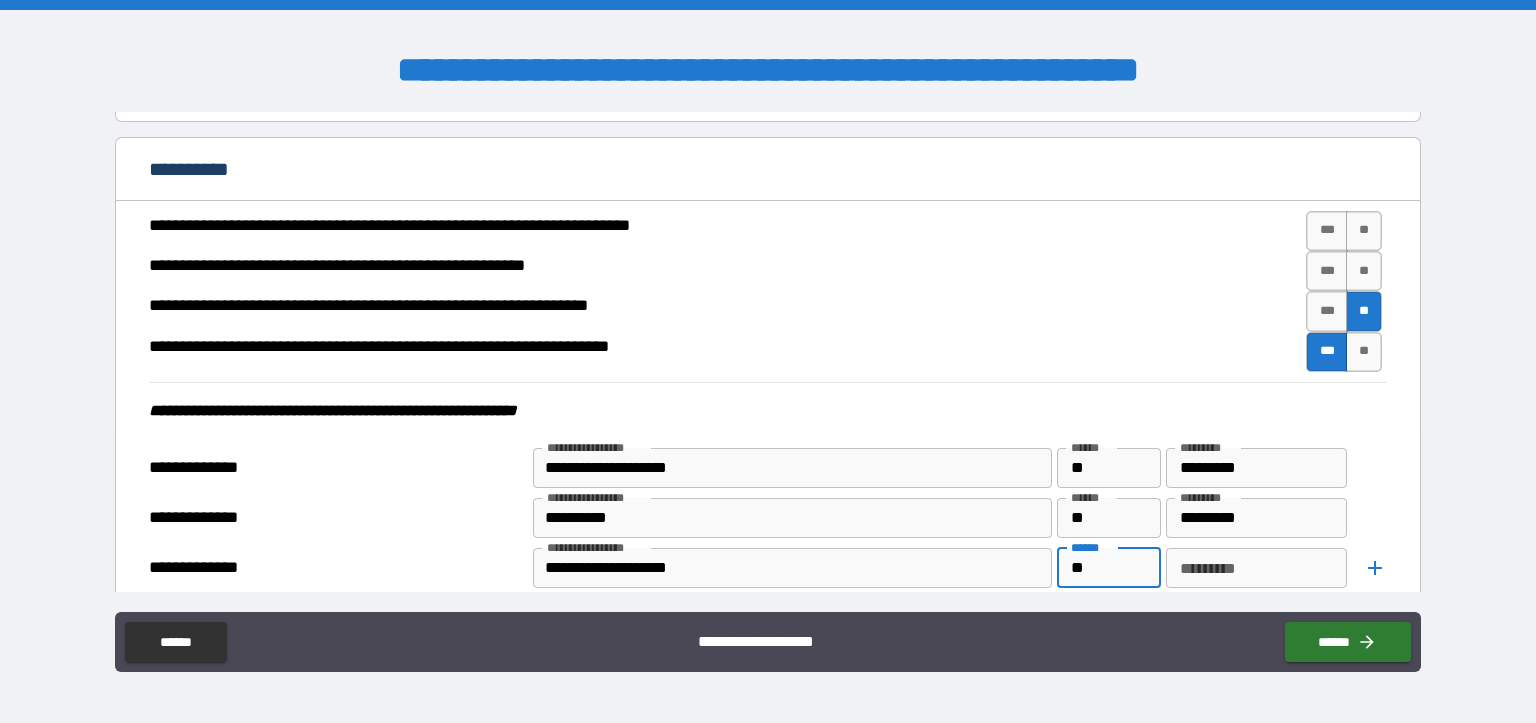 type on "**" 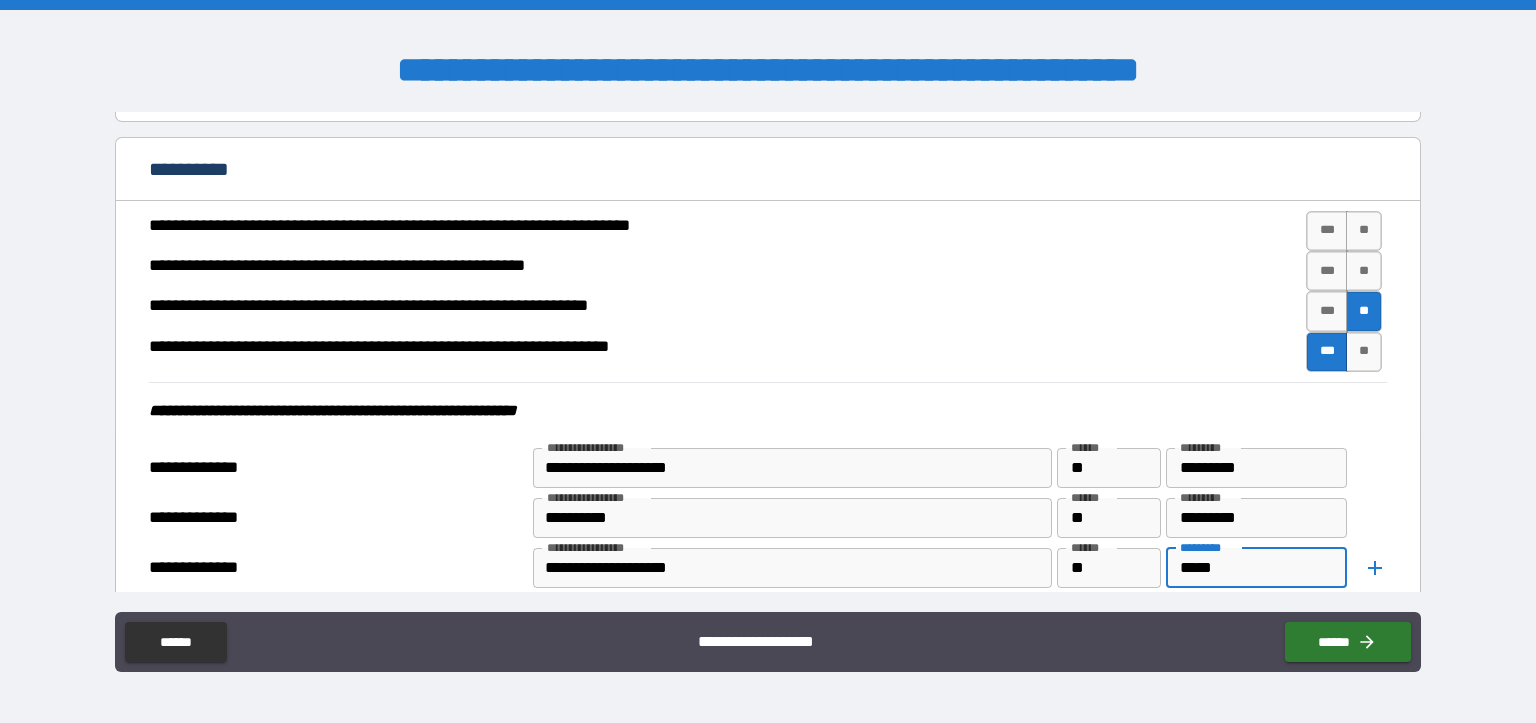 type on "*****" 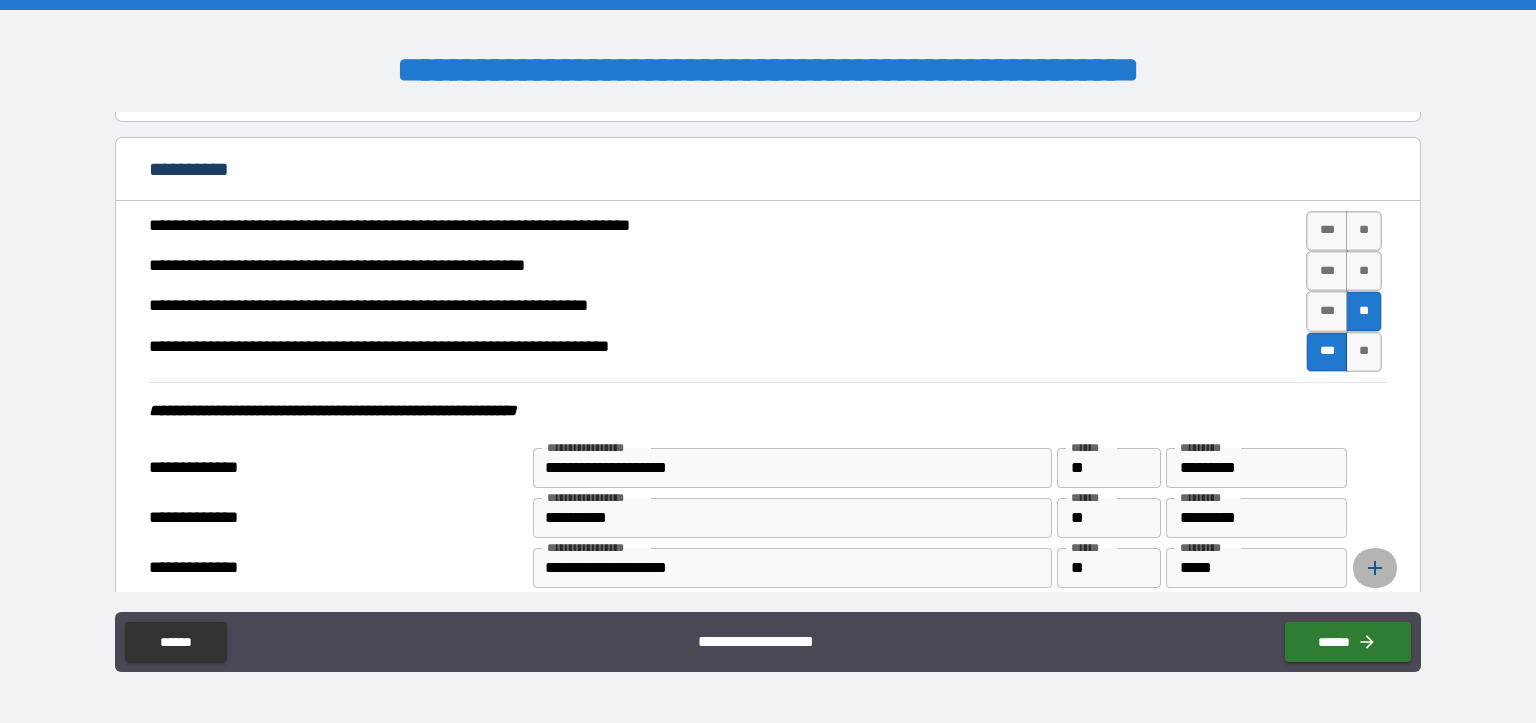 click 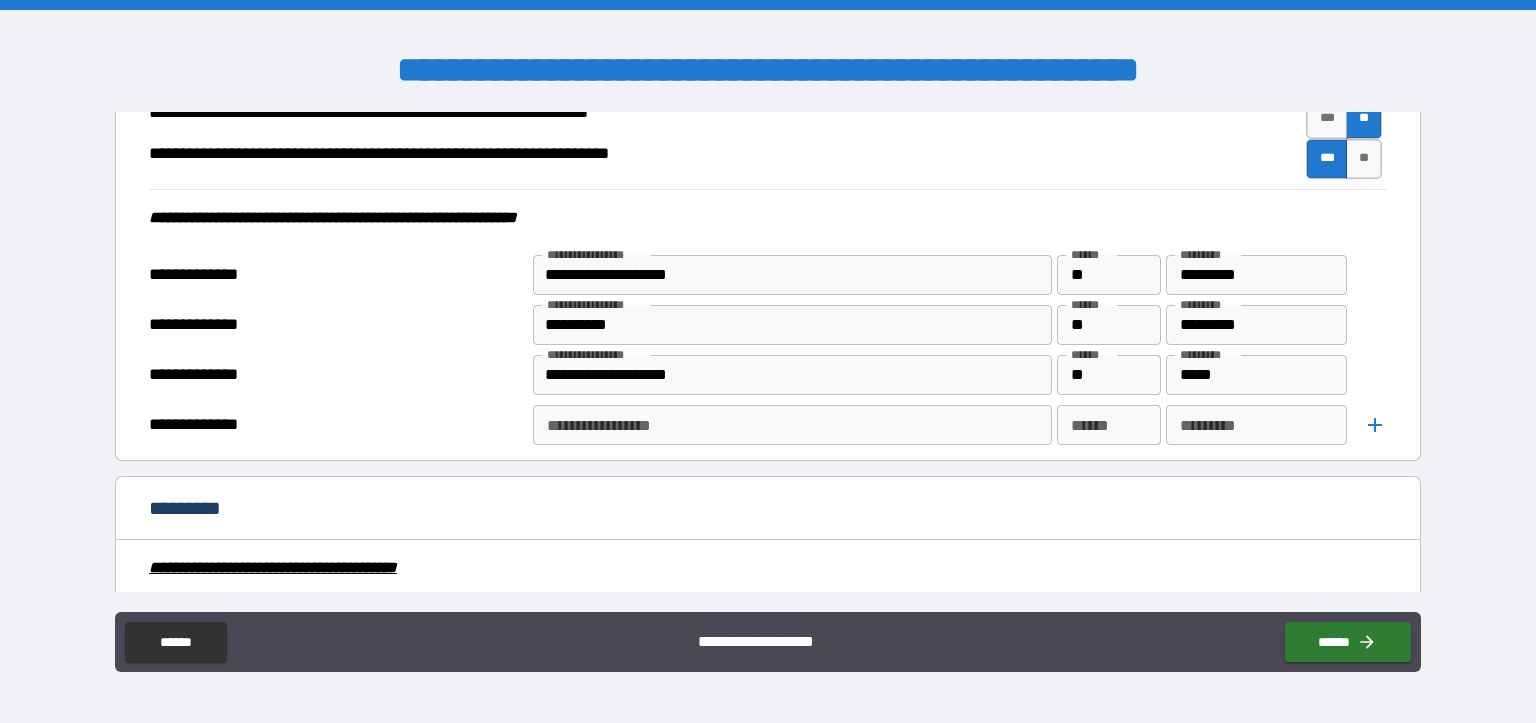 scroll, scrollTop: 4224, scrollLeft: 0, axis: vertical 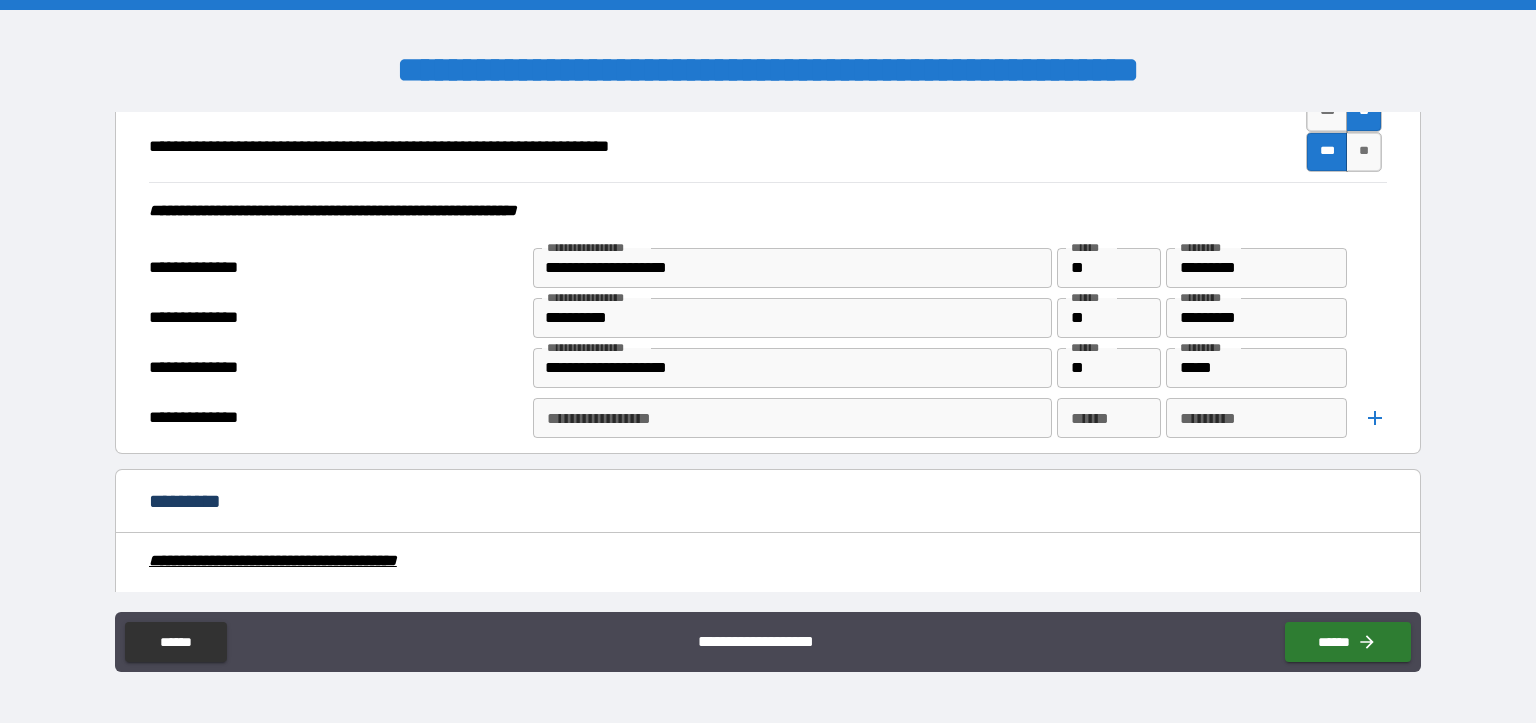 click on "**********" at bounding box center (791, 418) 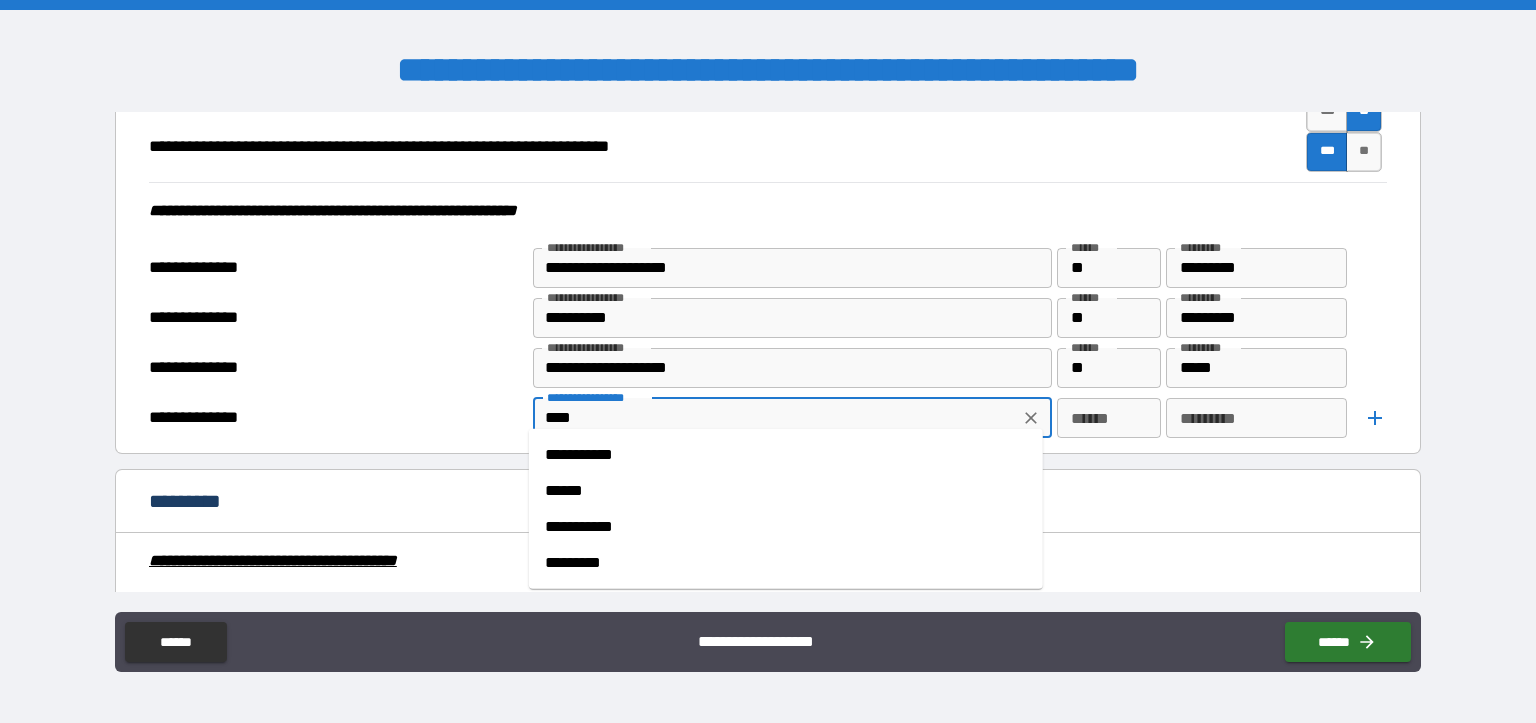 click on "******" at bounding box center (786, 491) 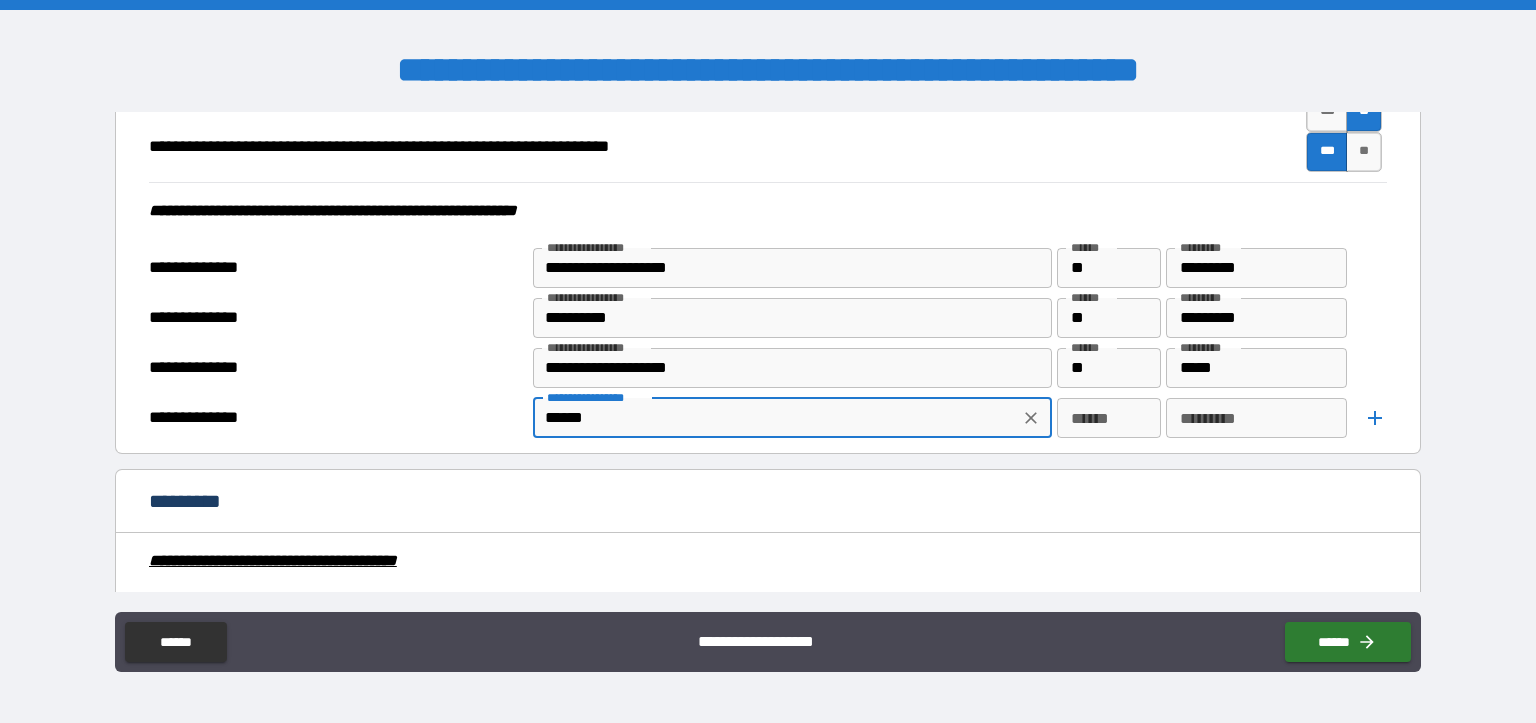 type on "******" 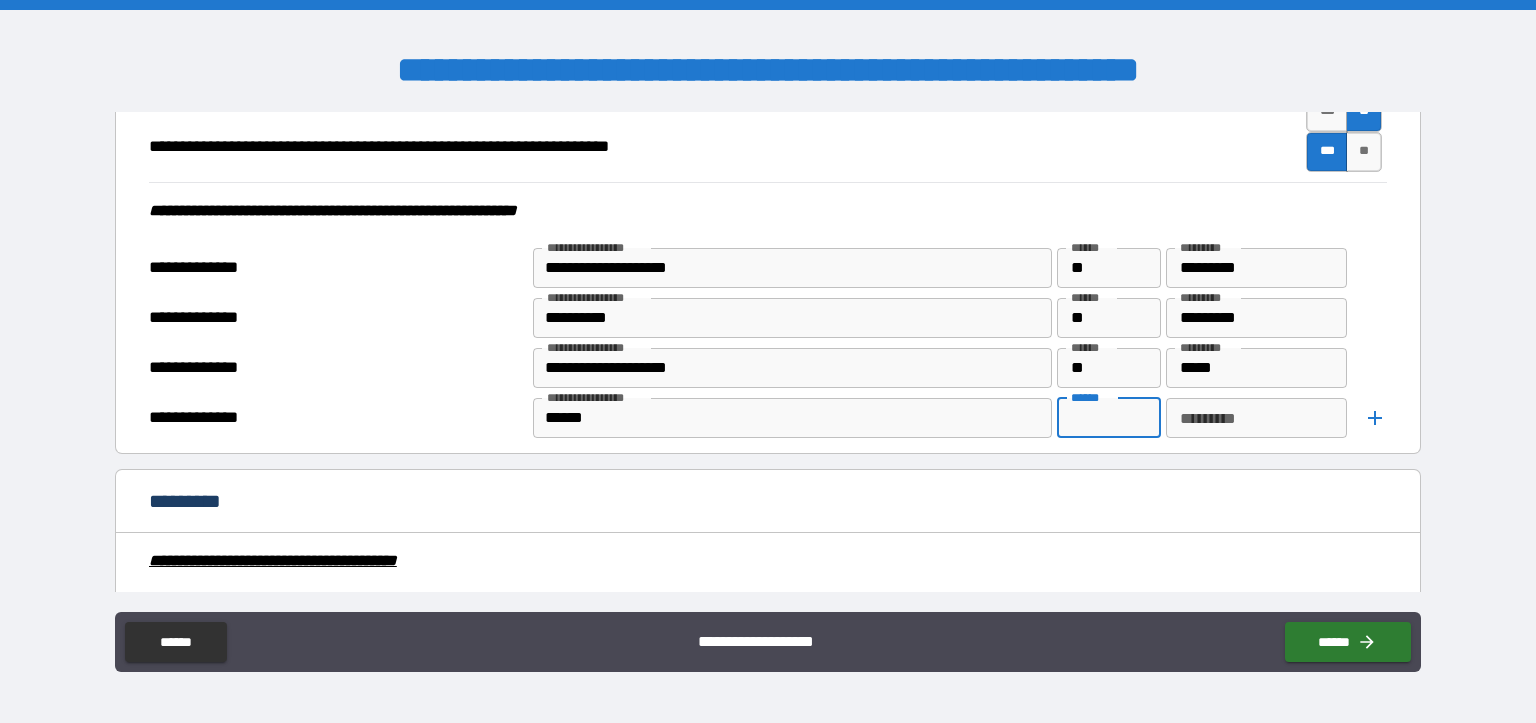 click on "******" at bounding box center [1109, 418] 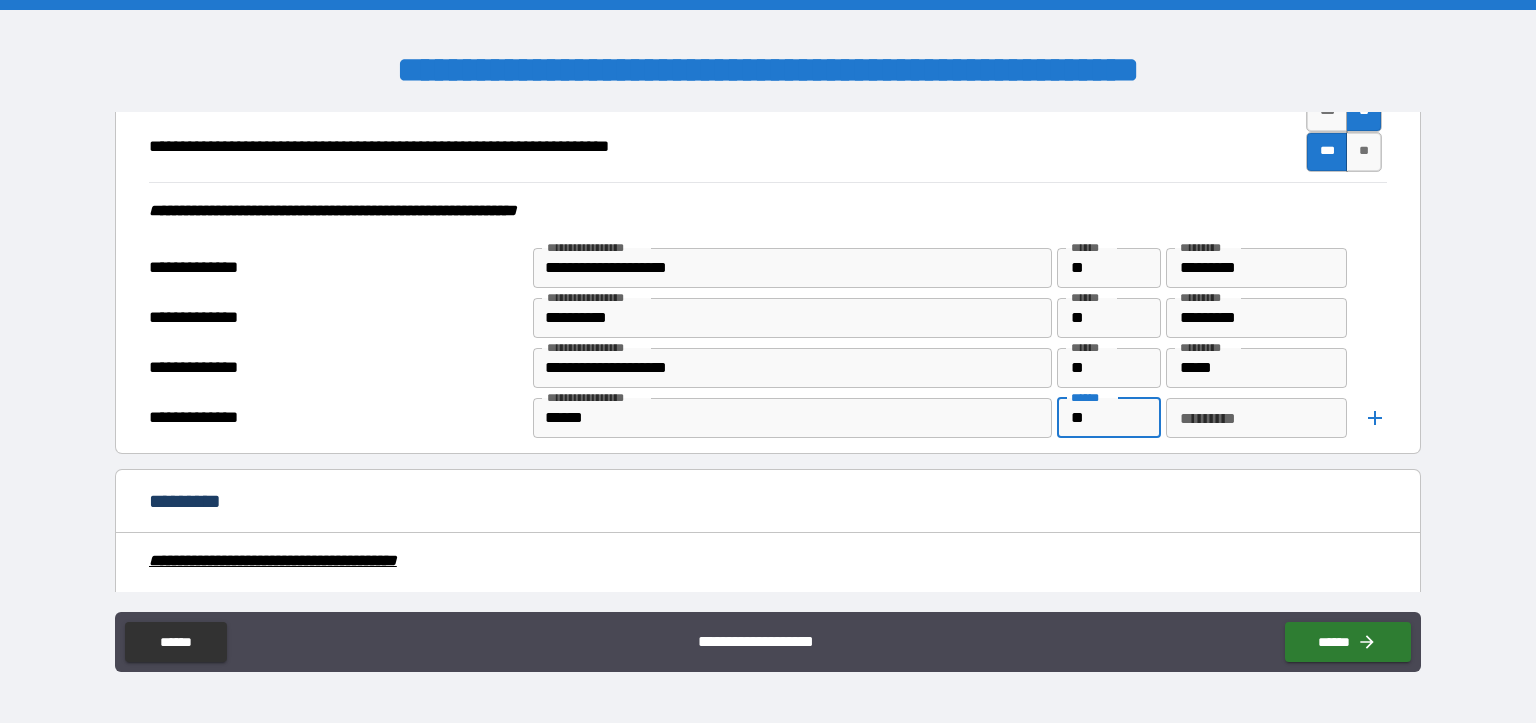 type on "**" 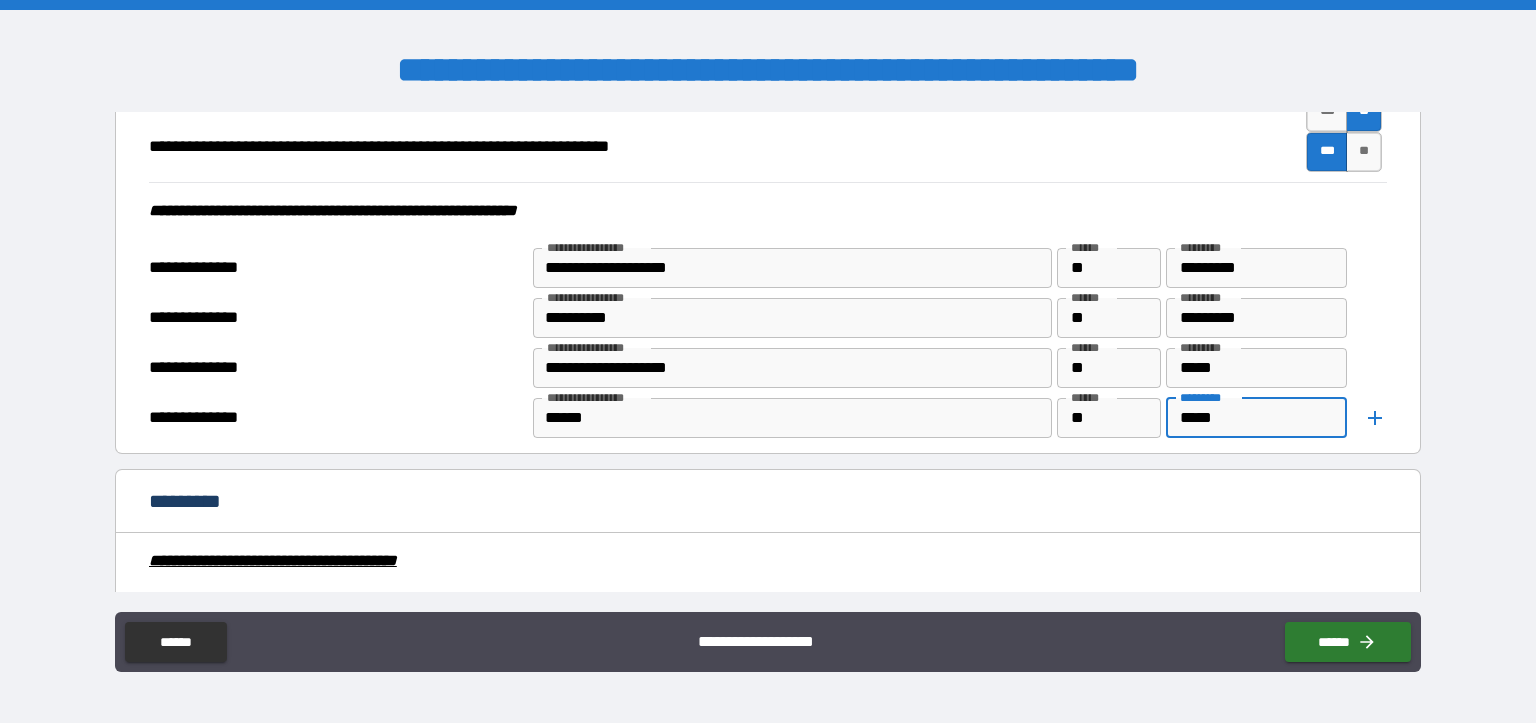 type on "*****" 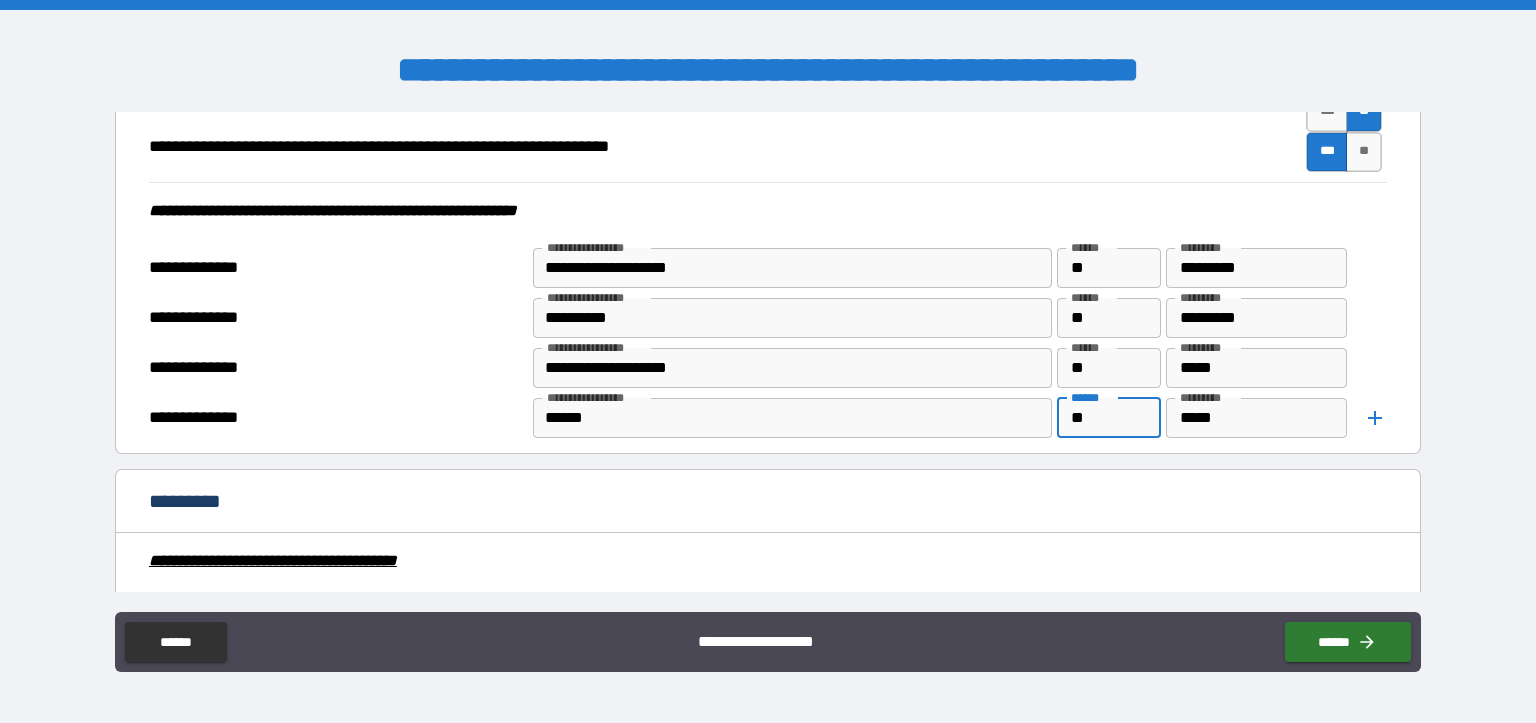 type on "*" 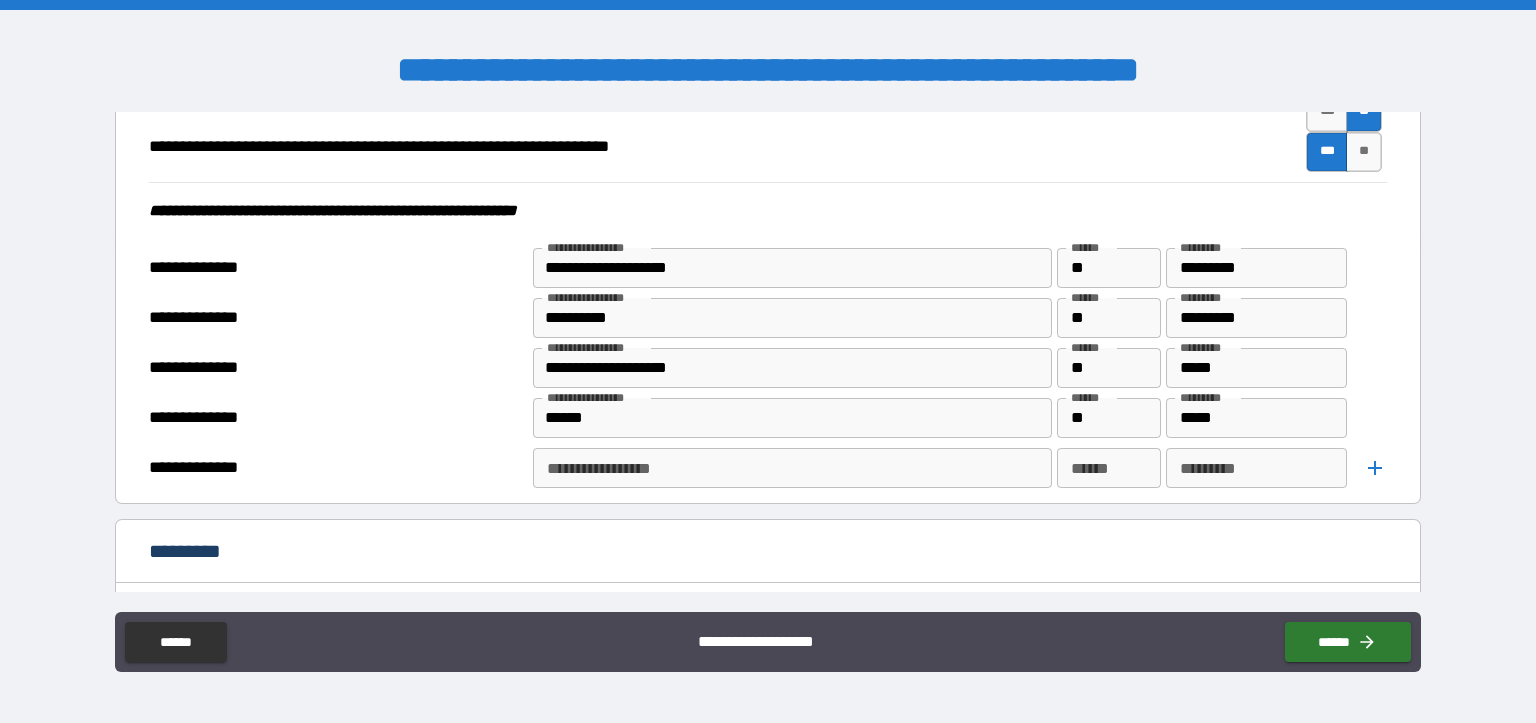 click on "**********" at bounding box center [791, 468] 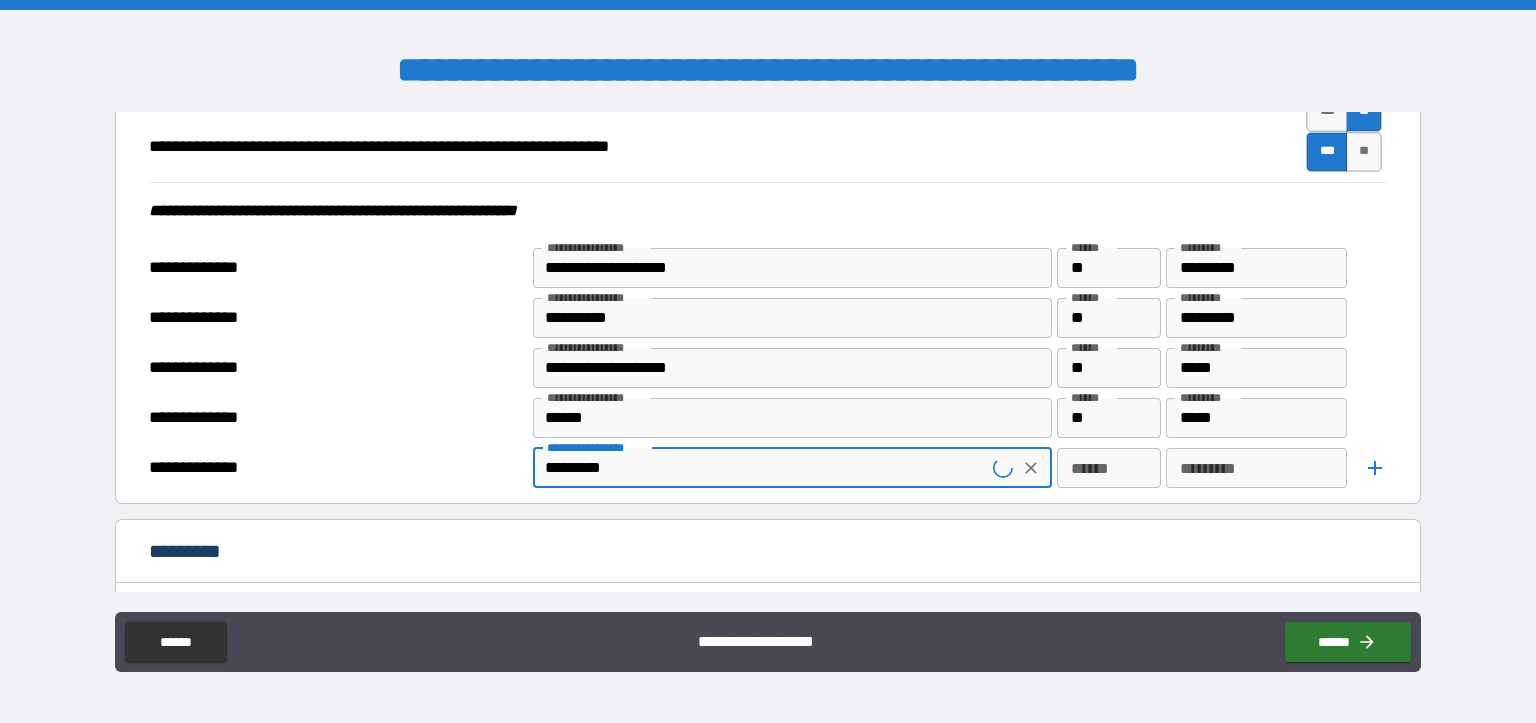 type on "*********" 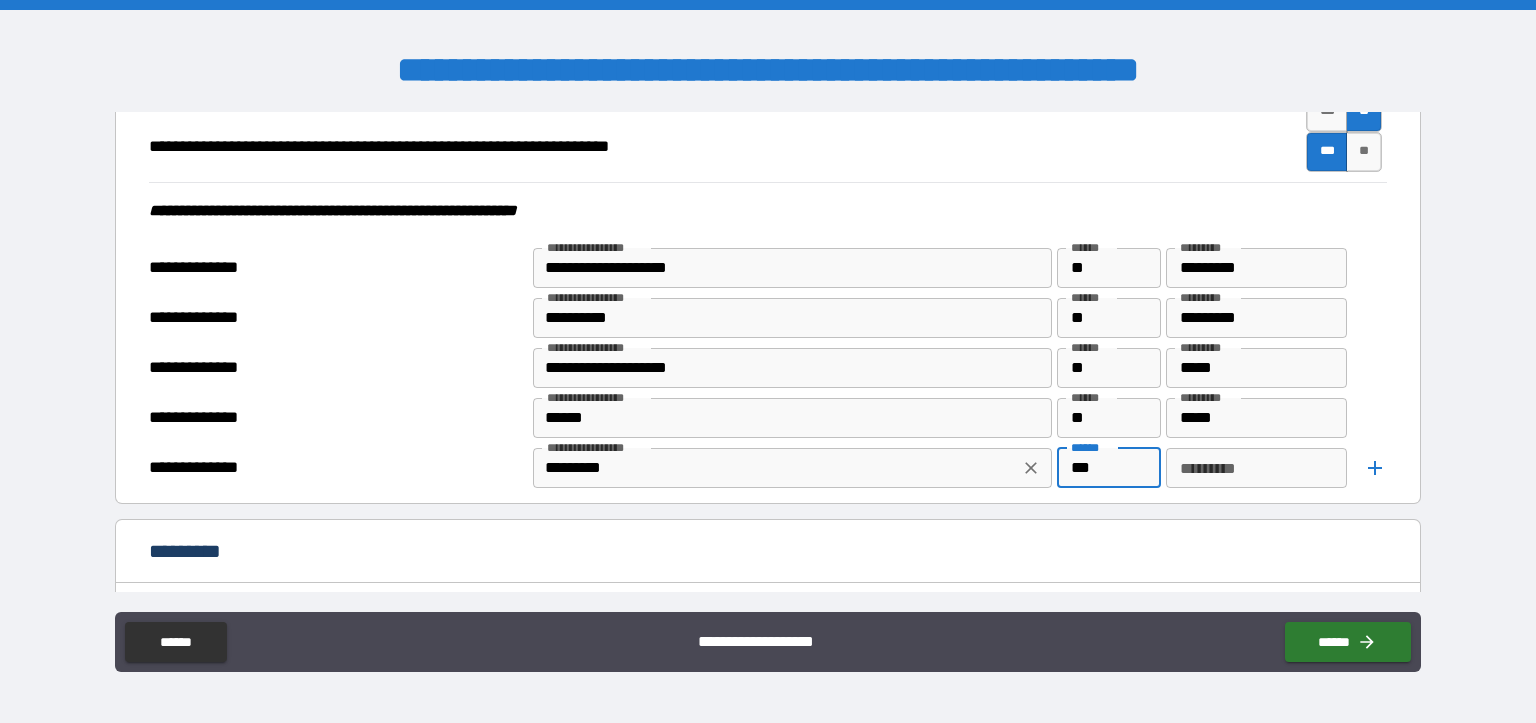 type on "***" 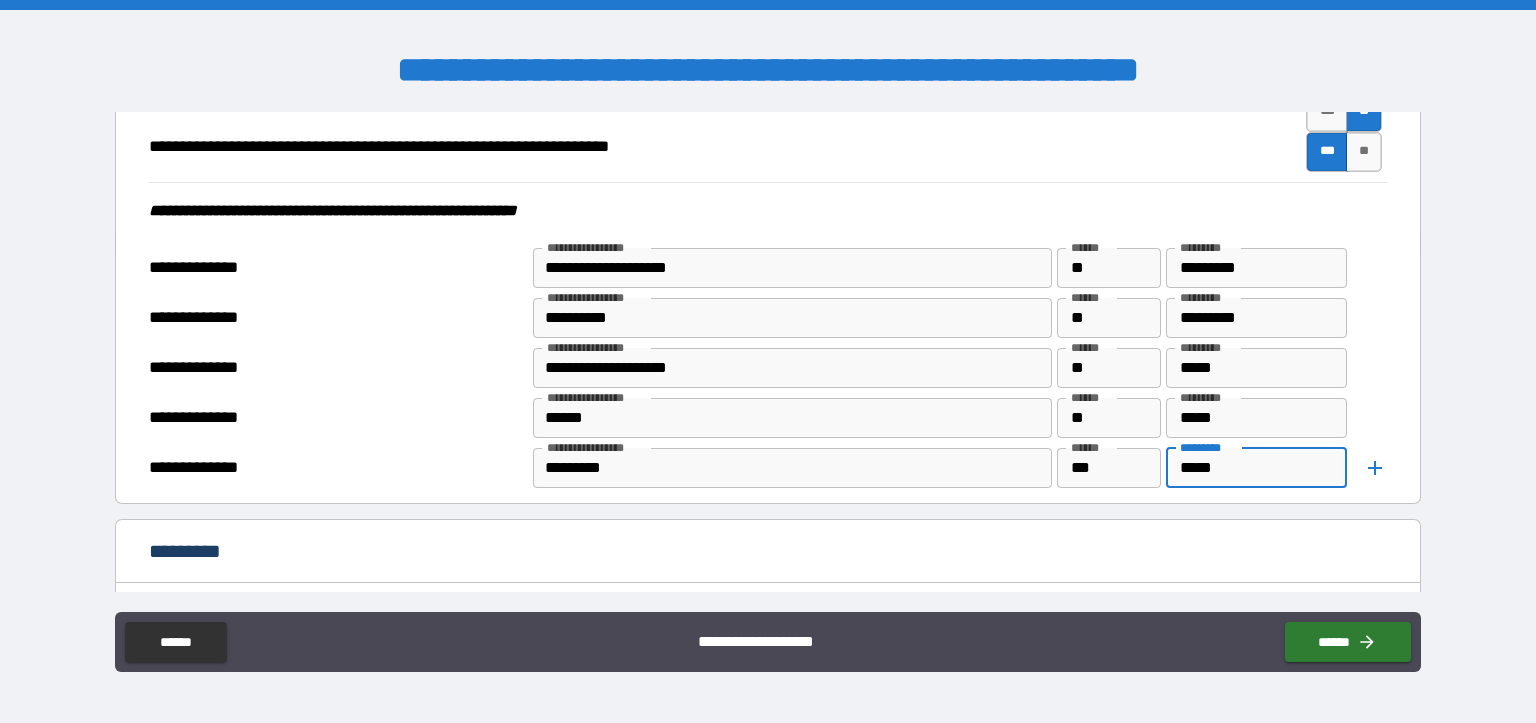 type on "*****" 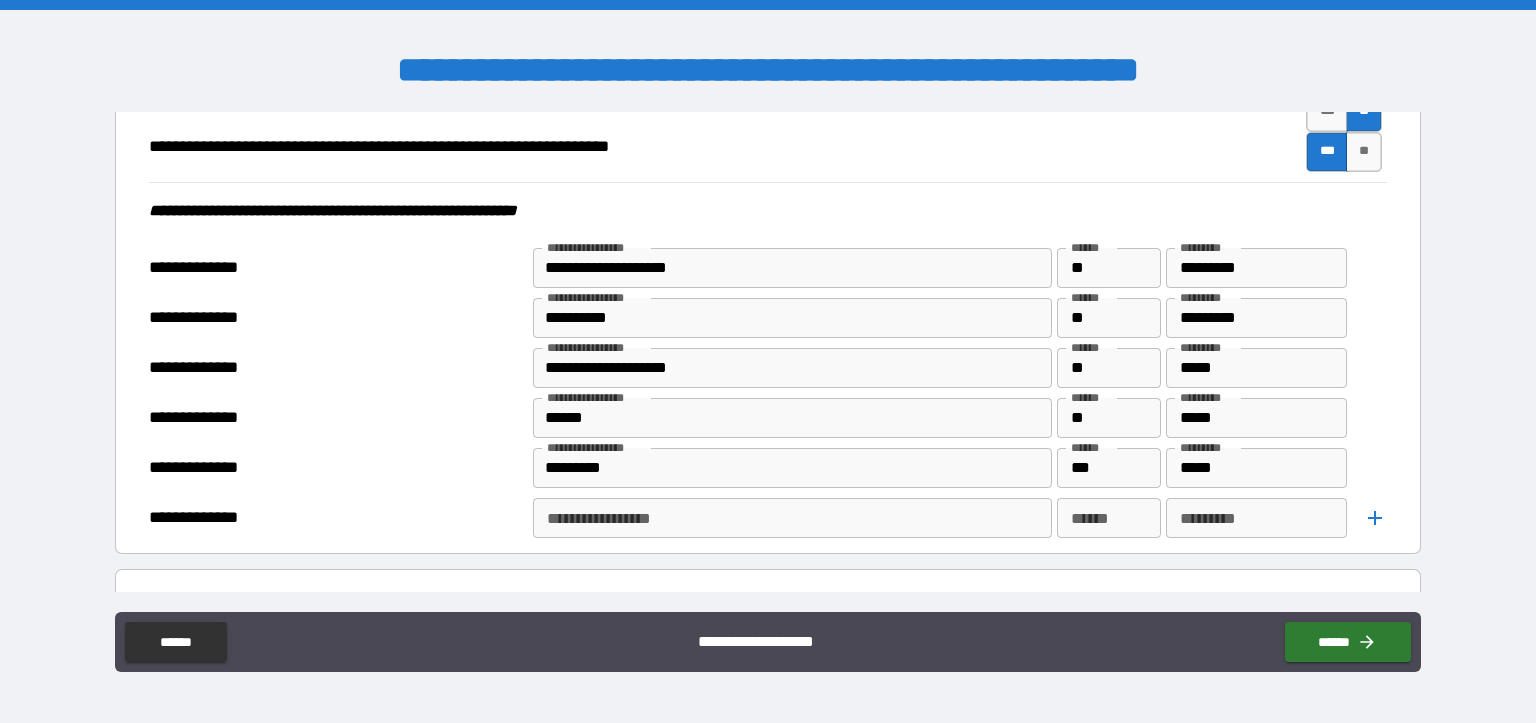 click on "**********" at bounding box center (791, 518) 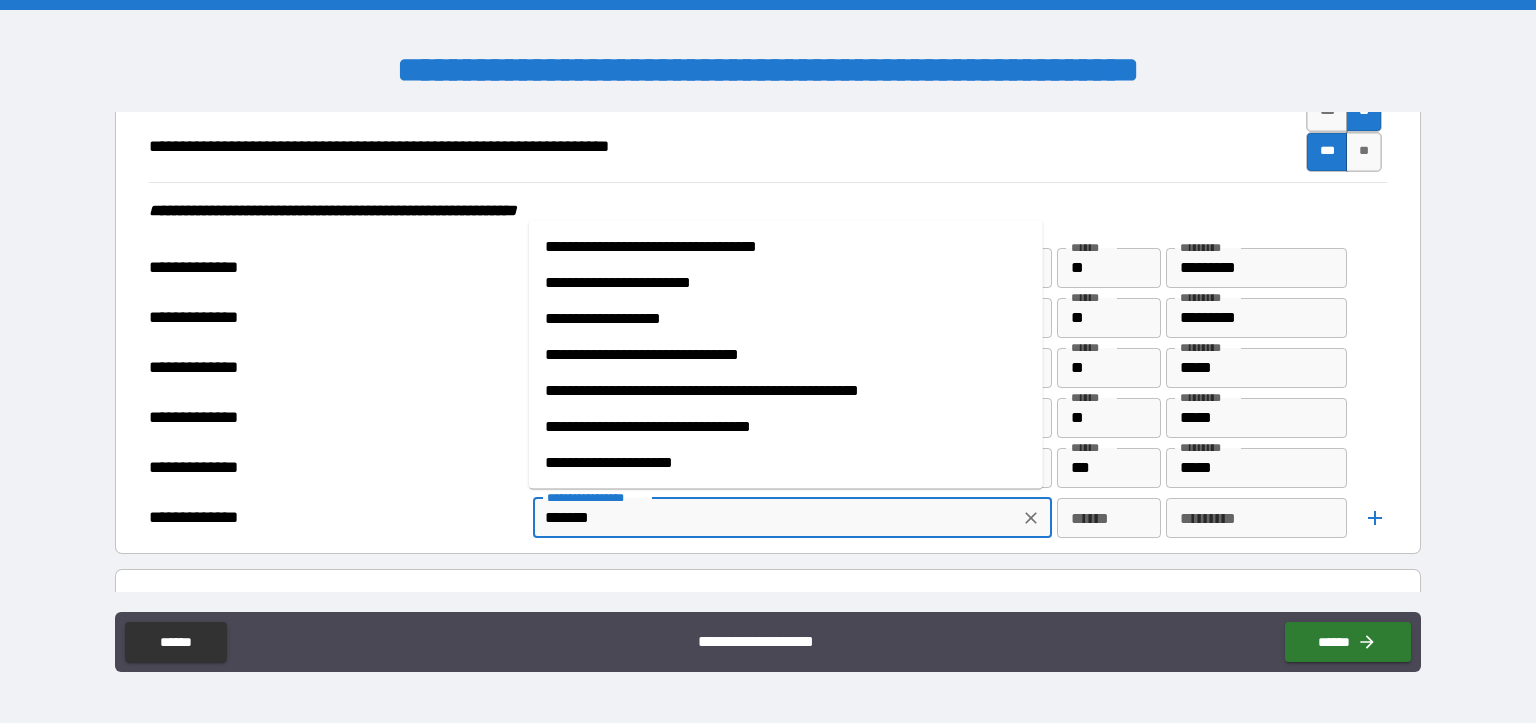 type on "*******" 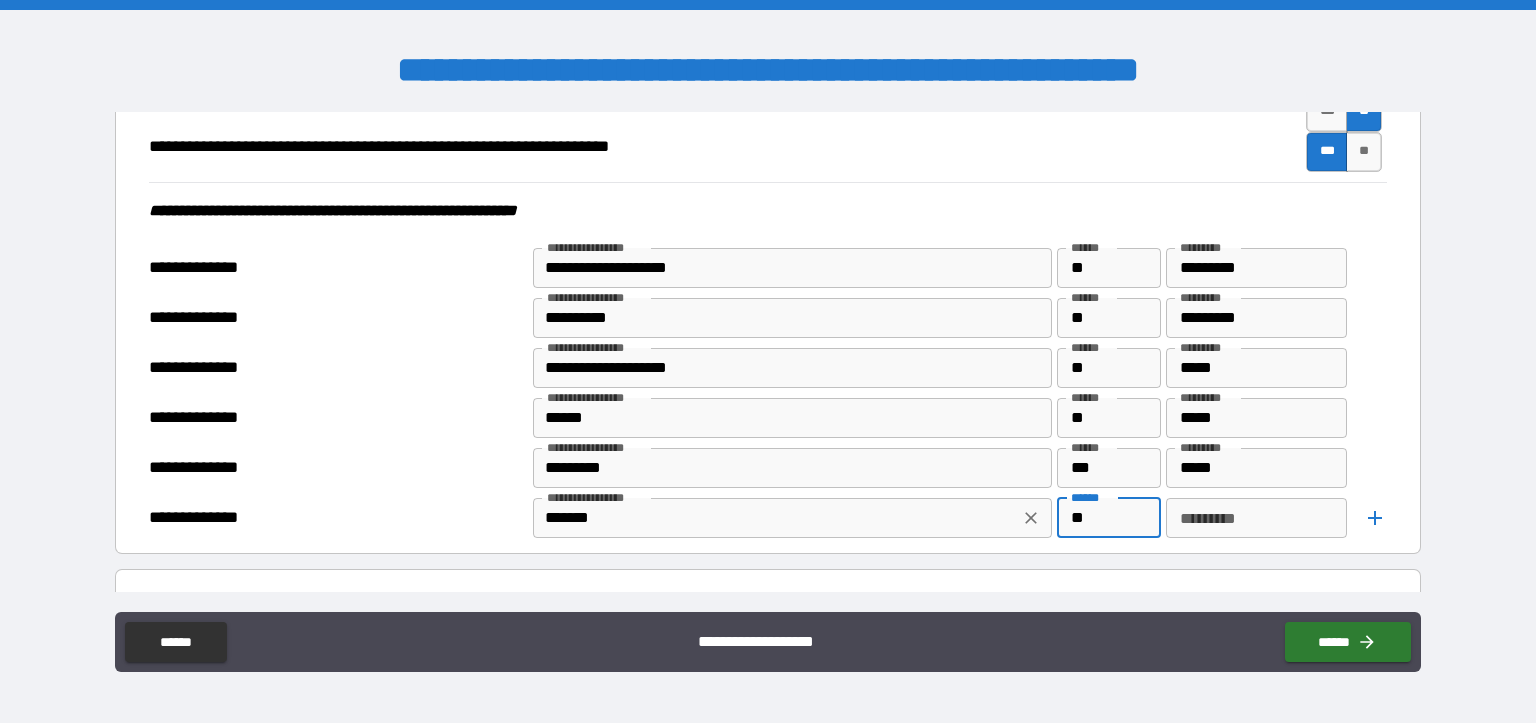 type on "**" 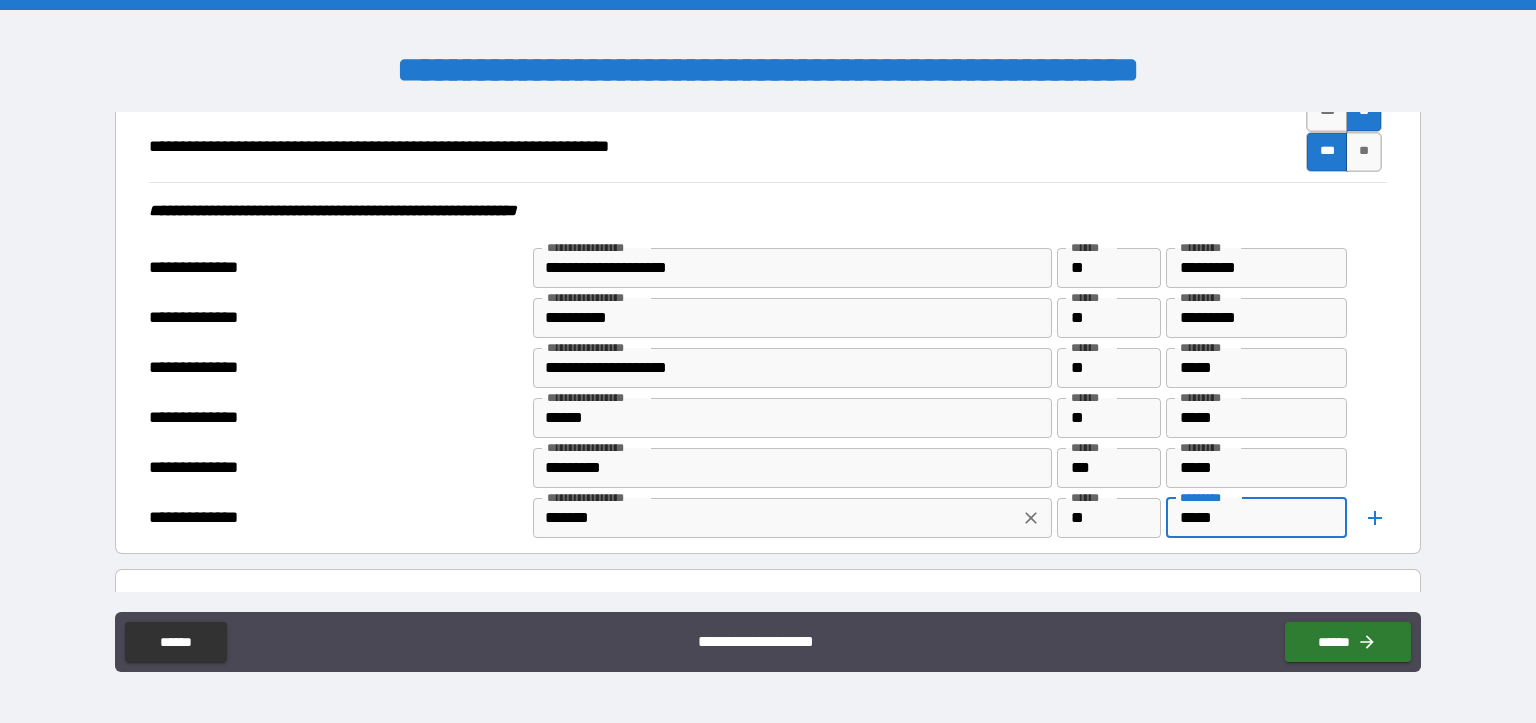 type on "*****" 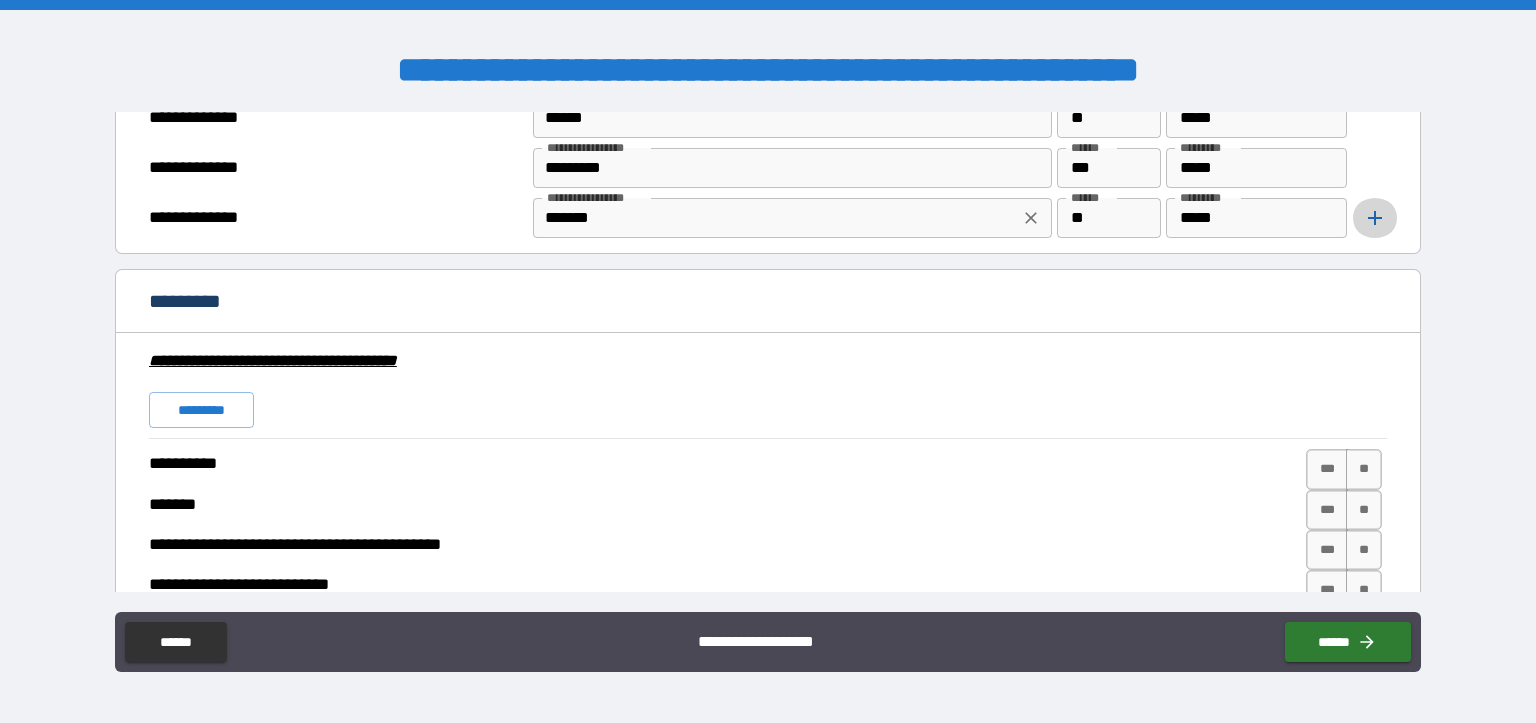 scroll, scrollTop: 4624, scrollLeft: 0, axis: vertical 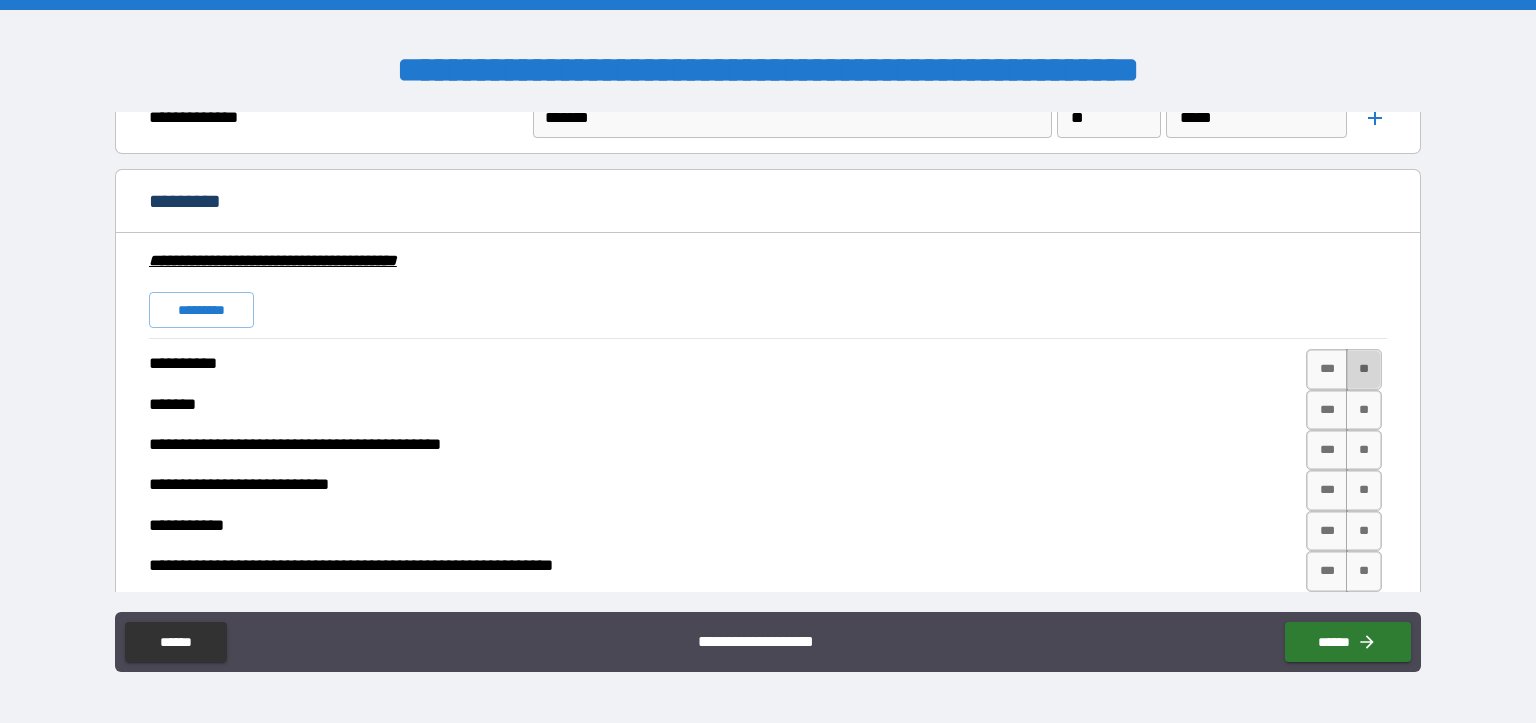 click on "**" at bounding box center [1364, 369] 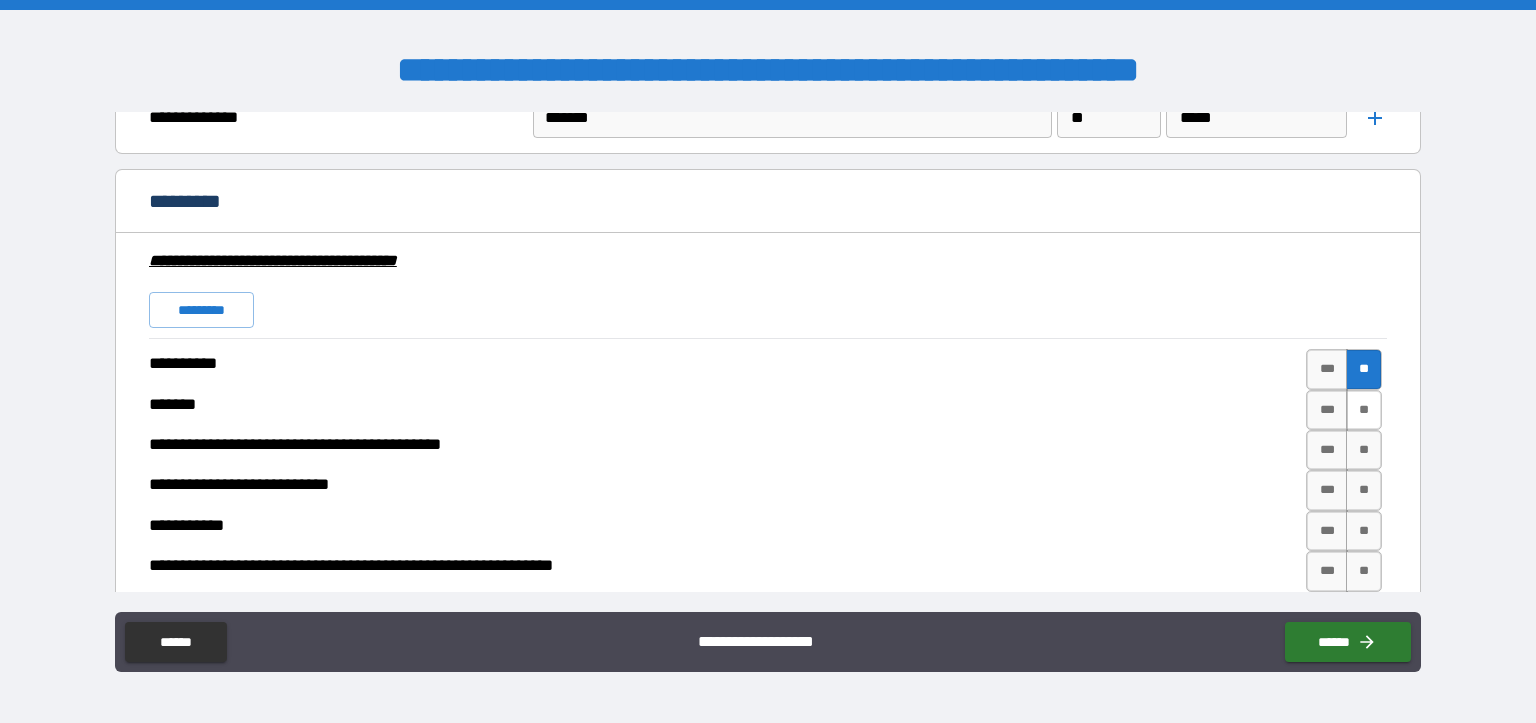 click on "**" at bounding box center (1364, 410) 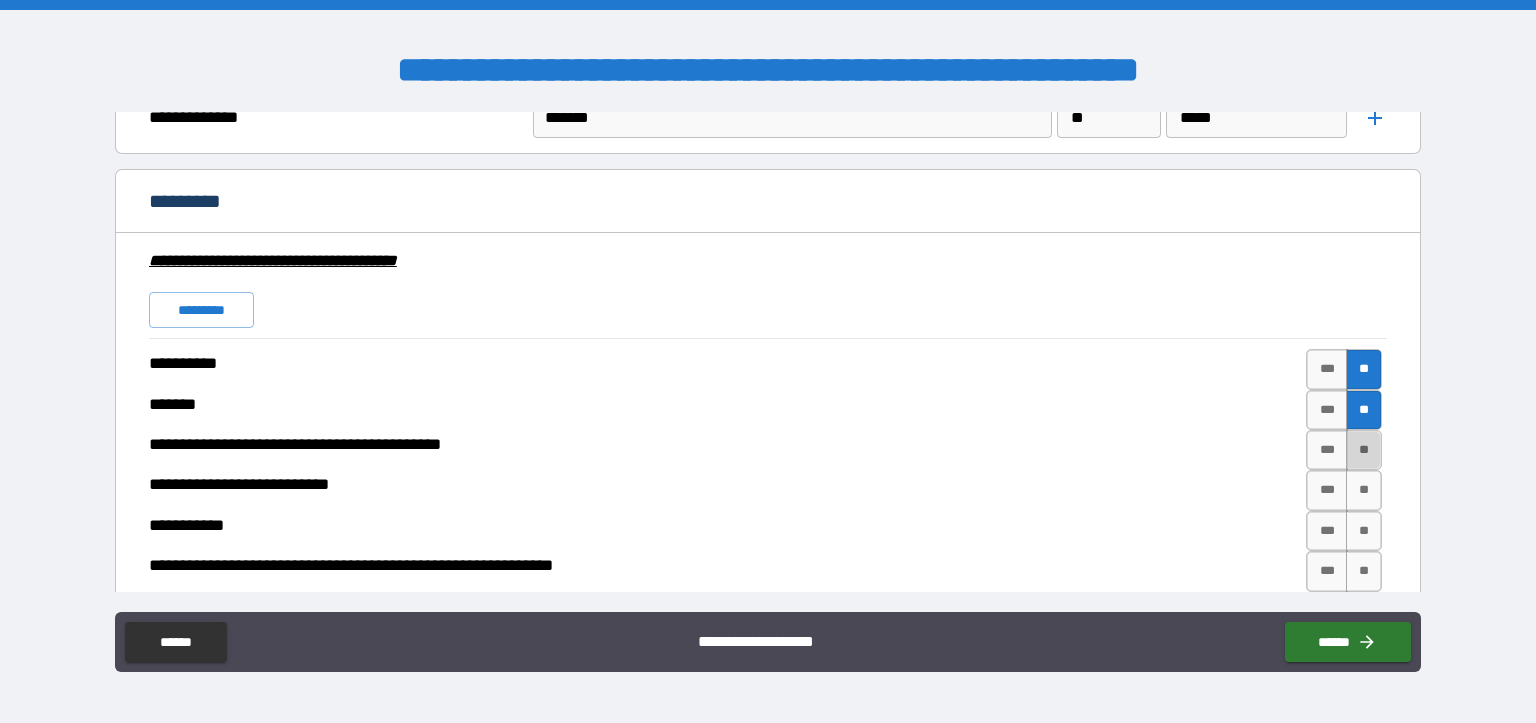 click on "**" at bounding box center (1364, 450) 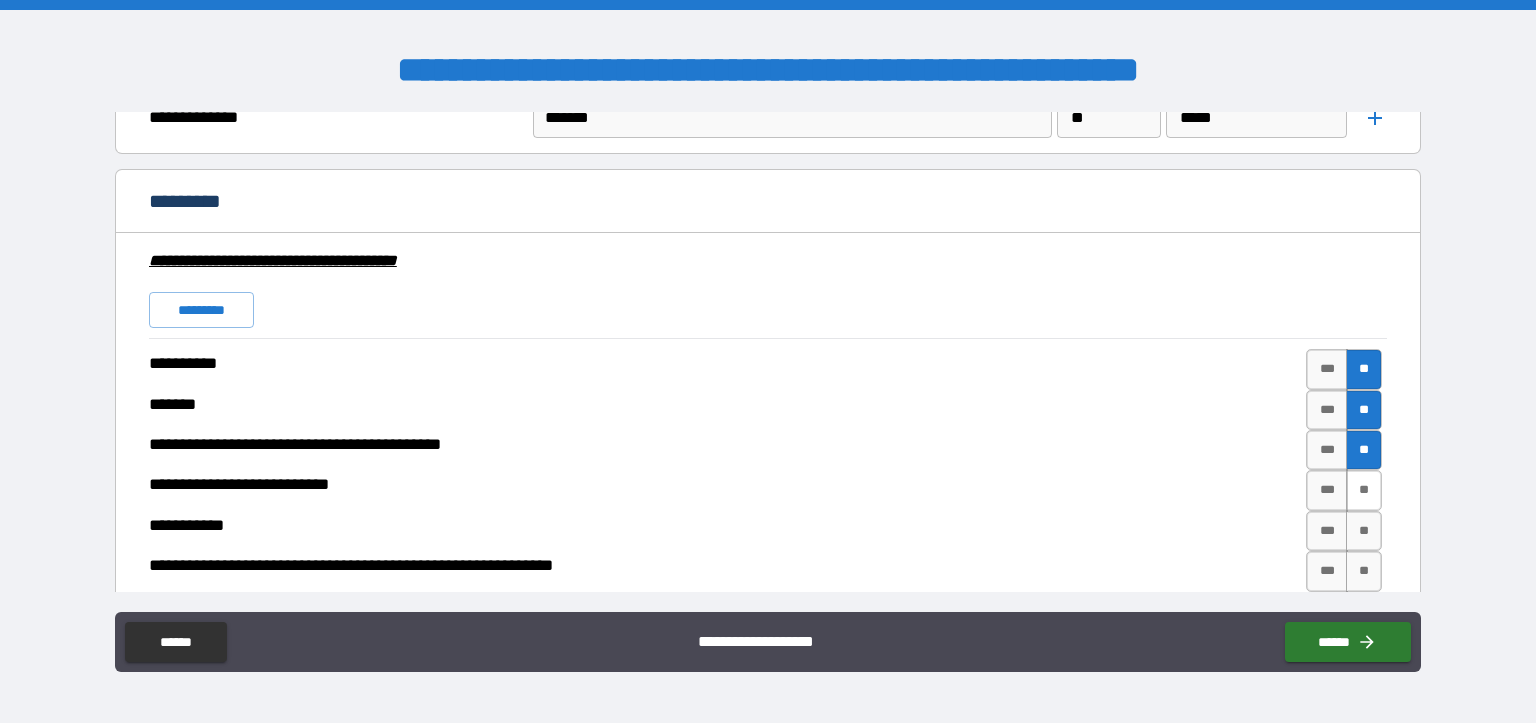 click on "**" at bounding box center [1364, 490] 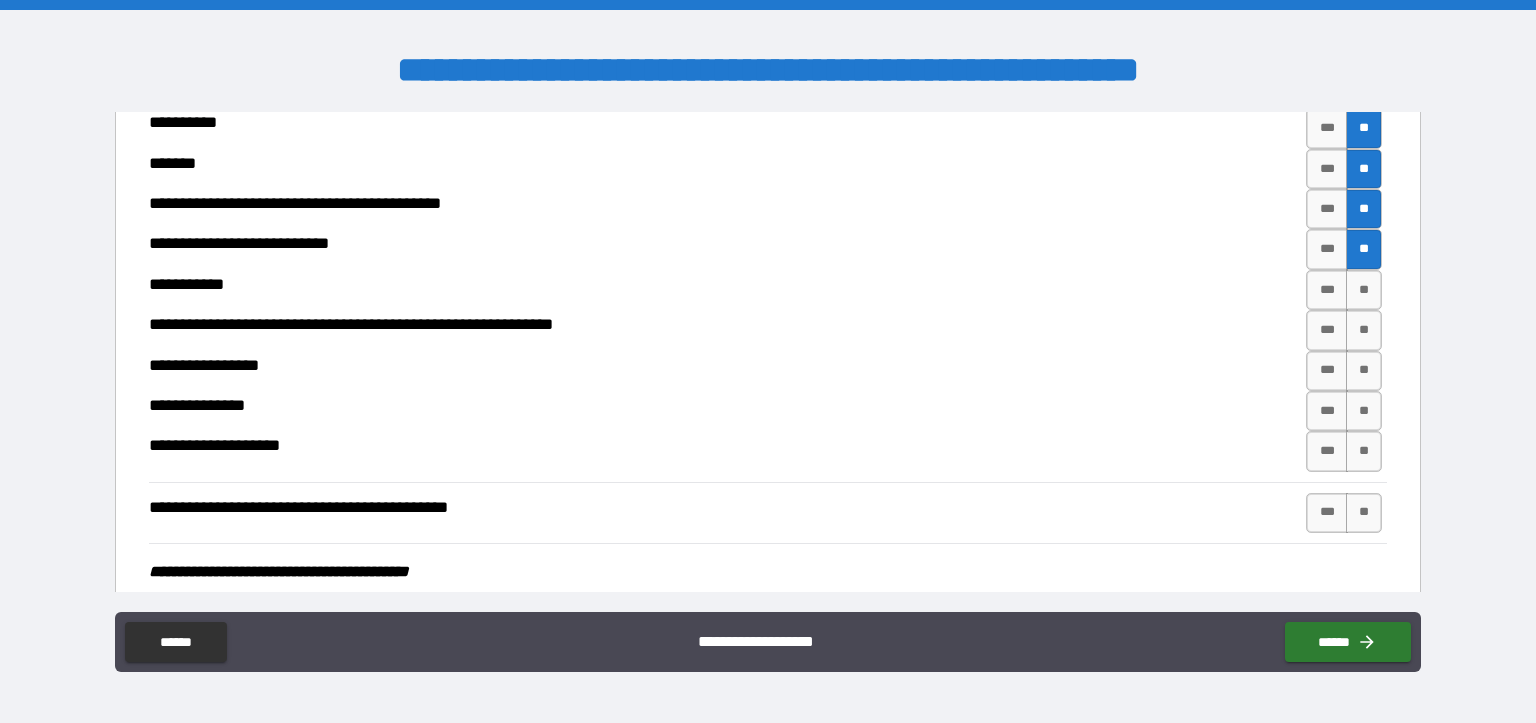 scroll, scrollTop: 4924, scrollLeft: 0, axis: vertical 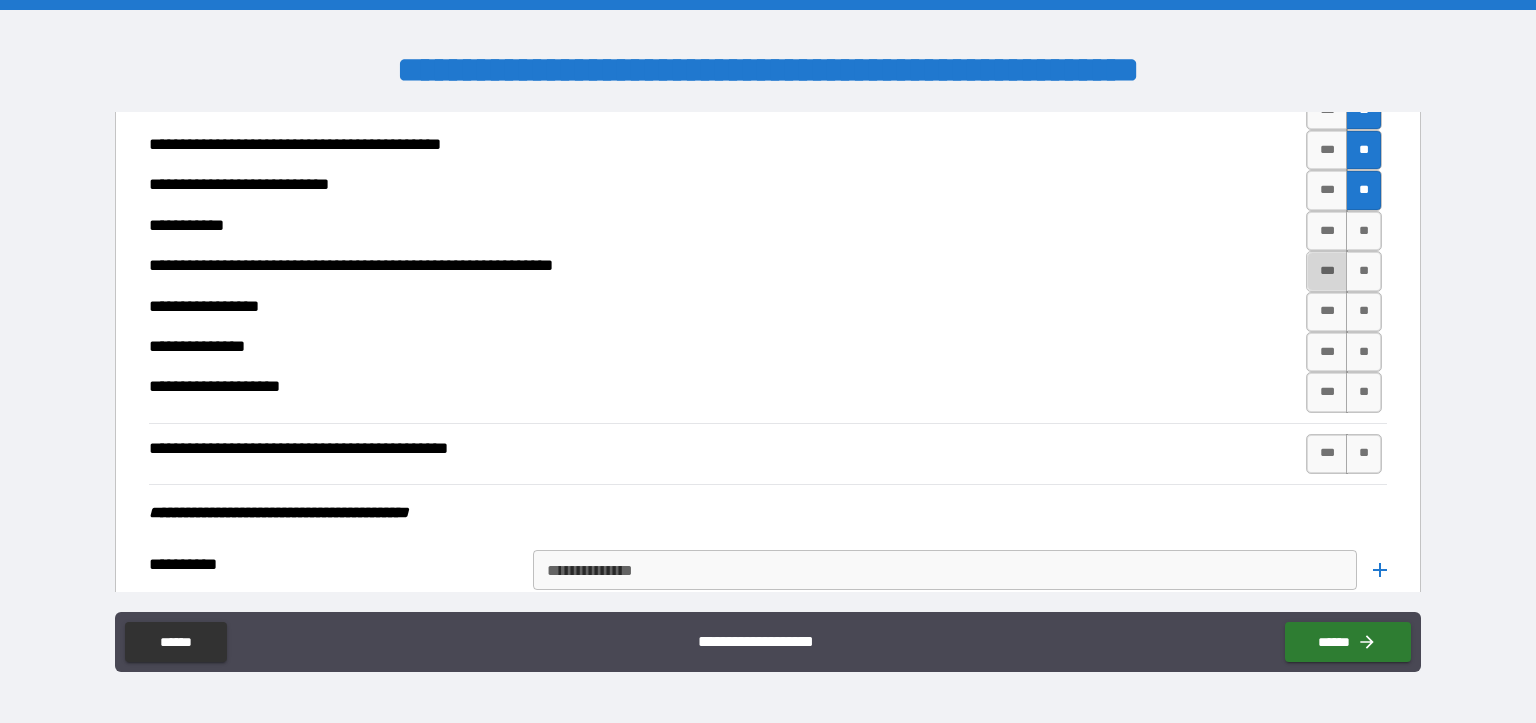 click on "***" at bounding box center (1327, 271) 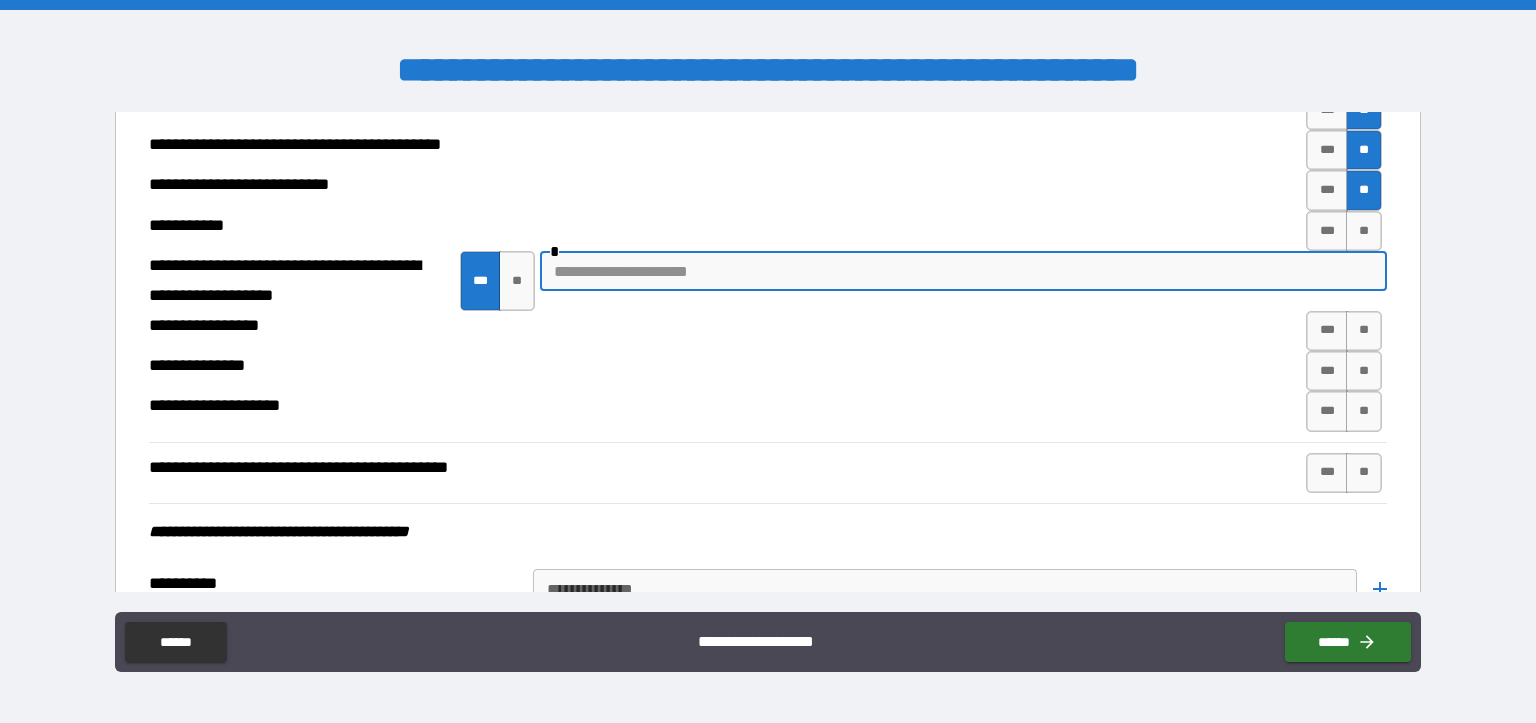 click at bounding box center [963, 271] 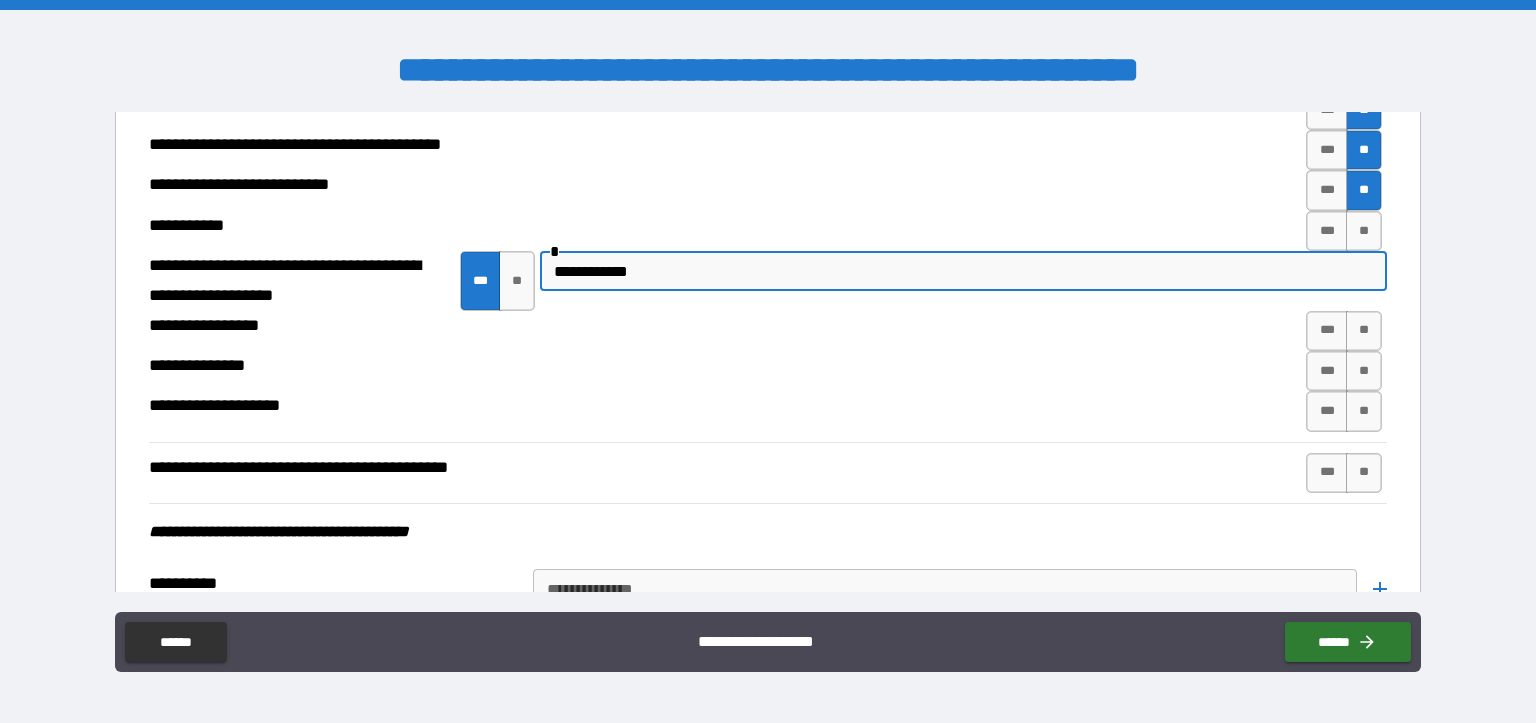 type on "**********" 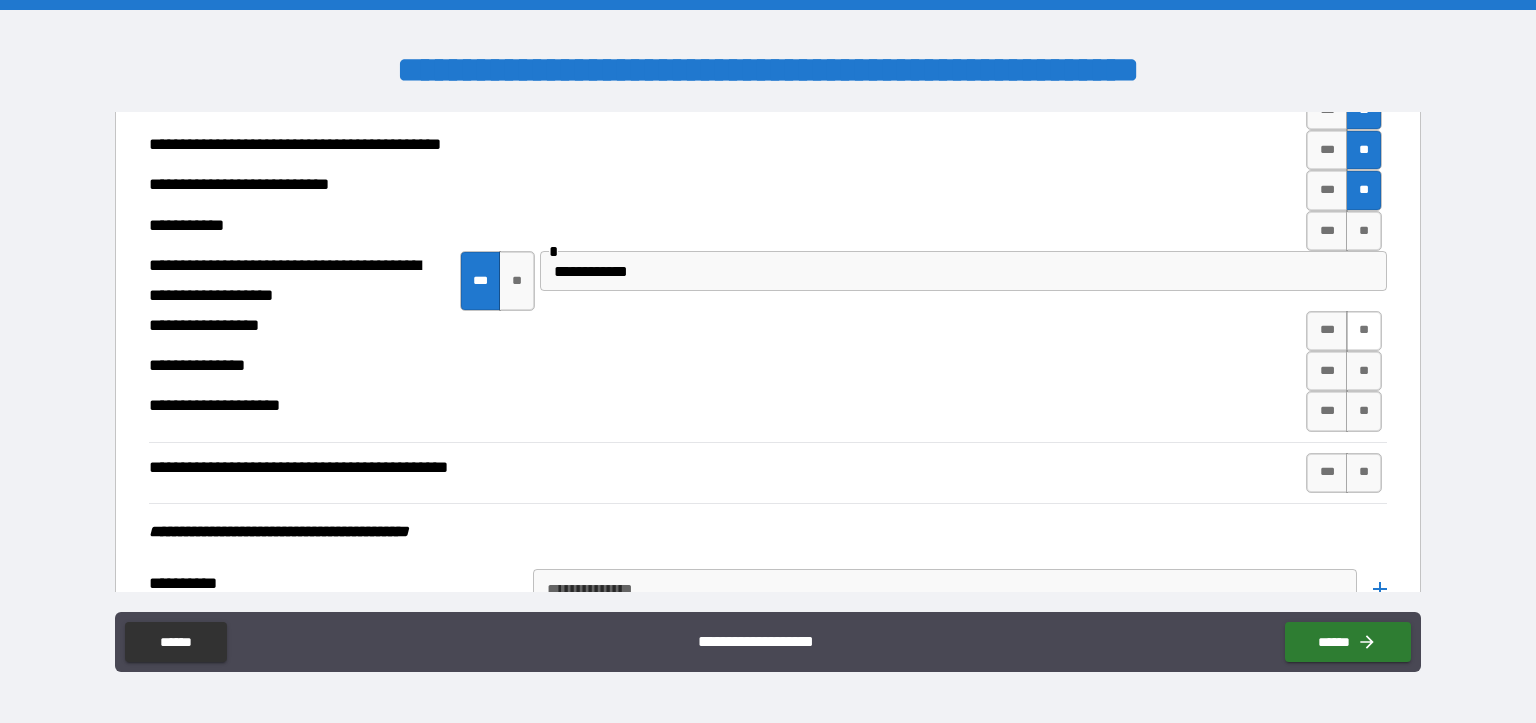 click on "**" at bounding box center [1364, 331] 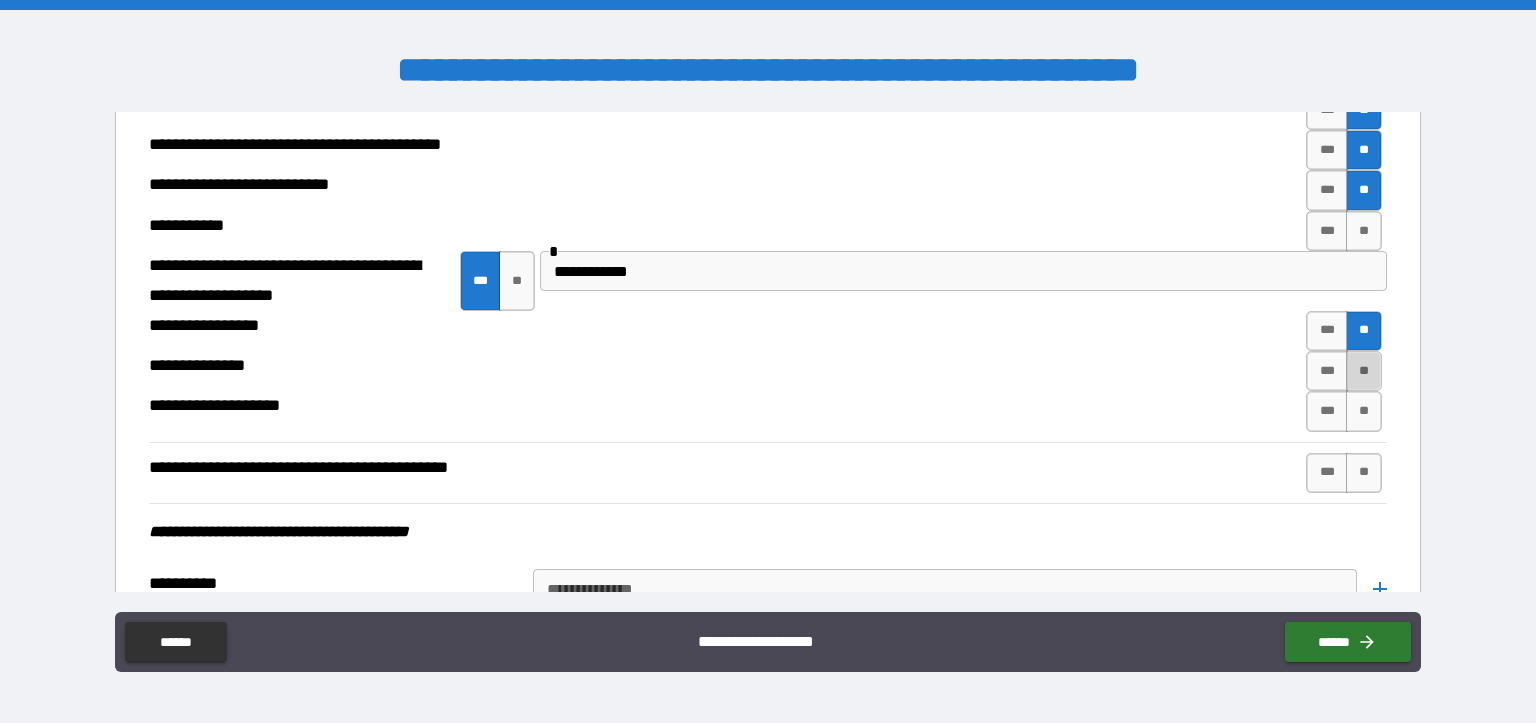 click on "**" at bounding box center [1364, 371] 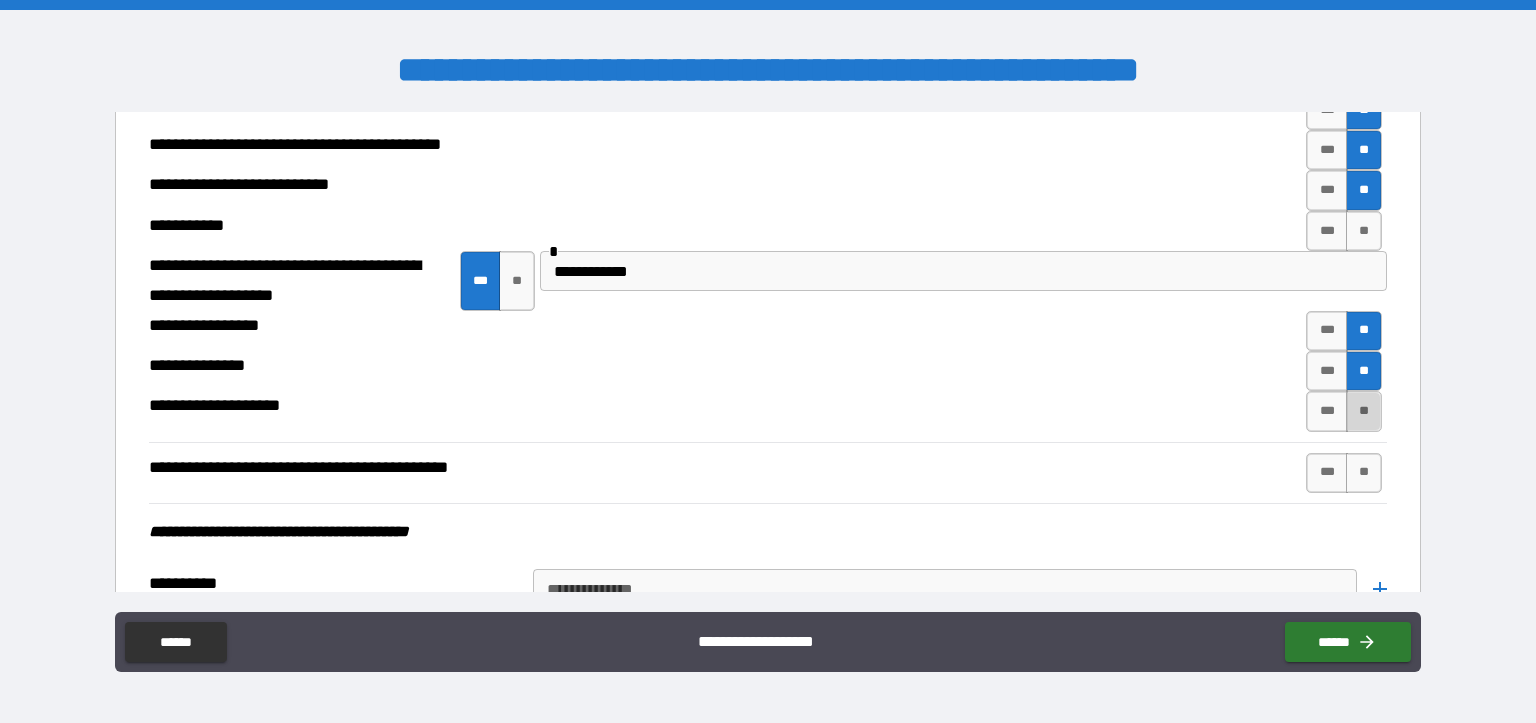 click on "**" at bounding box center [1364, 411] 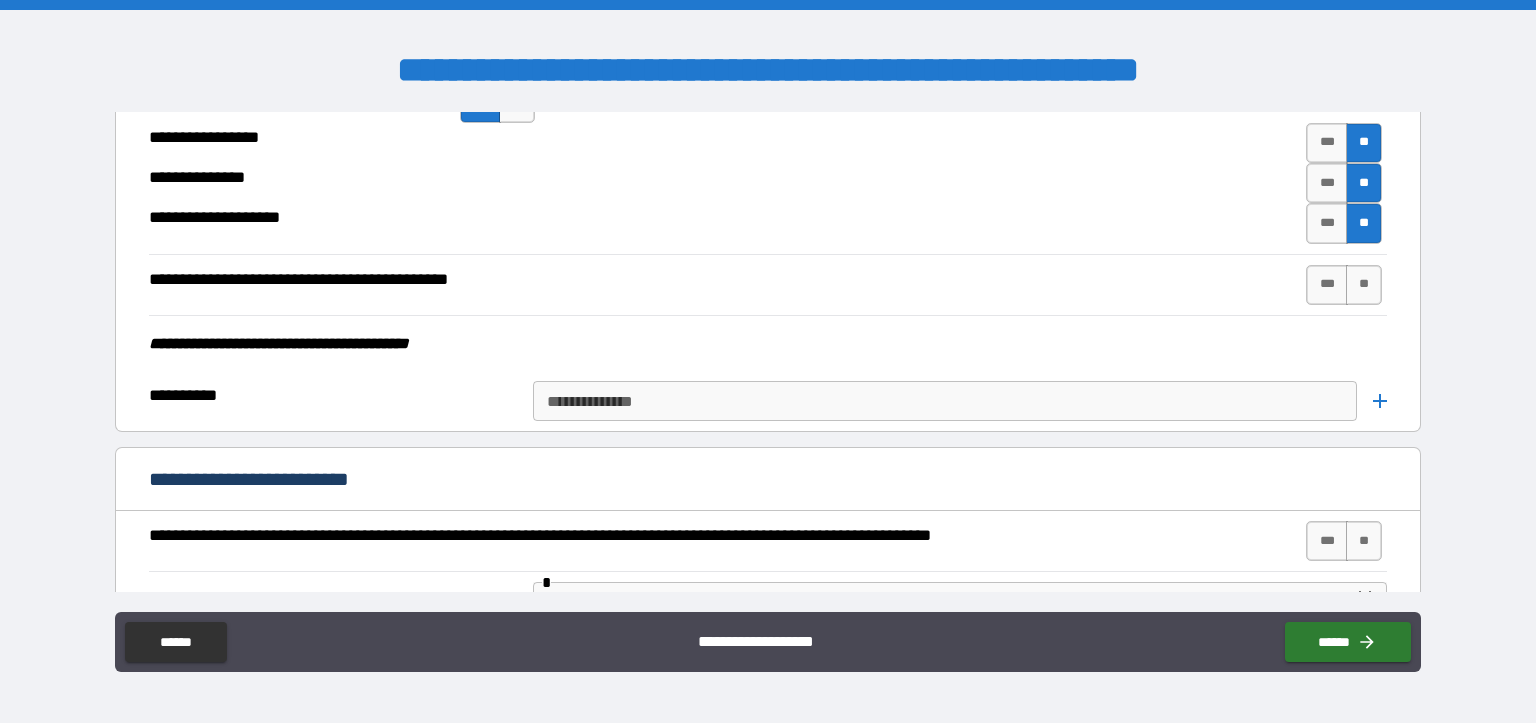 scroll, scrollTop: 5124, scrollLeft: 0, axis: vertical 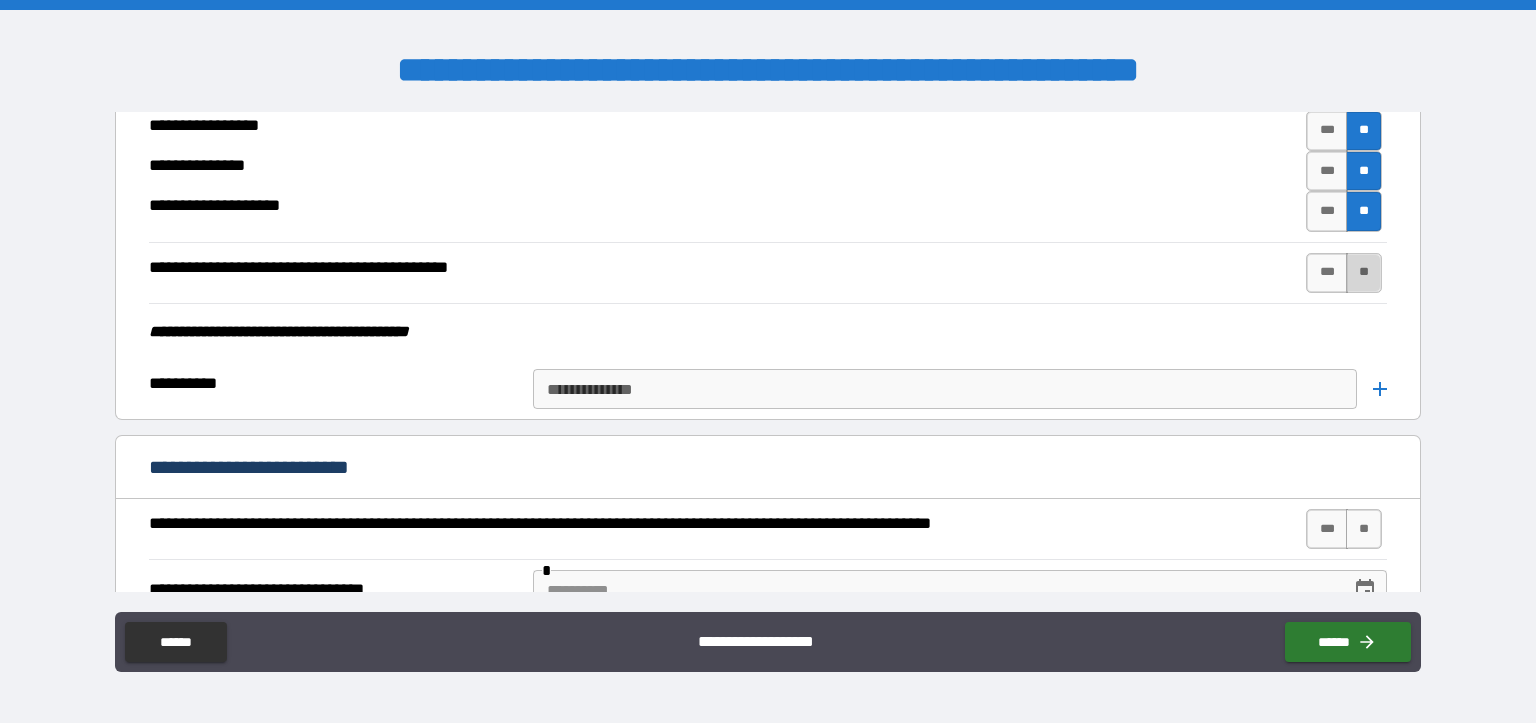 click on "**" at bounding box center (1364, 273) 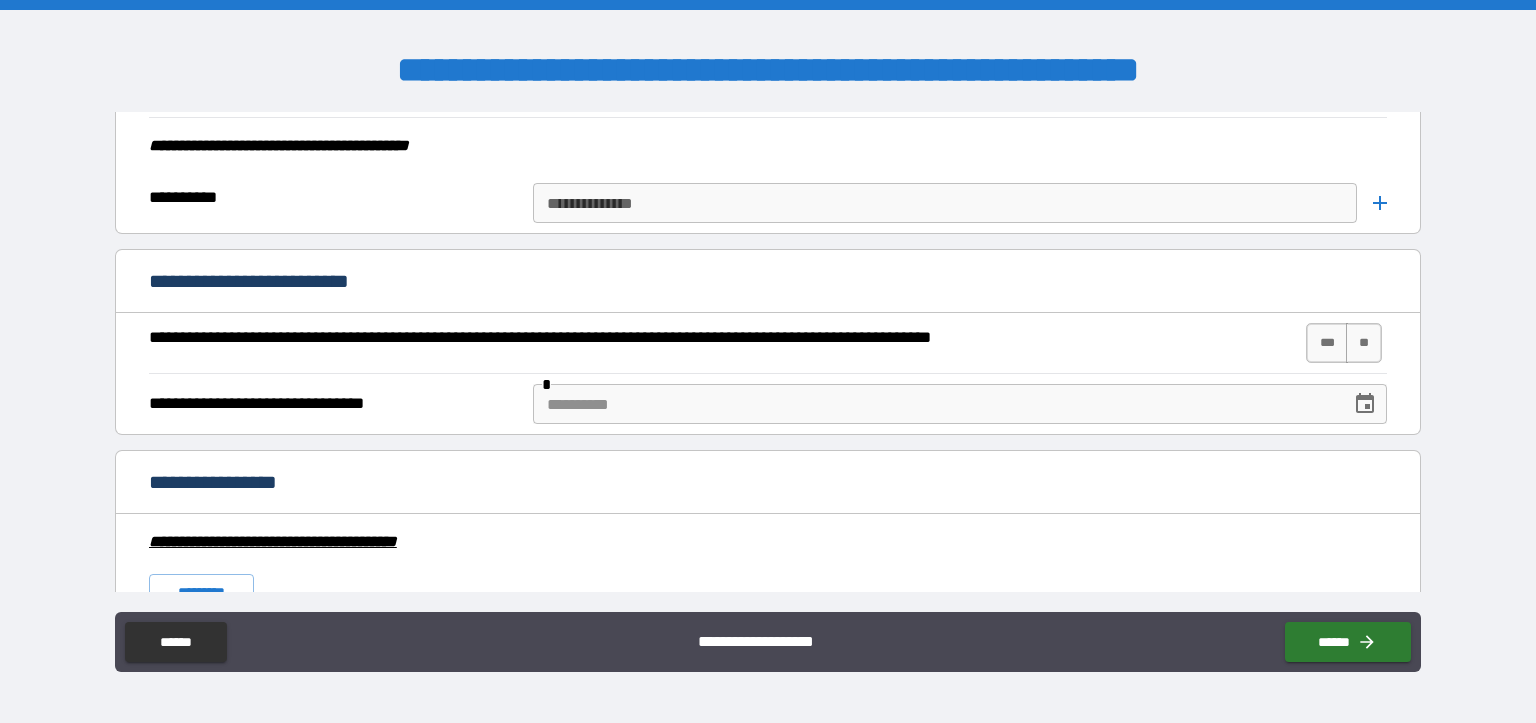 scroll, scrollTop: 5324, scrollLeft: 0, axis: vertical 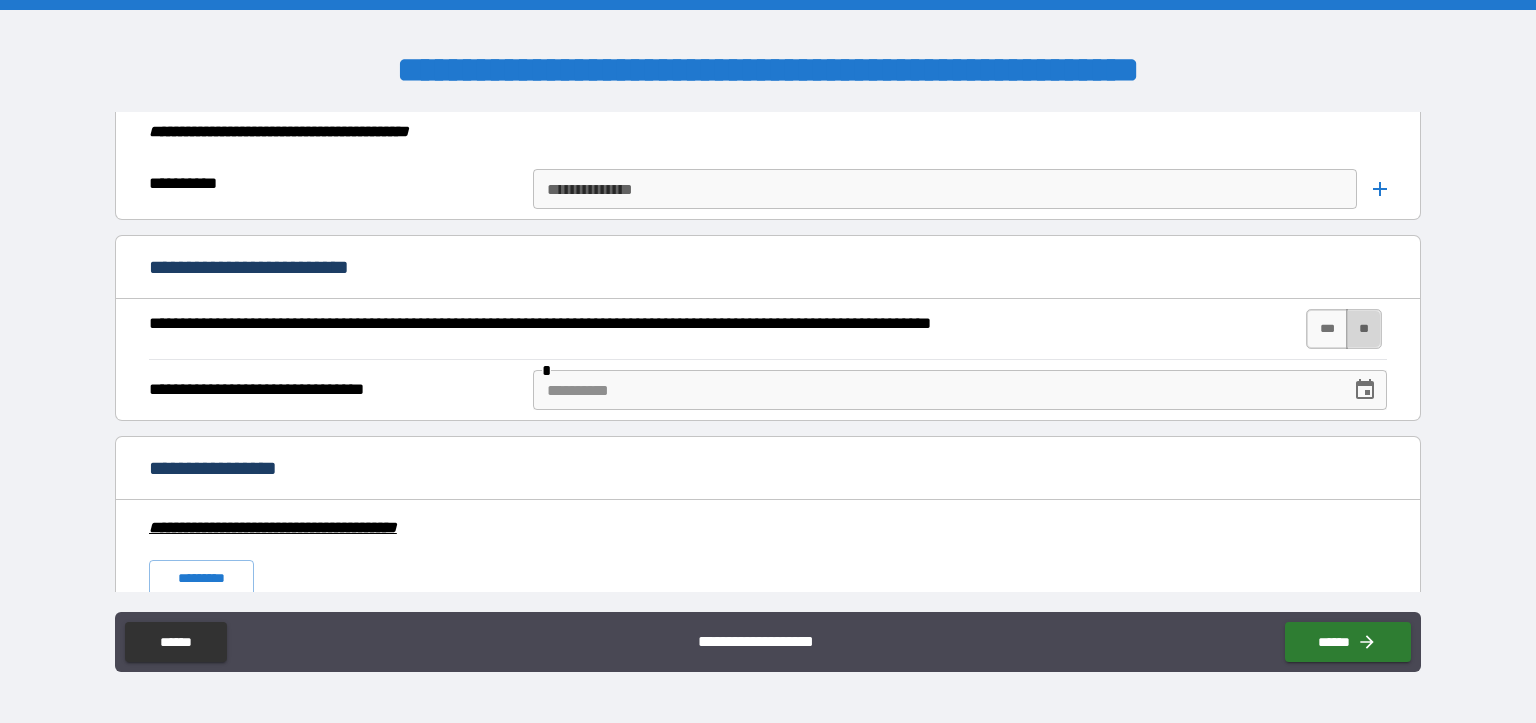 click on "**" at bounding box center (1364, 329) 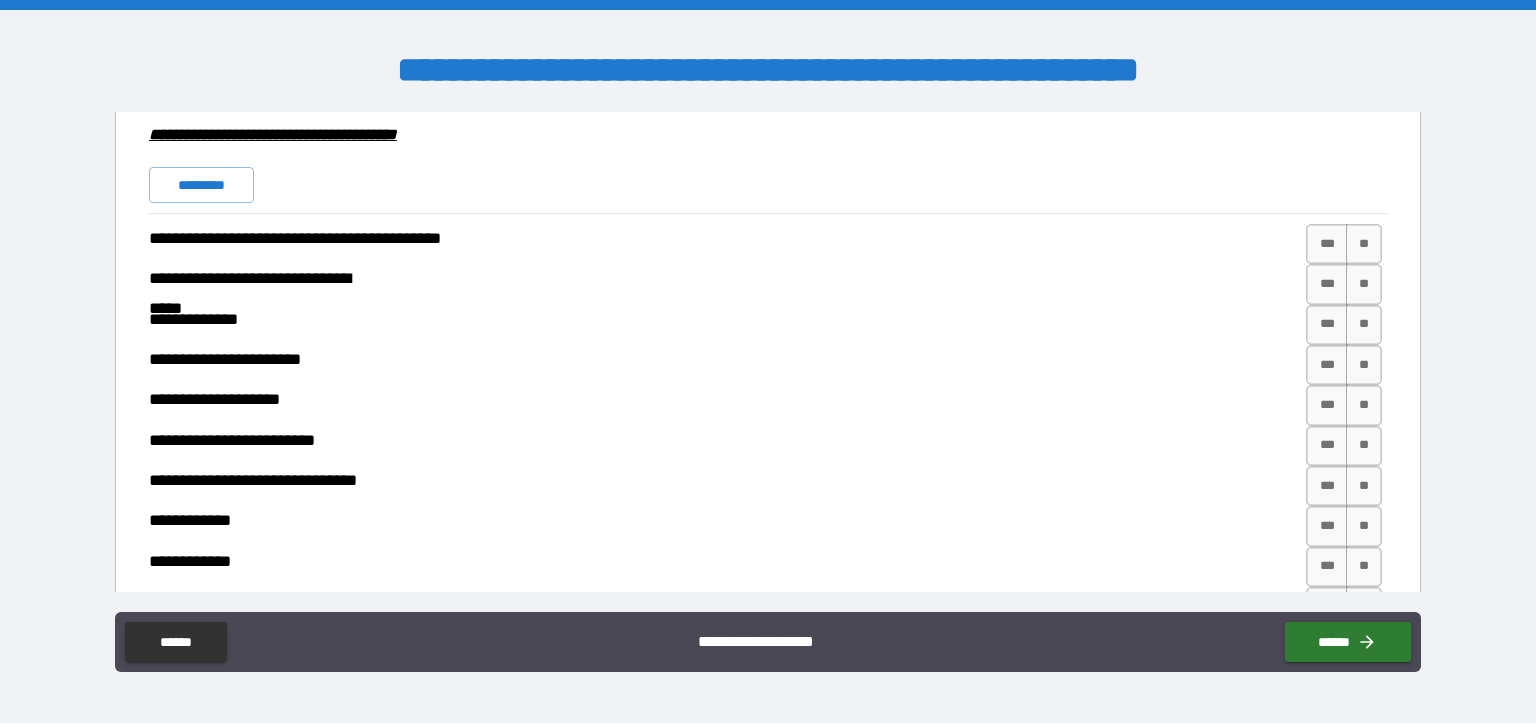scroll, scrollTop: 5724, scrollLeft: 0, axis: vertical 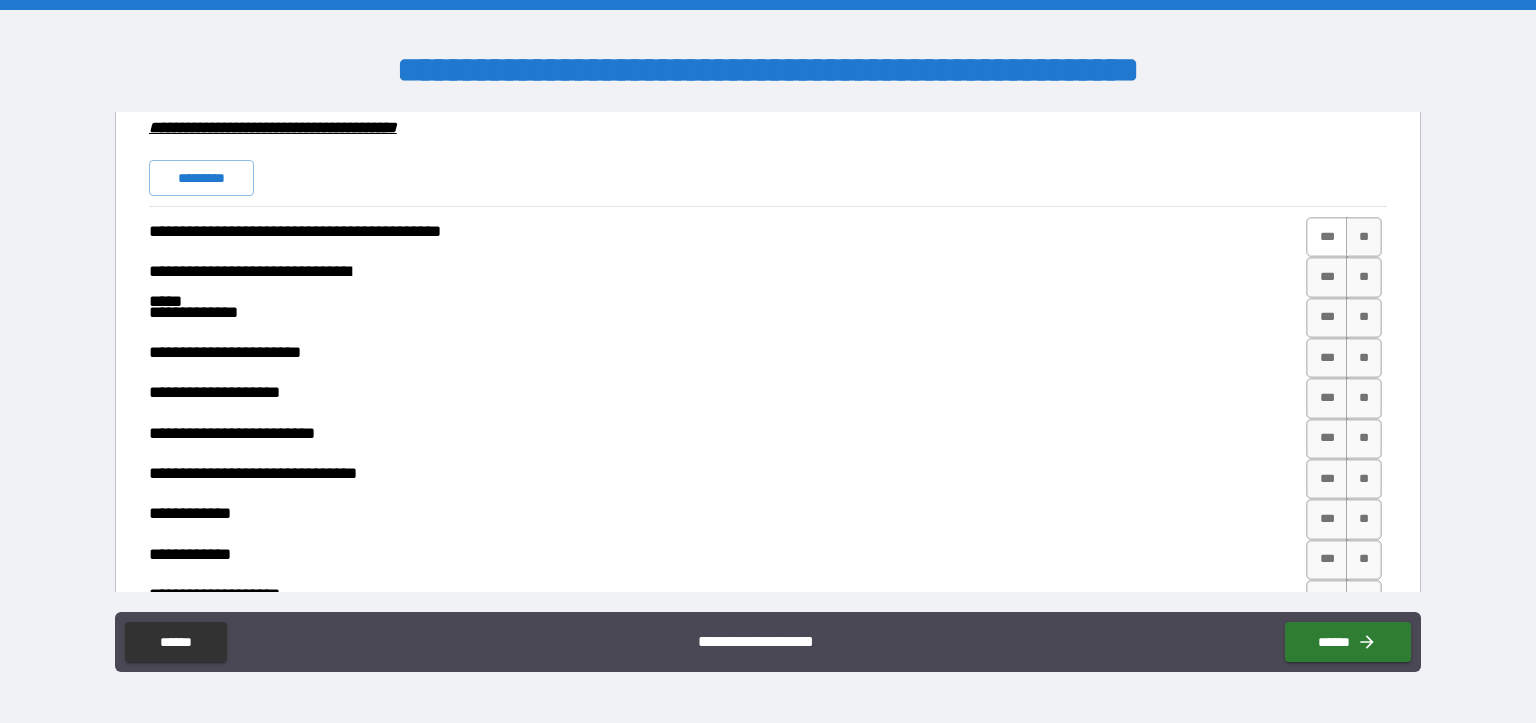 click on "***" at bounding box center [1327, 237] 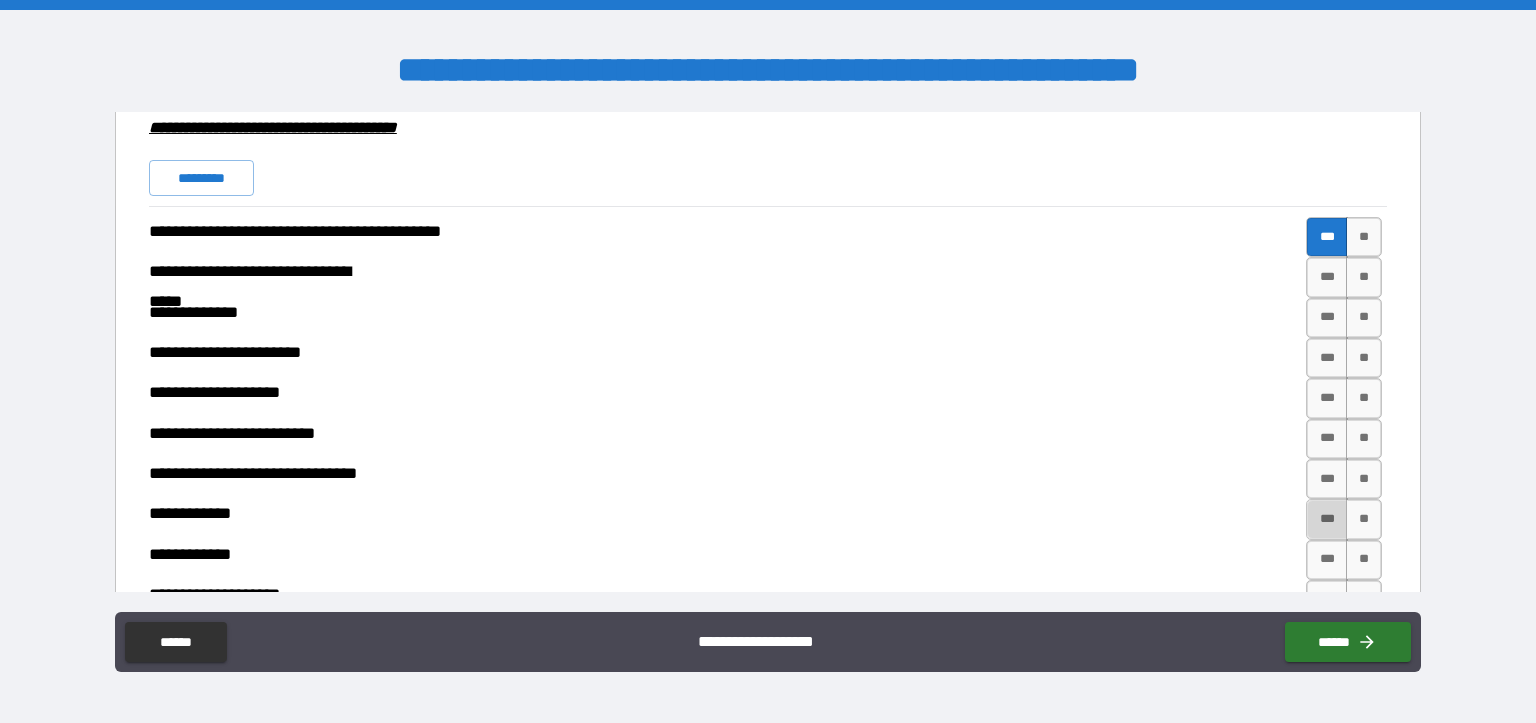 click on "***" at bounding box center [1327, 519] 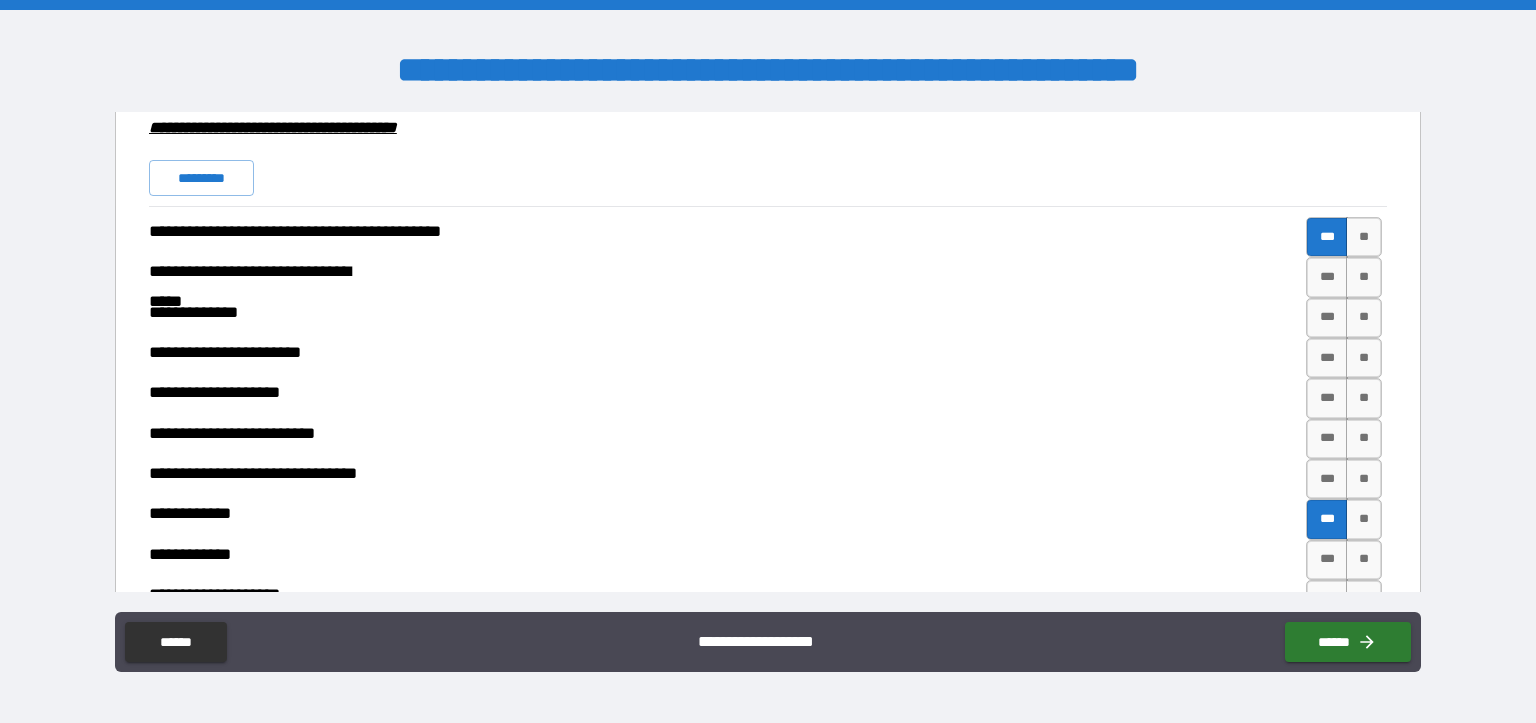 scroll, scrollTop: 5824, scrollLeft: 0, axis: vertical 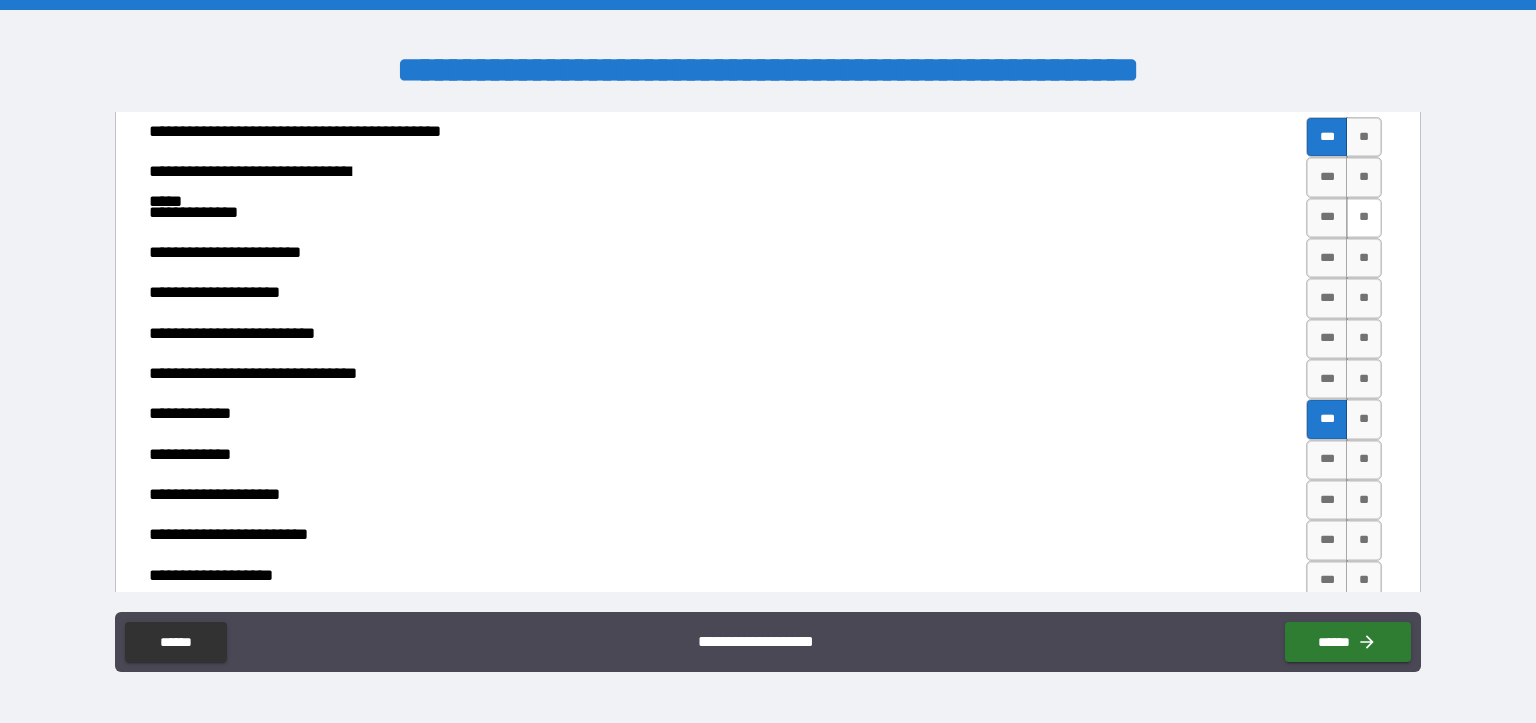 click on "**" at bounding box center (1364, 218) 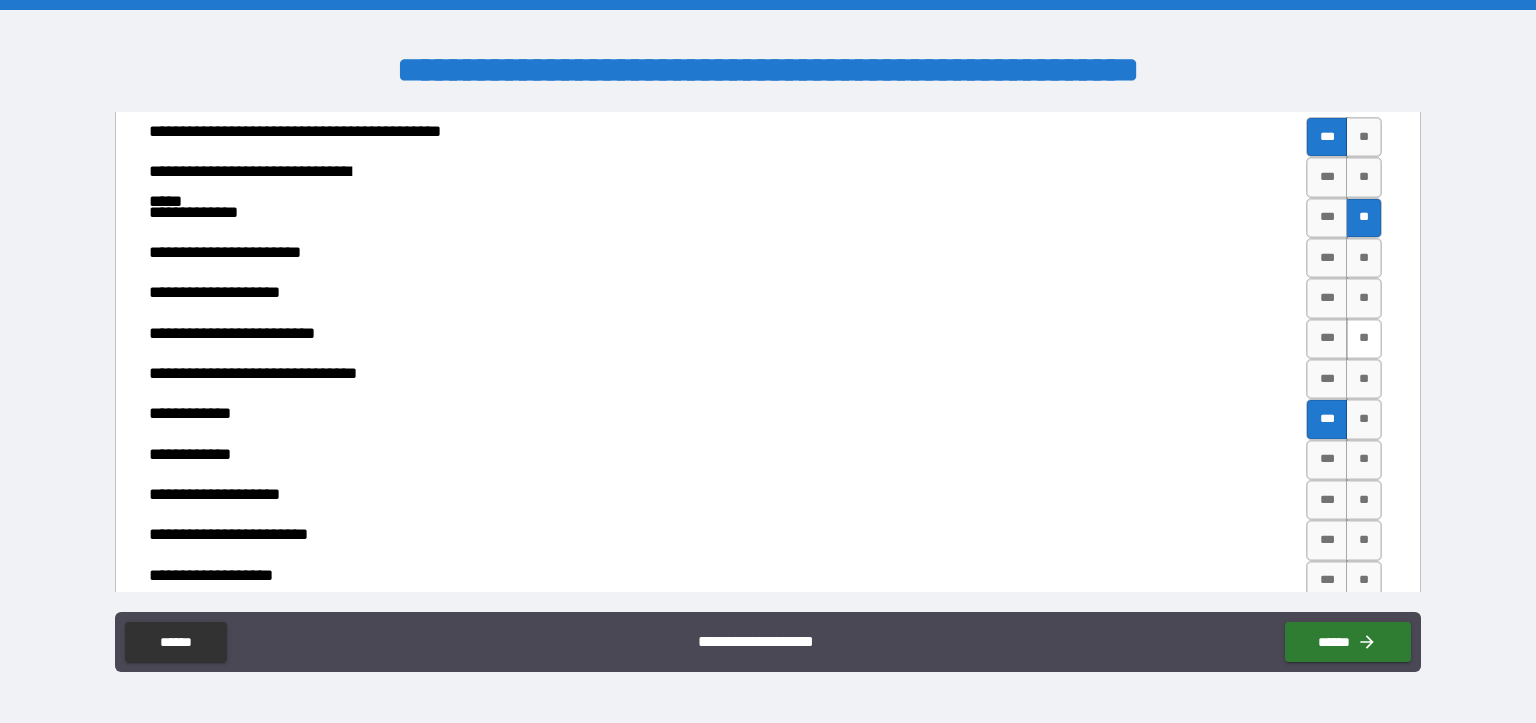 click on "**" at bounding box center (1364, 339) 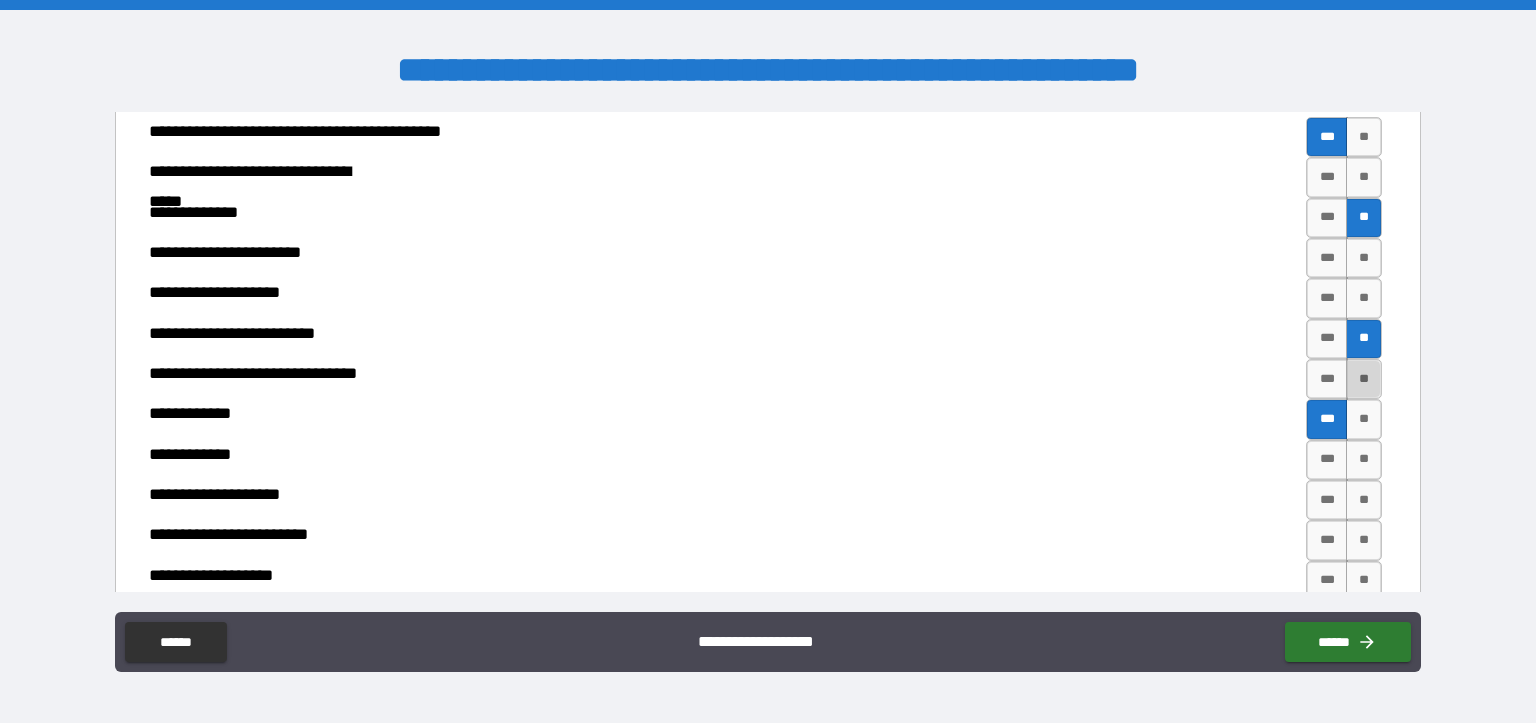click on "**" at bounding box center [1364, 379] 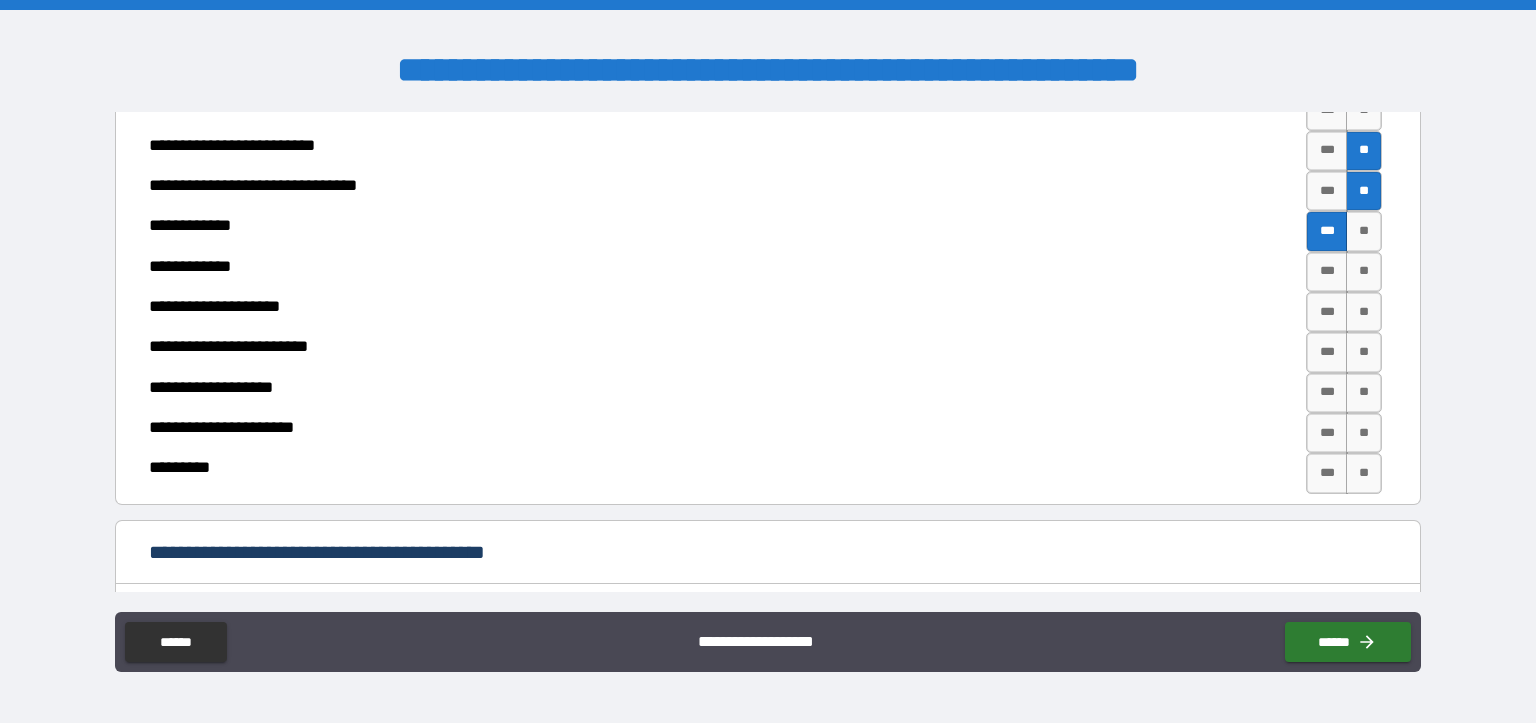 scroll, scrollTop: 6024, scrollLeft: 0, axis: vertical 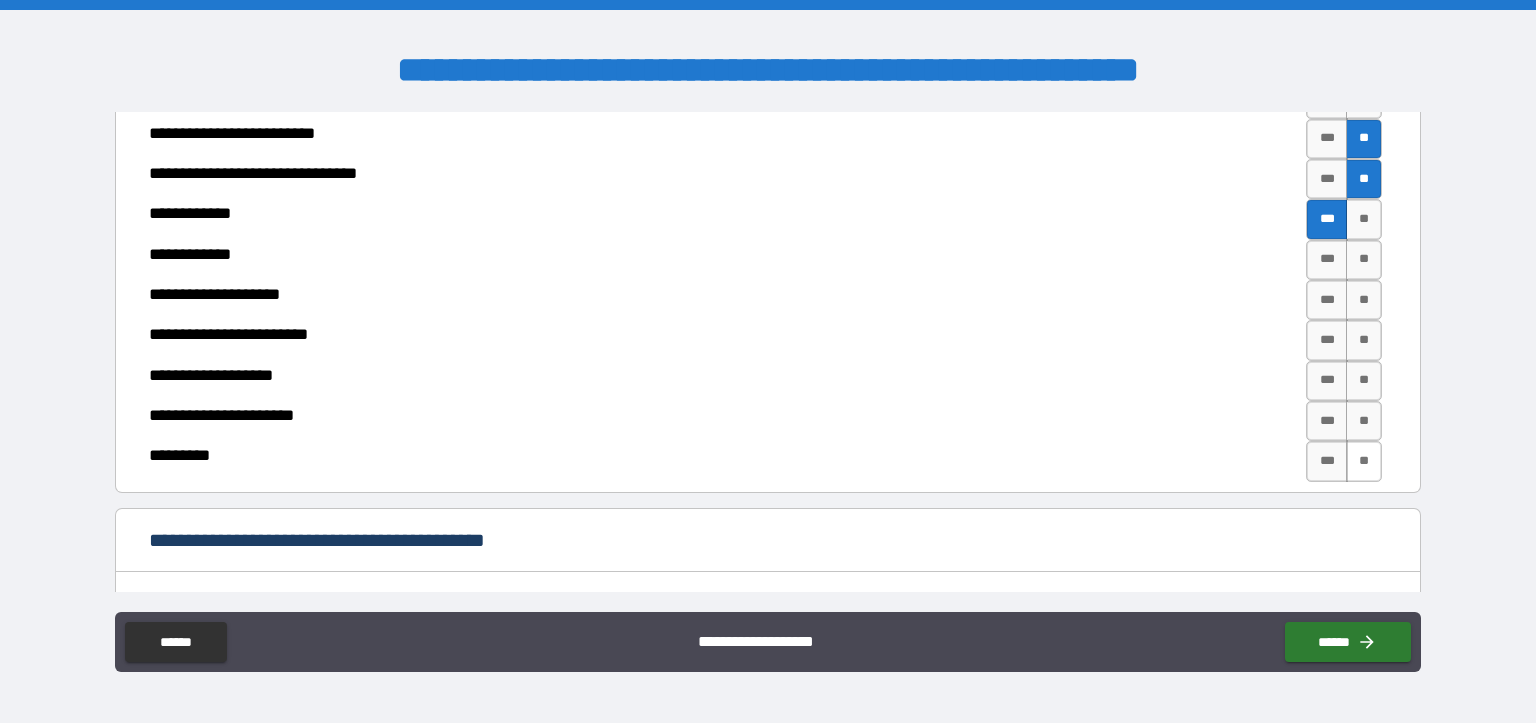 click on "**" at bounding box center [1364, 461] 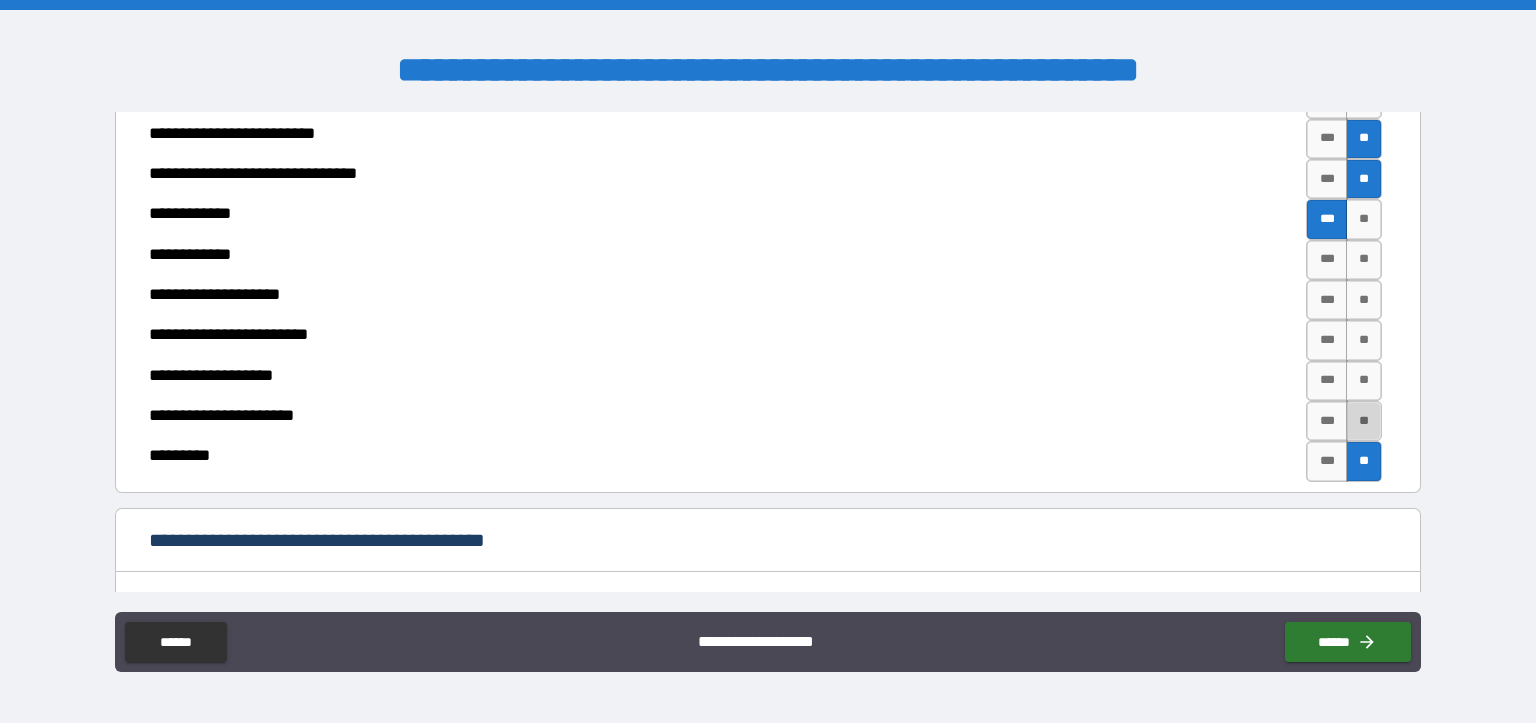click on "**" at bounding box center [1364, 421] 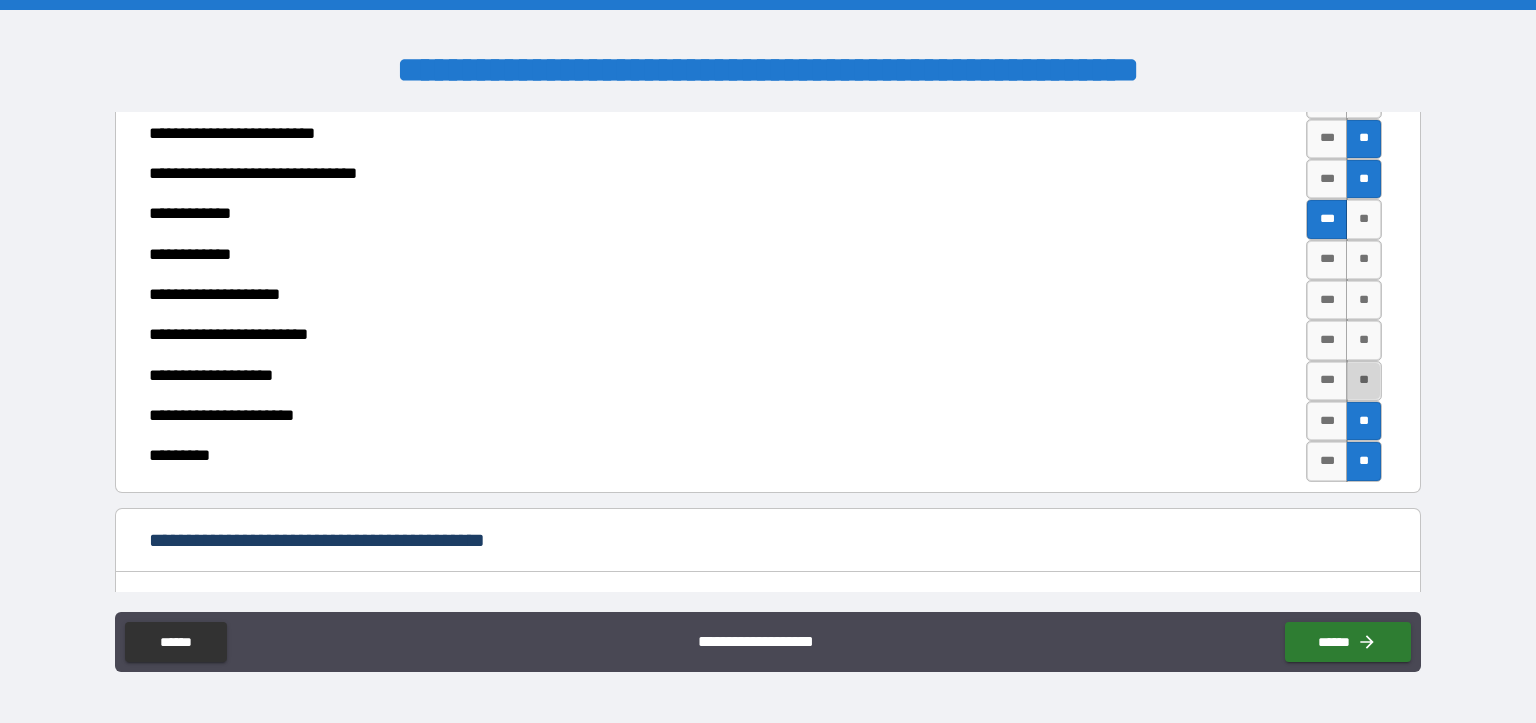 click on "**" at bounding box center [1364, 381] 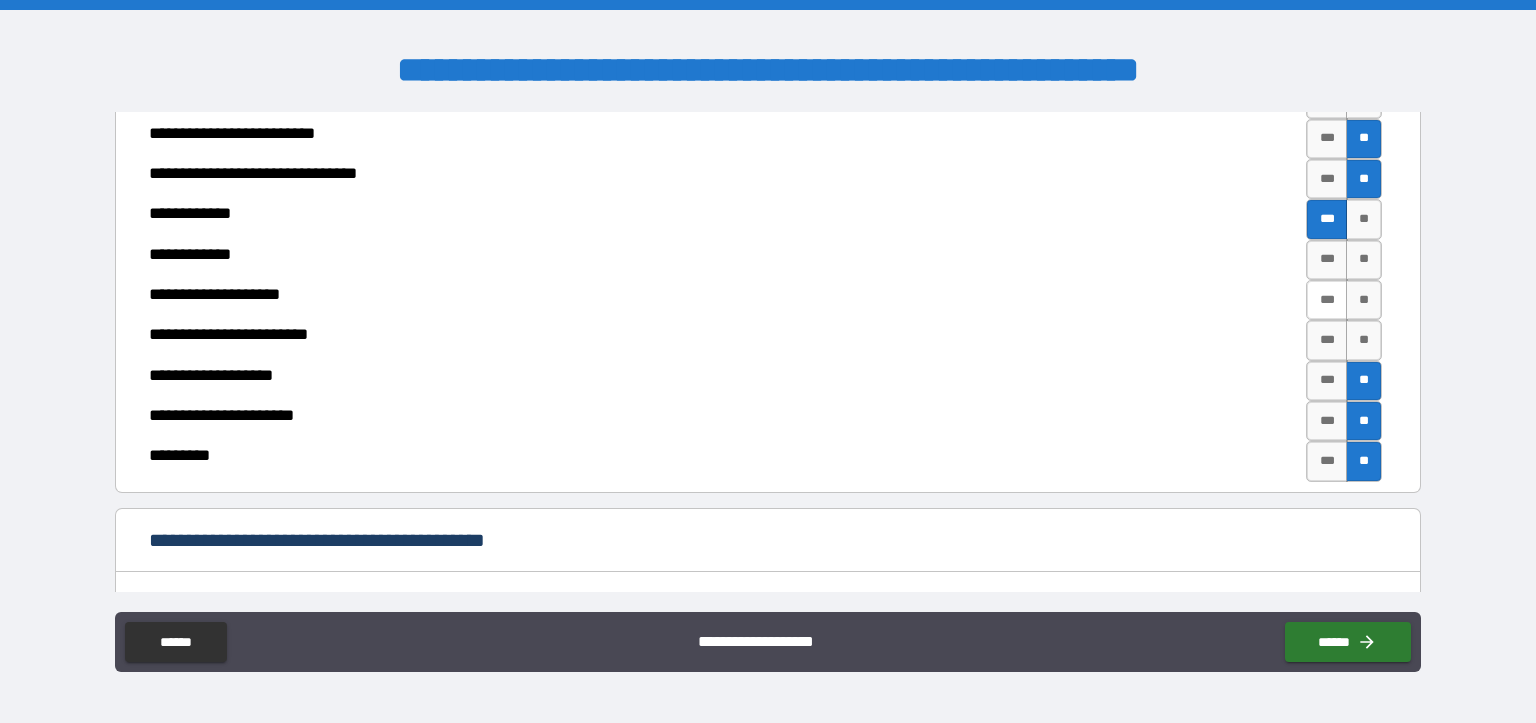 click on "***" at bounding box center (1327, 300) 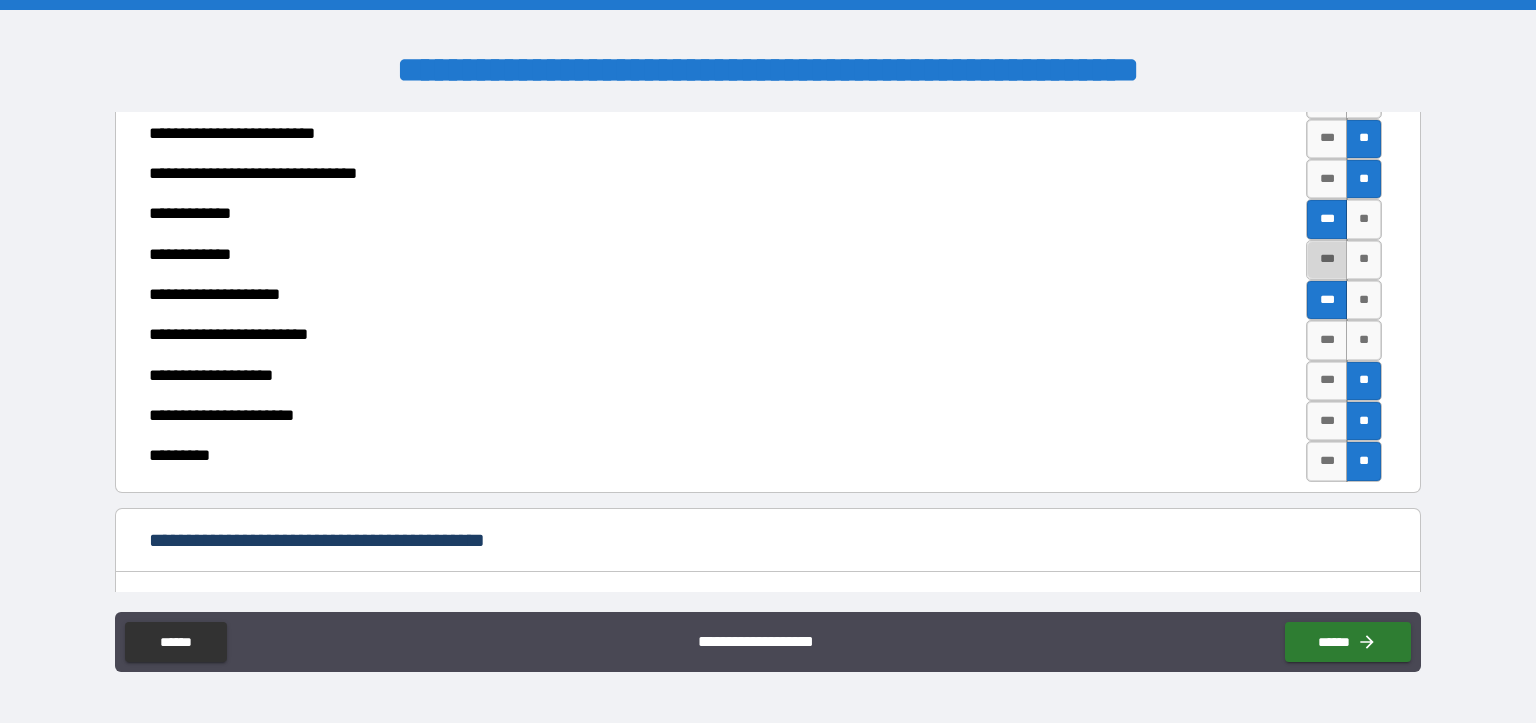 click on "***" at bounding box center (1327, 260) 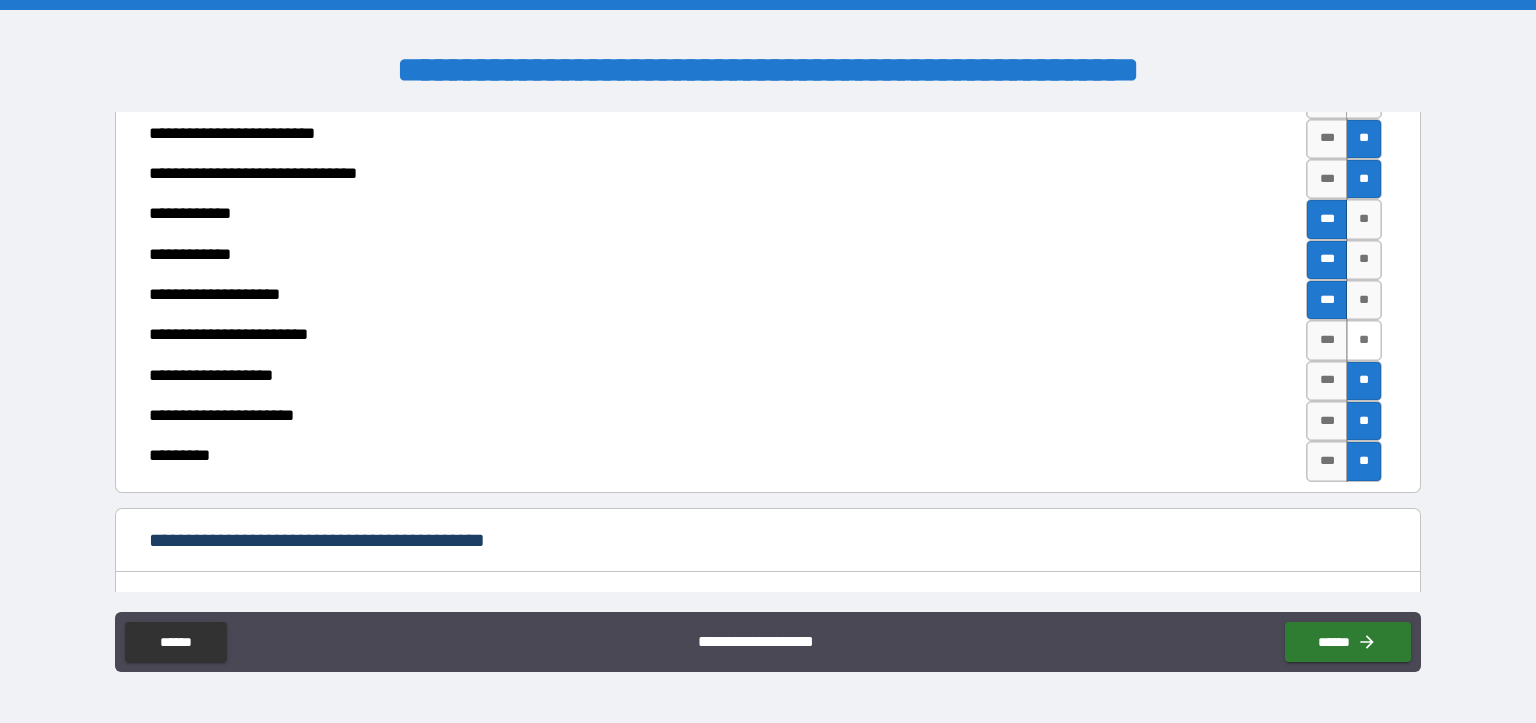 click on "**" at bounding box center (1364, 340) 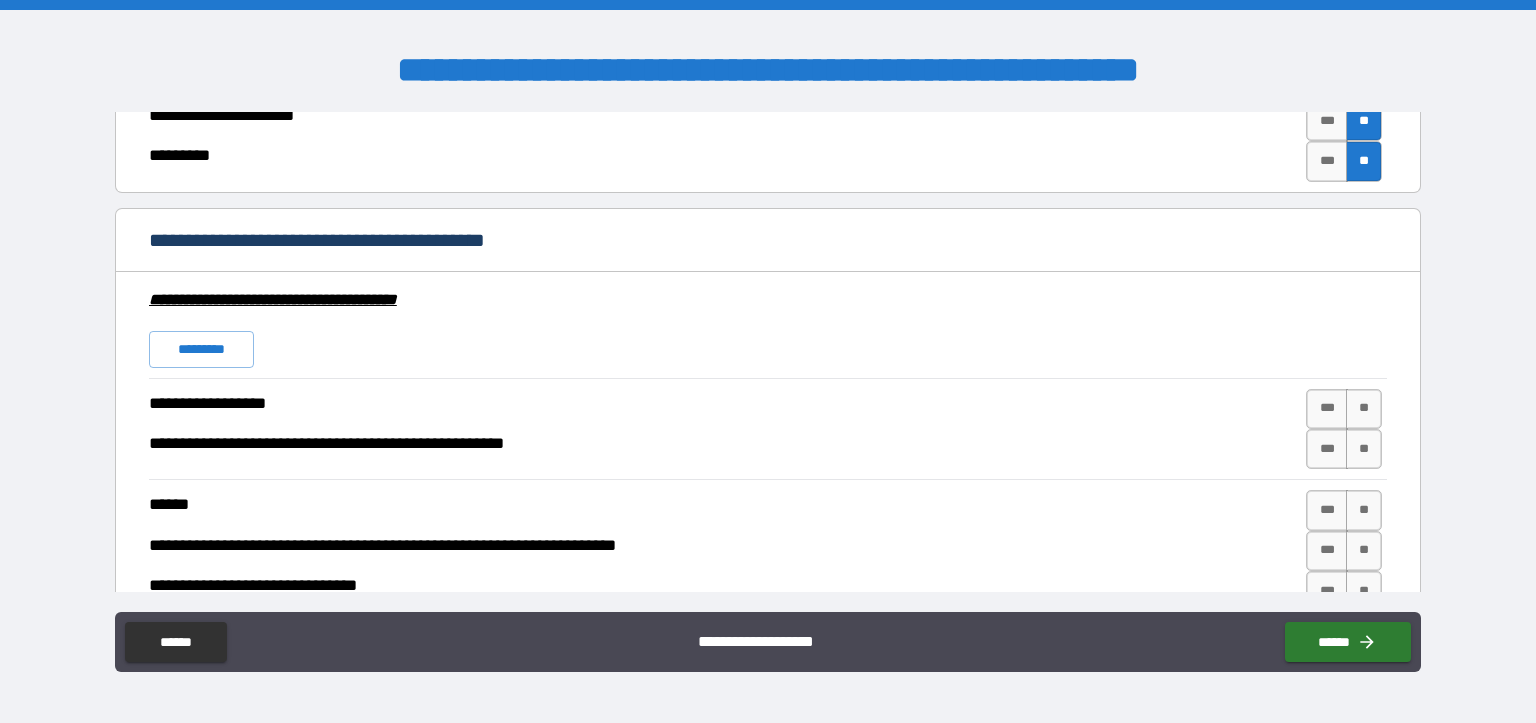 scroll, scrollTop: 6424, scrollLeft: 0, axis: vertical 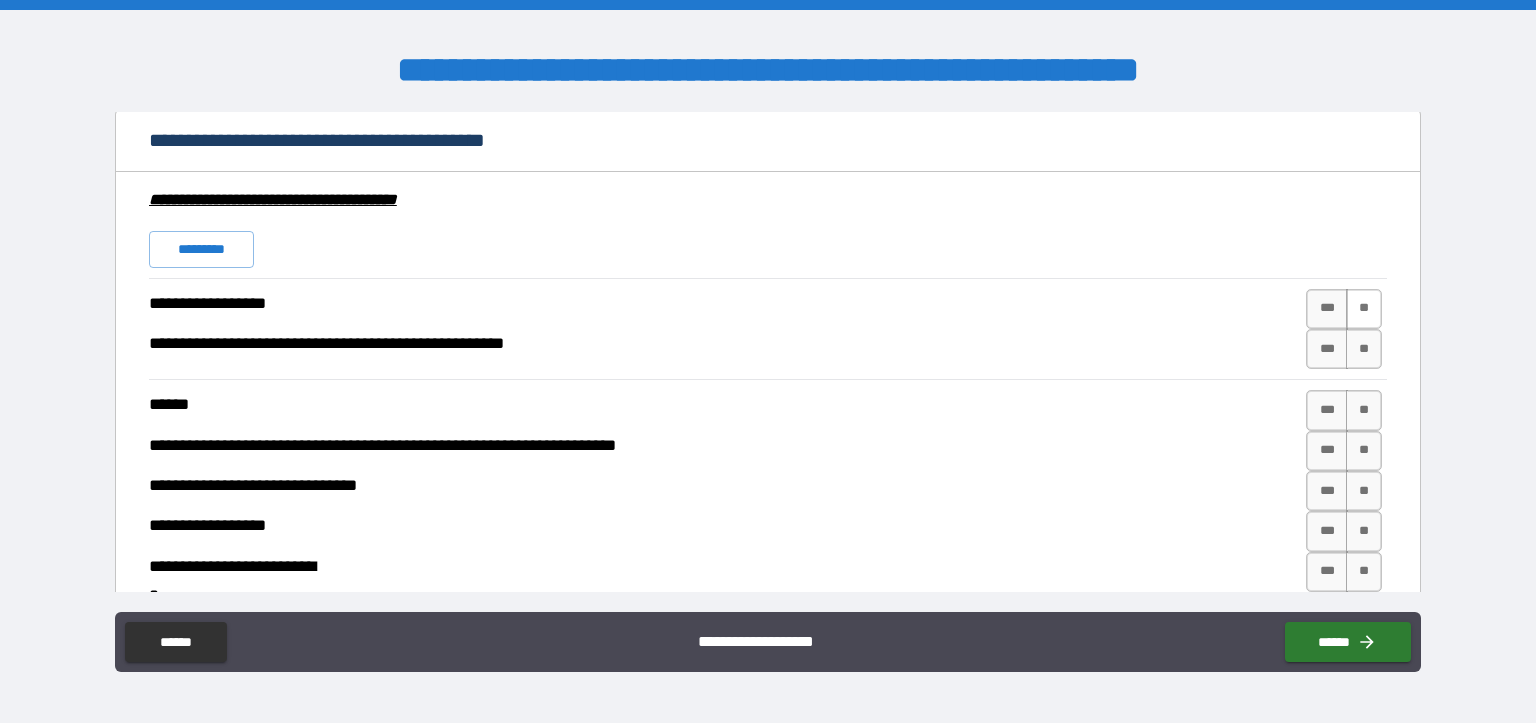 click on "**" at bounding box center (1364, 309) 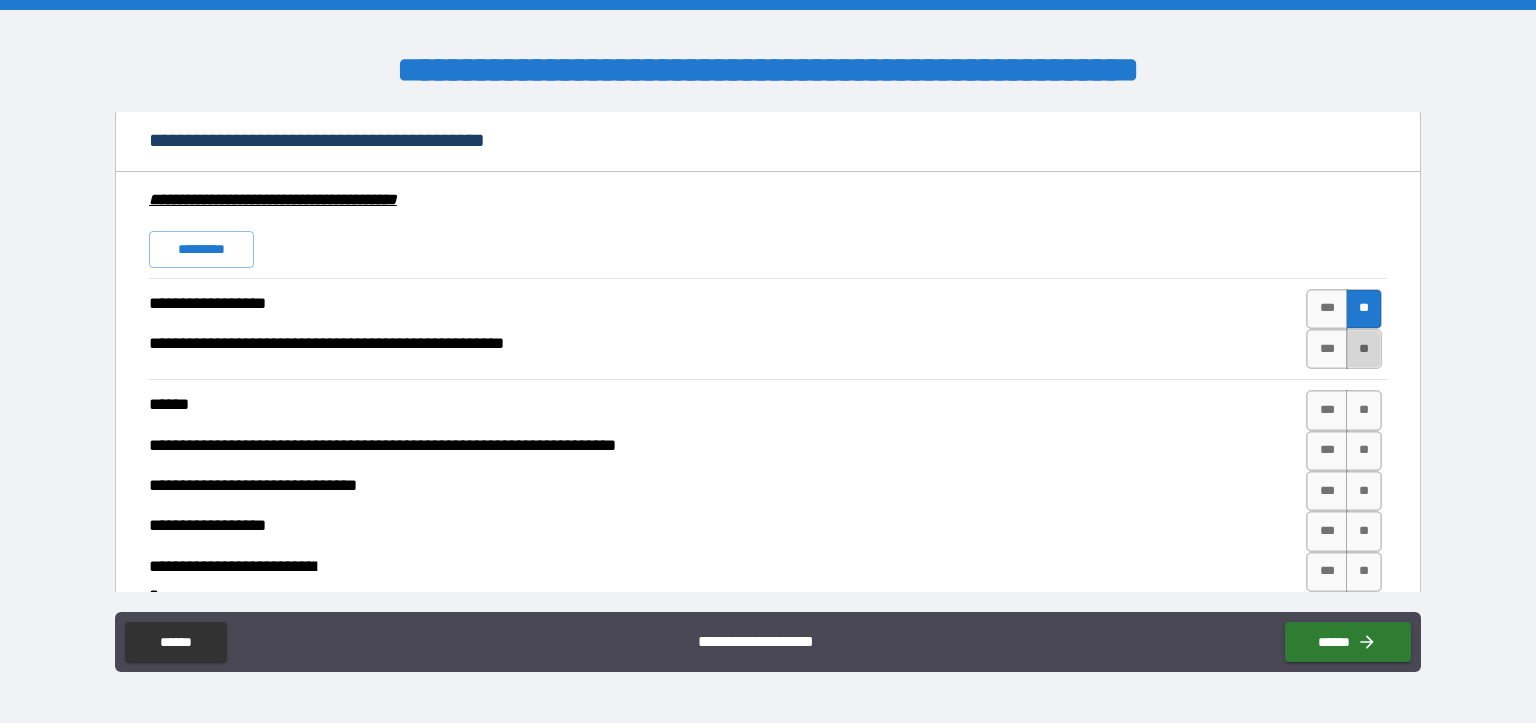 click on "**" at bounding box center [1364, 349] 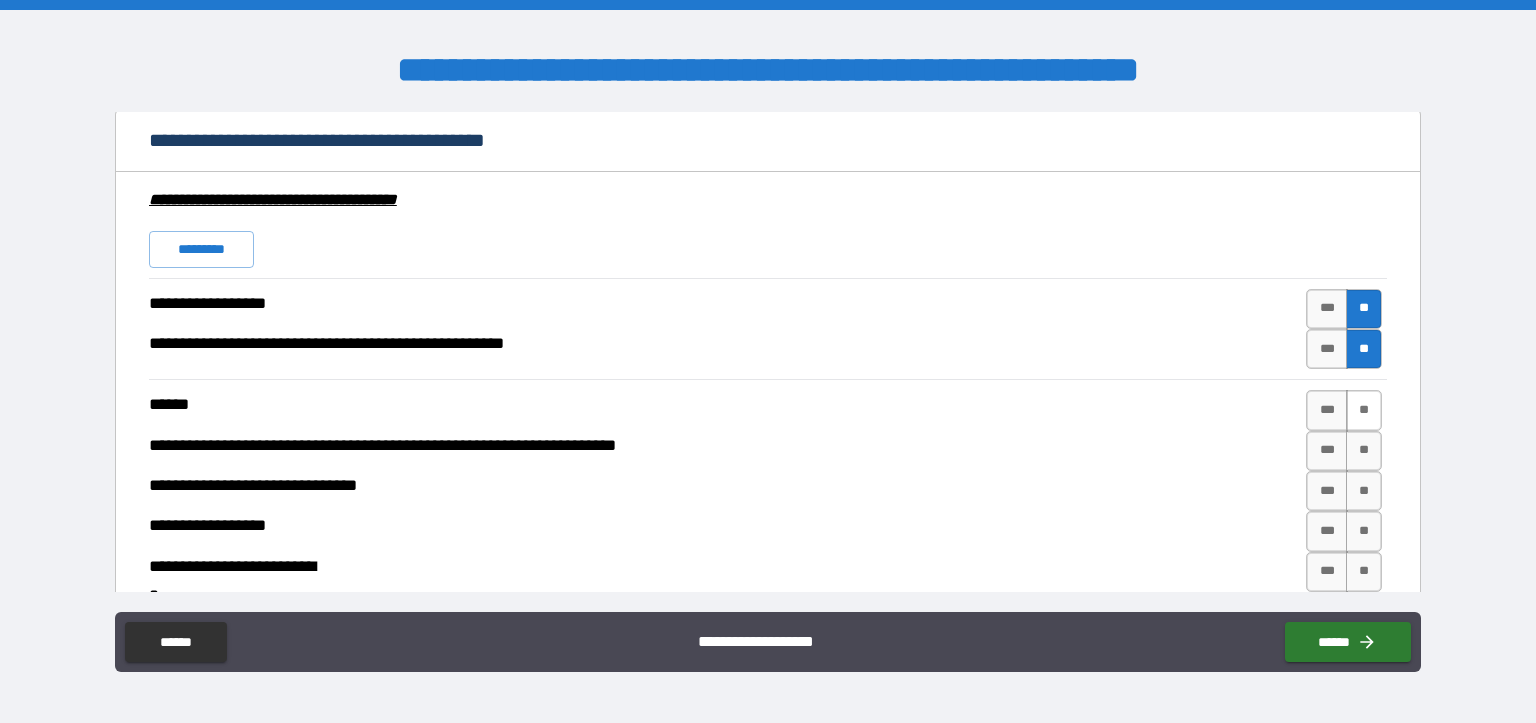 click on "**" at bounding box center (1364, 410) 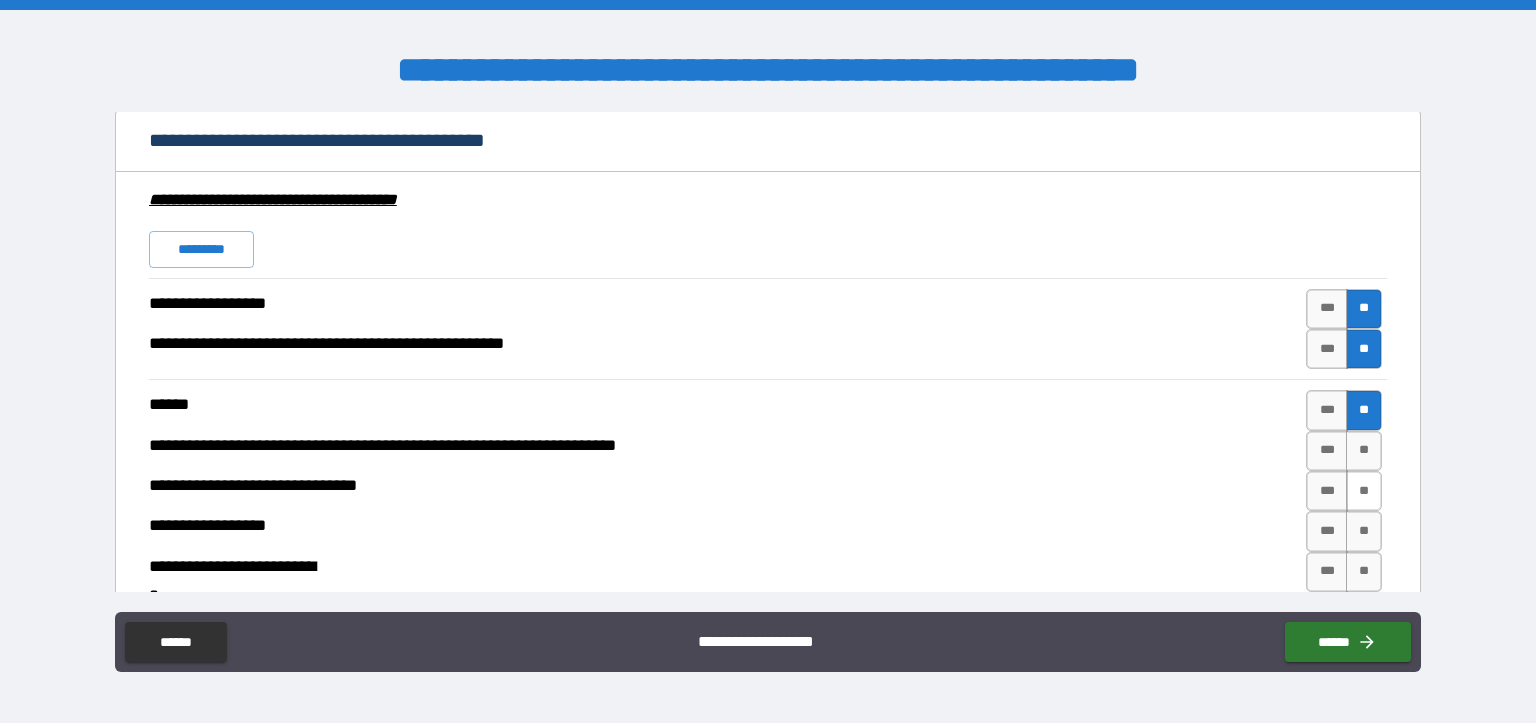 drag, startPoint x: 1345, startPoint y: 442, endPoint x: 1343, endPoint y: 470, distance: 28.071337 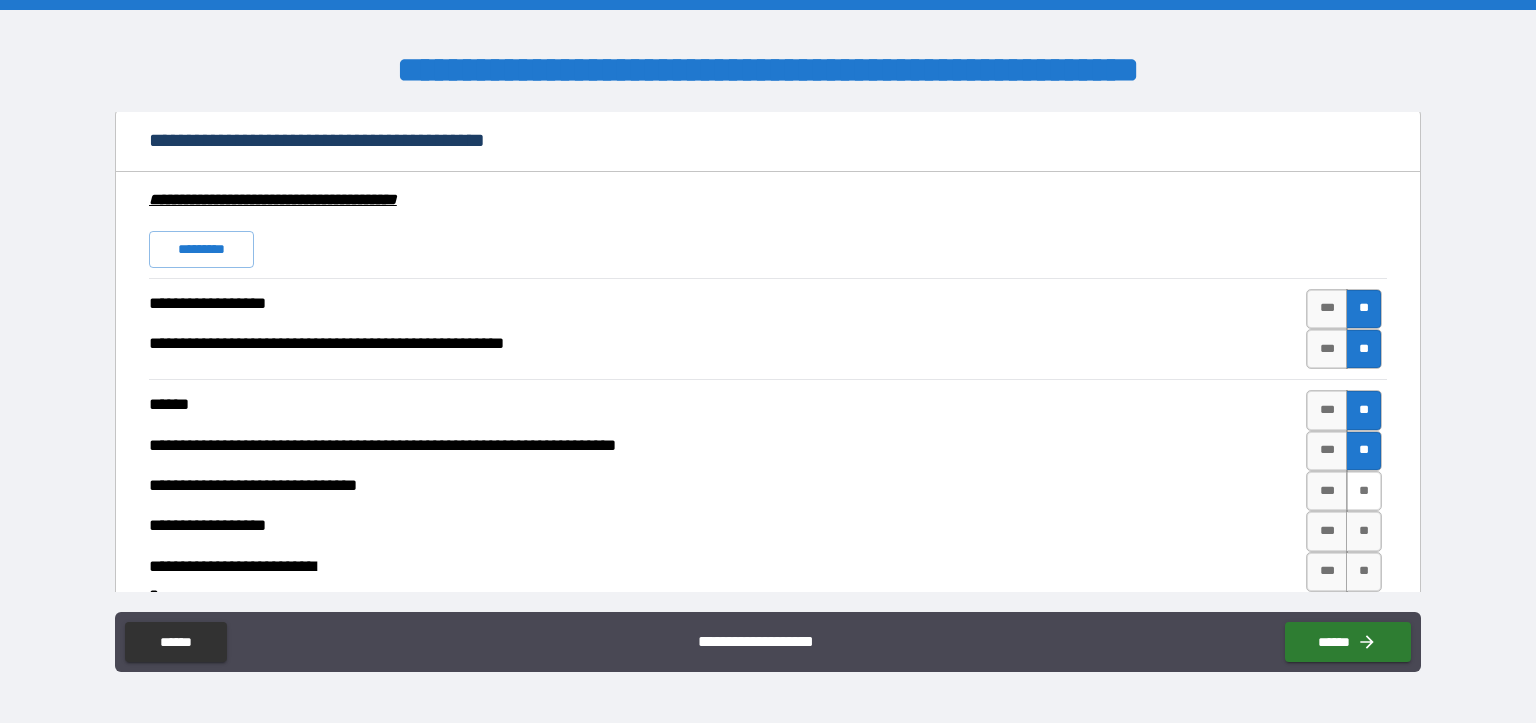 click on "**" at bounding box center [1364, 491] 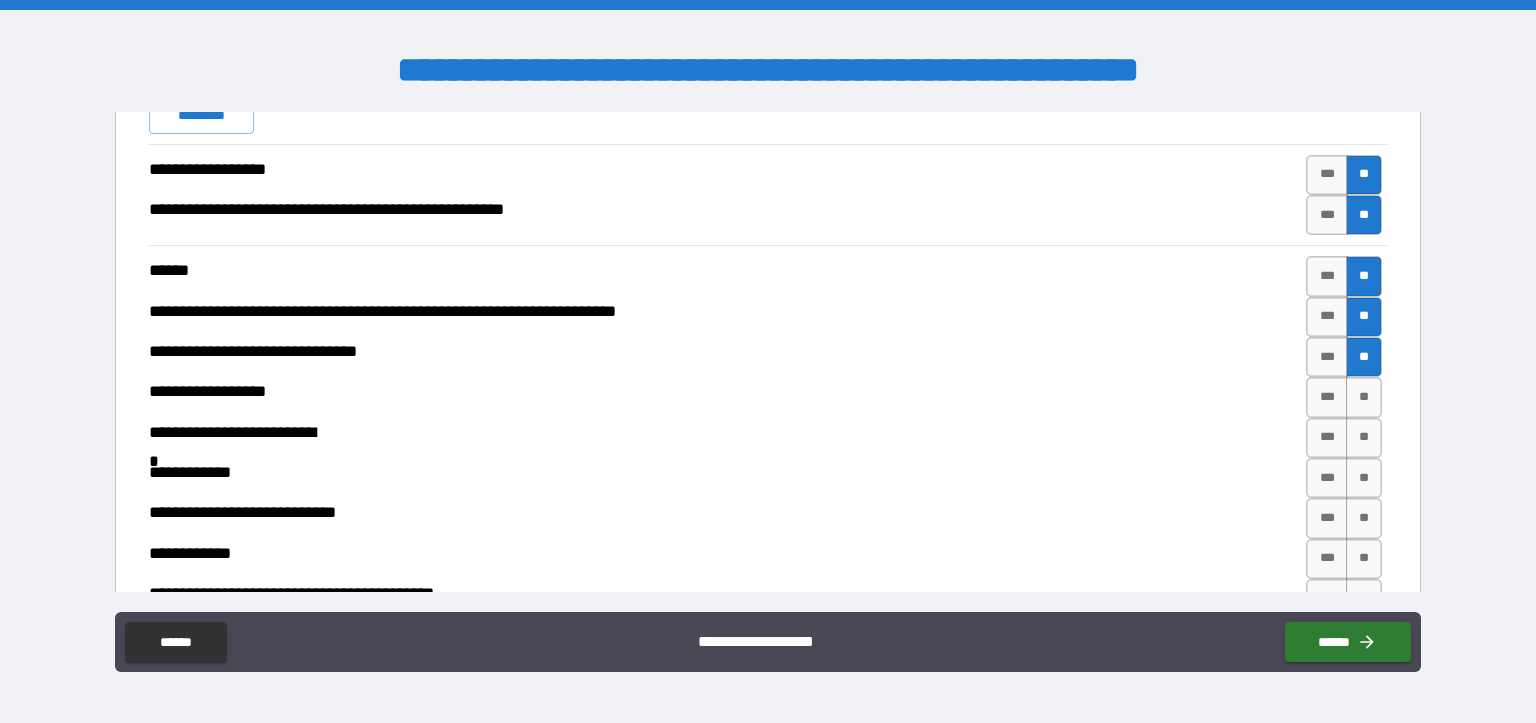 scroll, scrollTop: 6624, scrollLeft: 0, axis: vertical 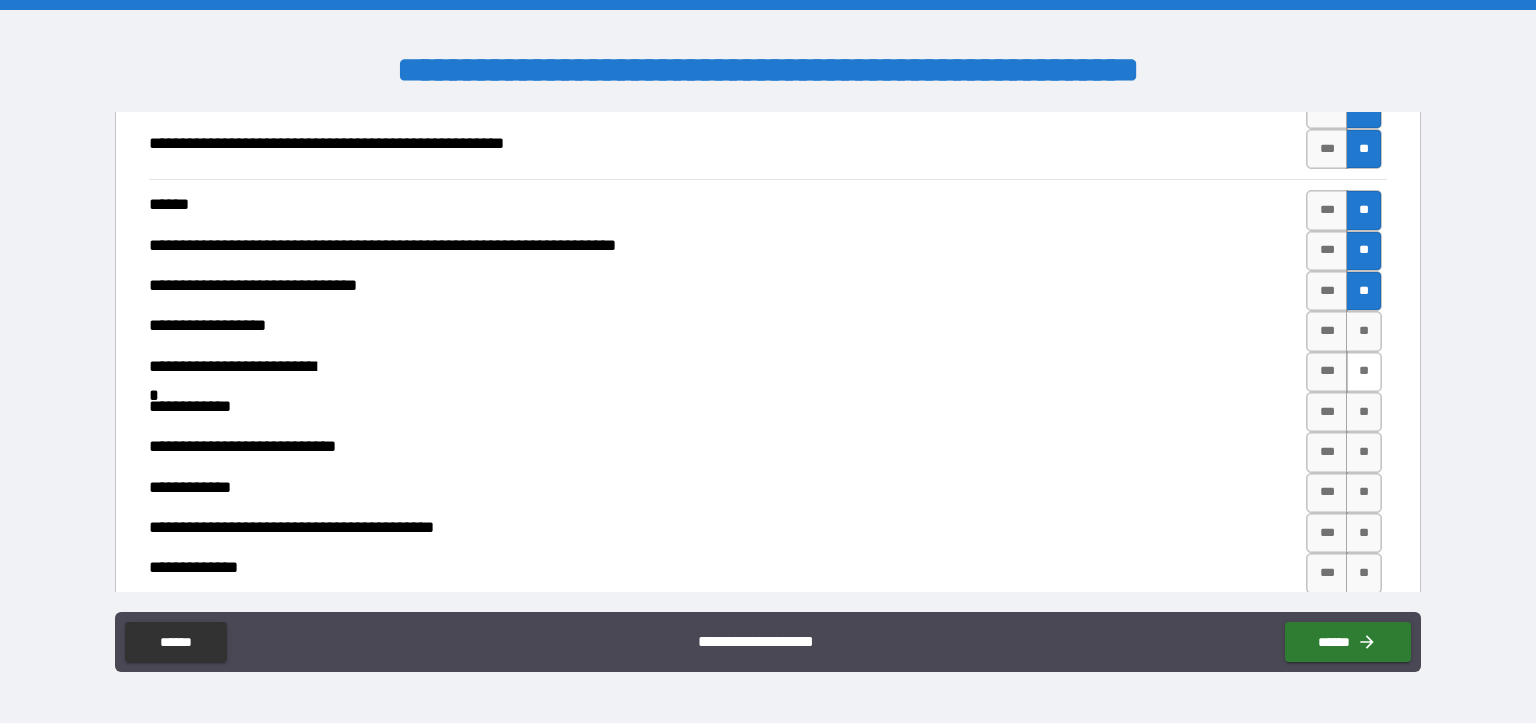 drag, startPoint x: 1347, startPoint y: 322, endPoint x: 1348, endPoint y: 350, distance: 28.01785 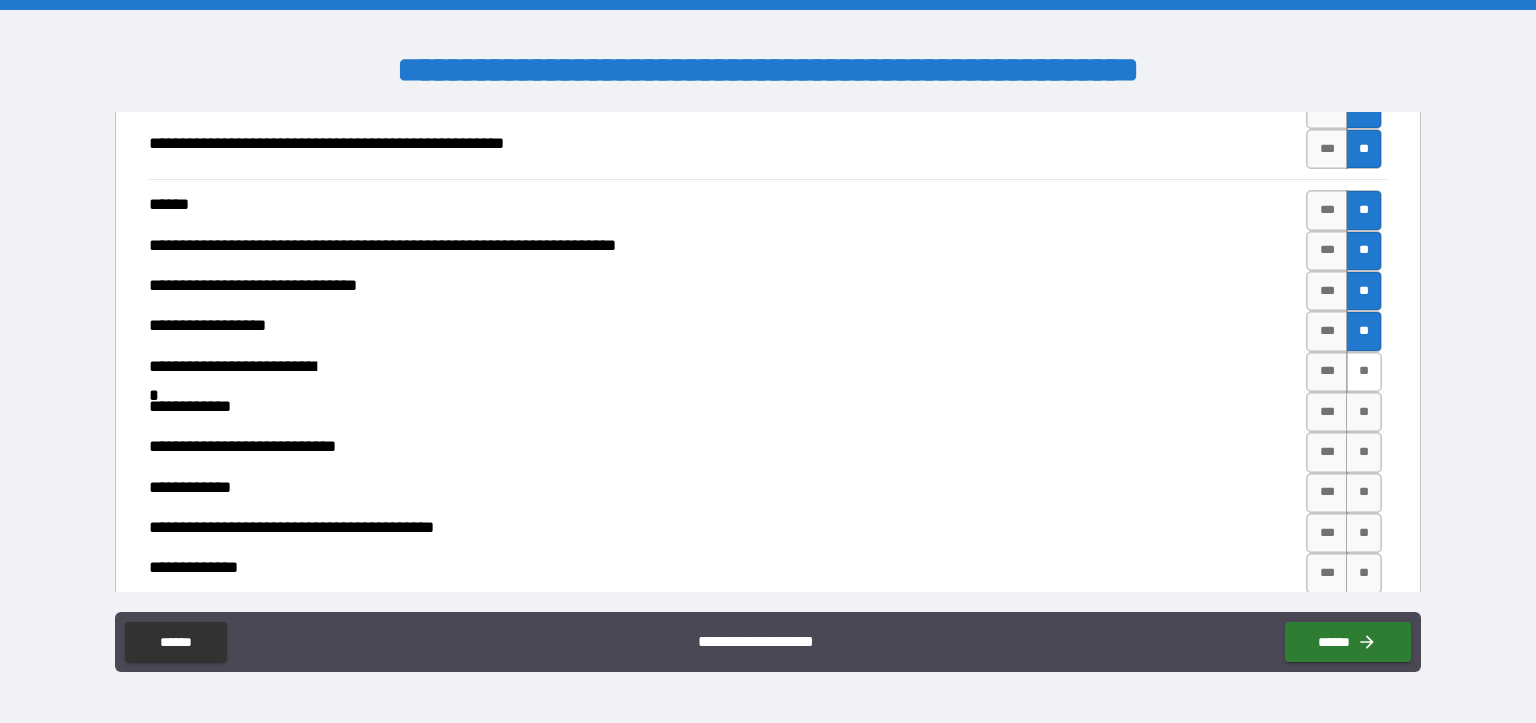 click on "**" at bounding box center [1364, 372] 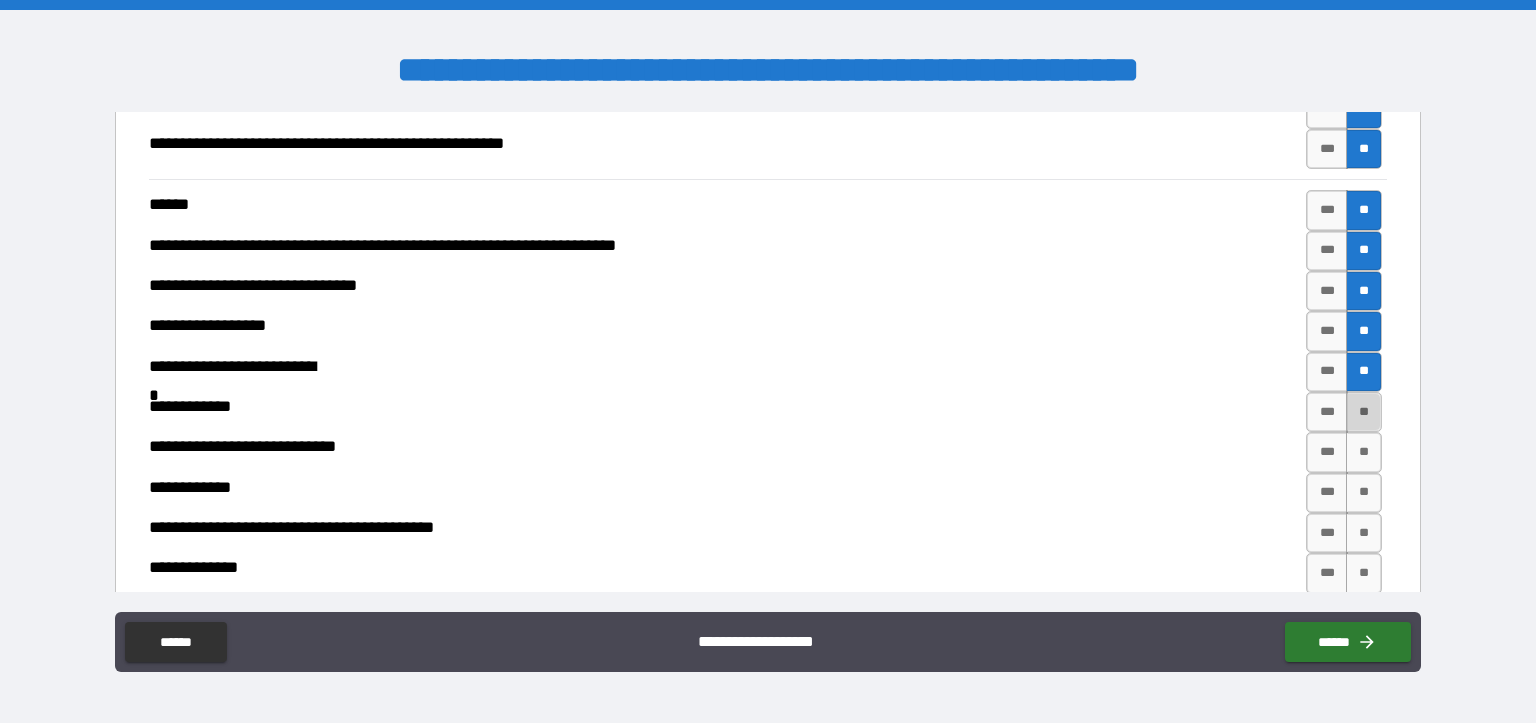 click on "**" at bounding box center [1364, 412] 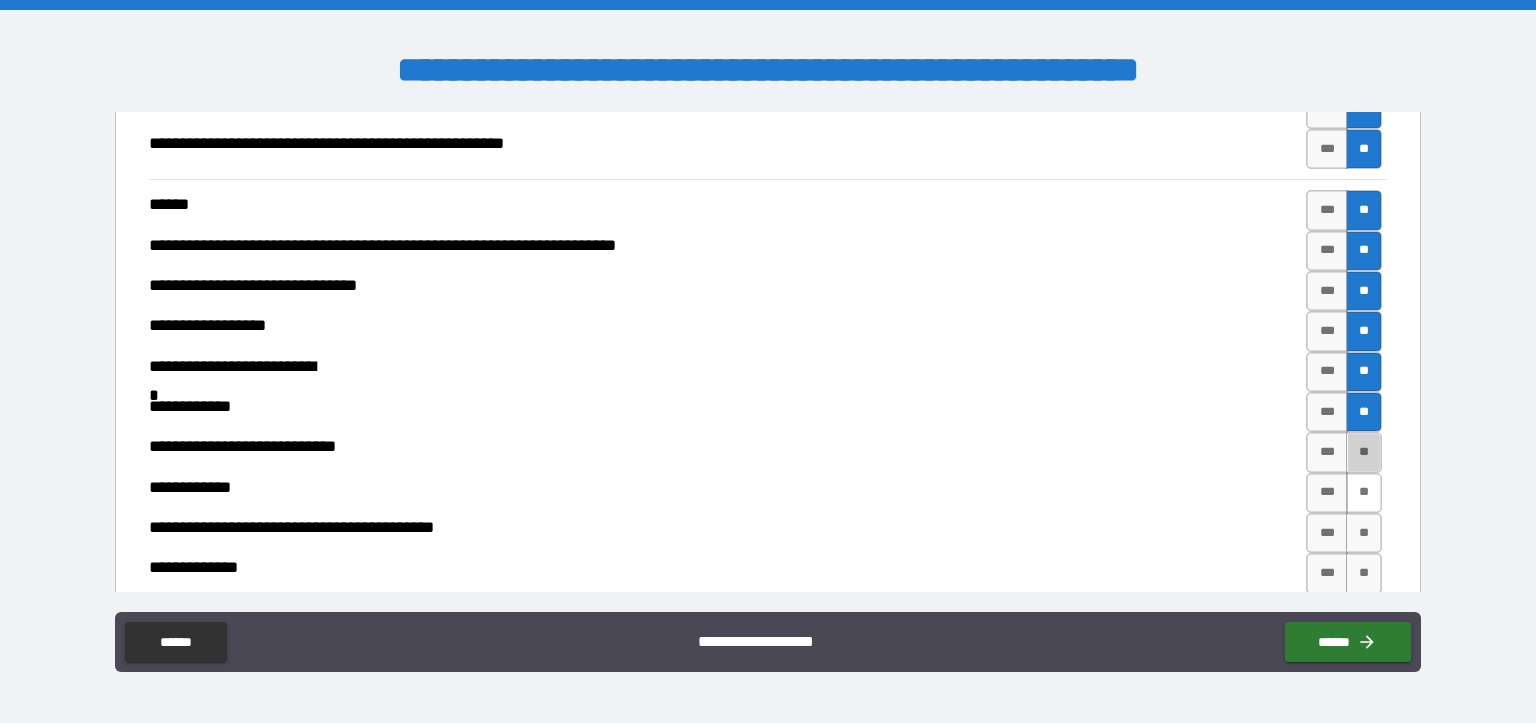 drag, startPoint x: 1357, startPoint y: 439, endPoint x: 1356, endPoint y: 464, distance: 25.019993 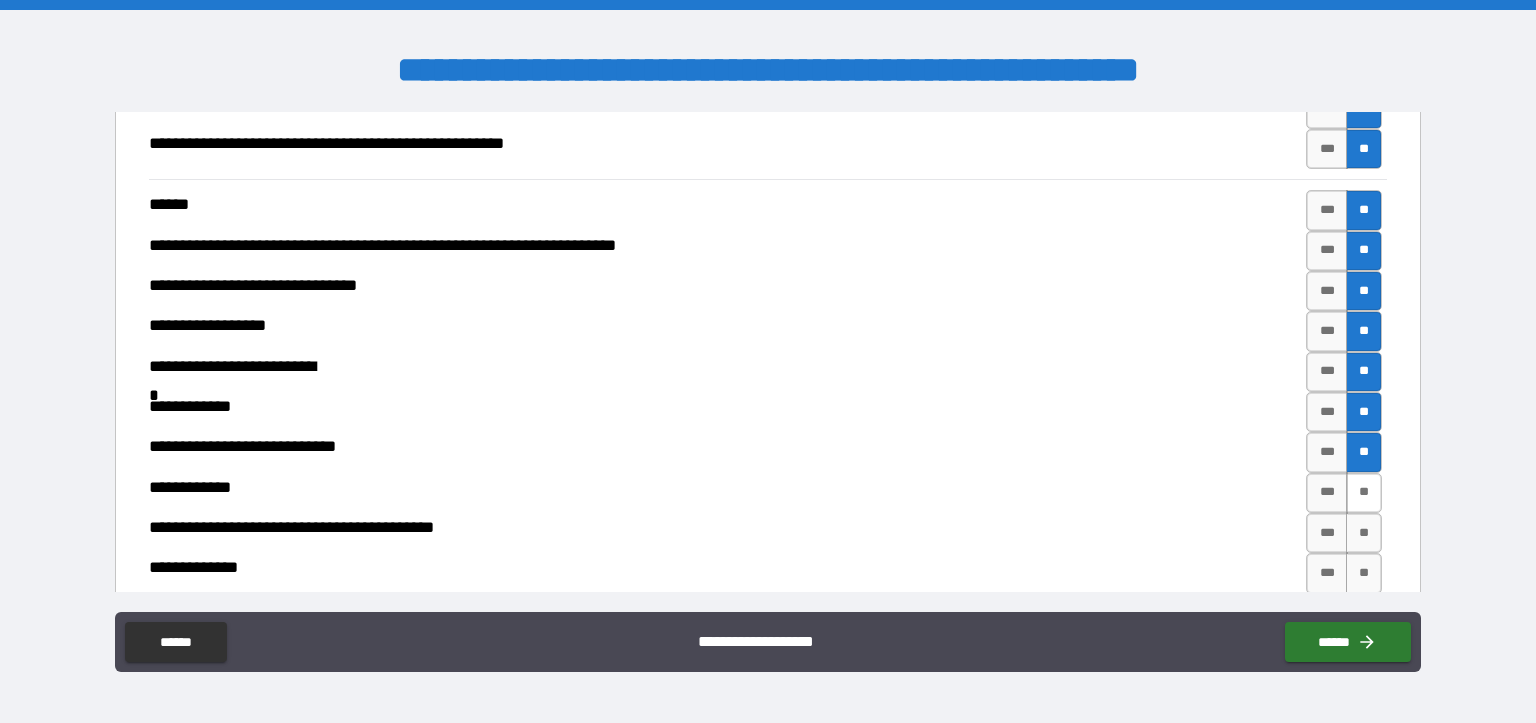 click on "**" at bounding box center (1364, 493) 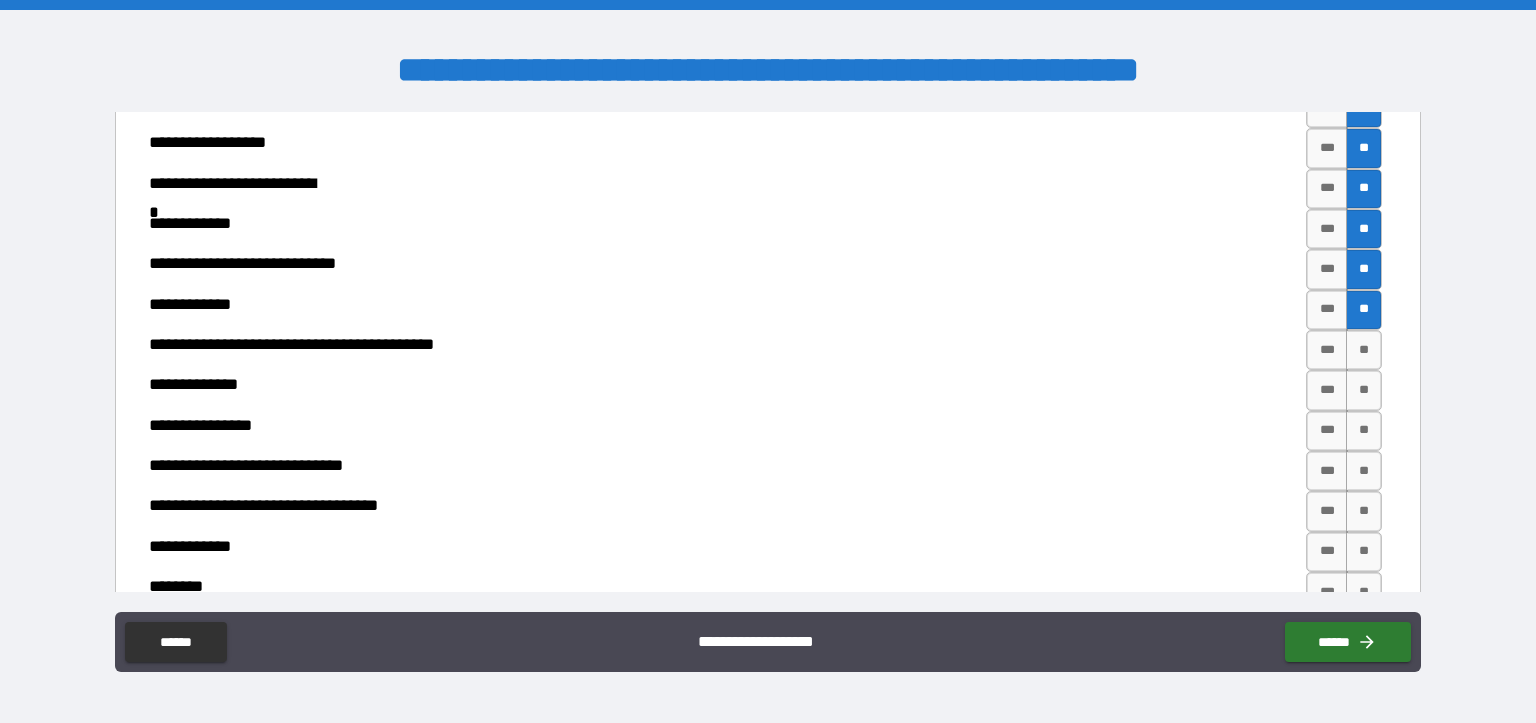scroll, scrollTop: 6824, scrollLeft: 0, axis: vertical 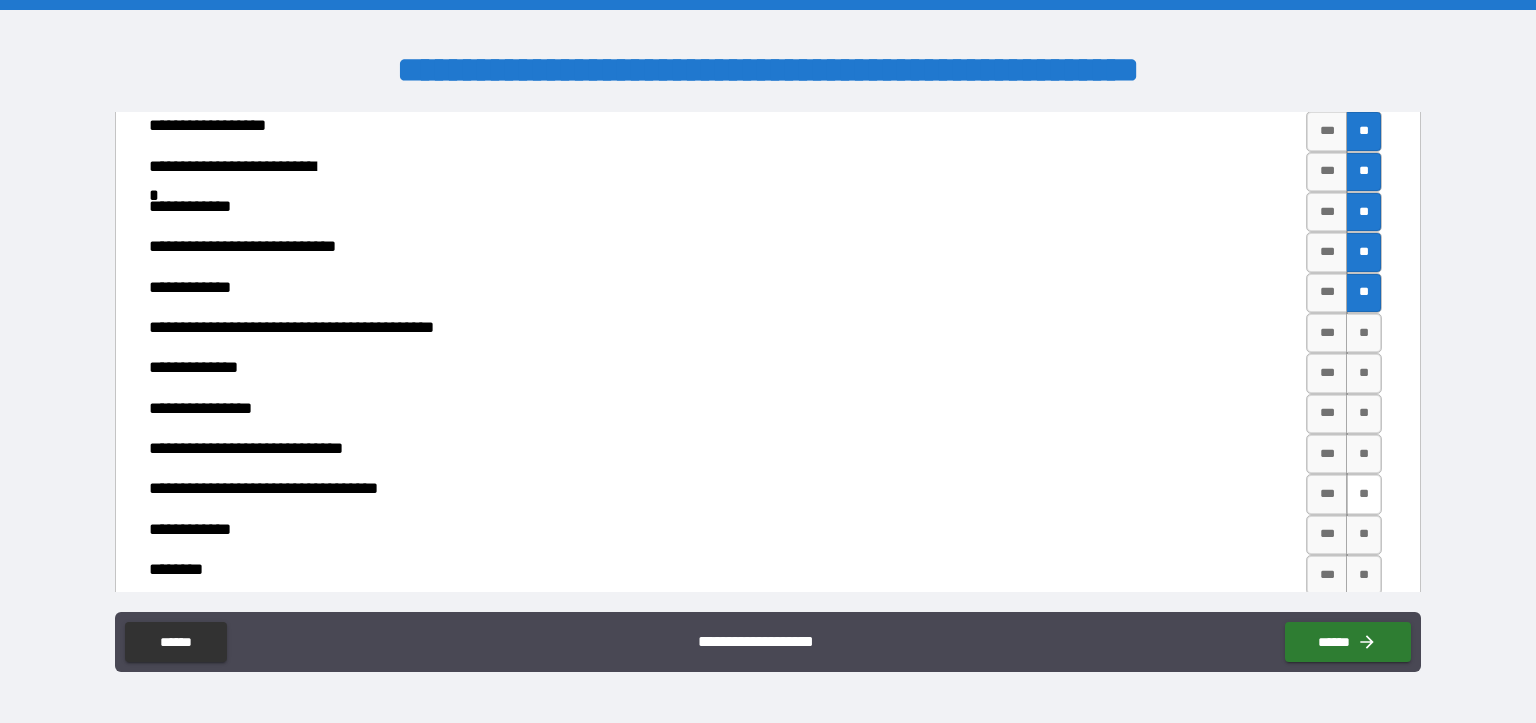 click on "**" at bounding box center [1364, 494] 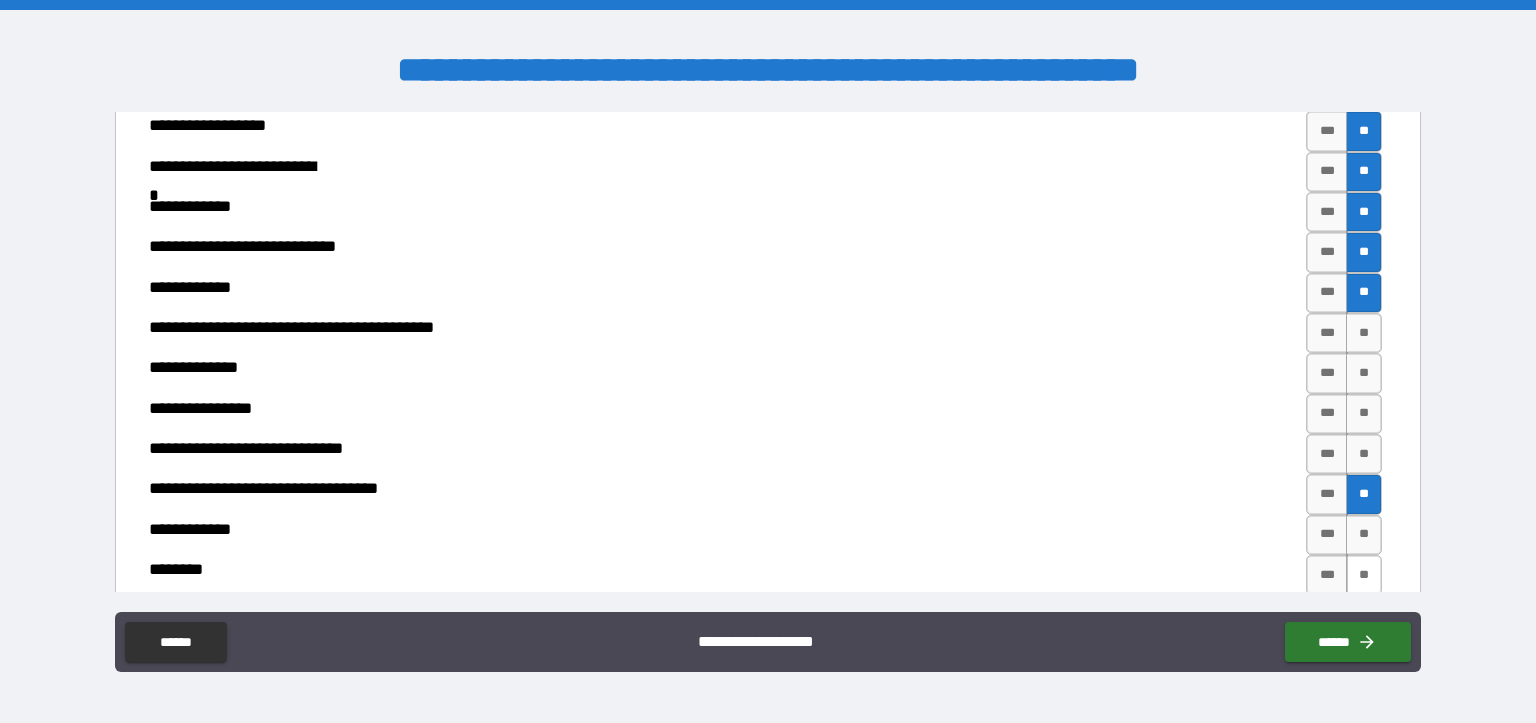 drag, startPoint x: 1358, startPoint y: 525, endPoint x: 1364, endPoint y: 559, distance: 34.525352 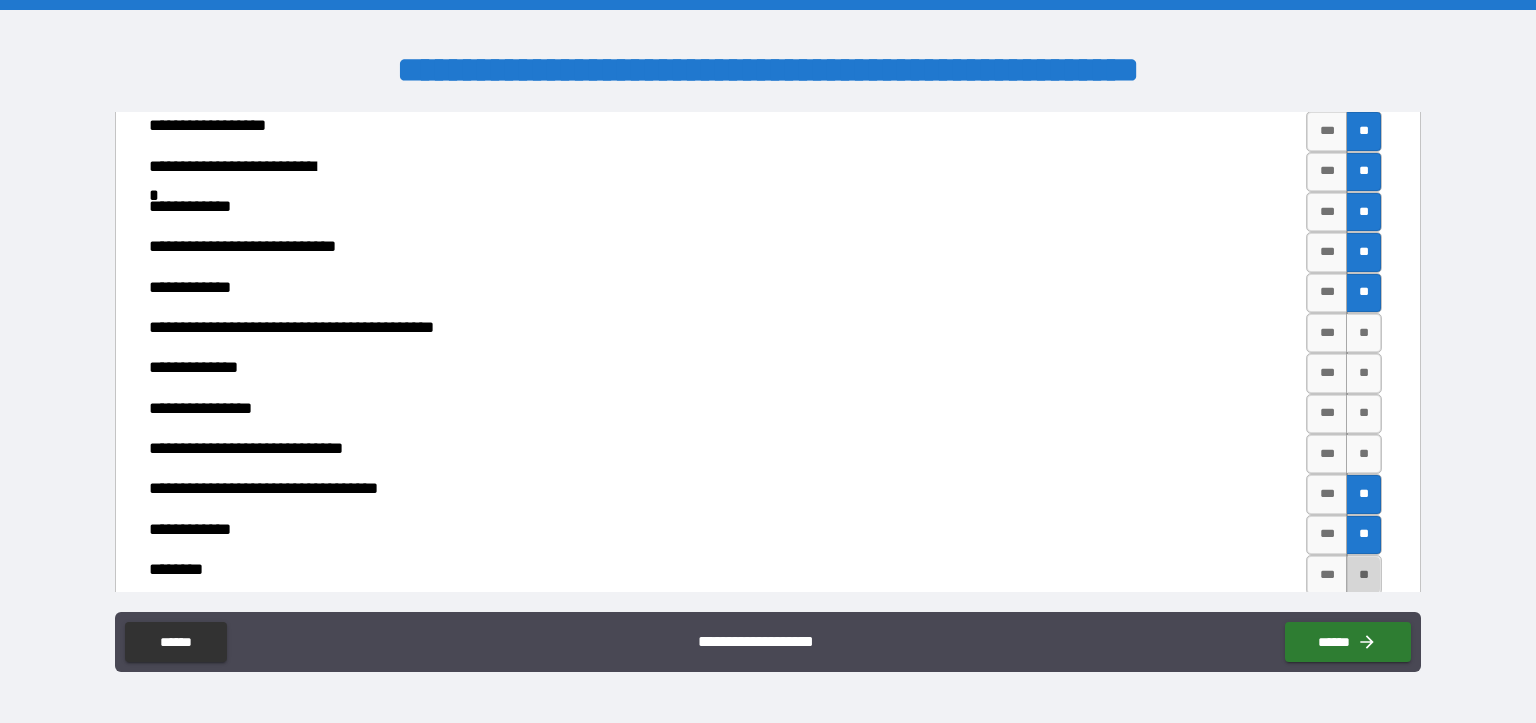 click on "**" at bounding box center (1364, 575) 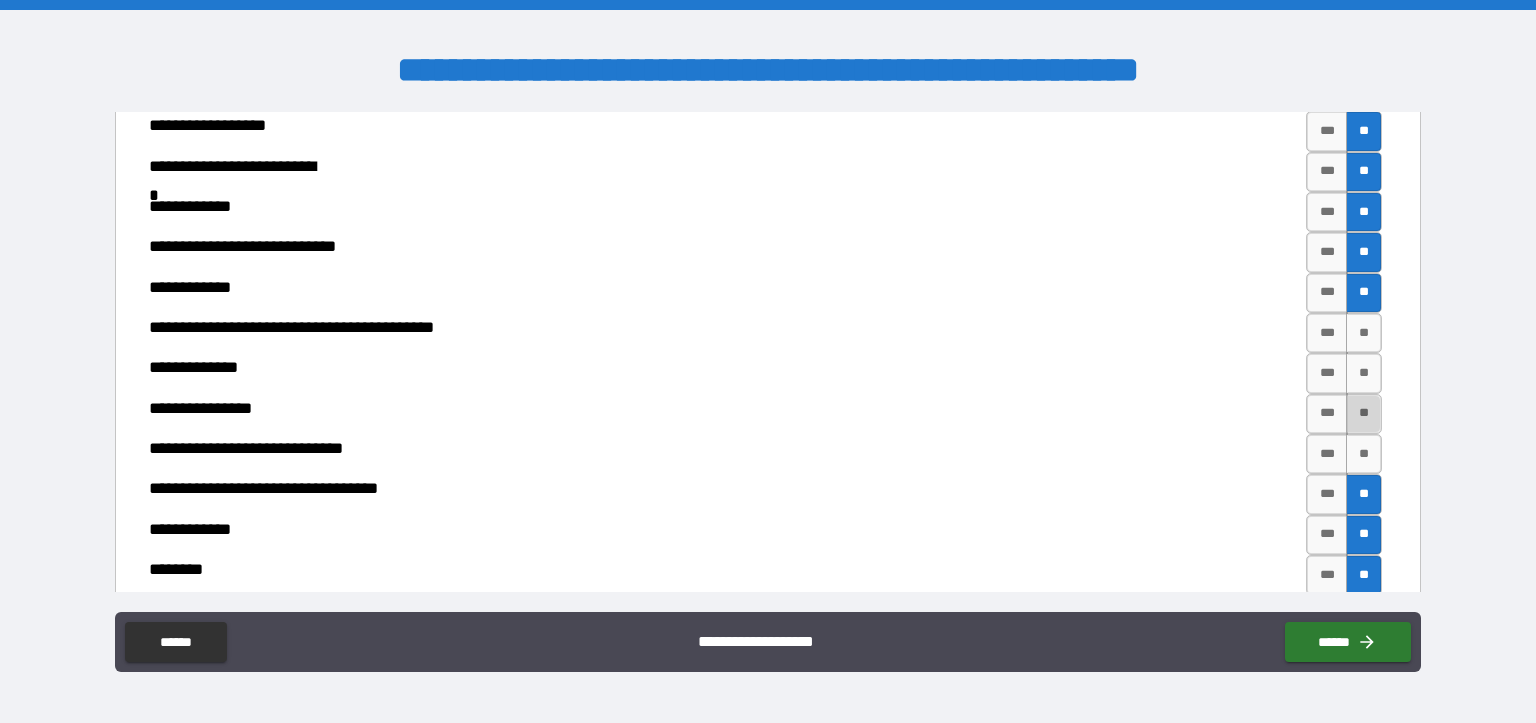 click on "**" at bounding box center [1364, 414] 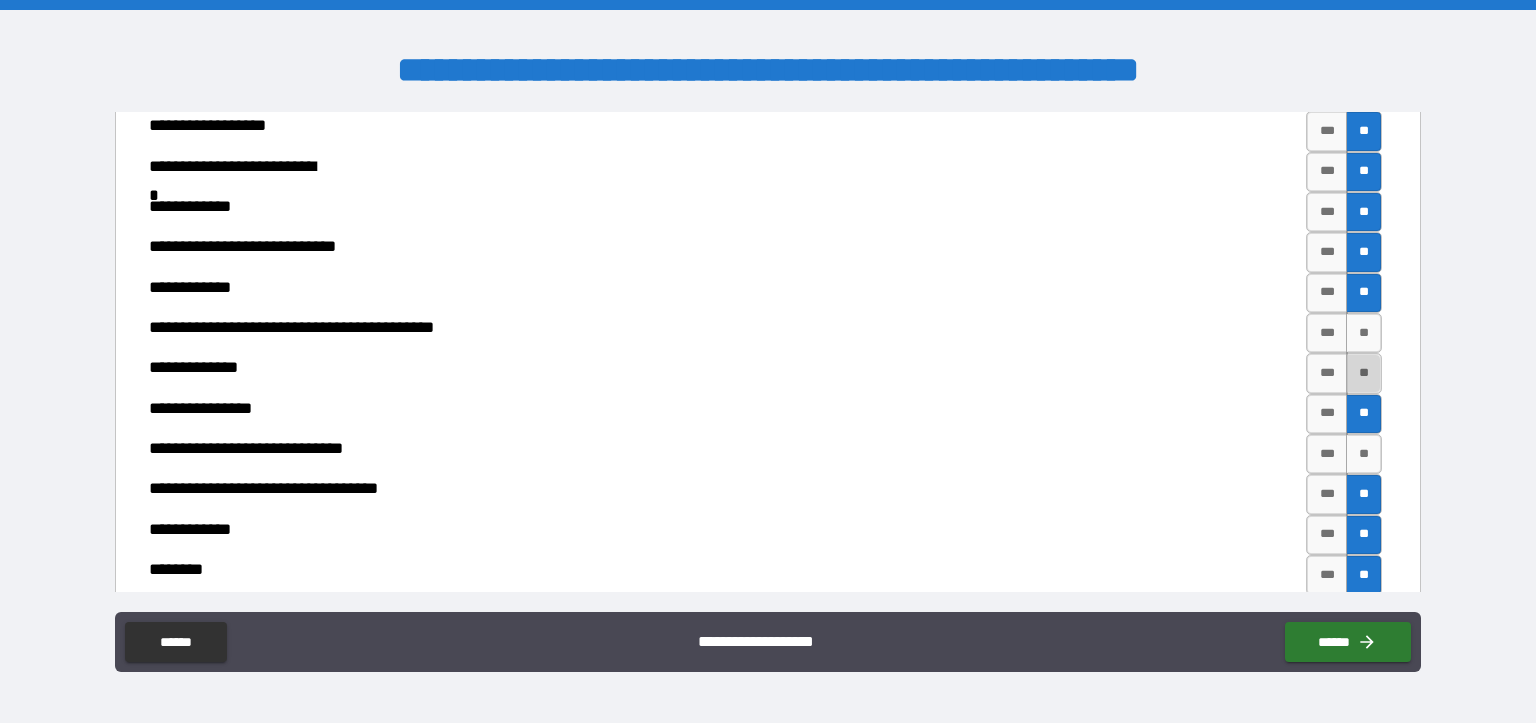 click on "**" at bounding box center [1364, 373] 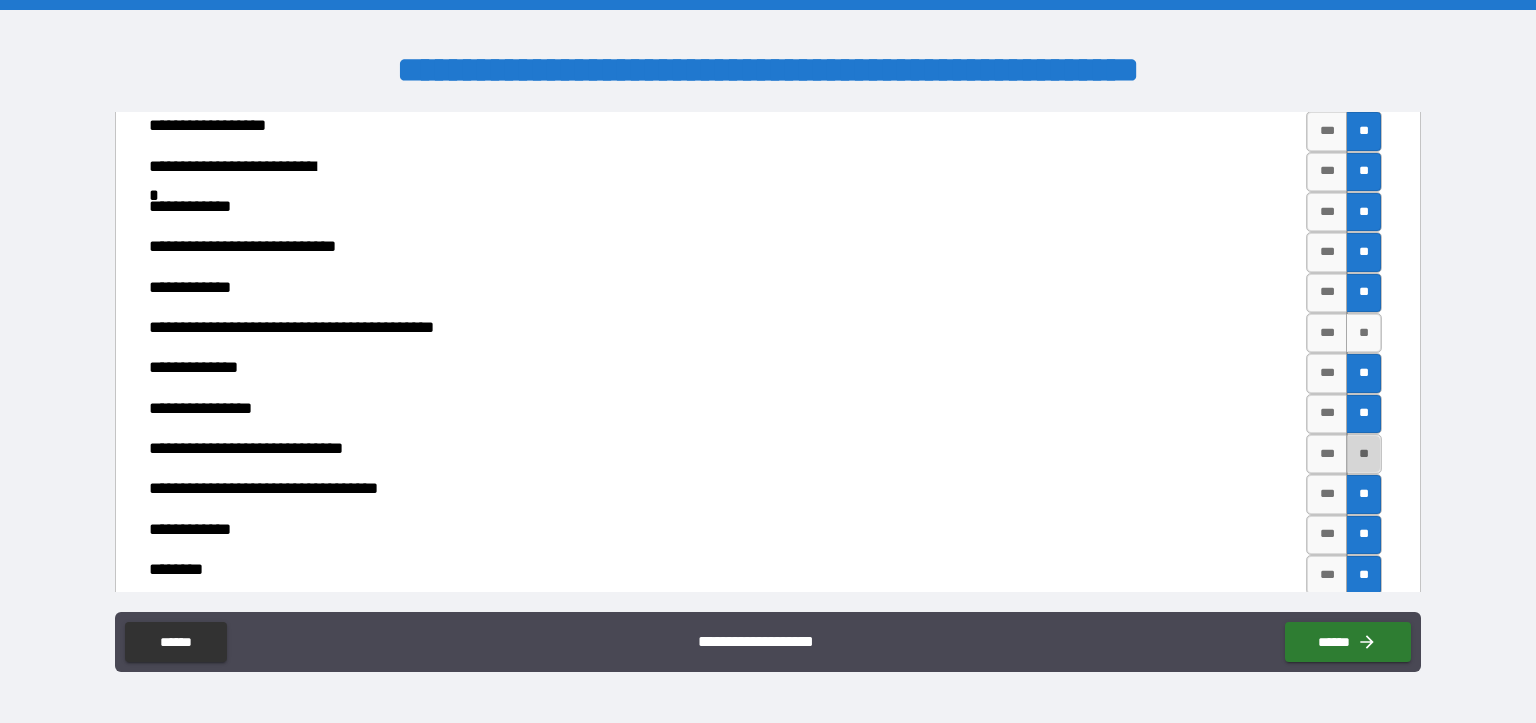 click on "**" at bounding box center [1364, 454] 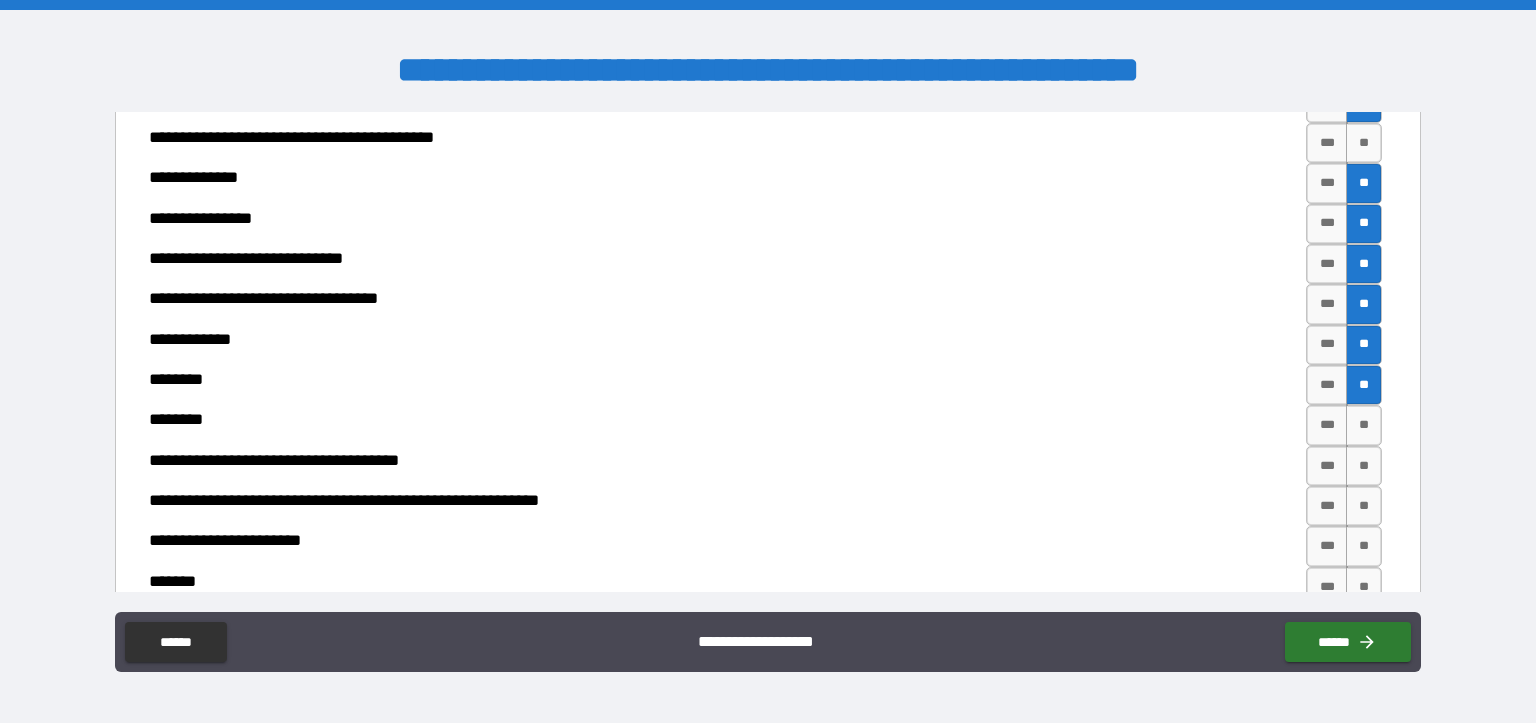 scroll, scrollTop: 7024, scrollLeft: 0, axis: vertical 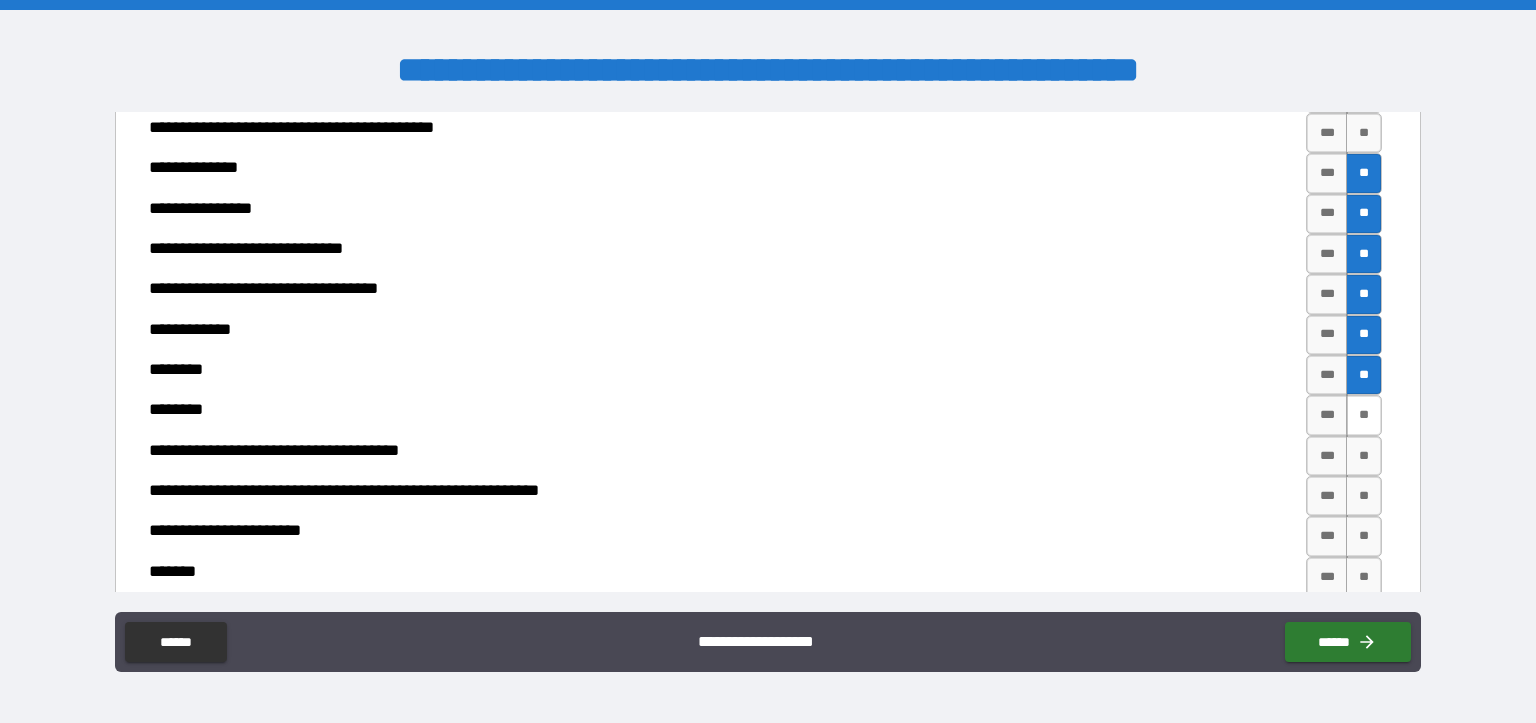 click on "**" at bounding box center (1364, 415) 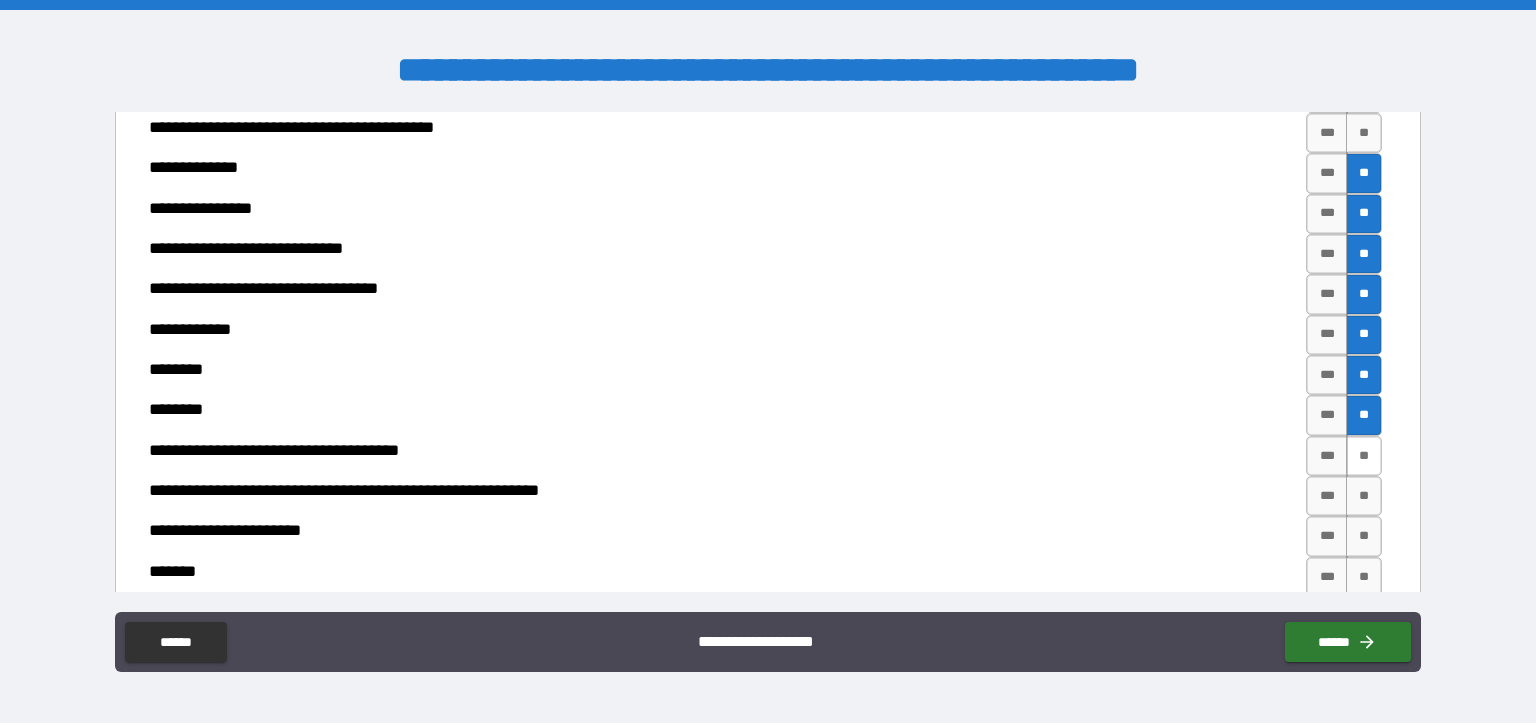 click on "**" at bounding box center [1364, 456] 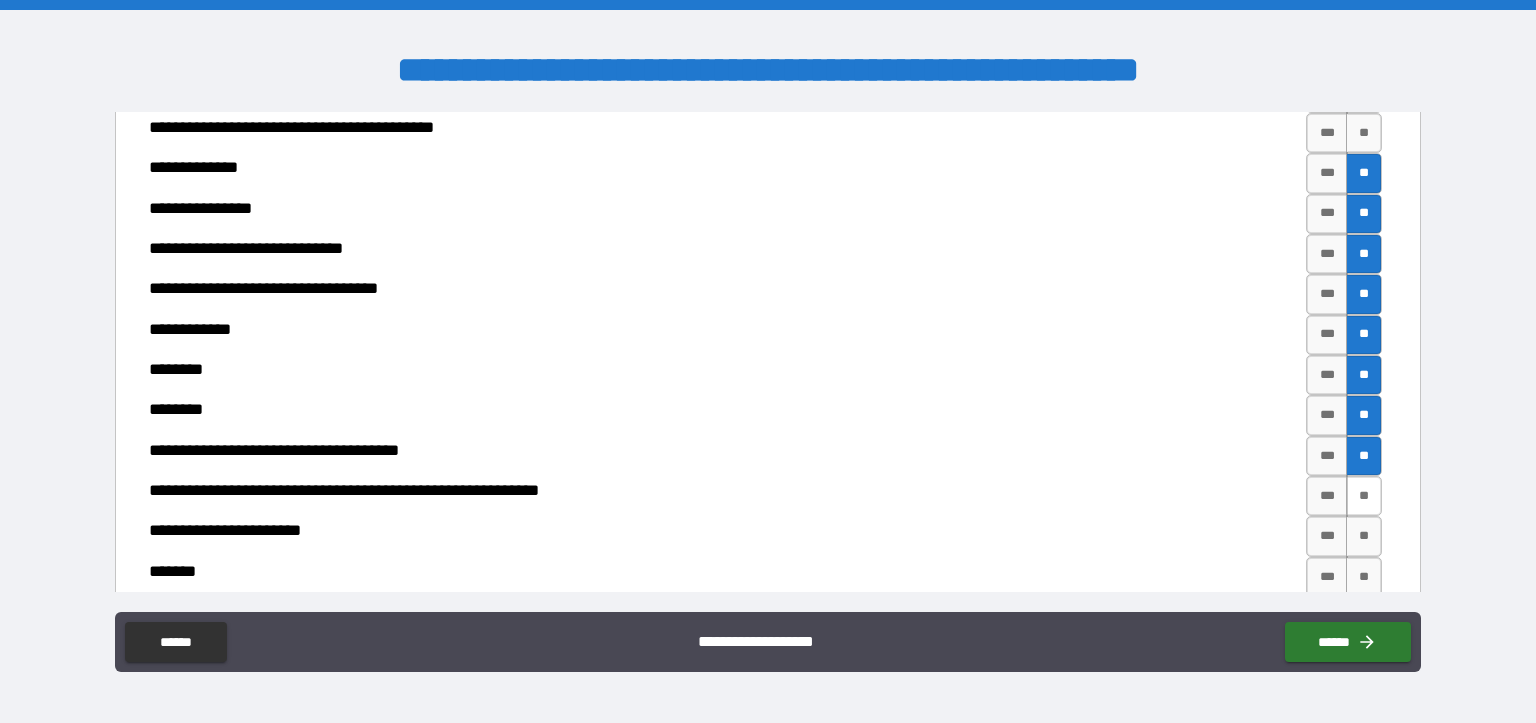click on "**" at bounding box center [1364, 496] 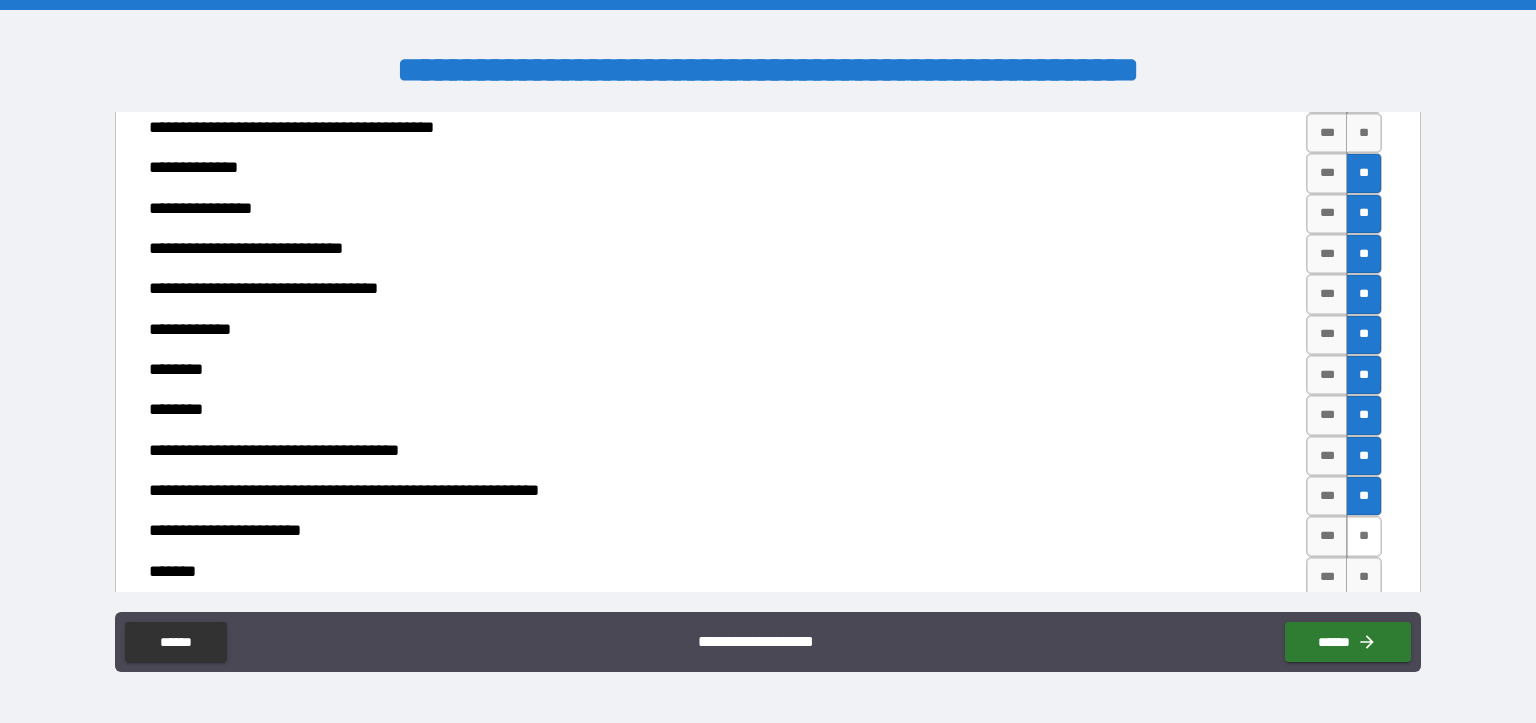 click on "**" at bounding box center [1364, 536] 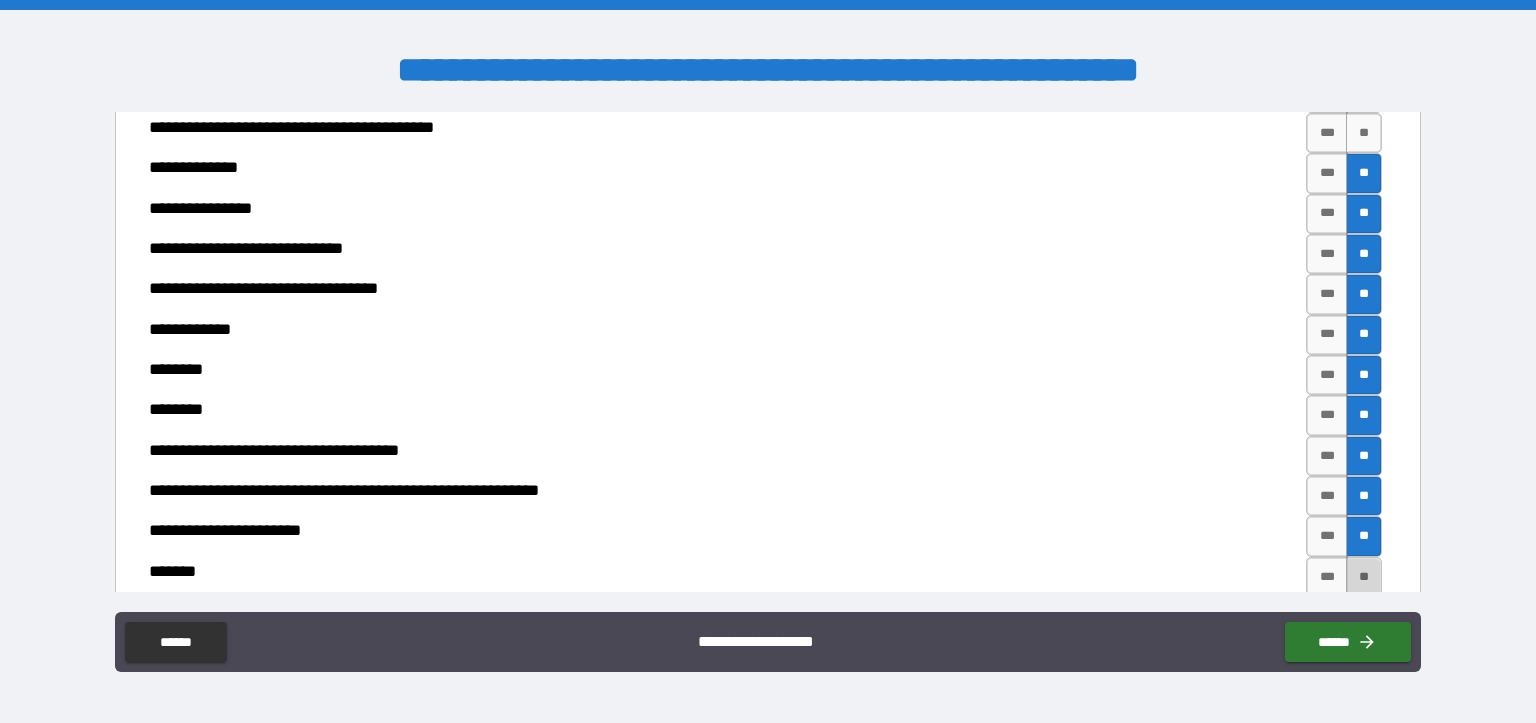 click on "**" at bounding box center [1364, 577] 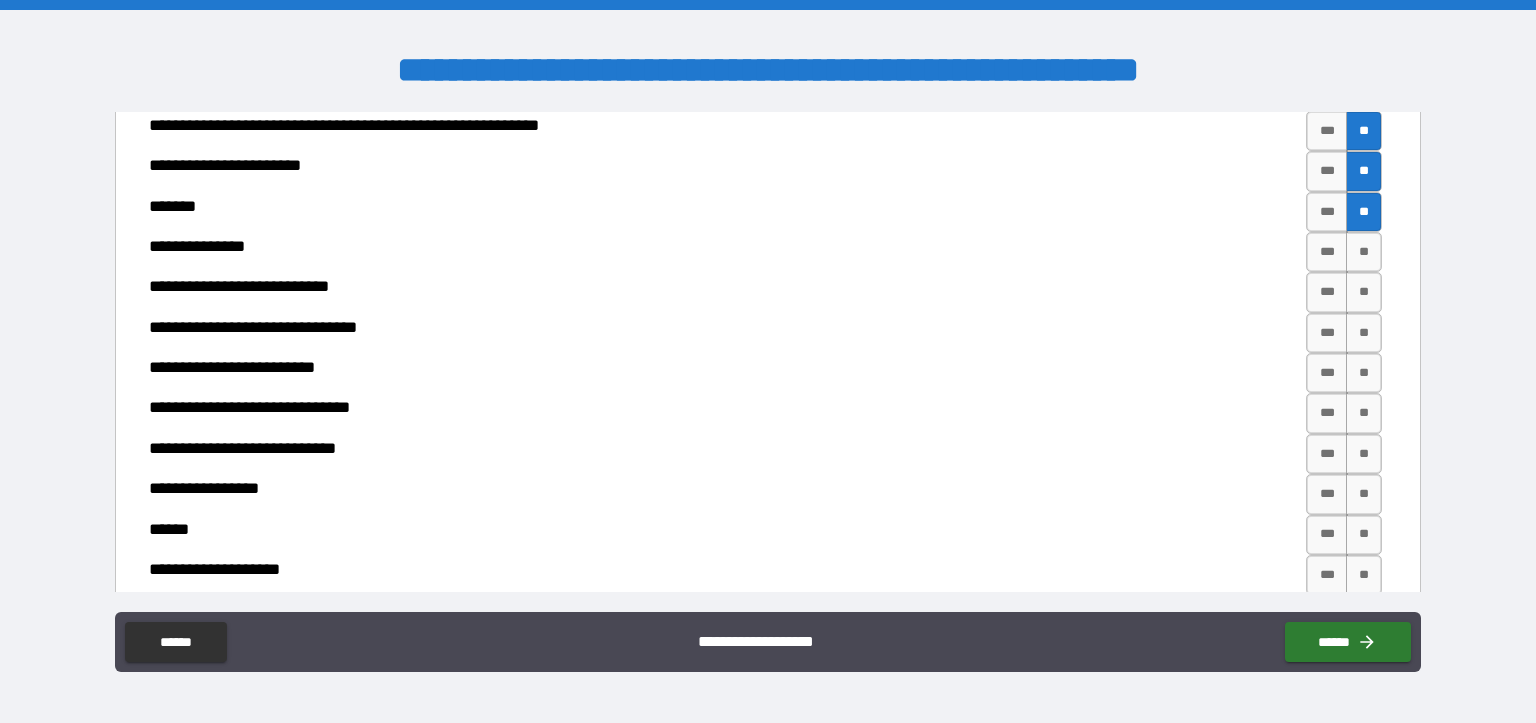 scroll, scrollTop: 7424, scrollLeft: 0, axis: vertical 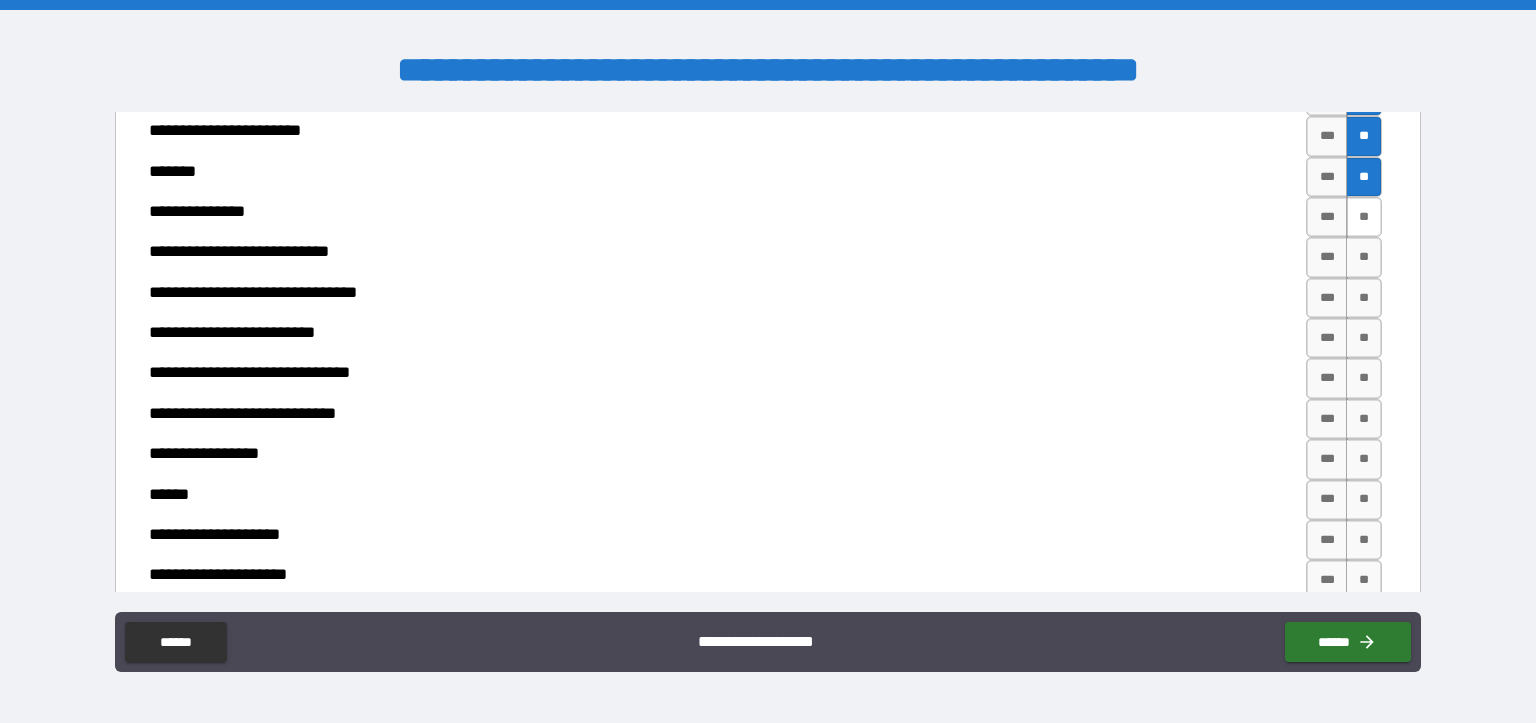 click on "**" at bounding box center (1364, 217) 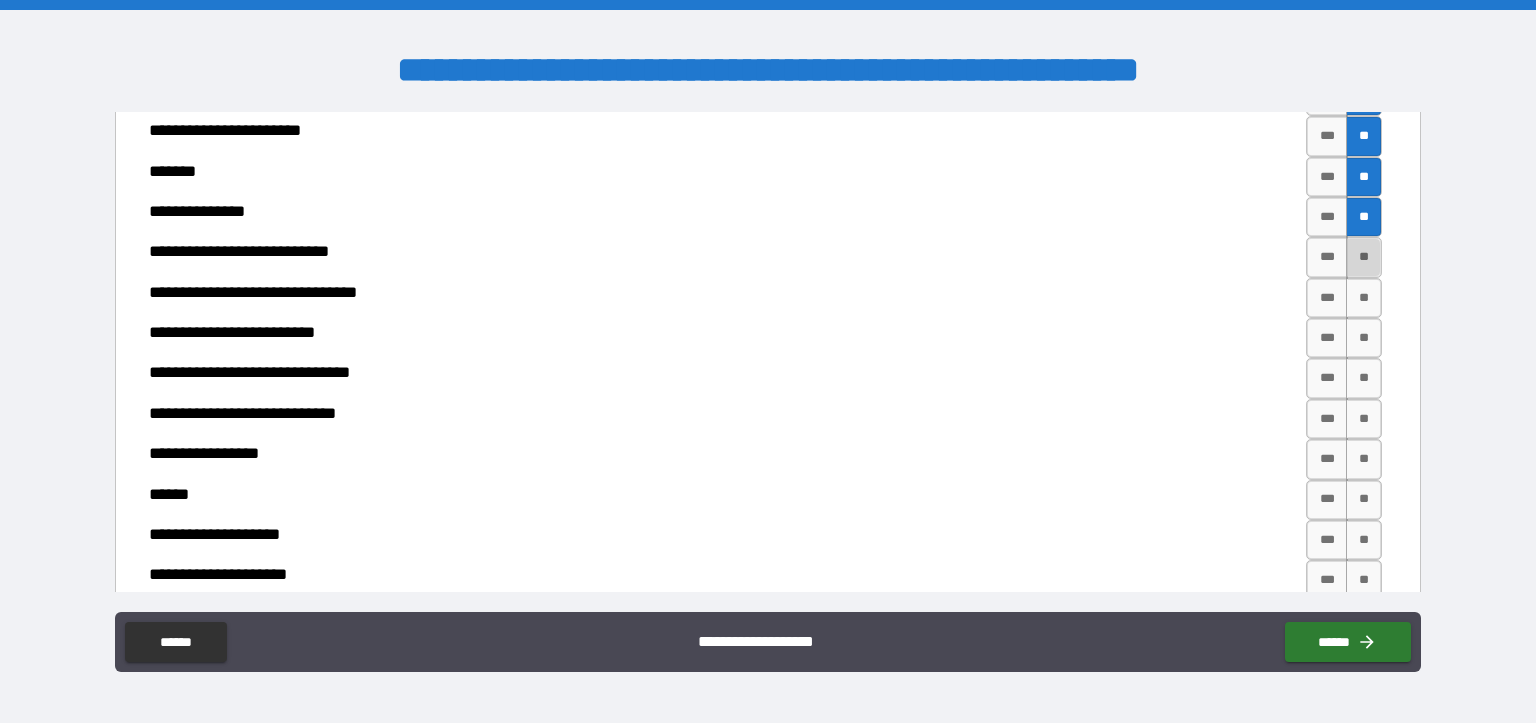 click on "**" at bounding box center [1364, 257] 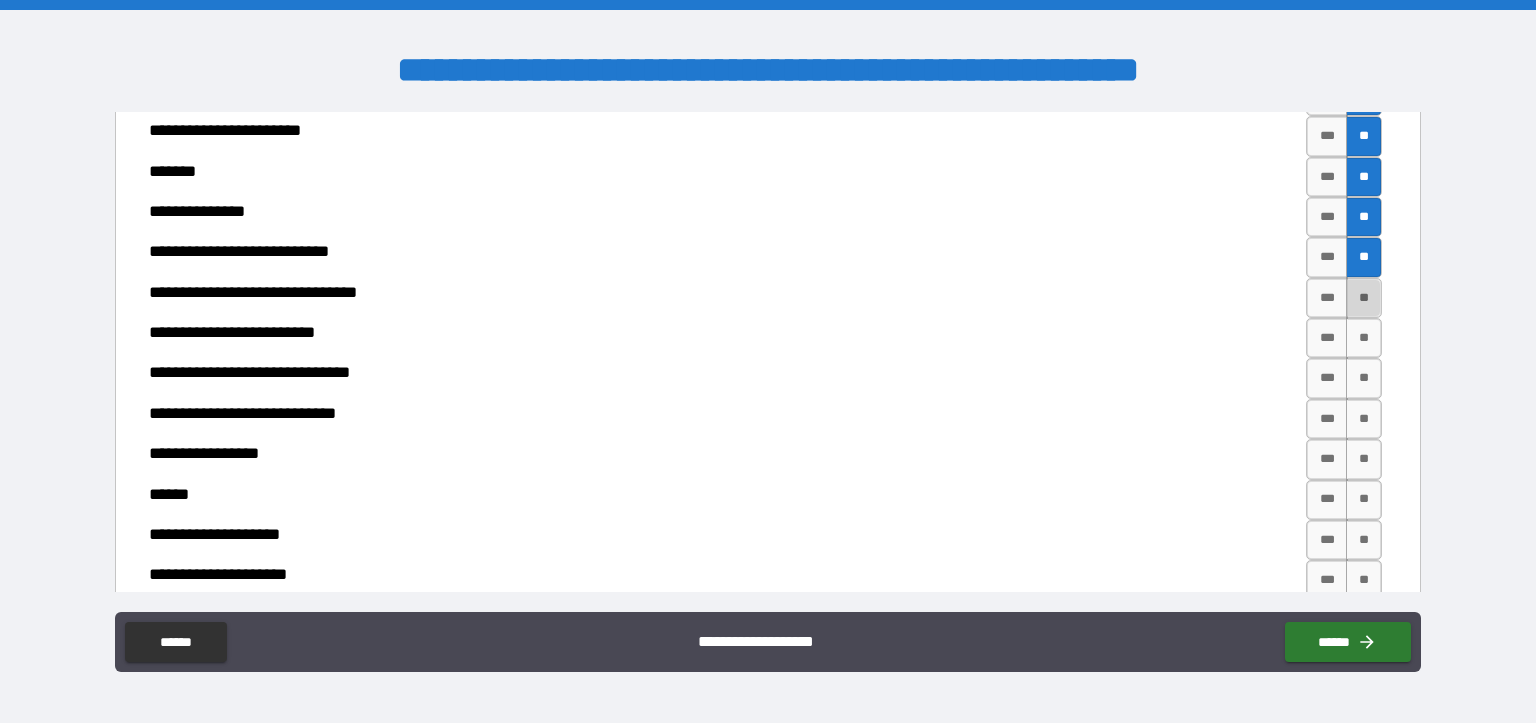 click on "**" at bounding box center (1364, 298) 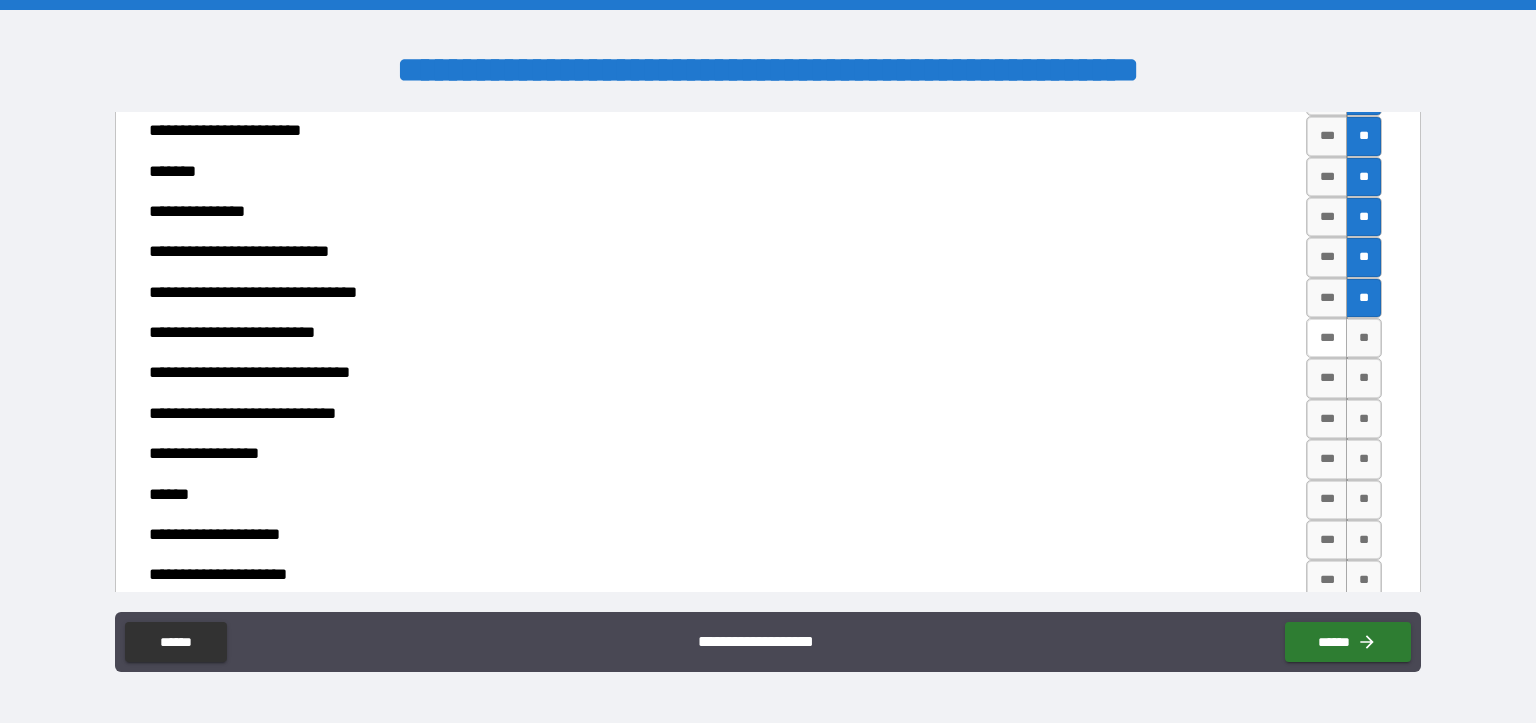 click on "***" at bounding box center (1327, 338) 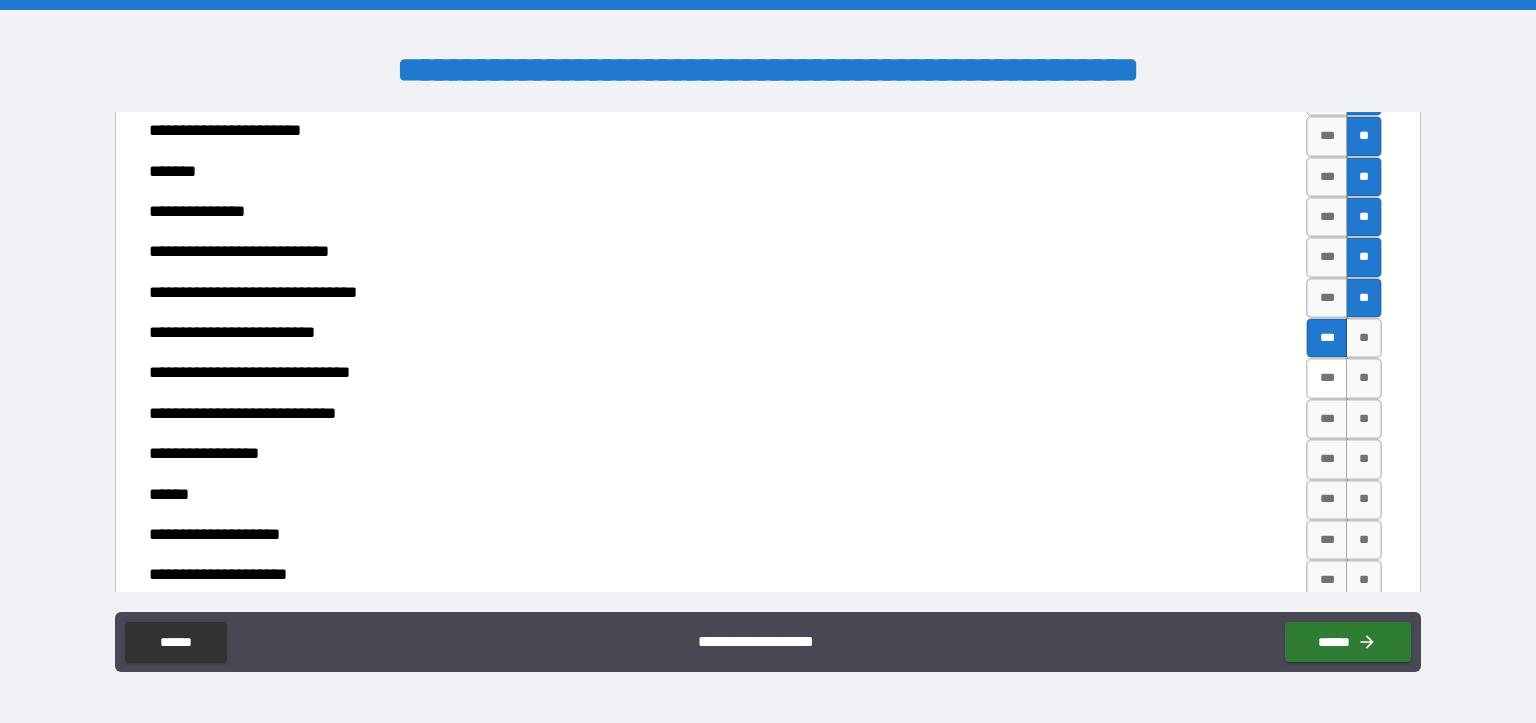 click on "***" at bounding box center (1327, 378) 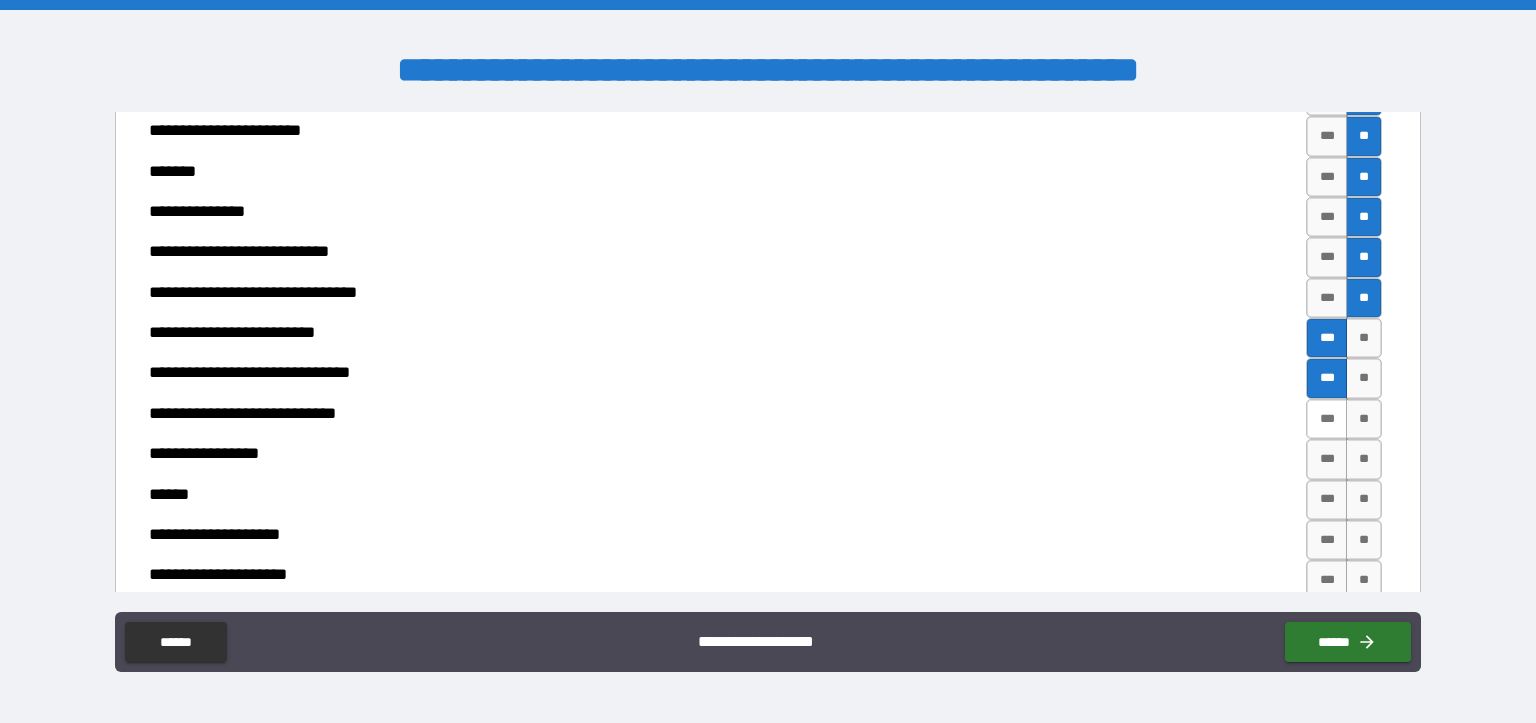 click on "***" at bounding box center [1327, 419] 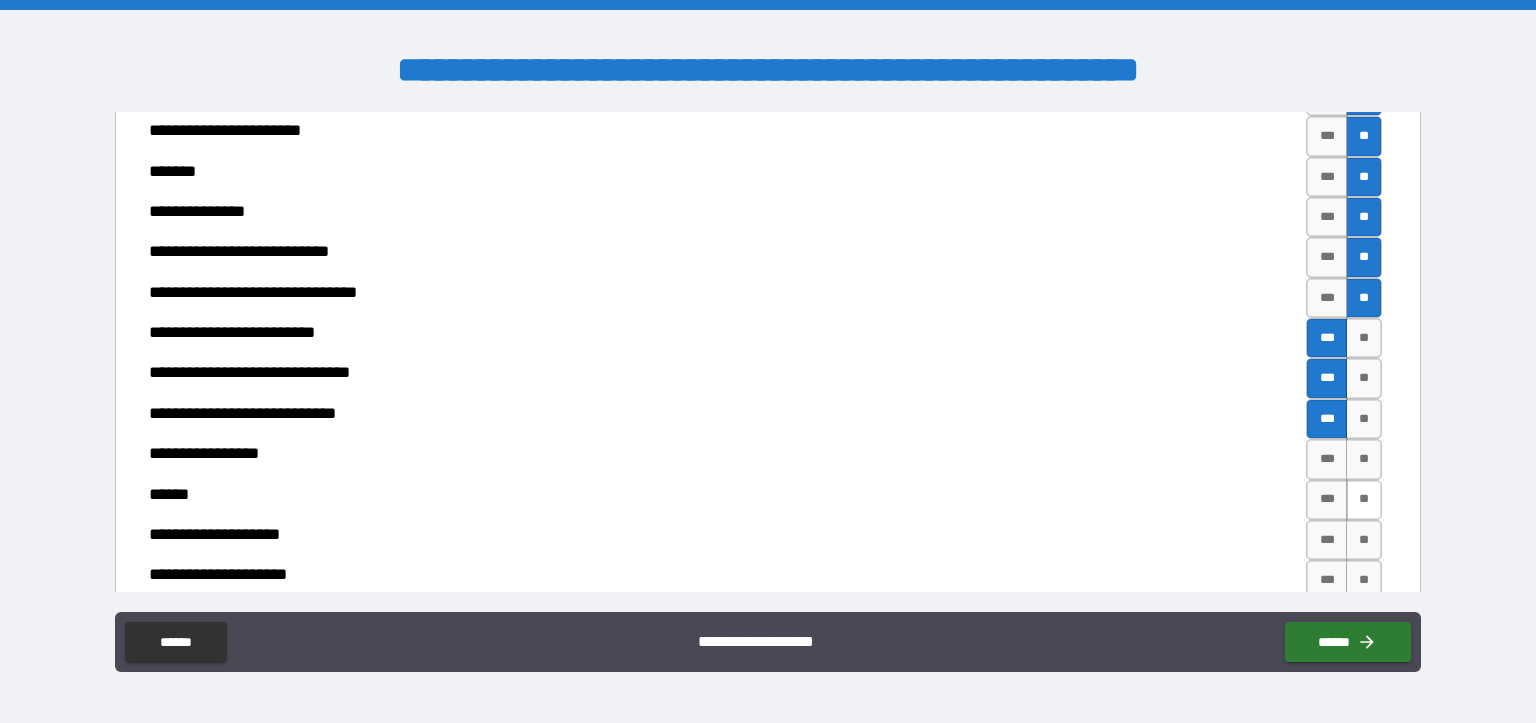 drag, startPoint x: 1344, startPoint y: 446, endPoint x: 1348, endPoint y: 479, distance: 33.24154 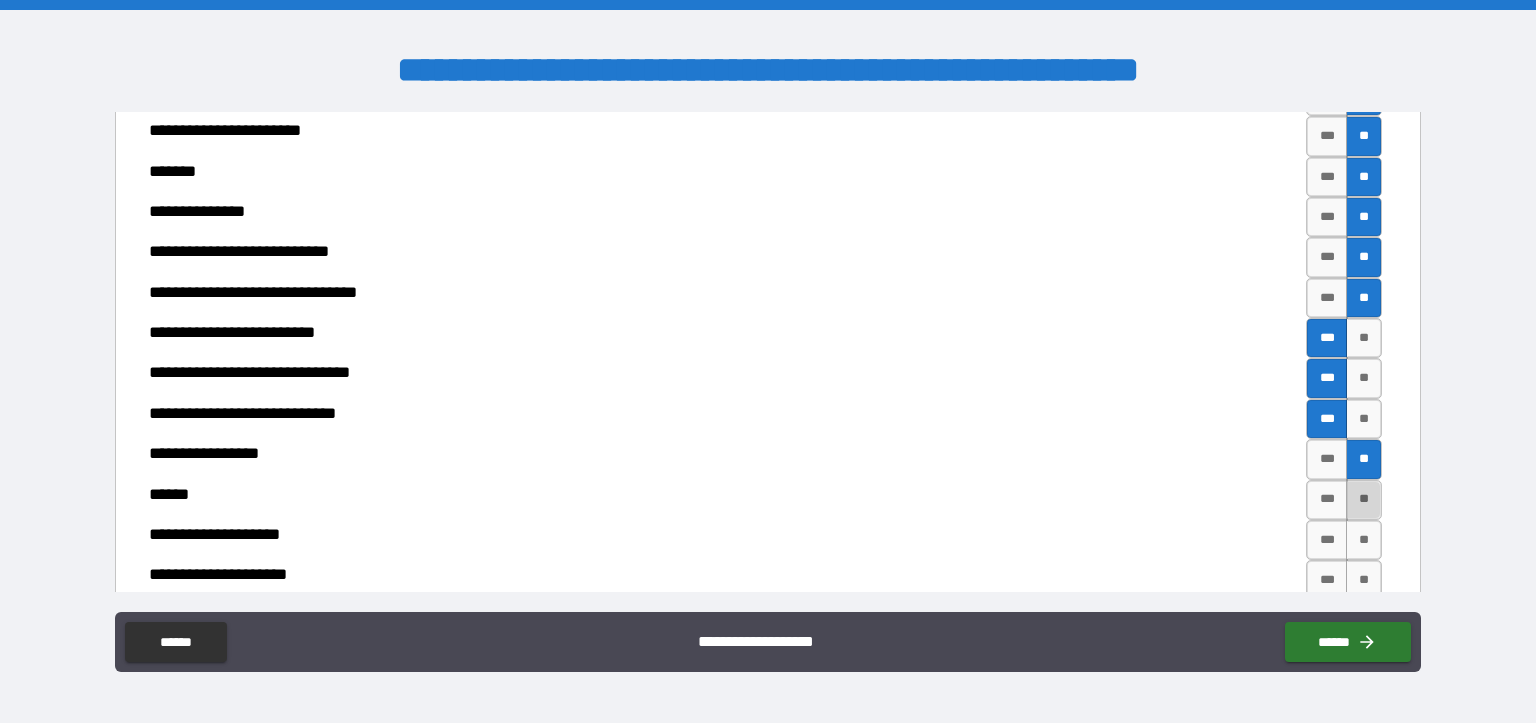 click on "**" at bounding box center [1364, 500] 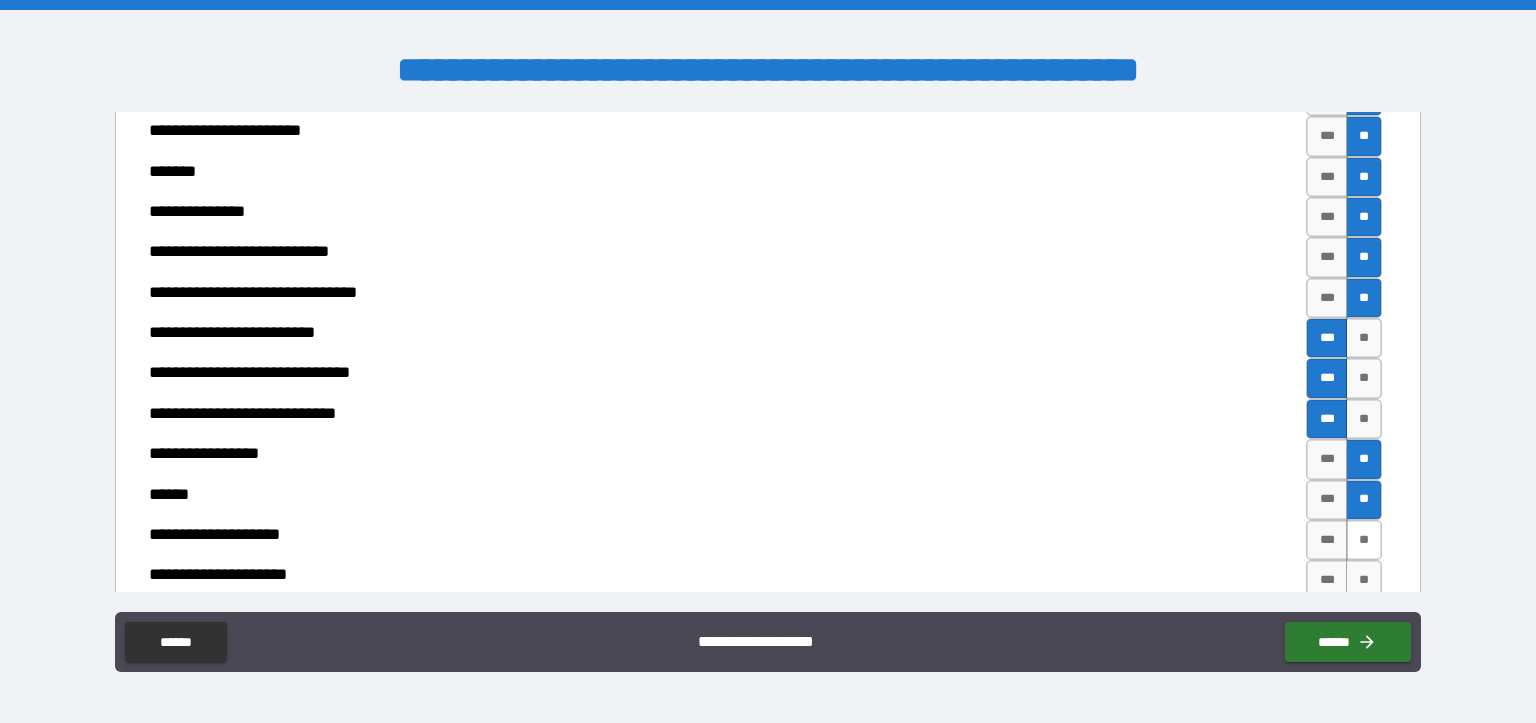 click on "**" at bounding box center (1364, 540) 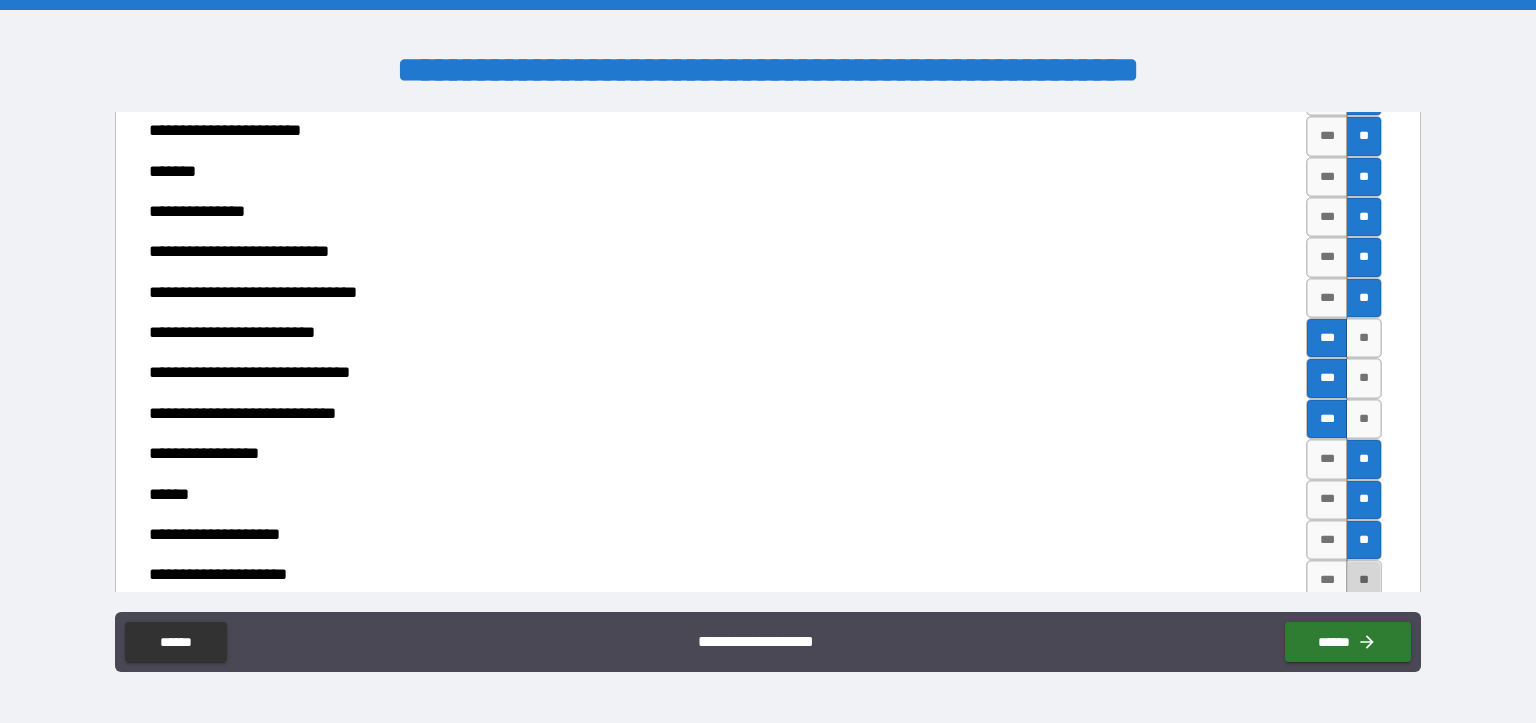 click on "**" at bounding box center [1364, 580] 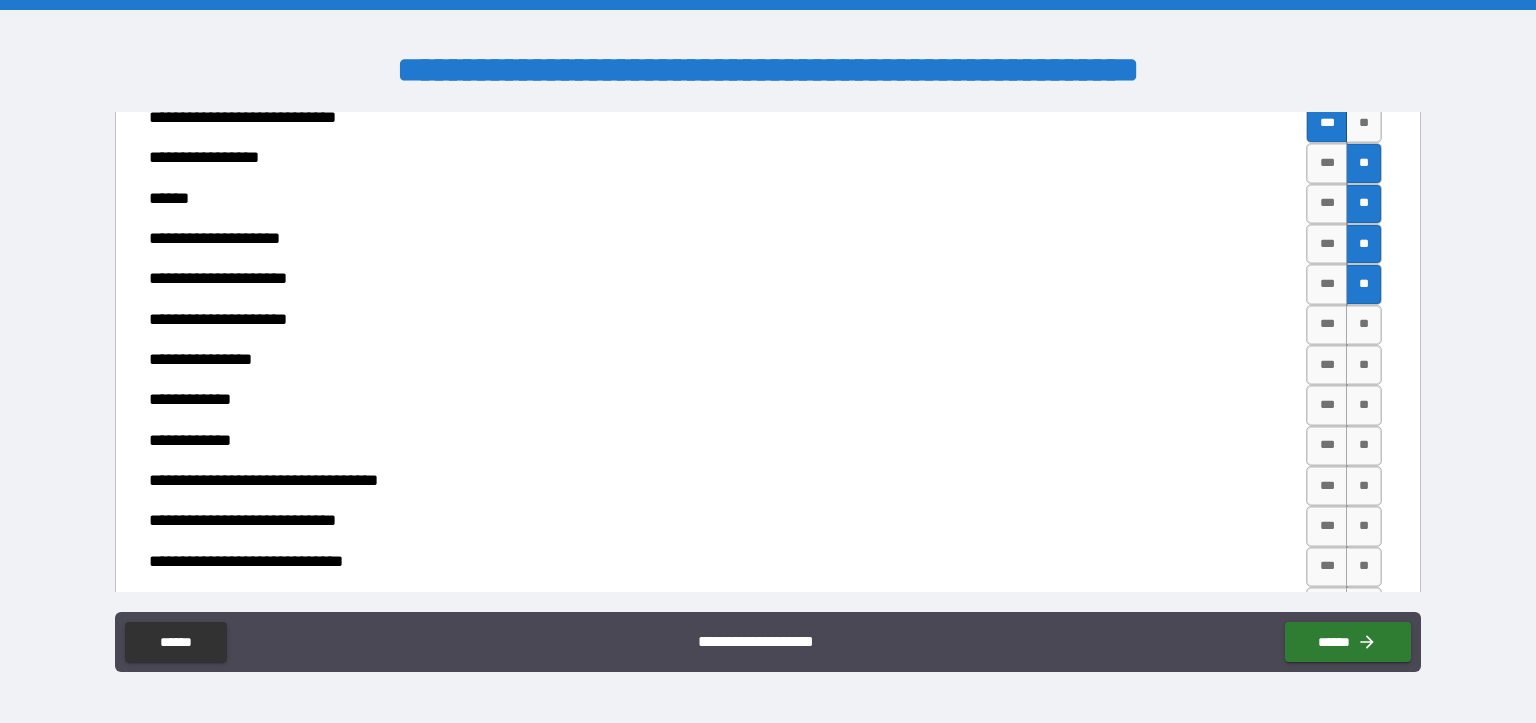 scroll, scrollTop: 7724, scrollLeft: 0, axis: vertical 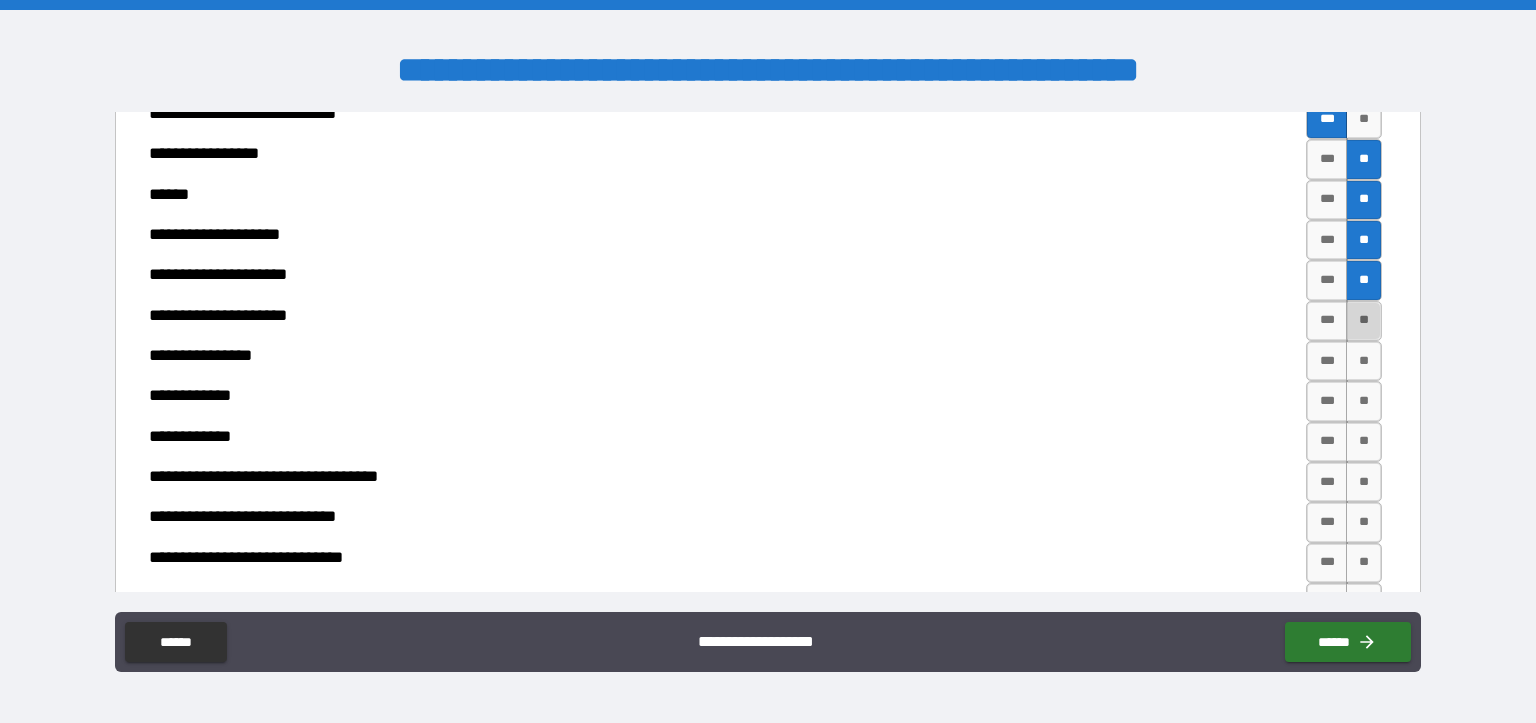 click on "**" at bounding box center [1364, 321] 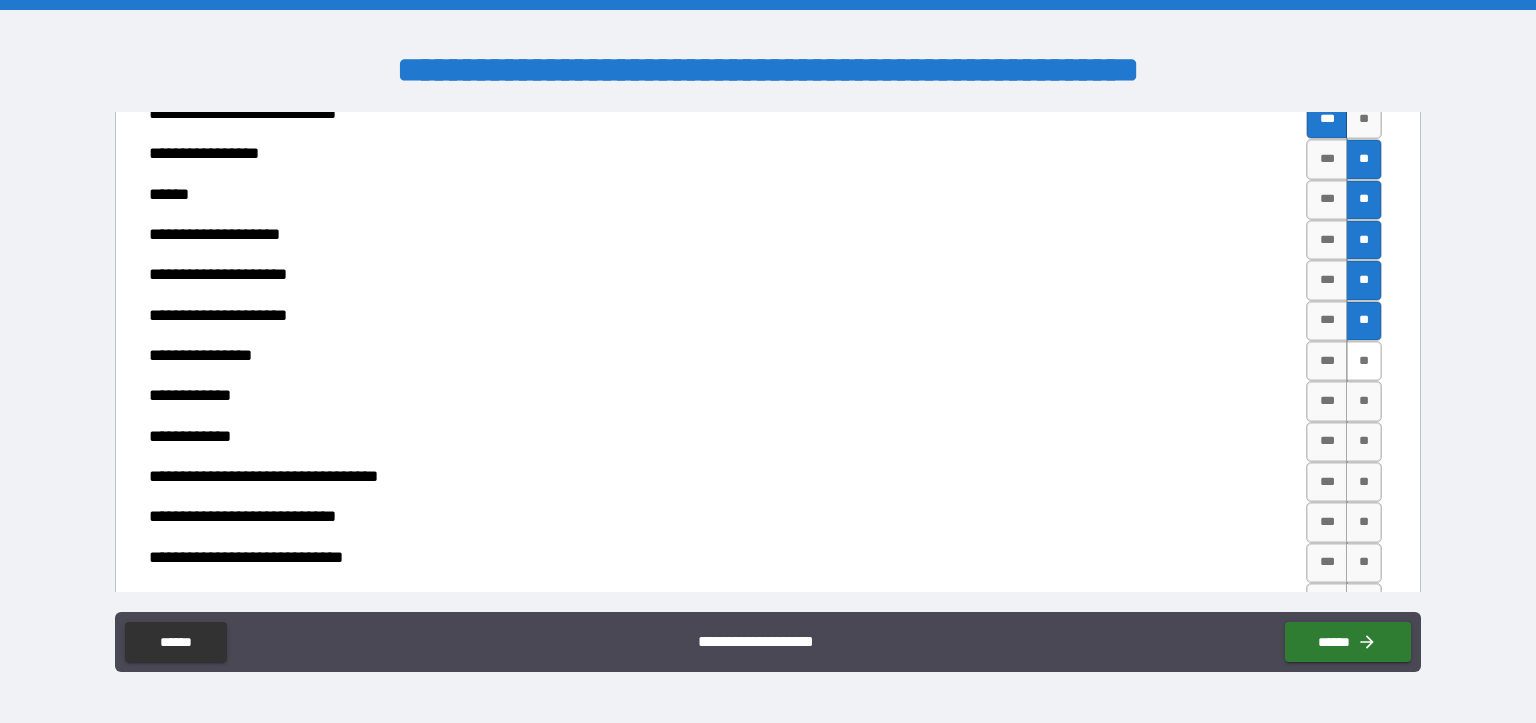 click on "**" at bounding box center [1364, 361] 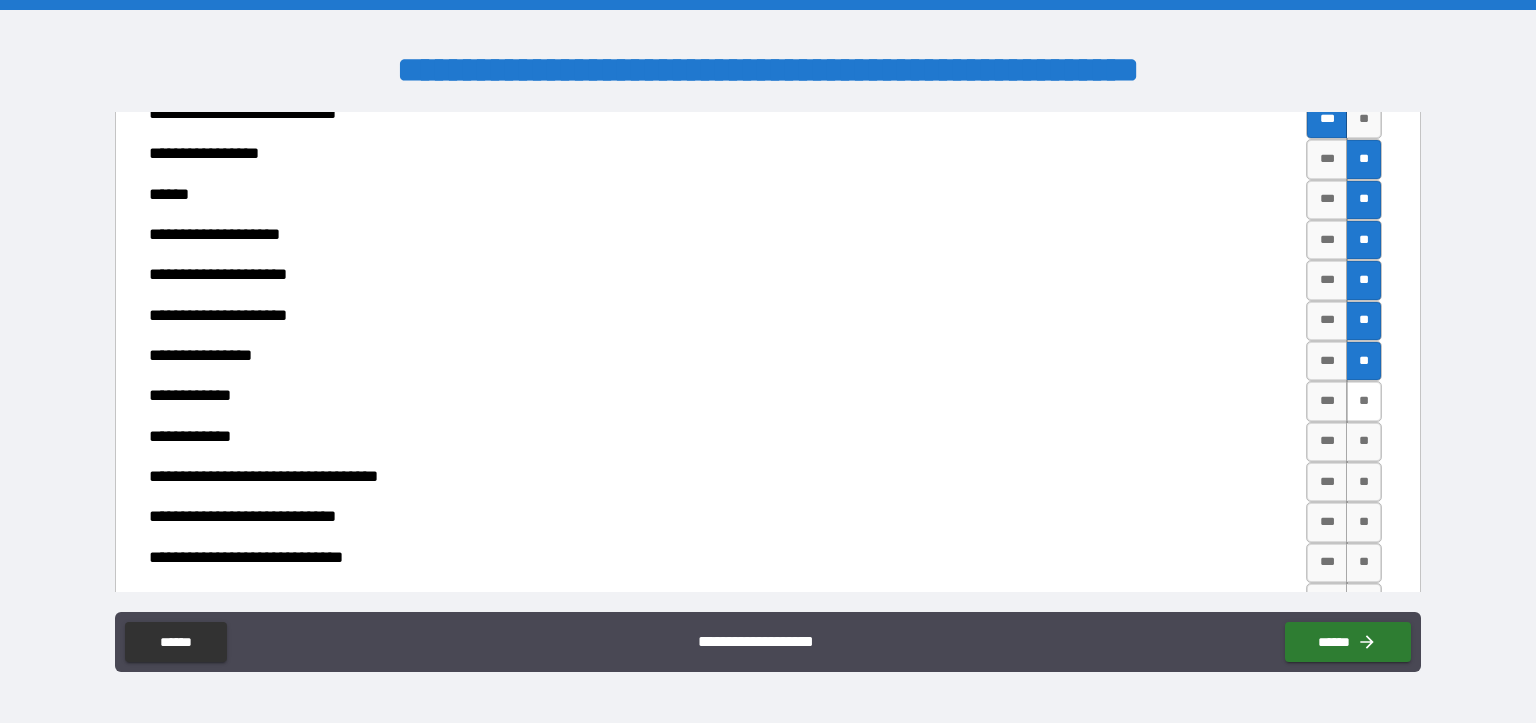 click on "**" at bounding box center [1364, 401] 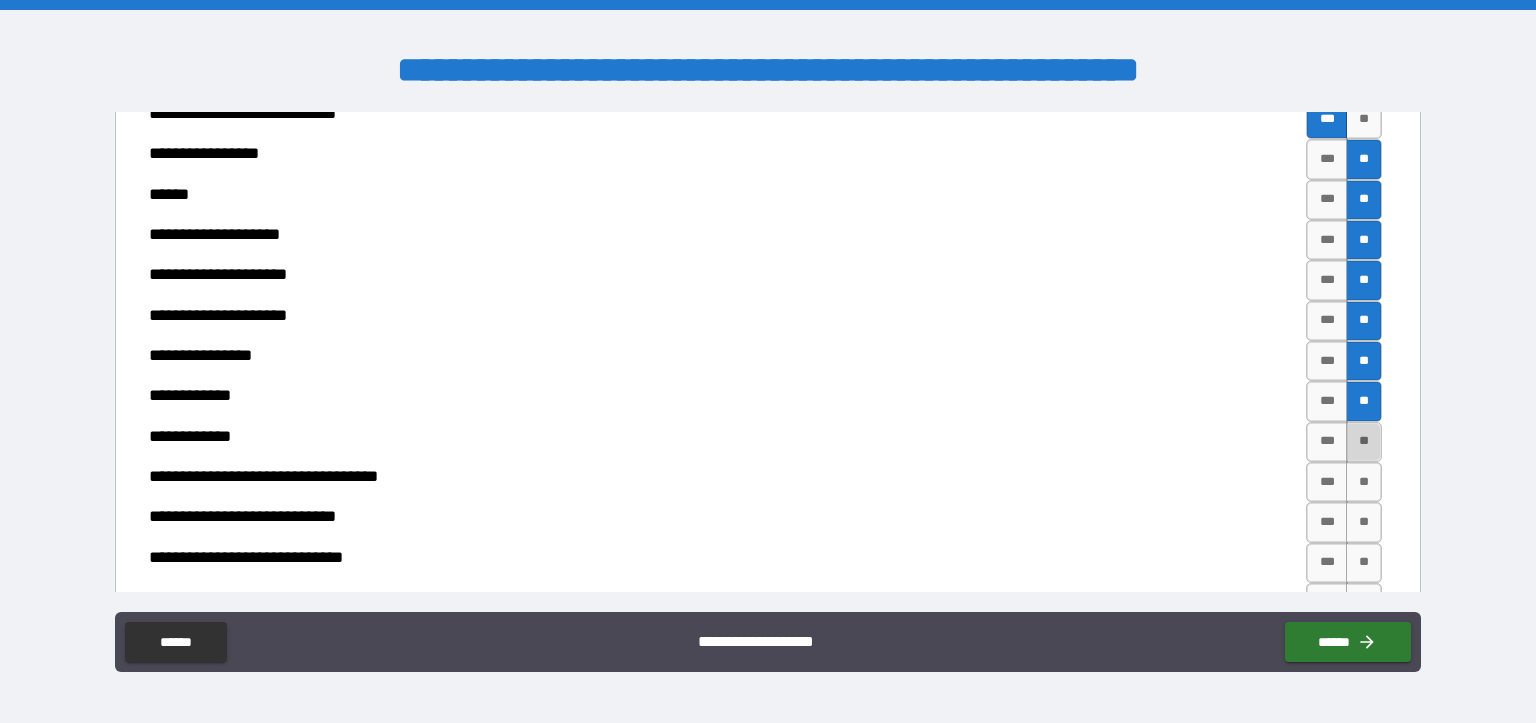 click on "**" at bounding box center (1364, 442) 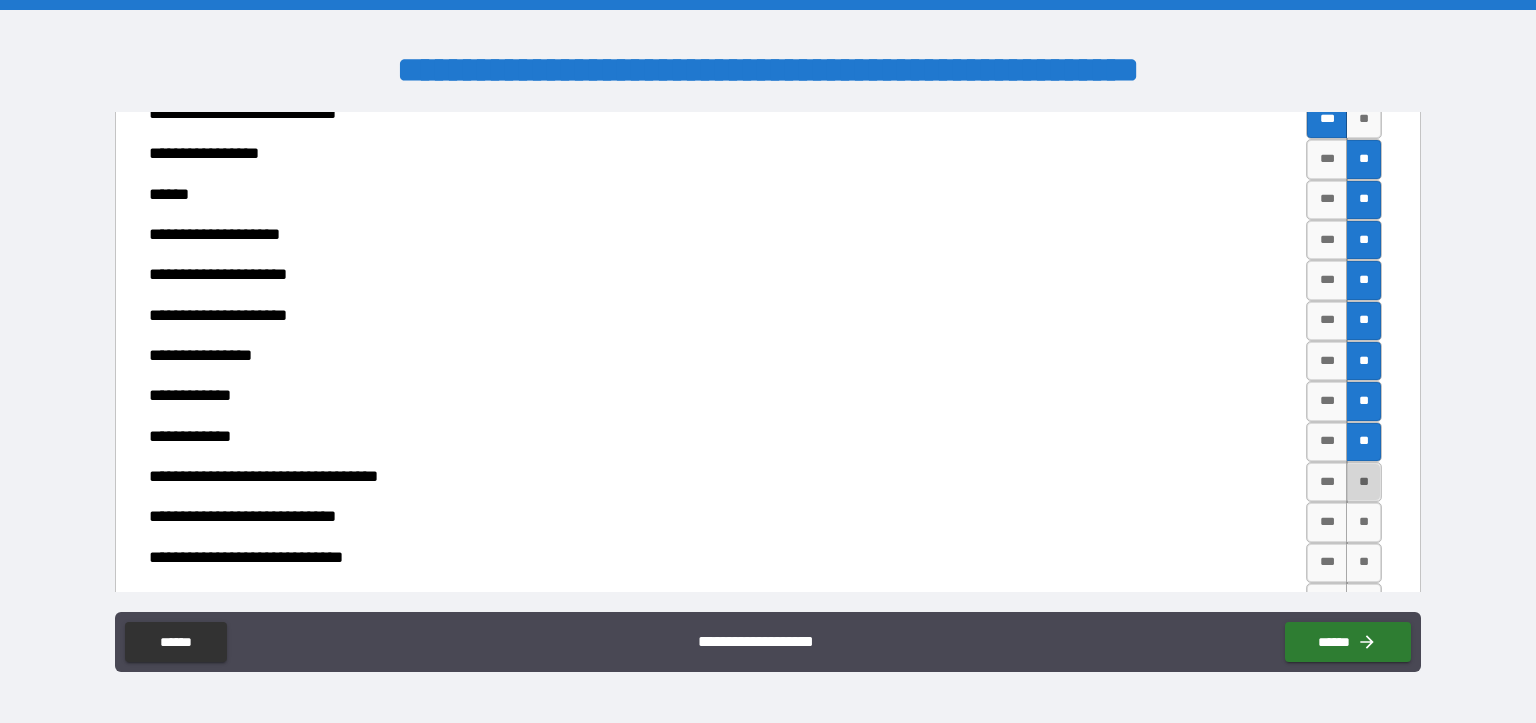 click on "**" at bounding box center [1364, 482] 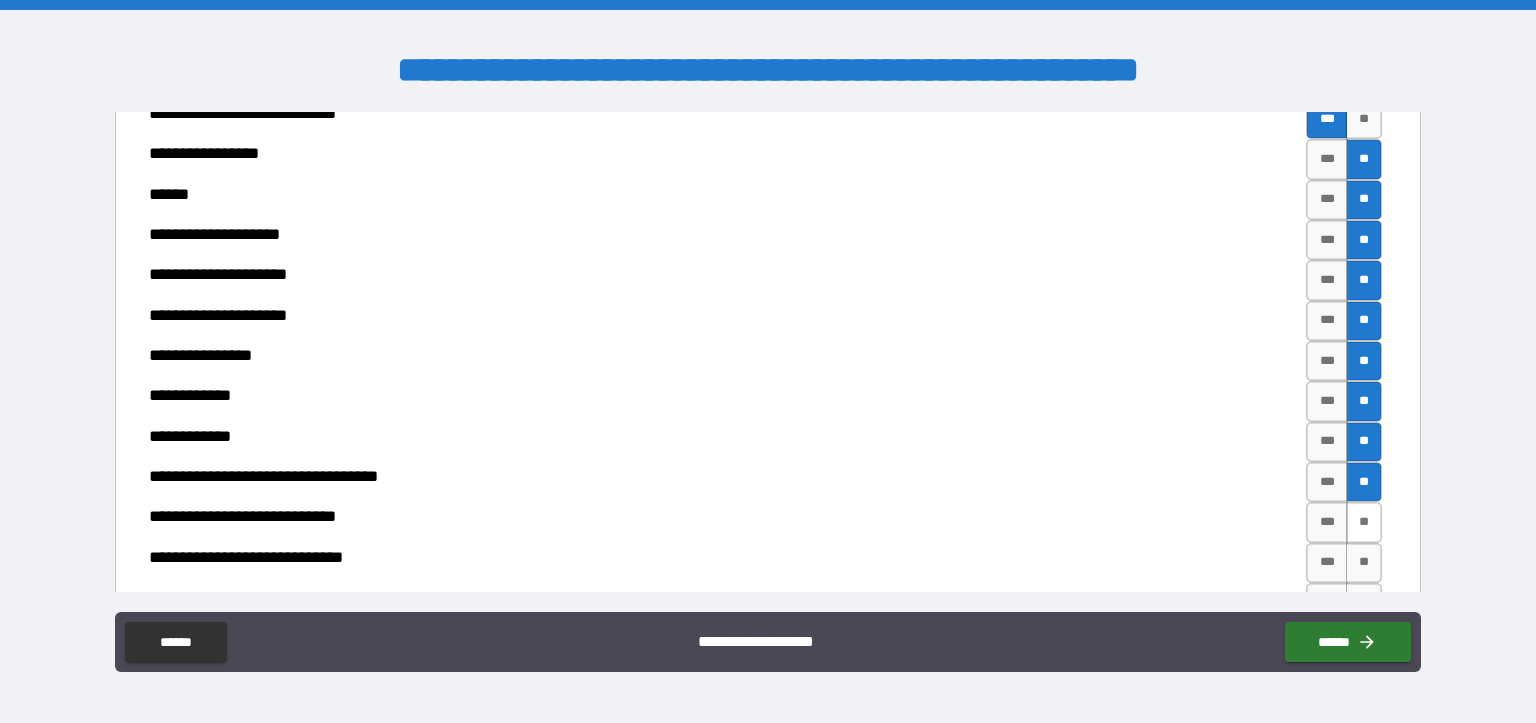 click on "**" at bounding box center (1364, 522) 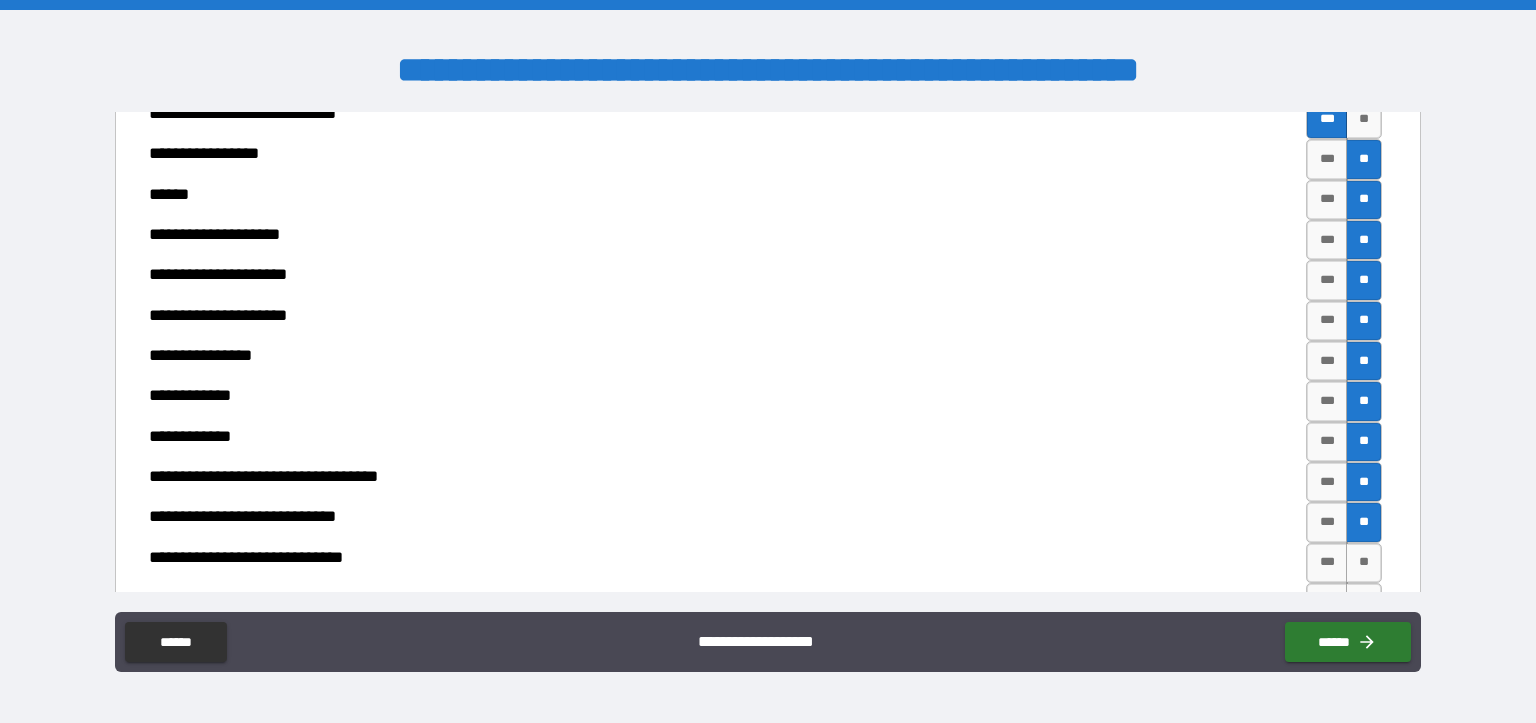 scroll, scrollTop: 7924, scrollLeft: 0, axis: vertical 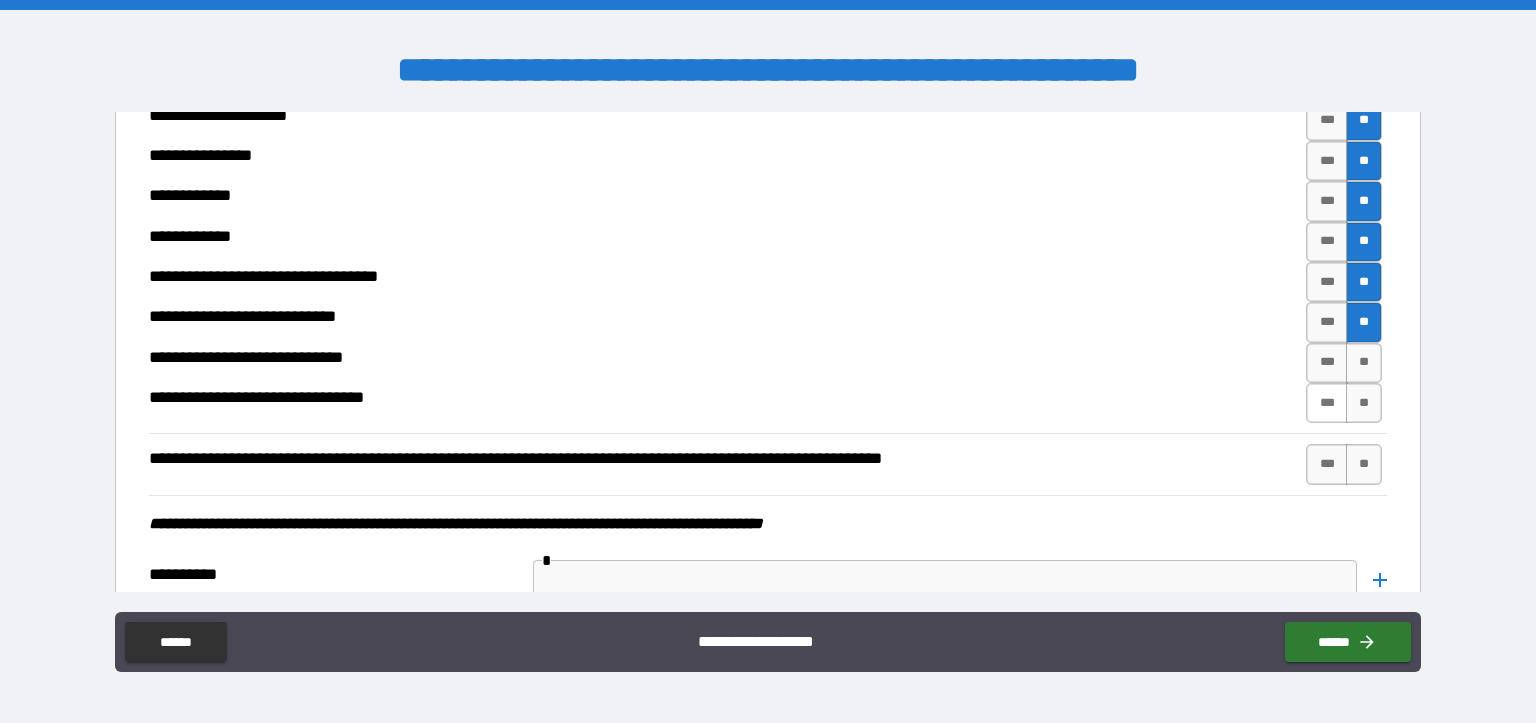 drag, startPoint x: 1354, startPoint y: 350, endPoint x: 1313, endPoint y: 402, distance: 66.21933 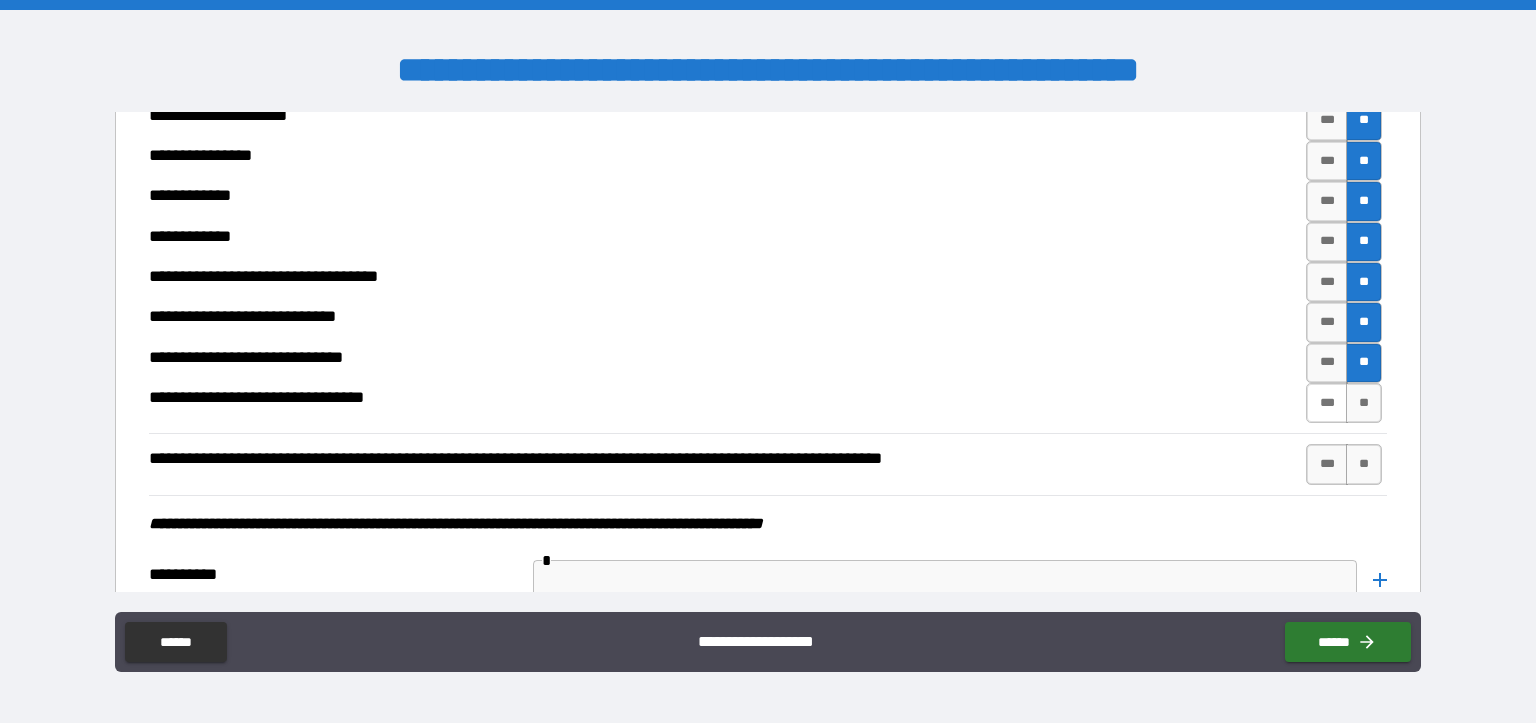 click on "***" at bounding box center (1327, 403) 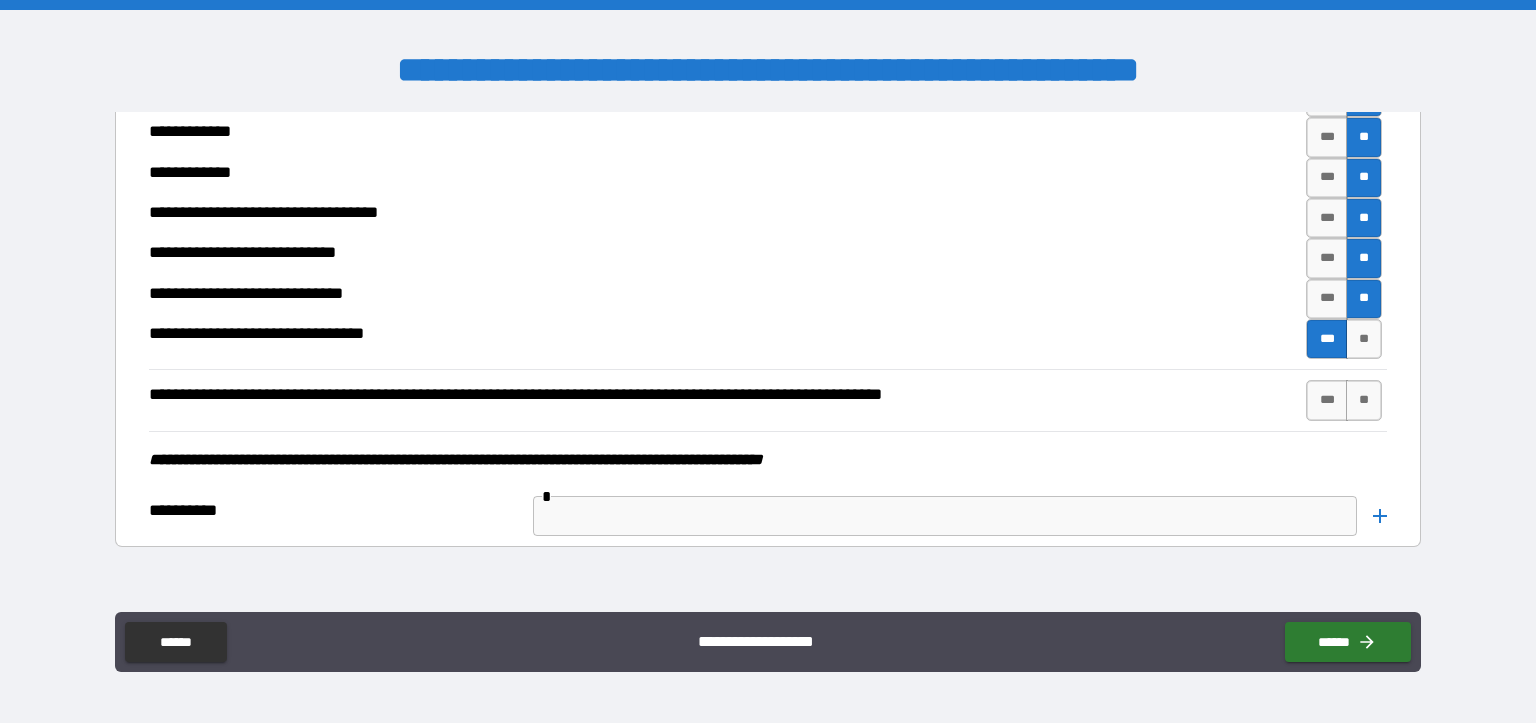 scroll, scrollTop: 8024, scrollLeft: 0, axis: vertical 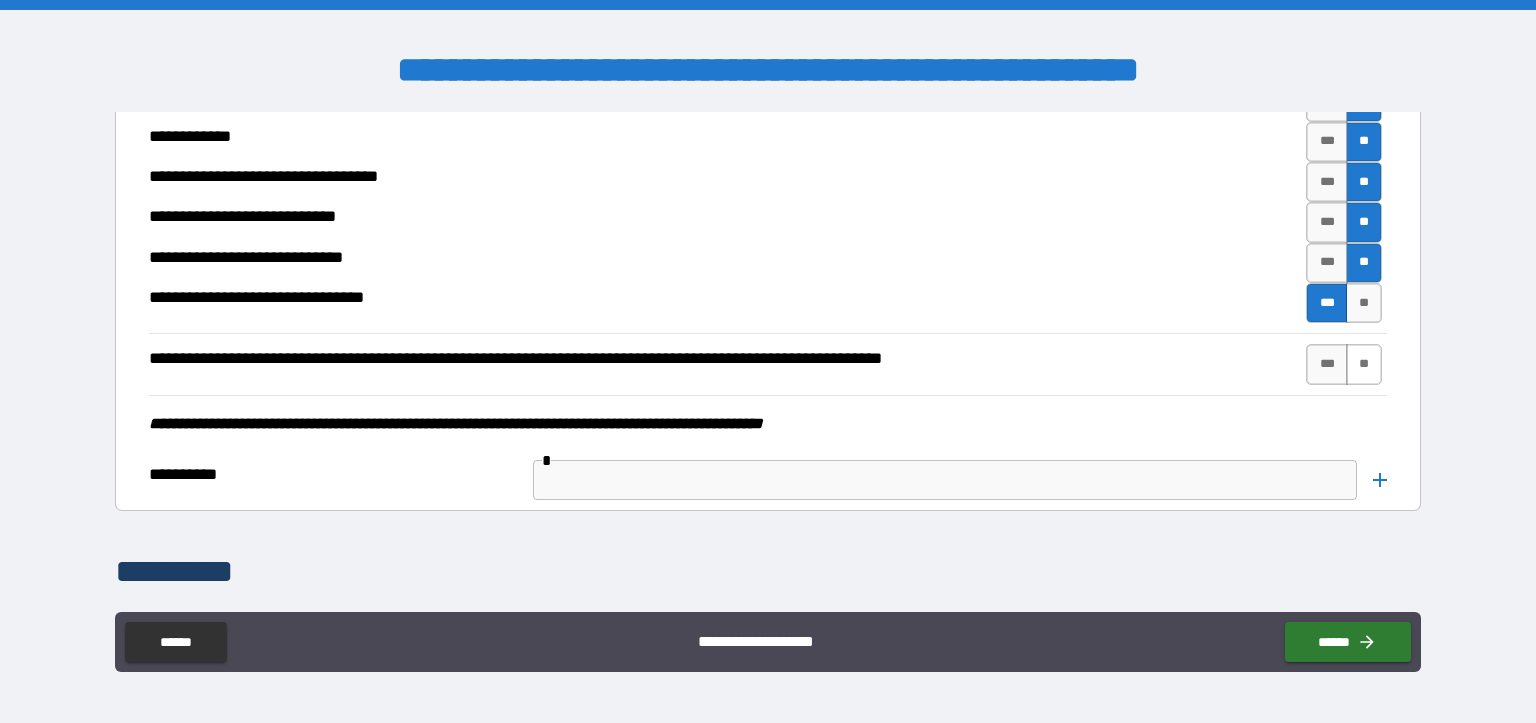click on "**" at bounding box center (1364, 364) 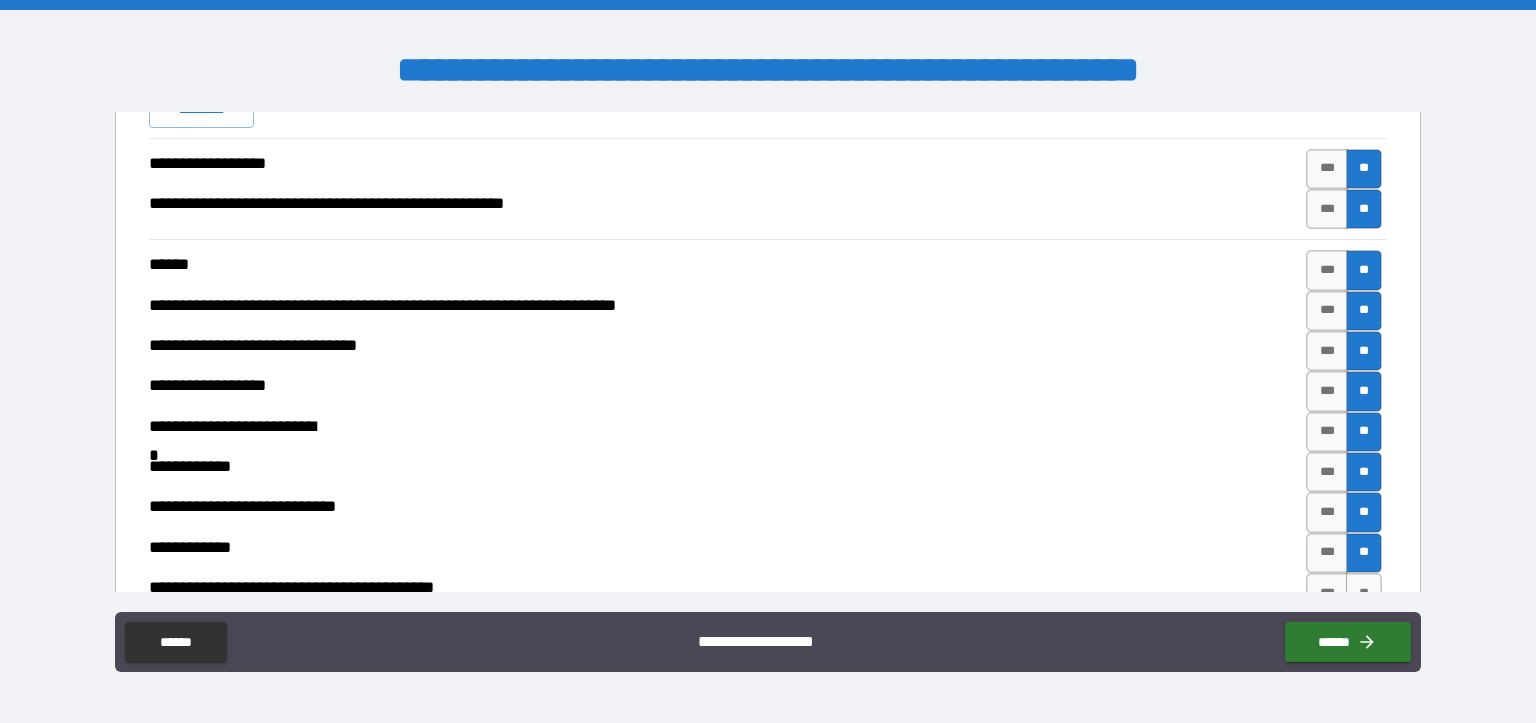 scroll, scrollTop: 6624, scrollLeft: 0, axis: vertical 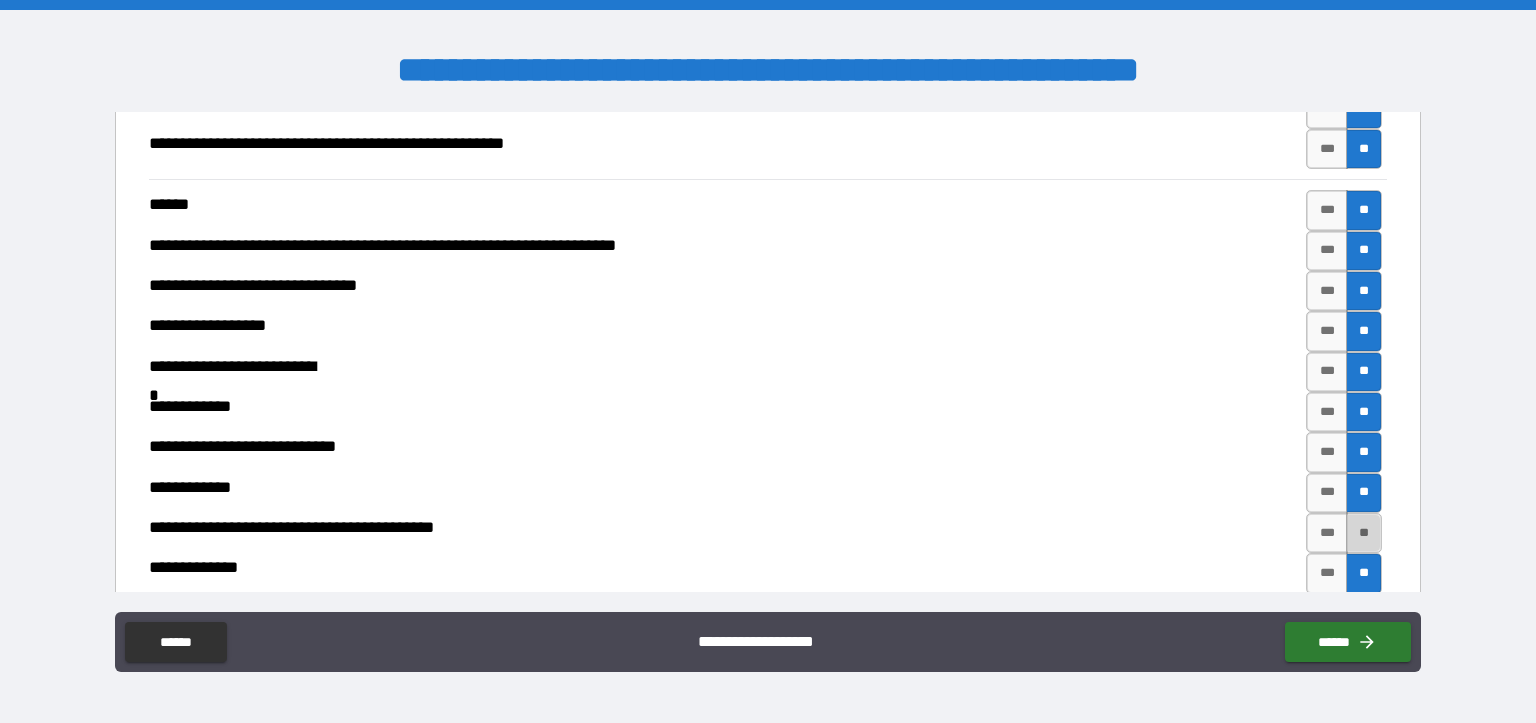 click on "**" at bounding box center [1364, 533] 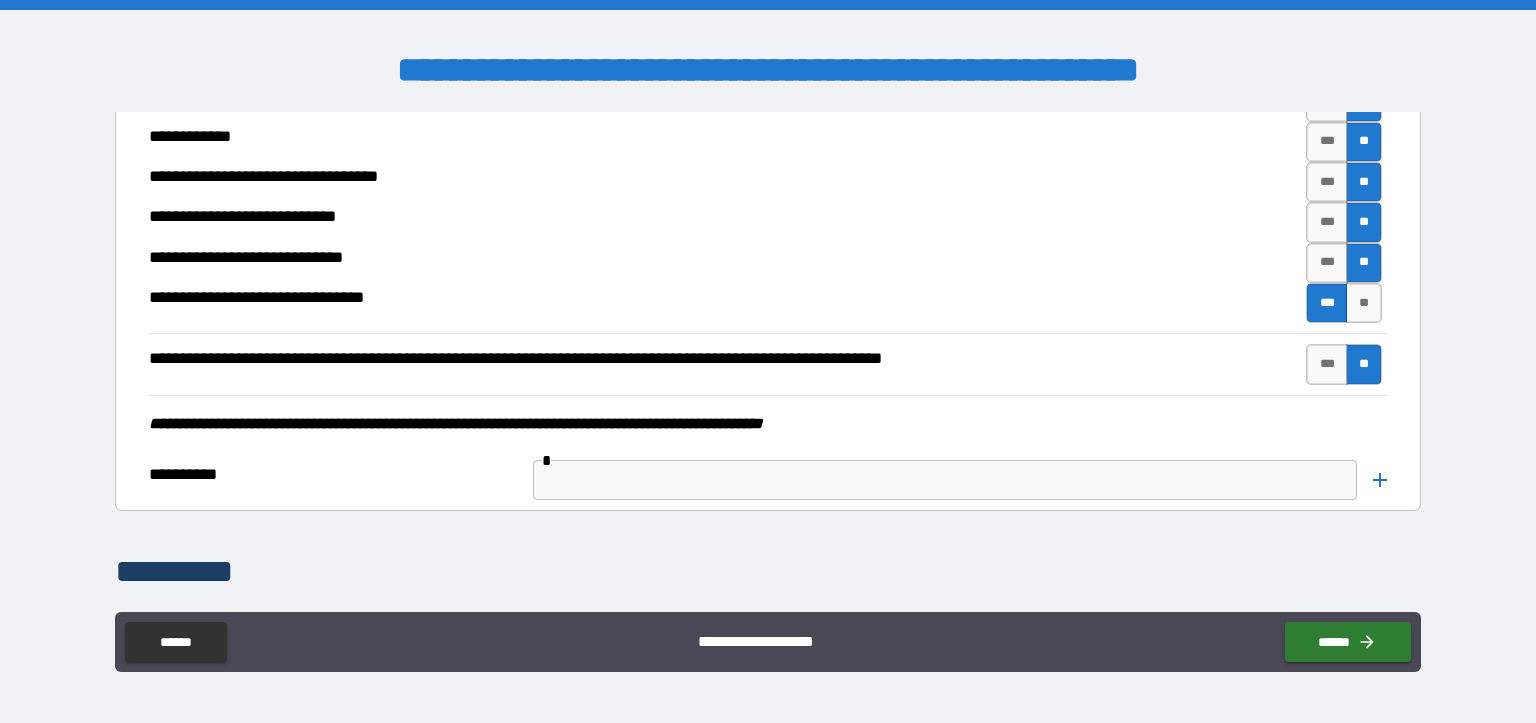 scroll, scrollTop: 8224, scrollLeft: 0, axis: vertical 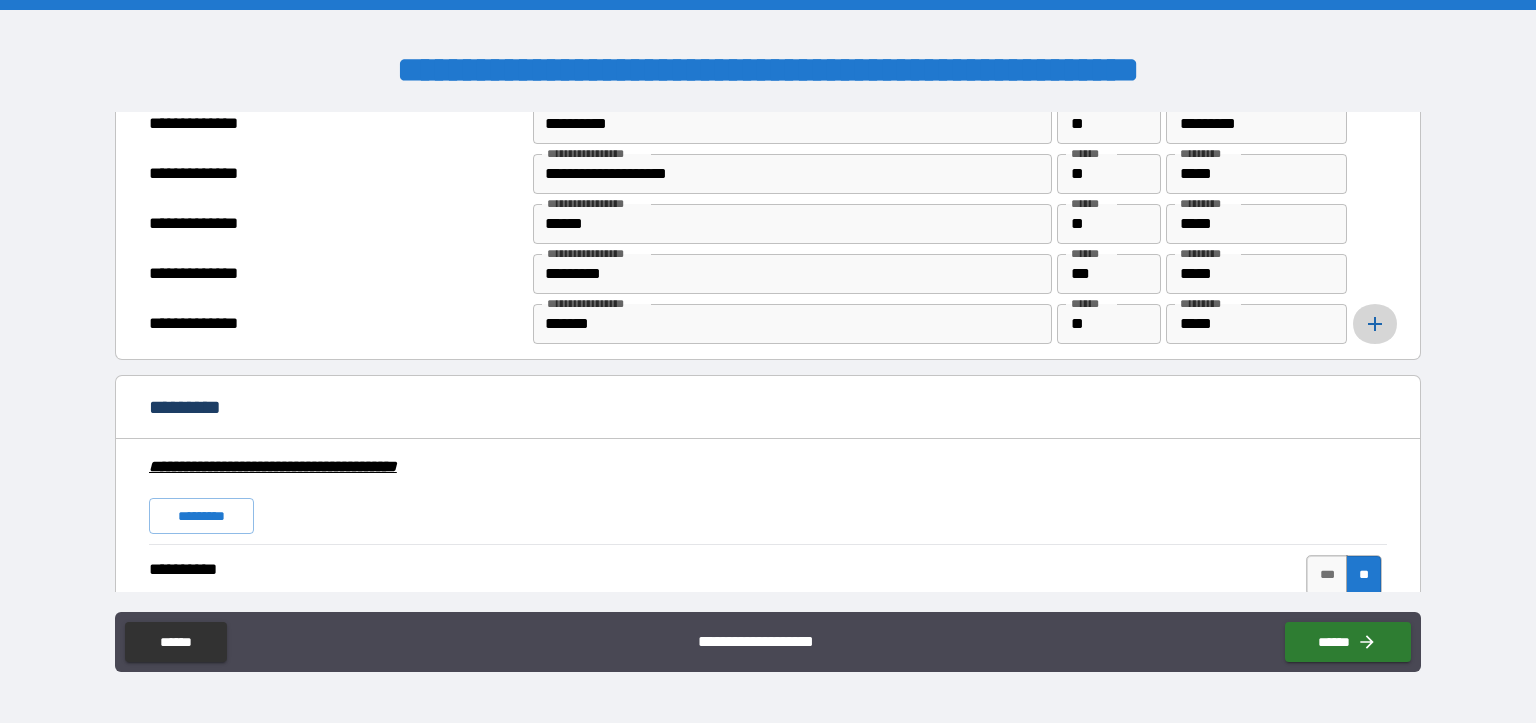 click 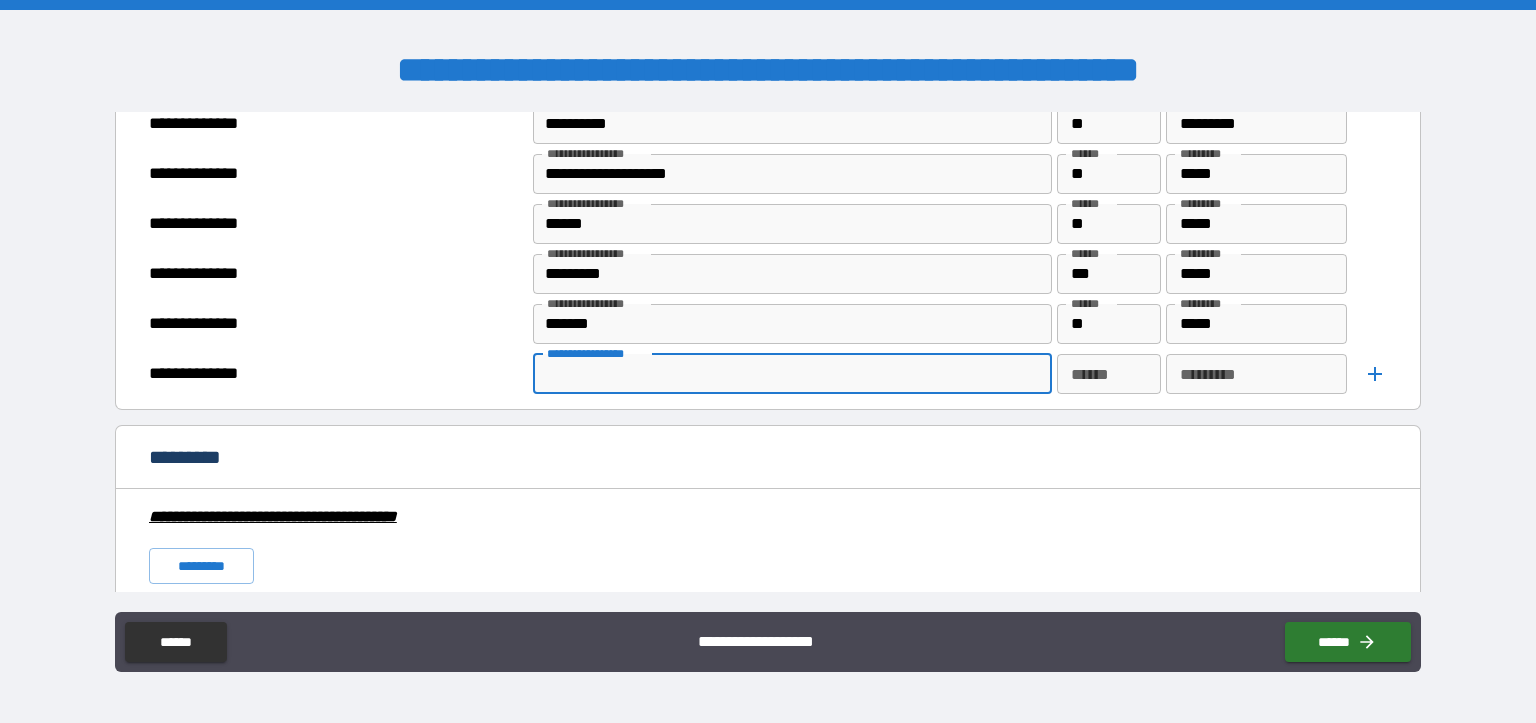 click on "**********" at bounding box center [791, 374] 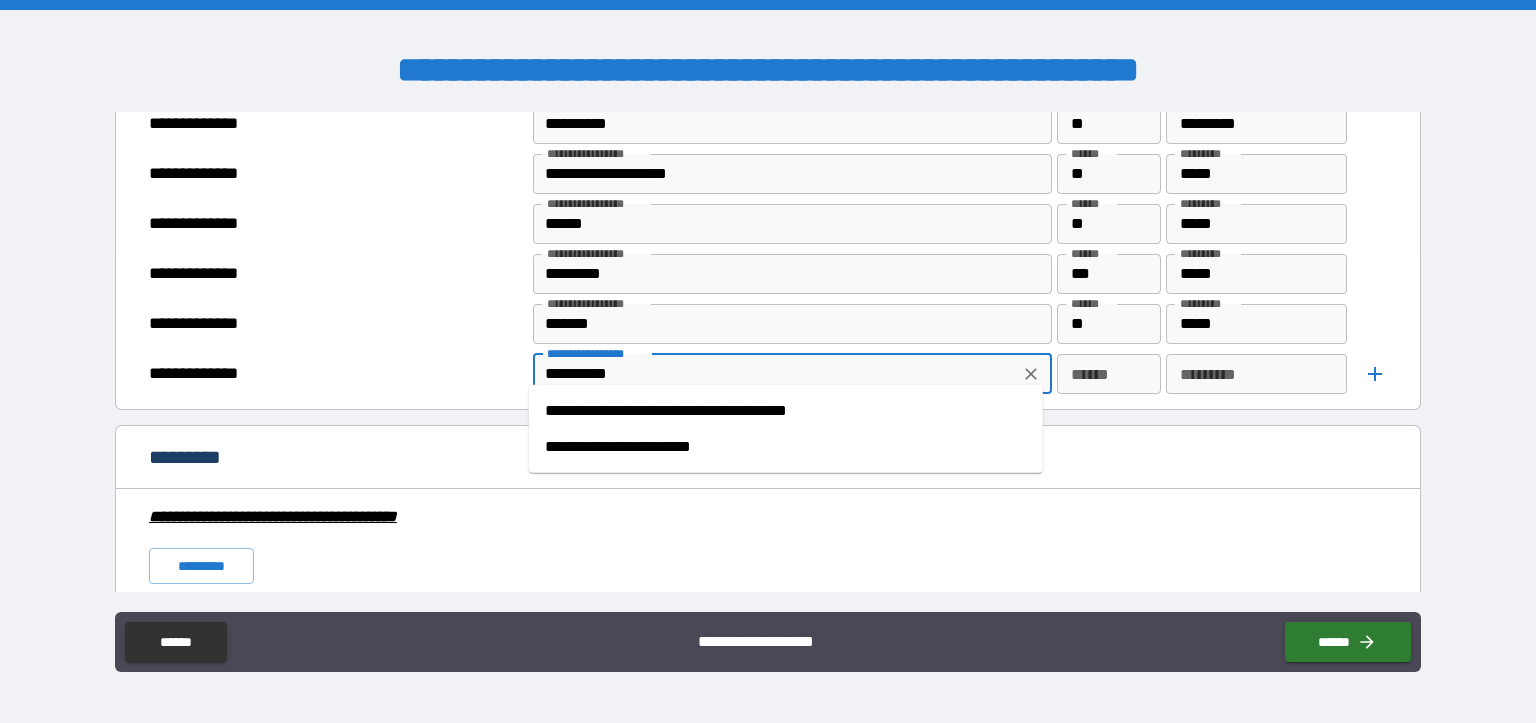 type on "**********" 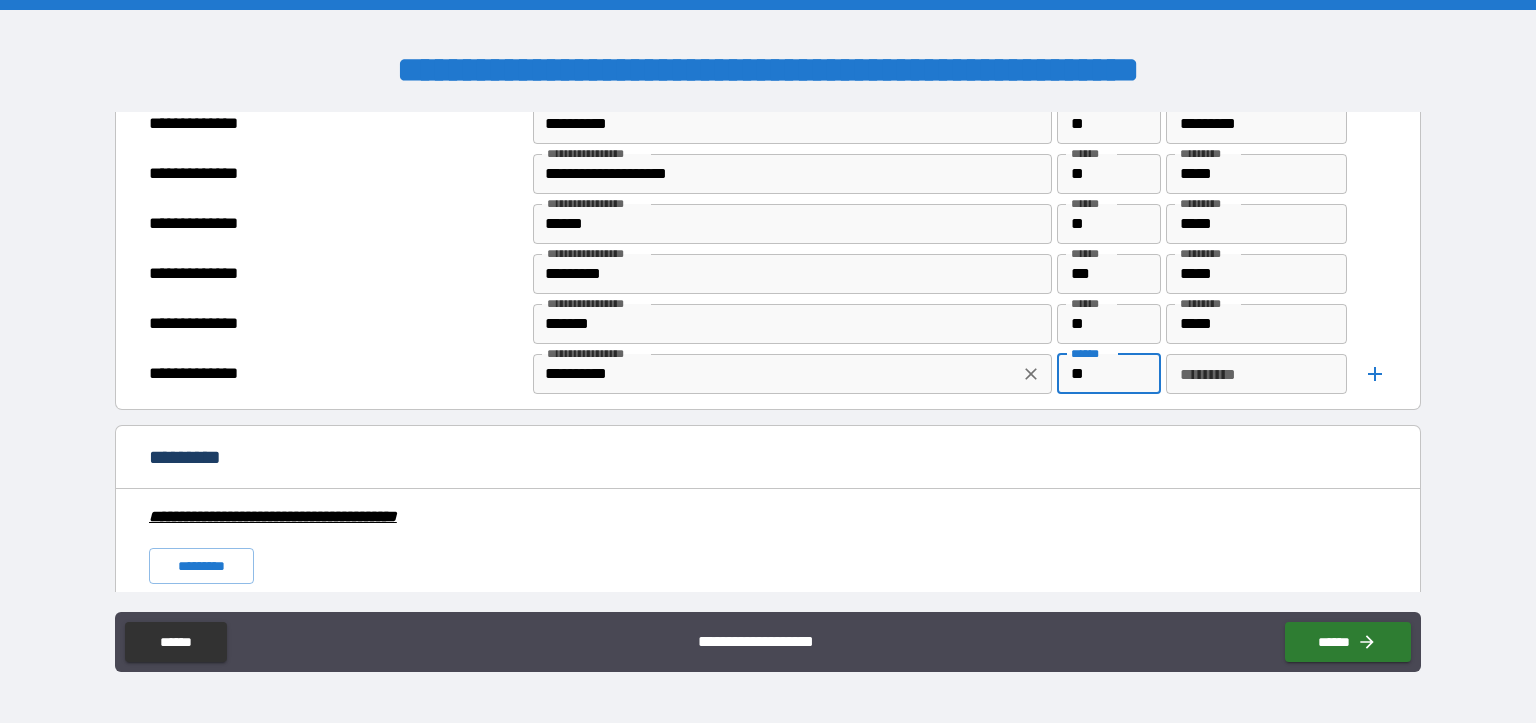 type on "**" 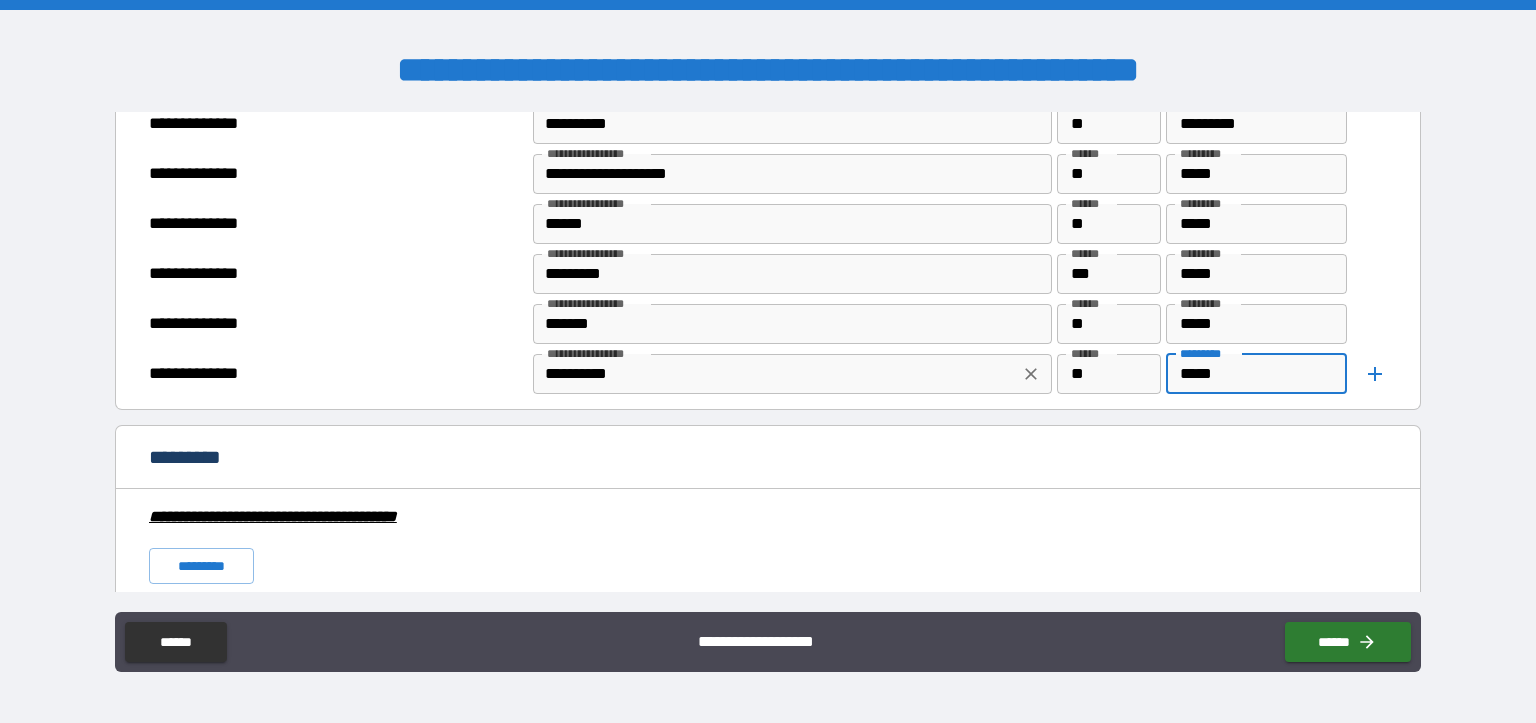 type on "*****" 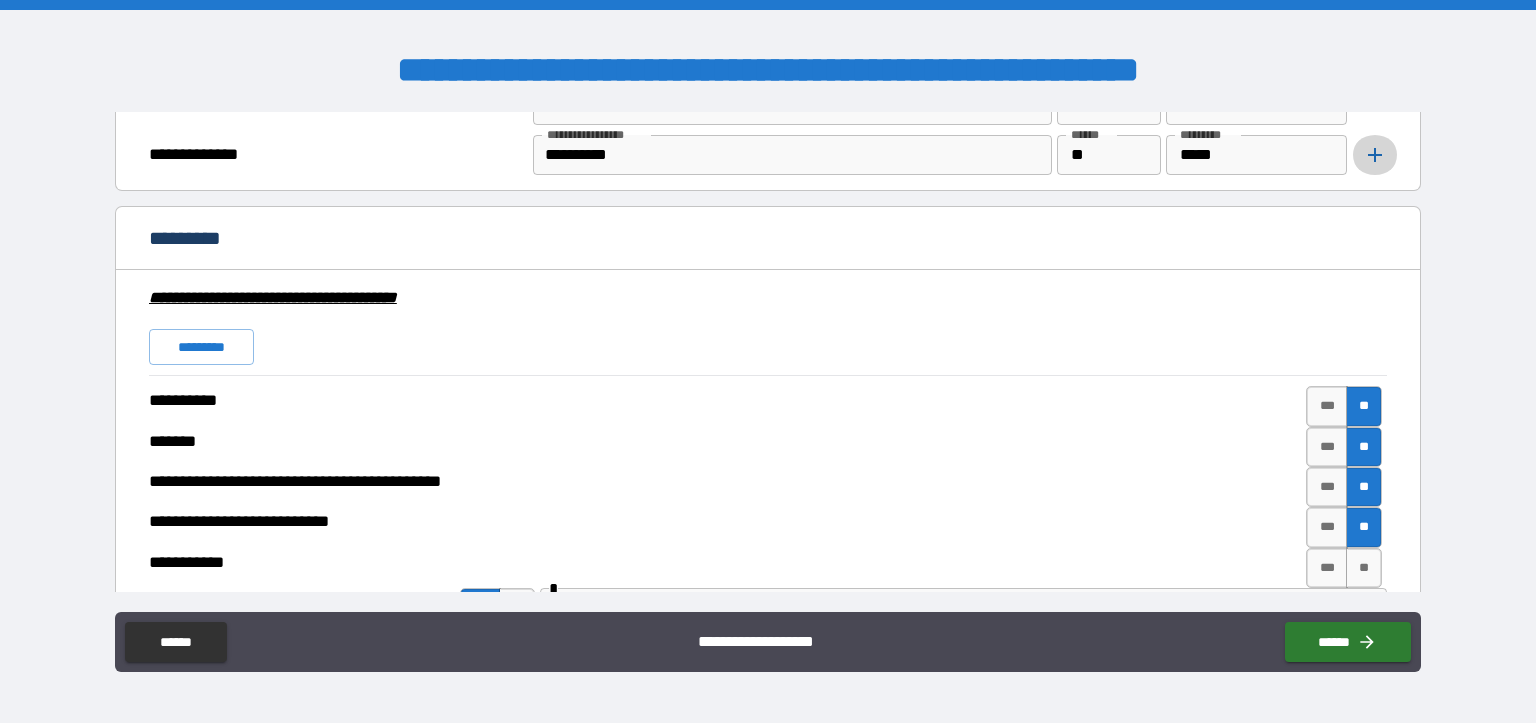 scroll, scrollTop: 4718, scrollLeft: 0, axis: vertical 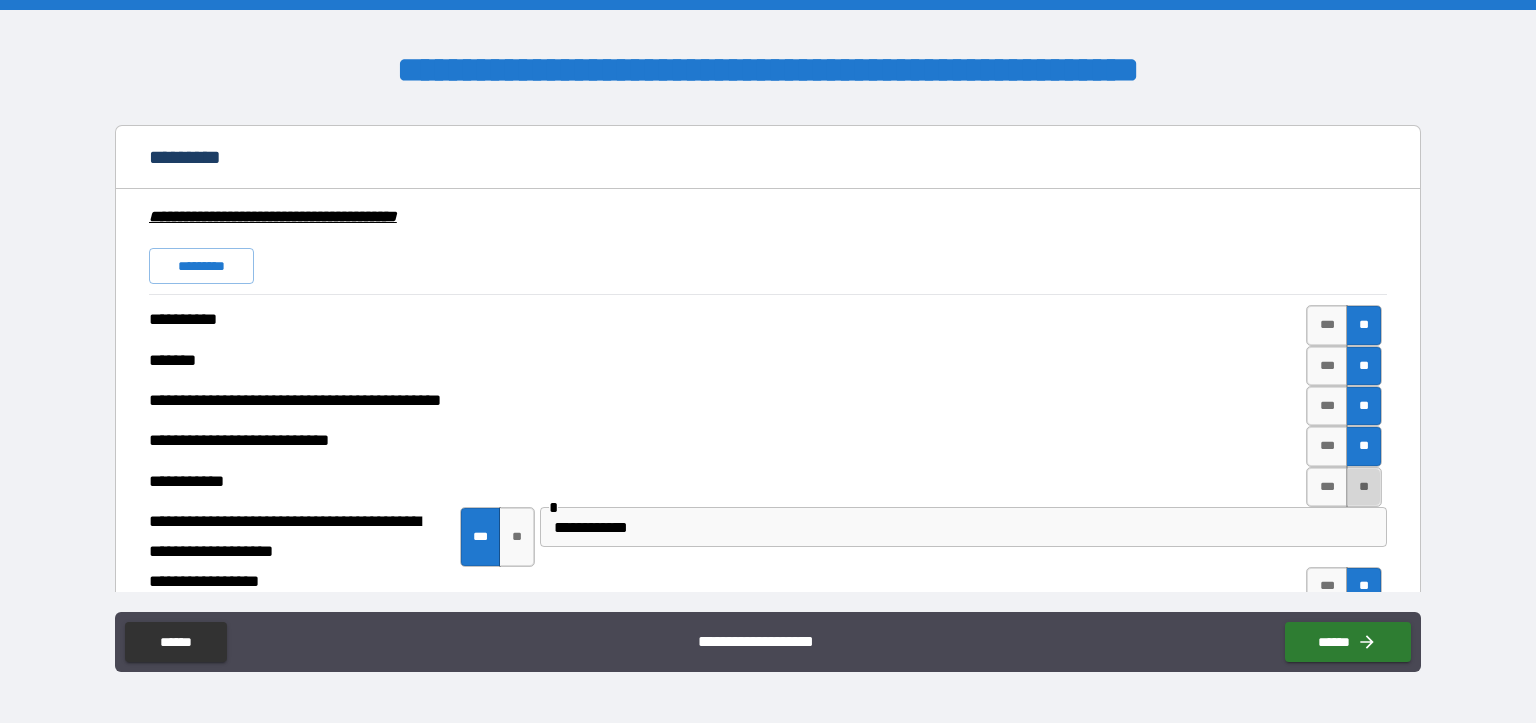 click on "**" at bounding box center [1364, 487] 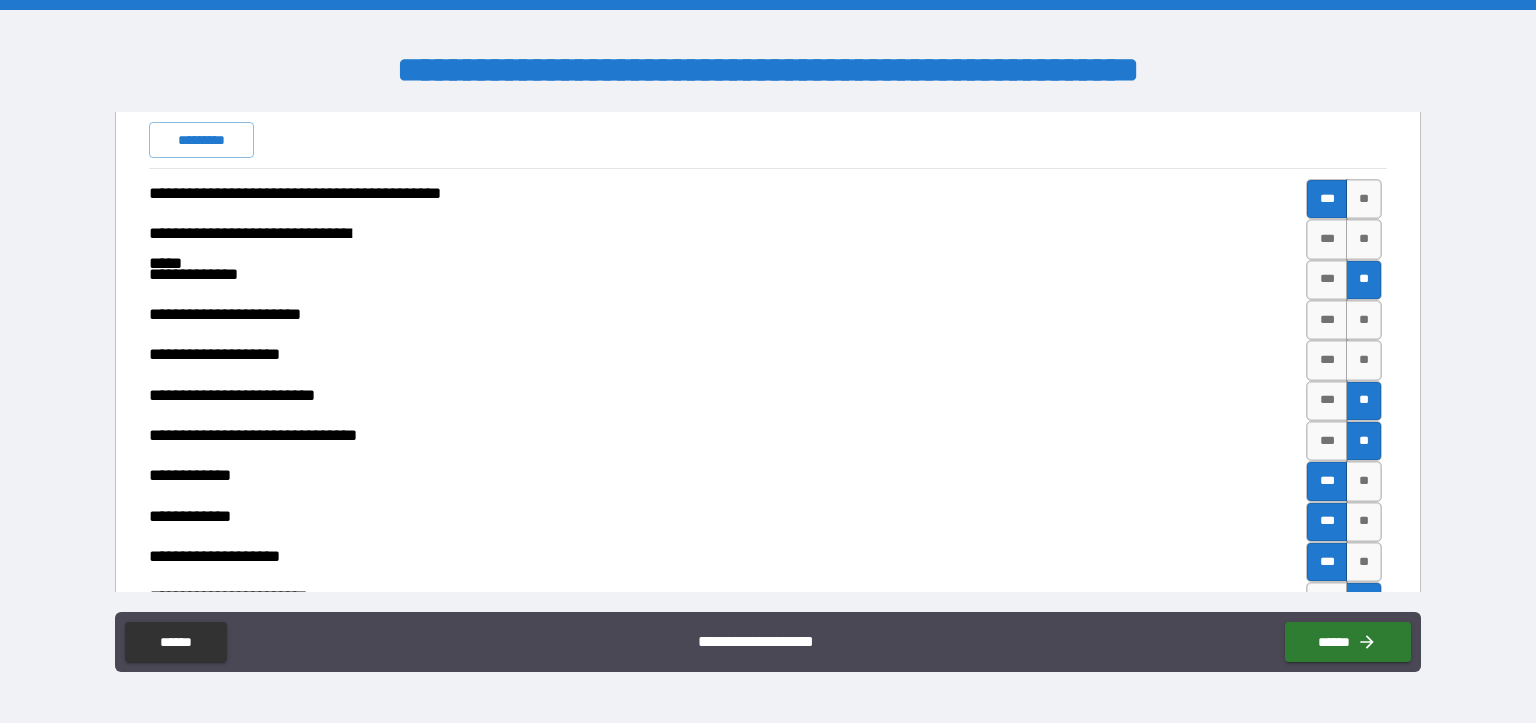 scroll, scrollTop: 5818, scrollLeft: 0, axis: vertical 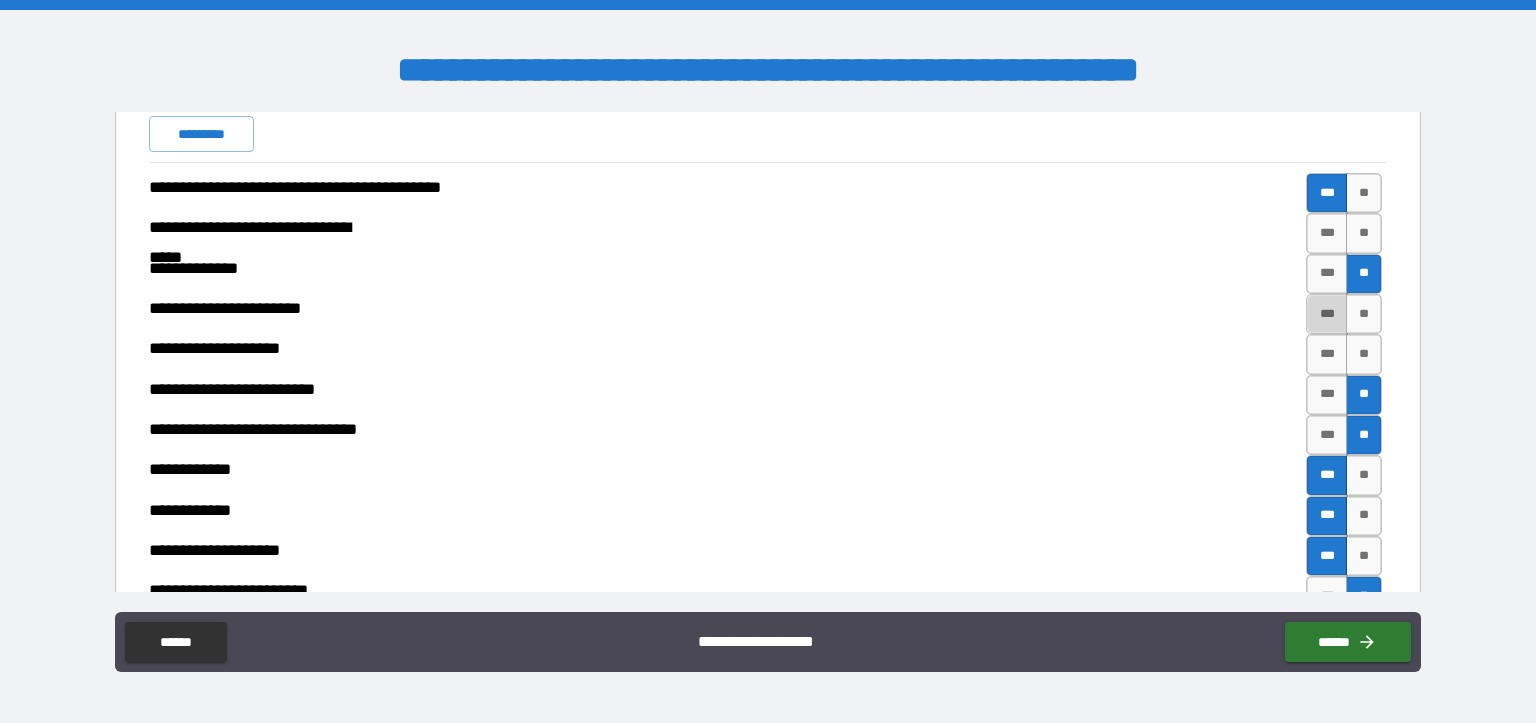 click on "***" at bounding box center [1327, 314] 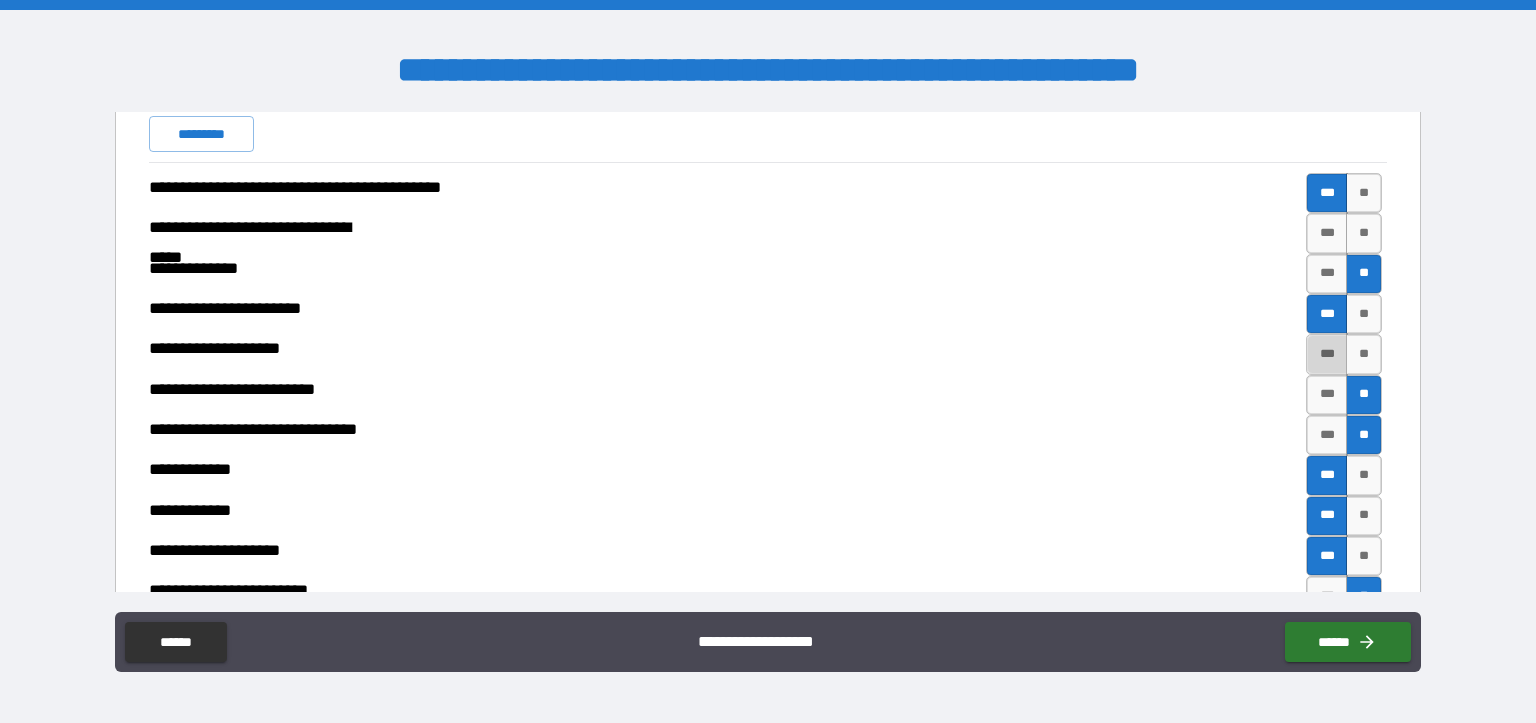 click on "***" at bounding box center (1327, 354) 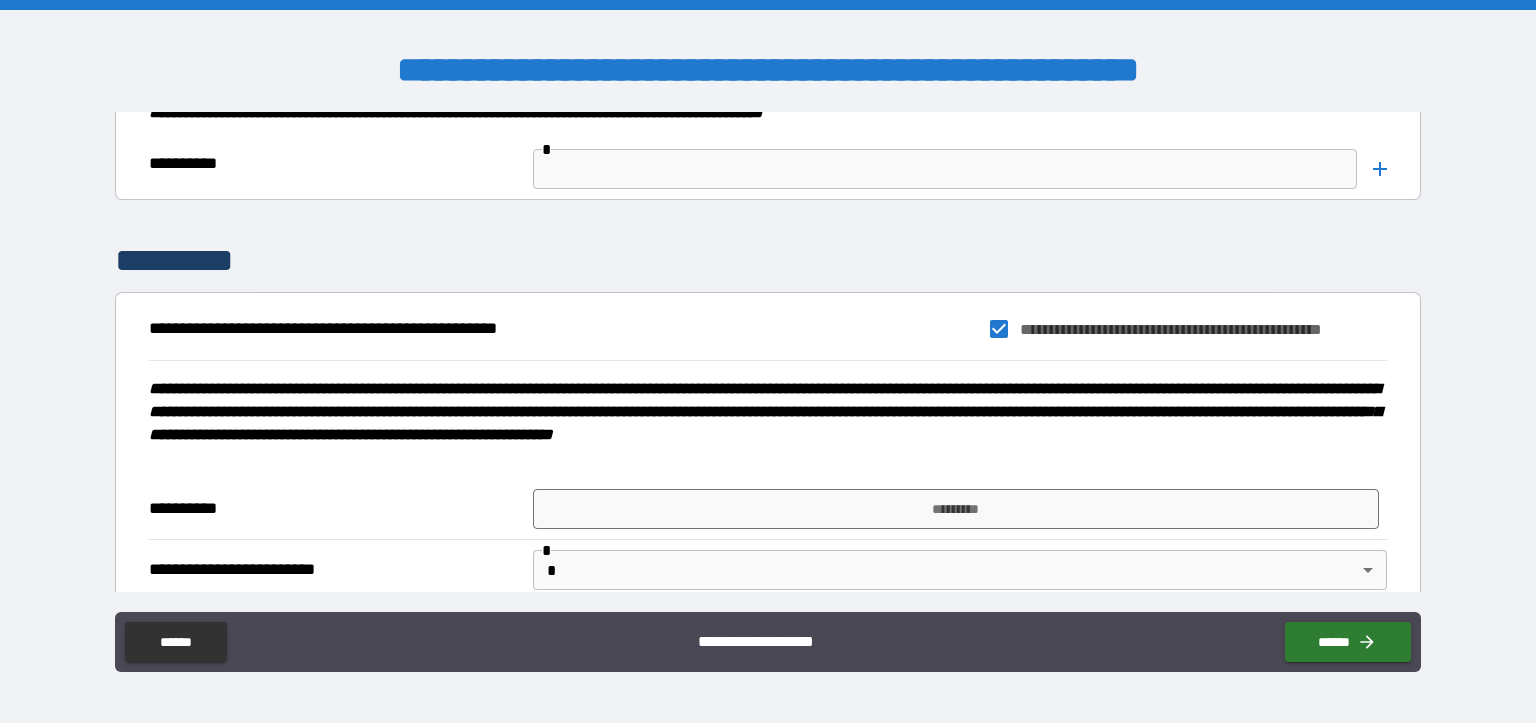 scroll, scrollTop: 8400, scrollLeft: 0, axis: vertical 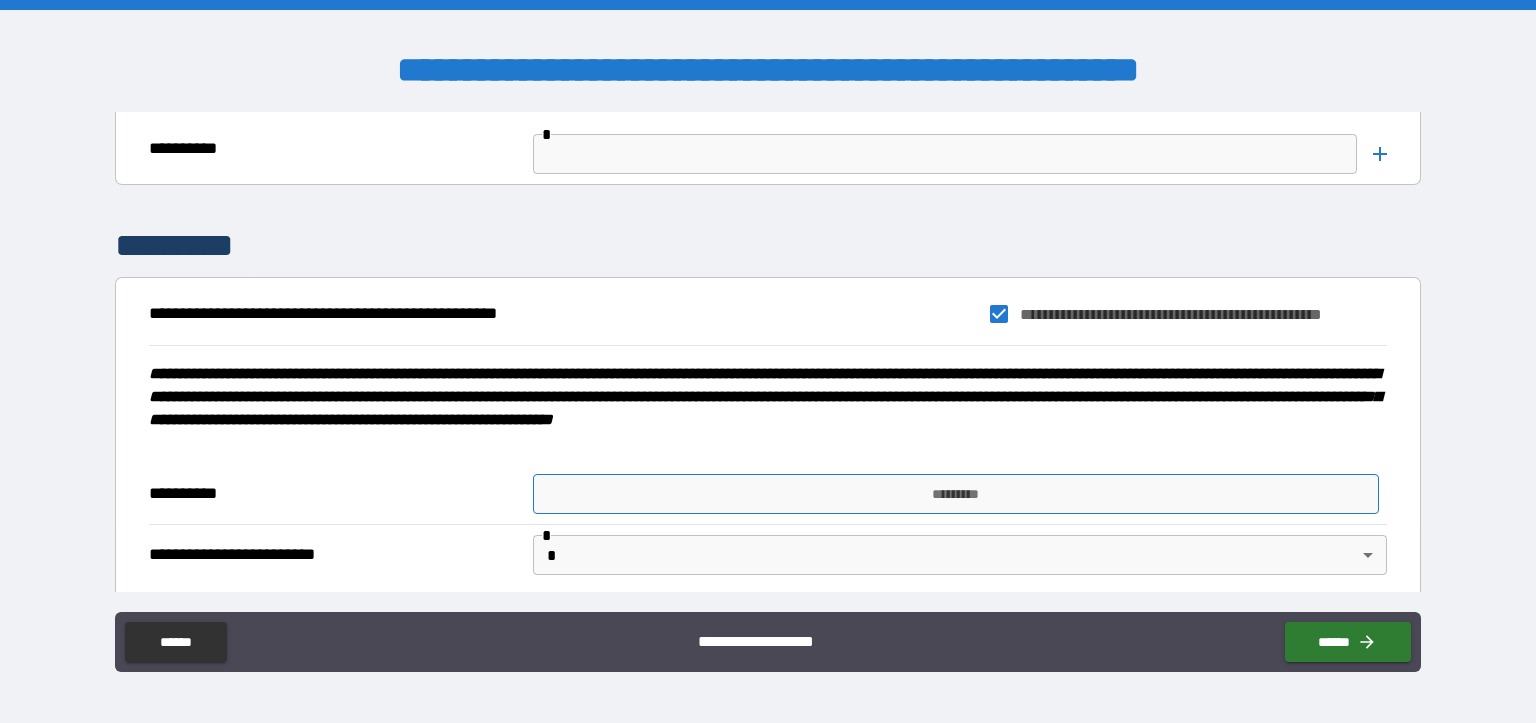 click on "*********" at bounding box center [956, 494] 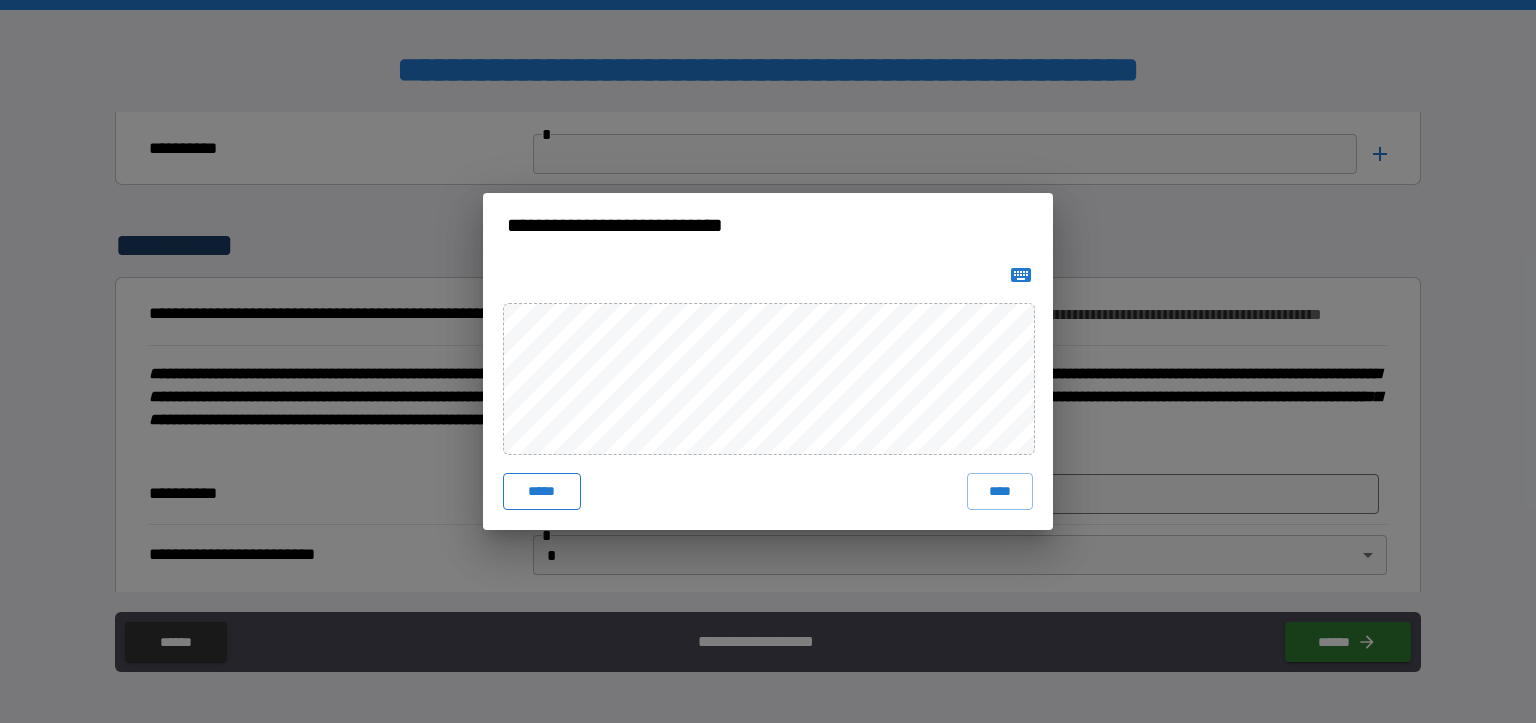 click on "*****" at bounding box center (542, 491) 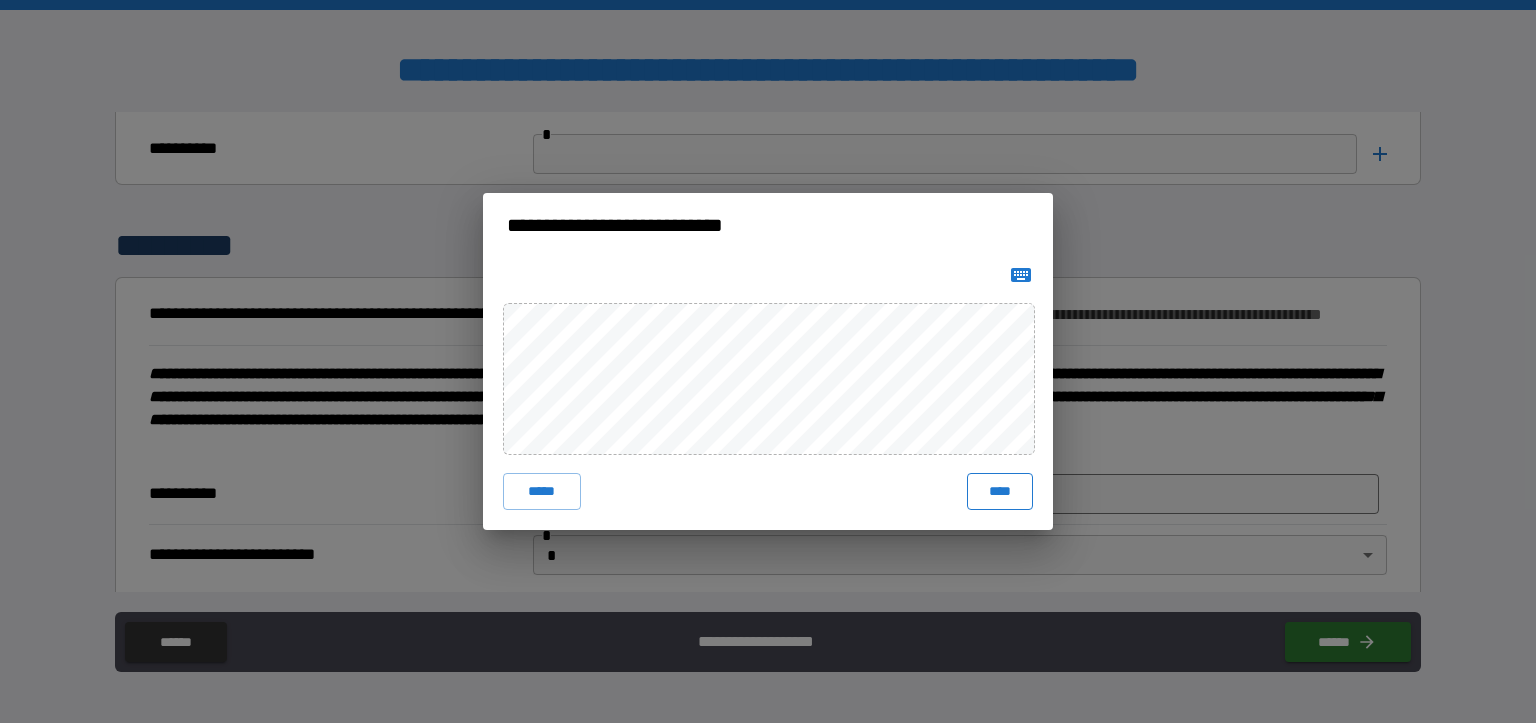 click on "****" at bounding box center [1000, 491] 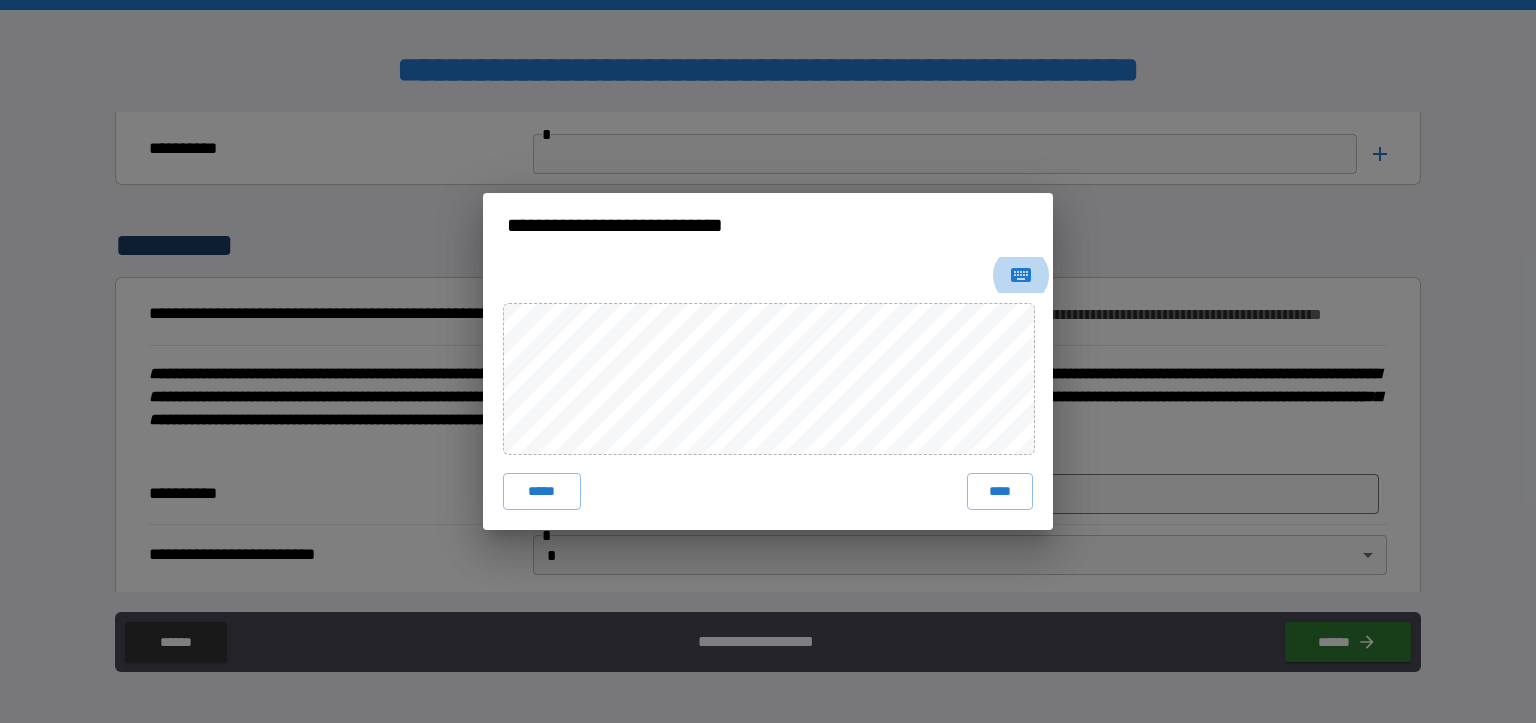 type 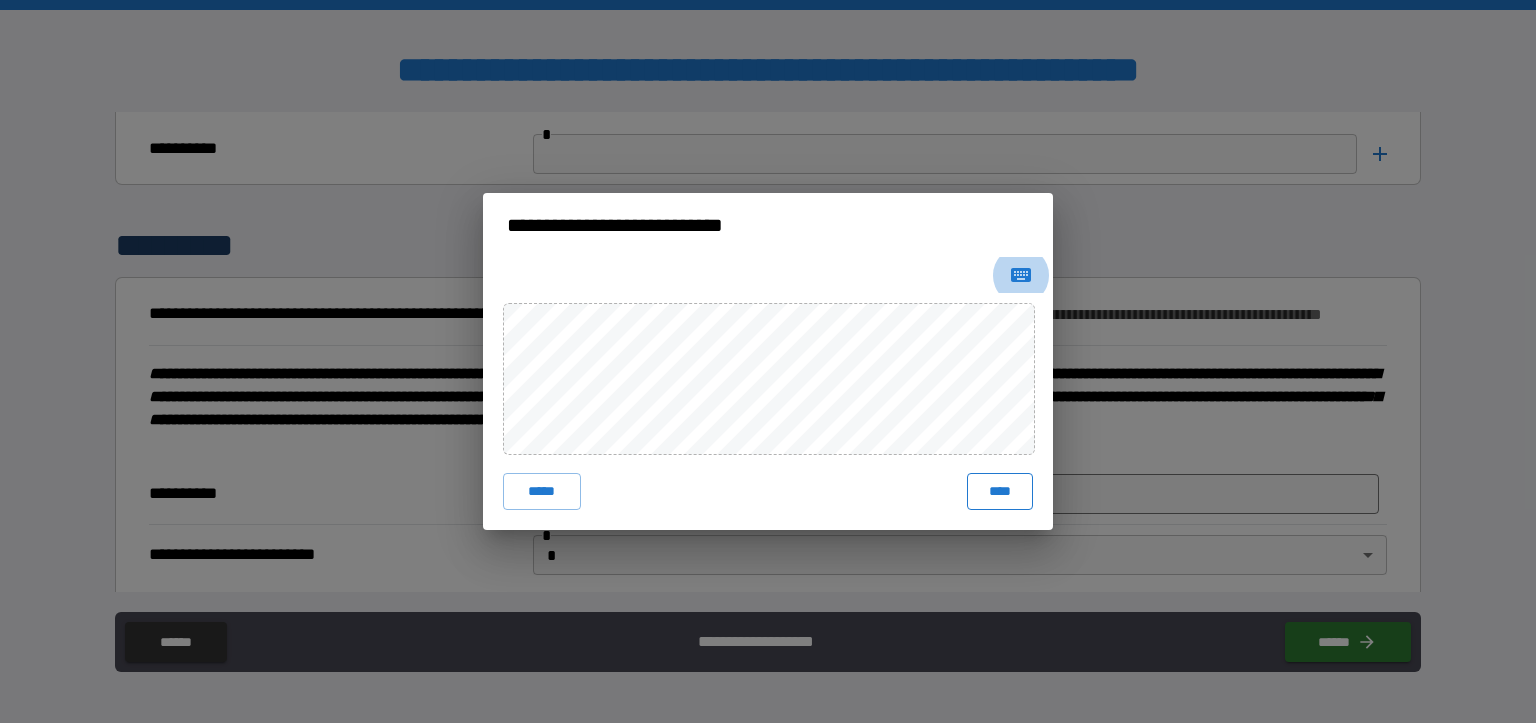 click on "****" at bounding box center [1000, 491] 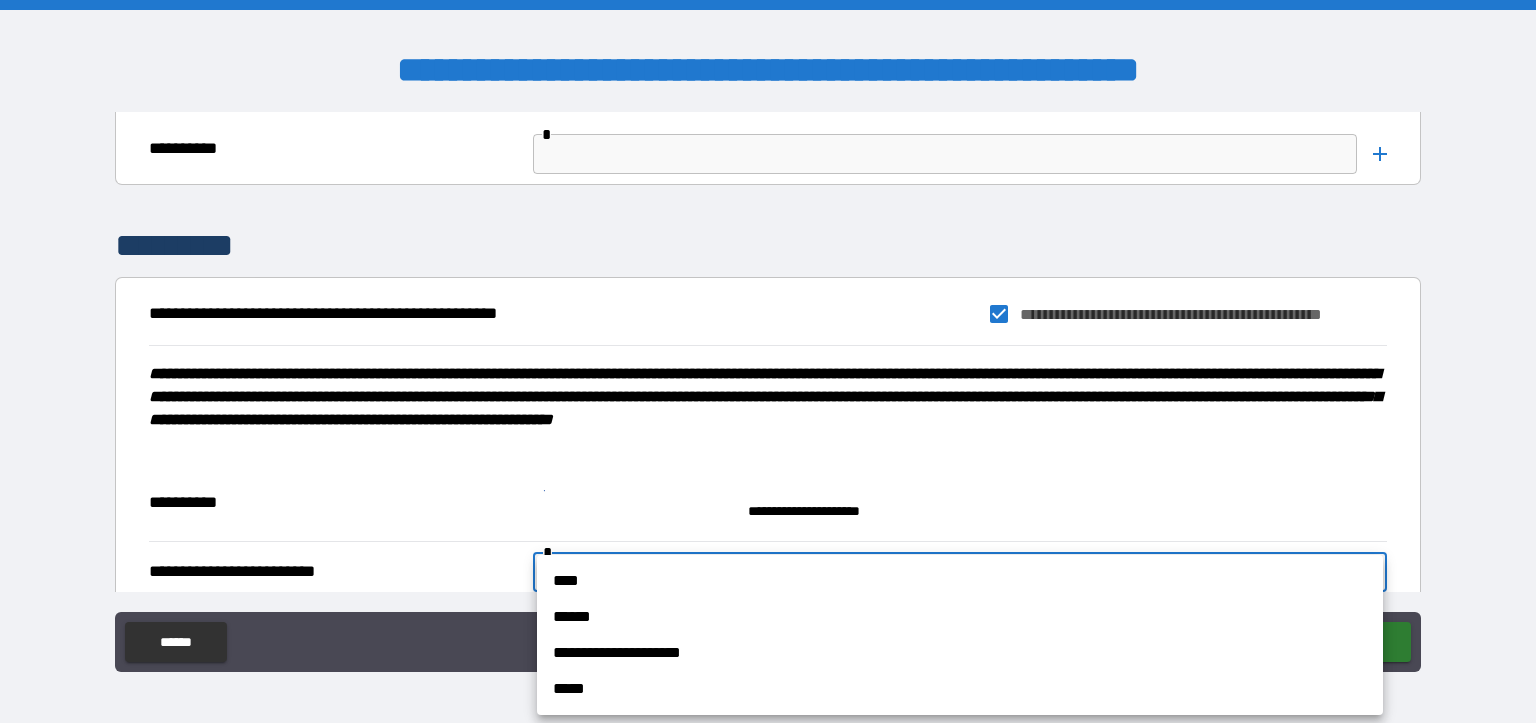 click on "**********" at bounding box center (768, 361) 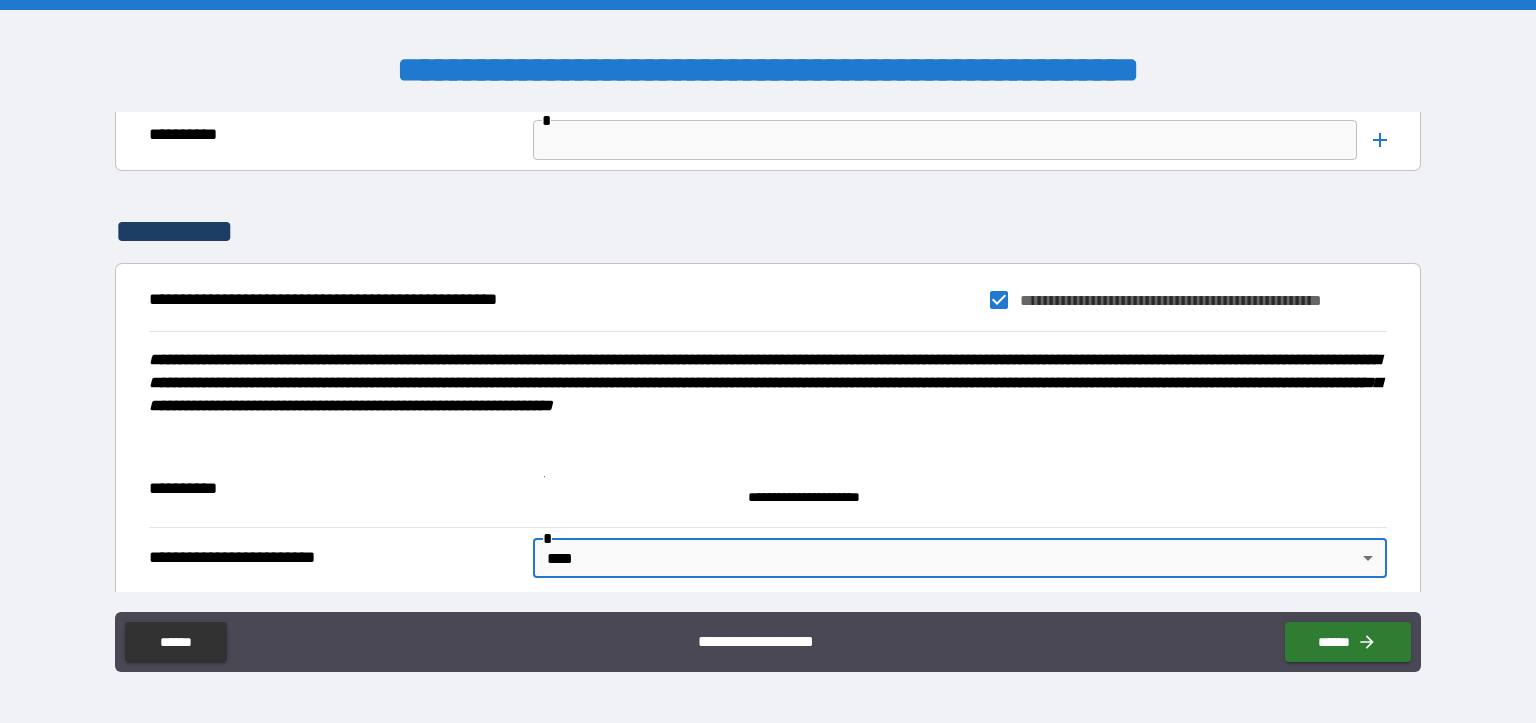 scroll, scrollTop: 8417, scrollLeft: 0, axis: vertical 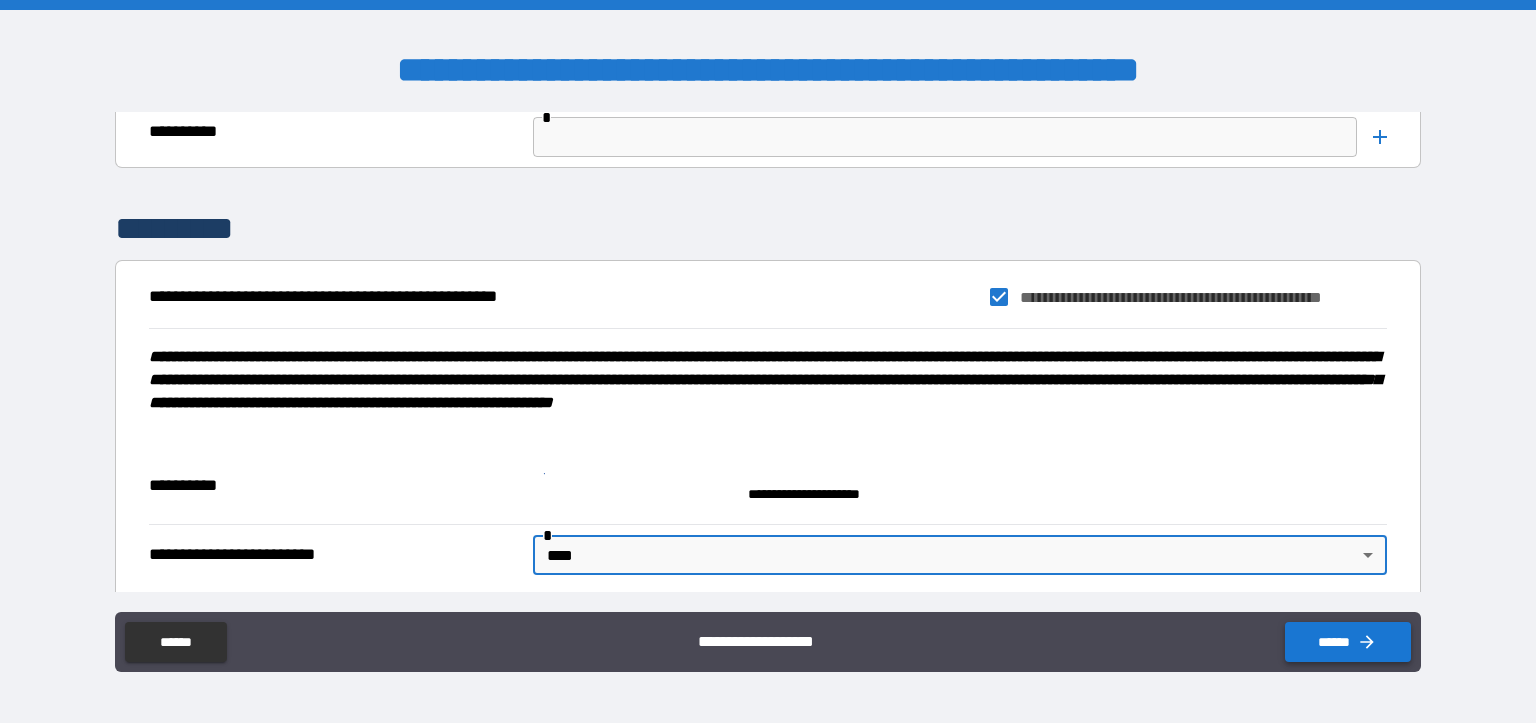 click on "******" at bounding box center (1348, 642) 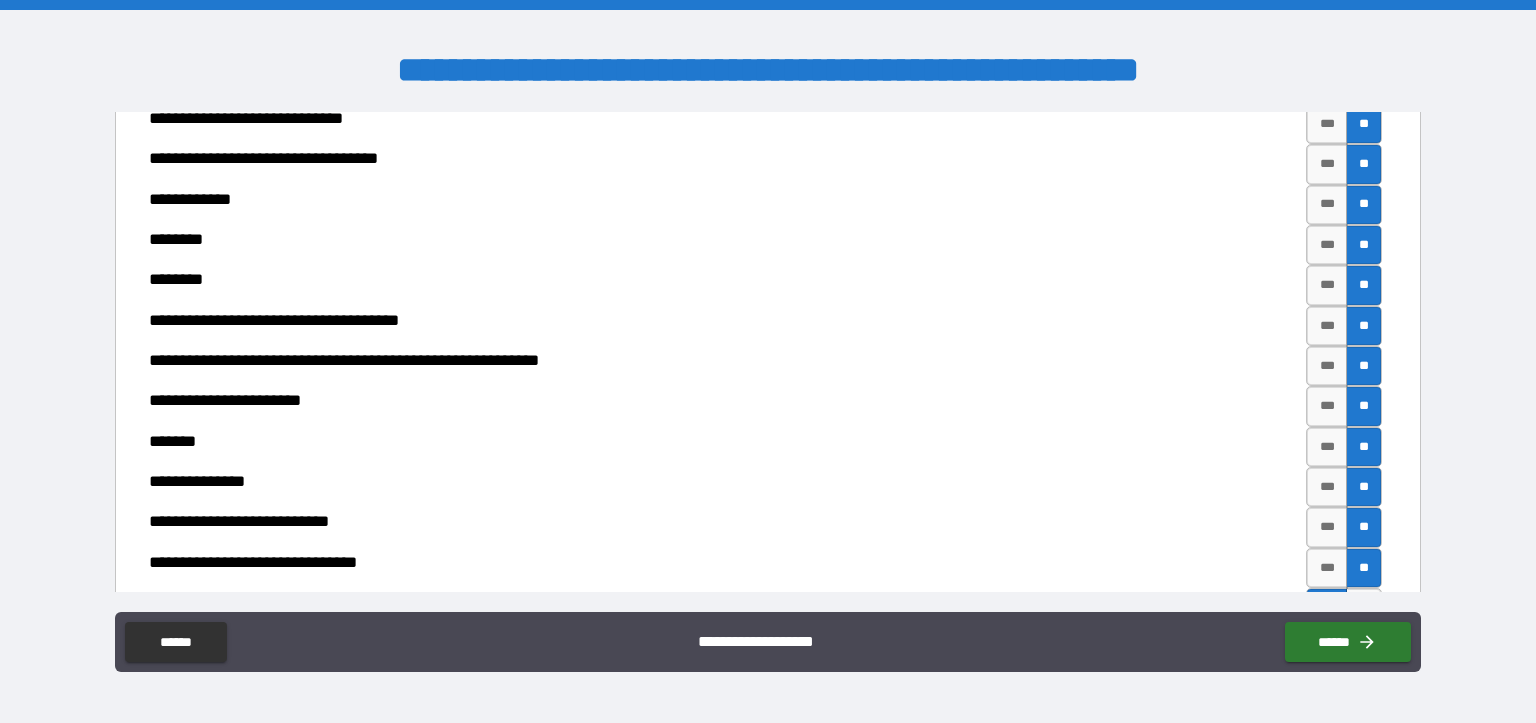 scroll, scrollTop: 7017, scrollLeft: 0, axis: vertical 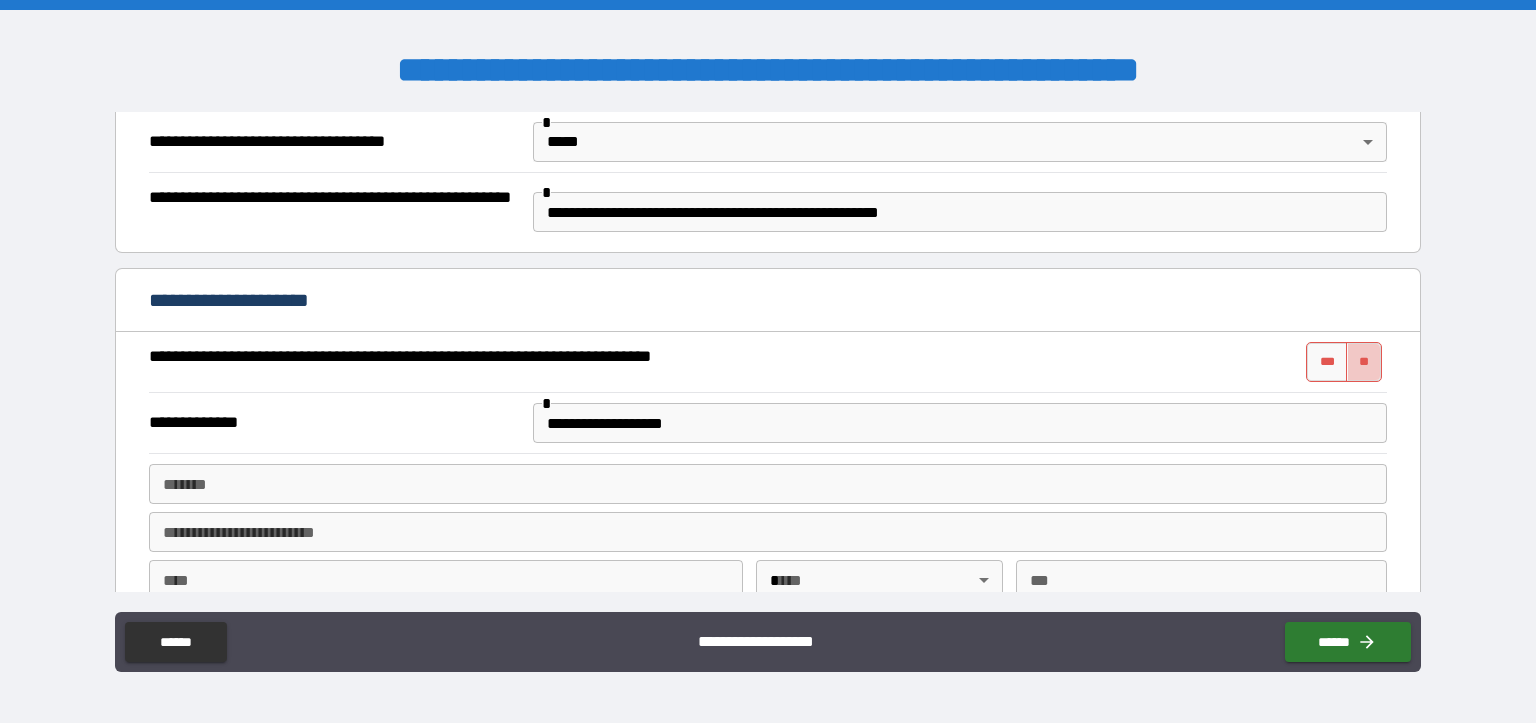 drag, startPoint x: 1351, startPoint y: 368, endPoint x: 1213, endPoint y: 364, distance: 138.05795 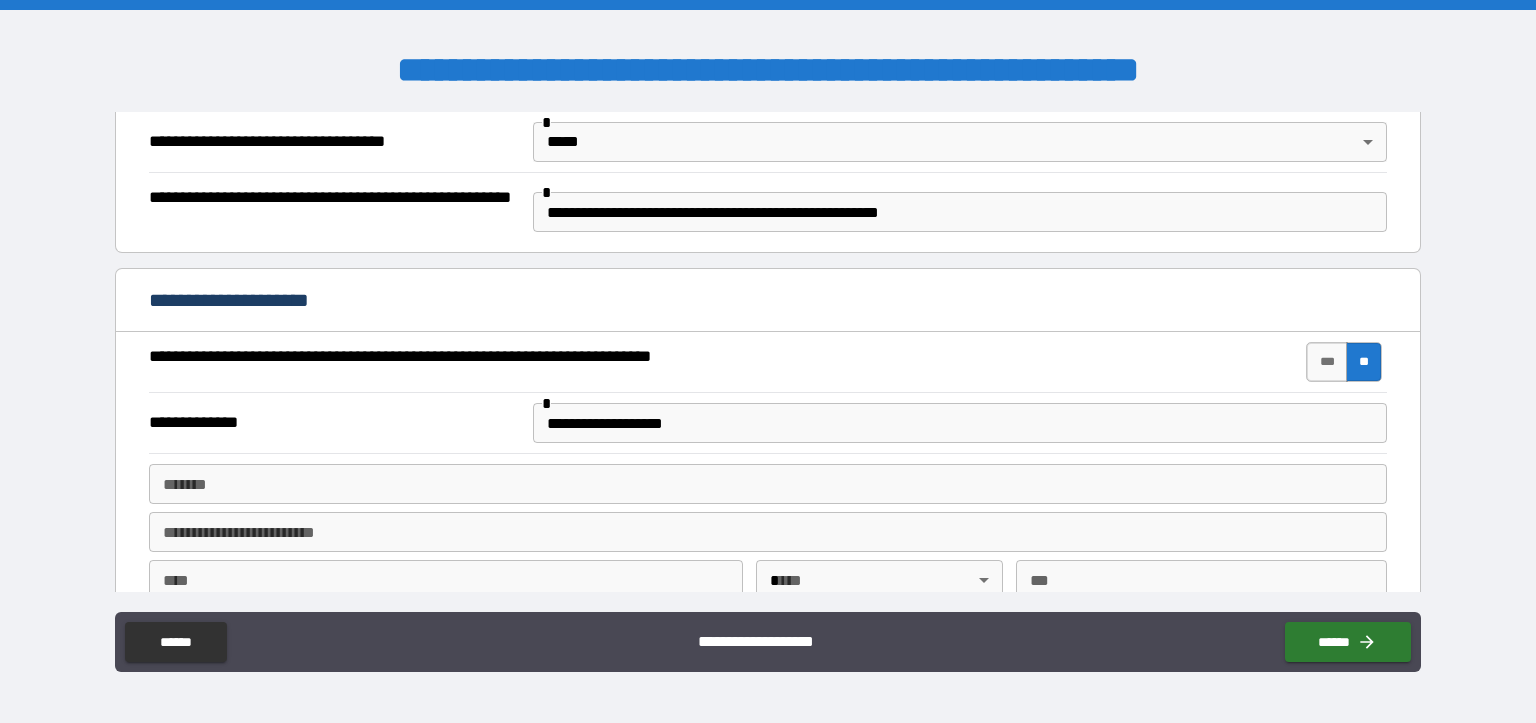 click on "**********" at bounding box center [765, 362] 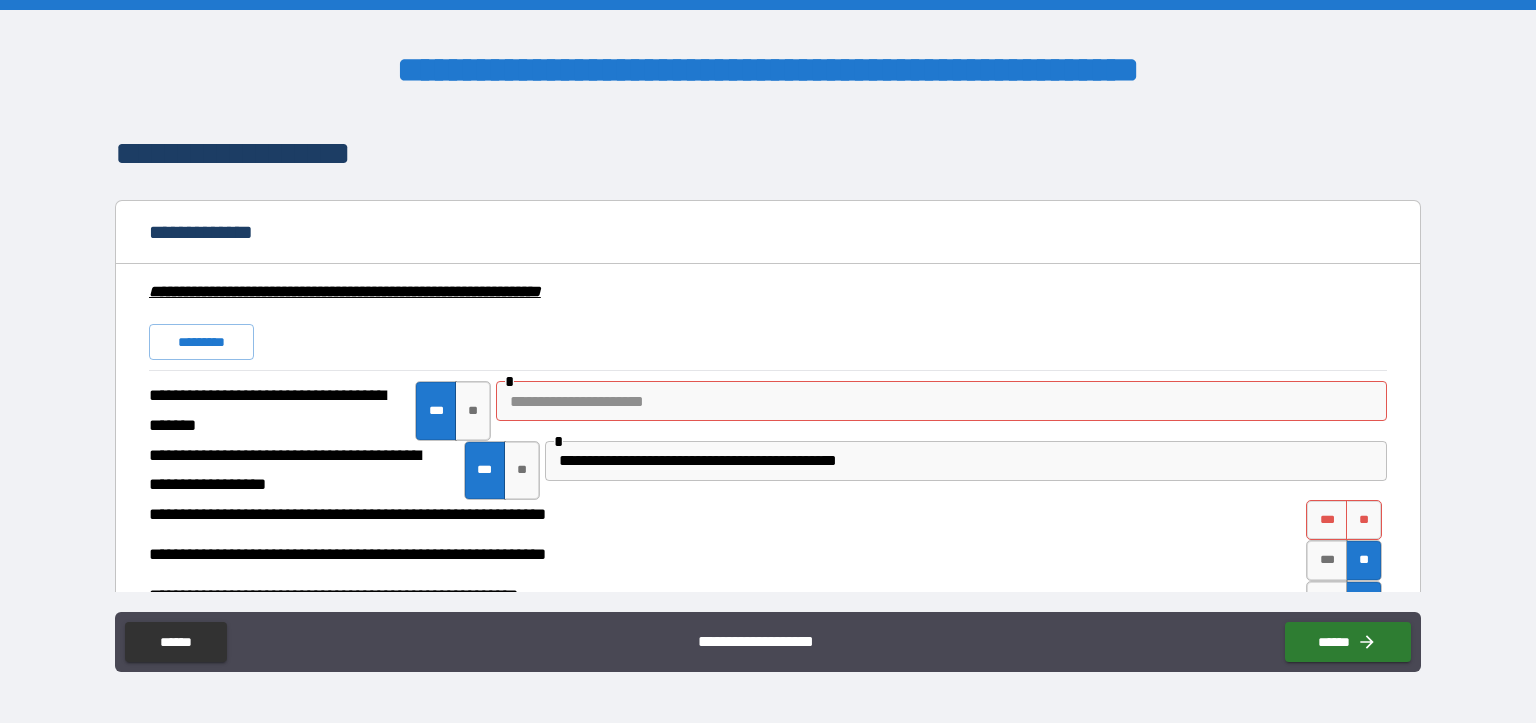 scroll, scrollTop: 1500, scrollLeft: 0, axis: vertical 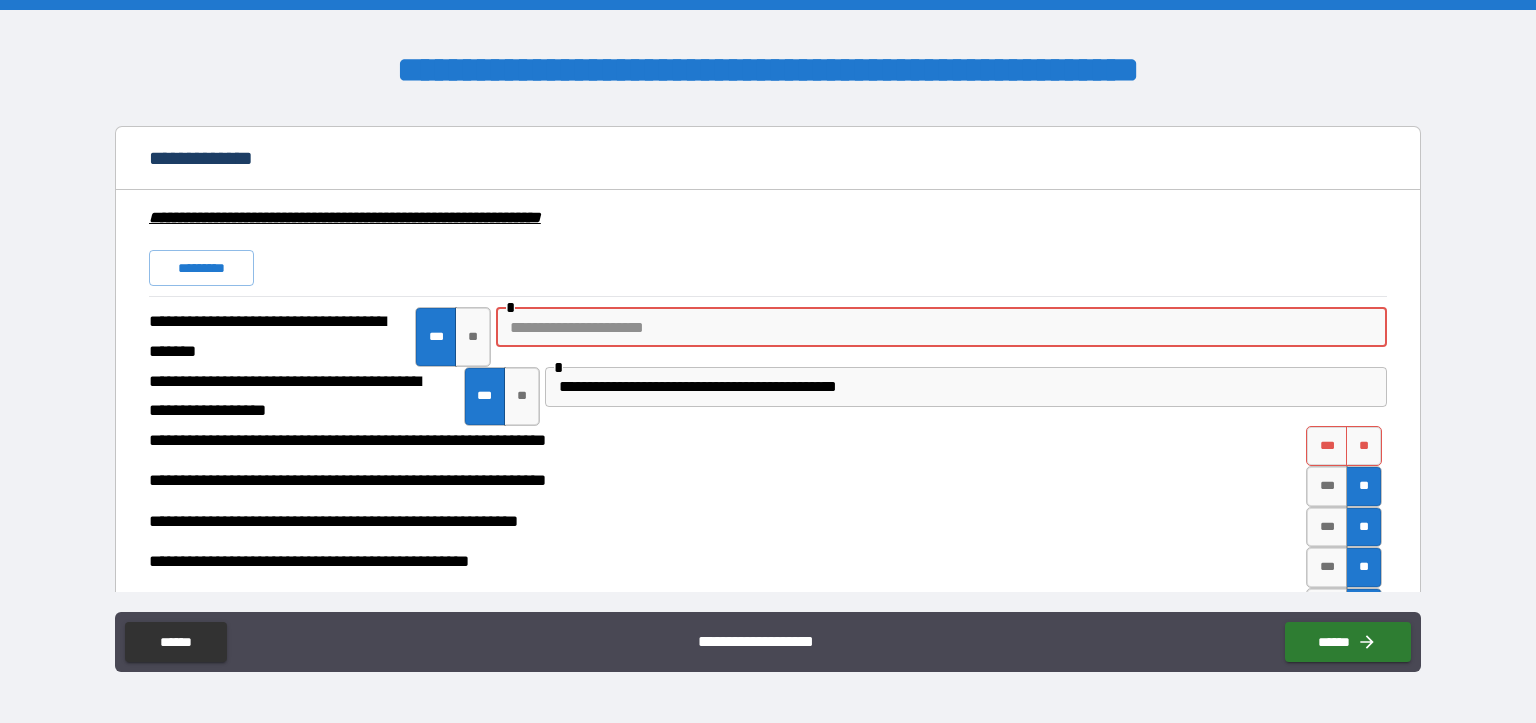 click at bounding box center (941, 327) 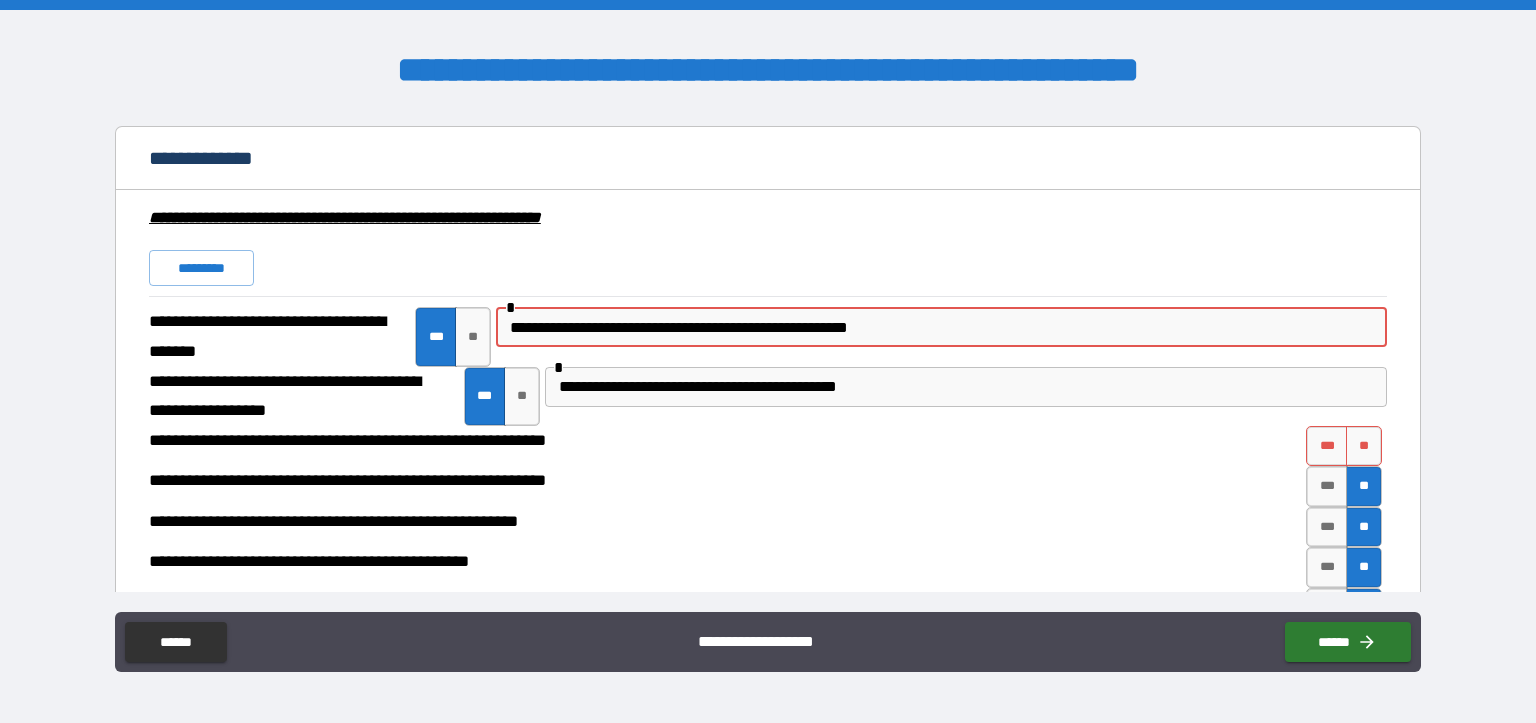 type on "**********" 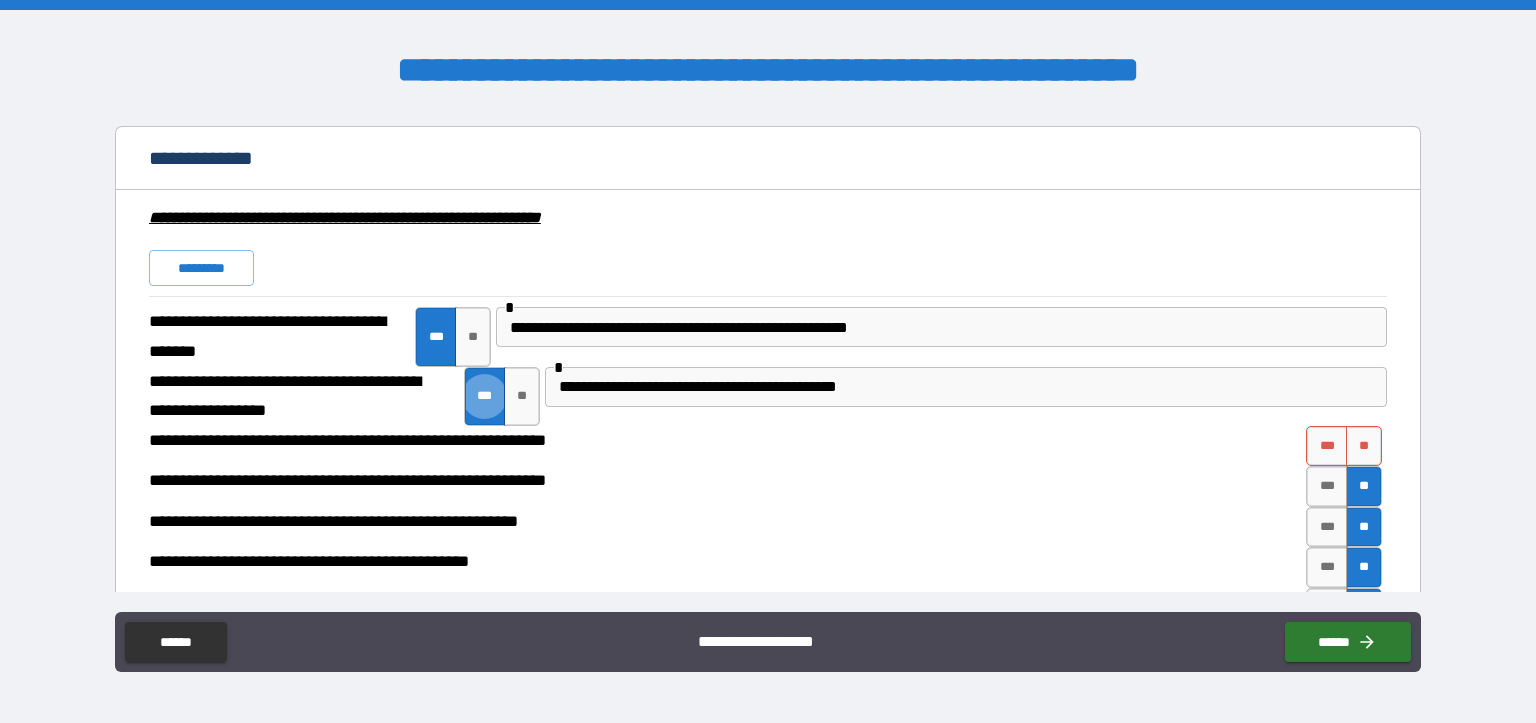 click on "**********" at bounding box center [765, 486] 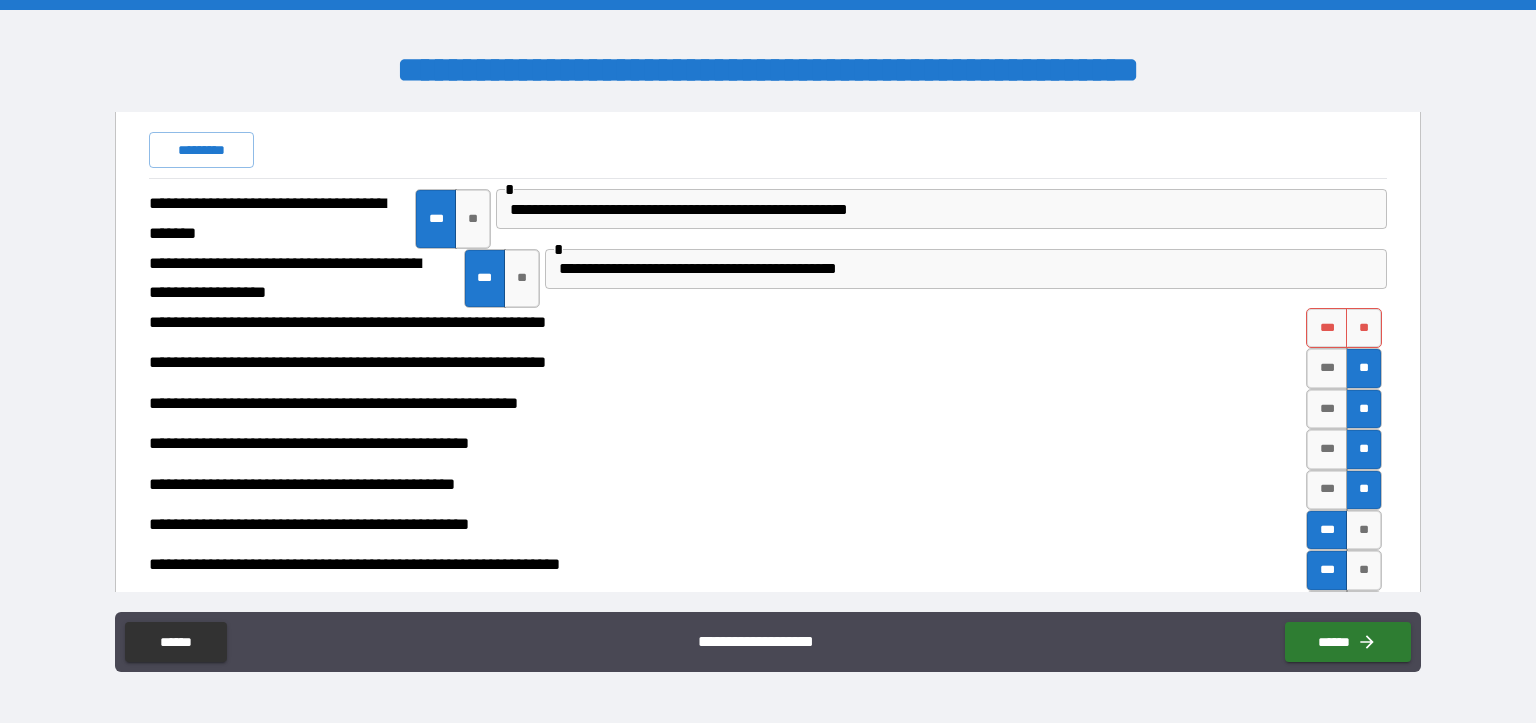 scroll, scrollTop: 1600, scrollLeft: 0, axis: vertical 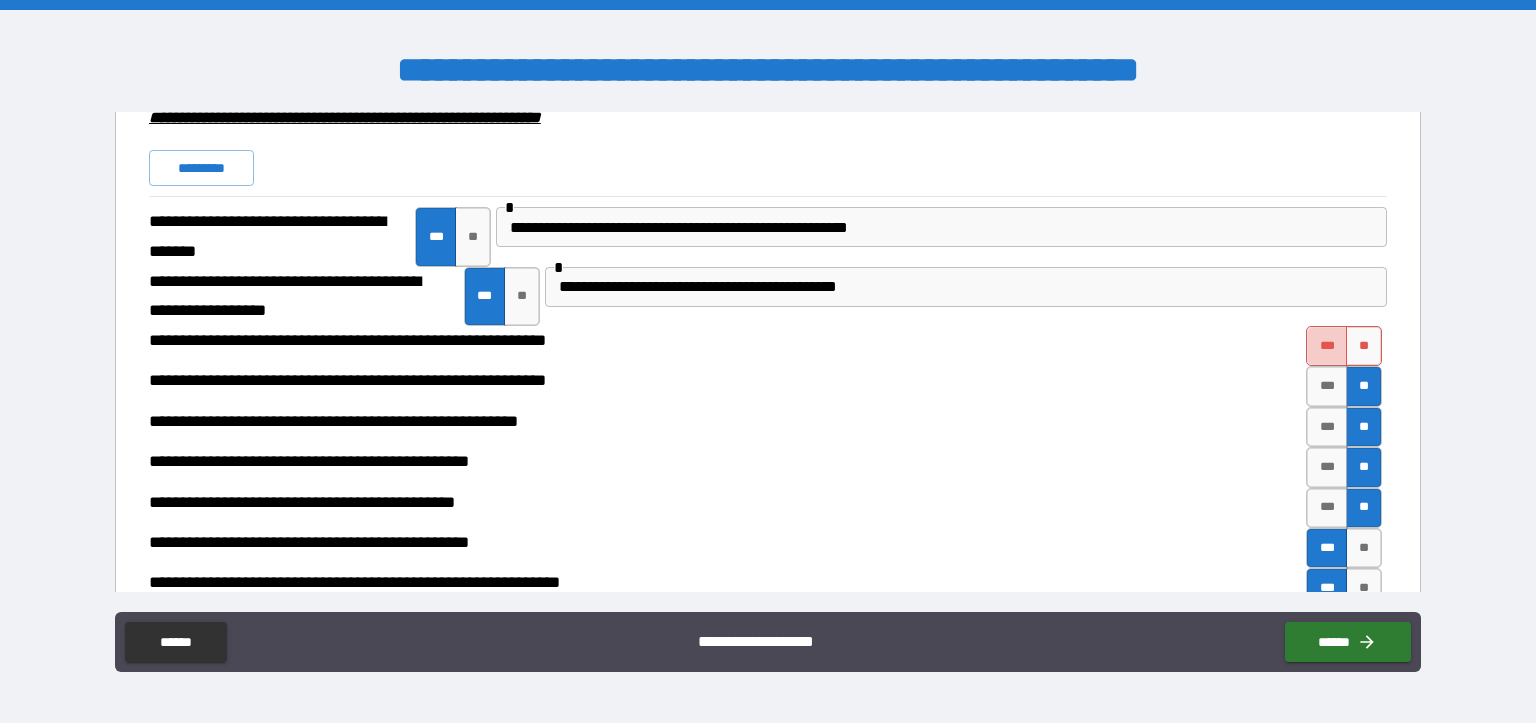 click on "***" at bounding box center (1327, 346) 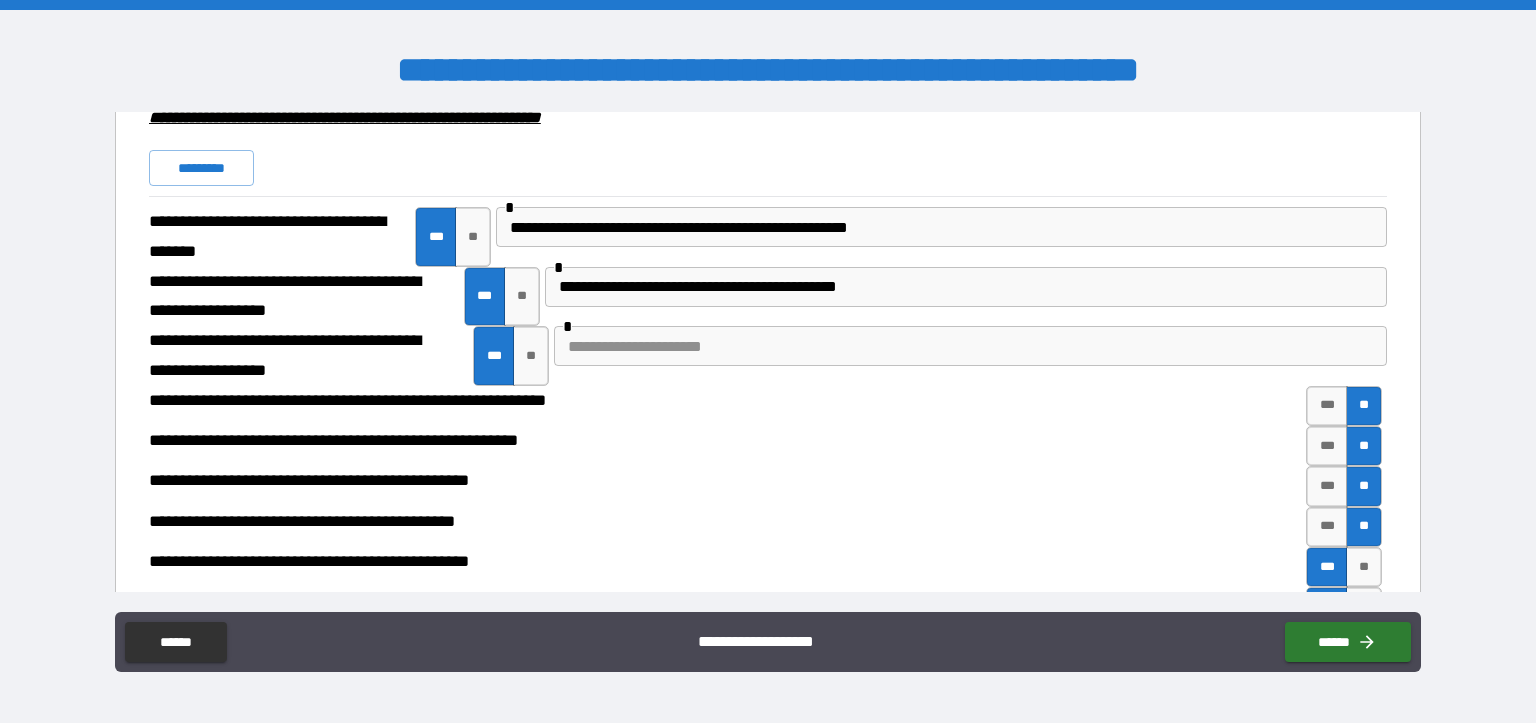 click at bounding box center (970, 346) 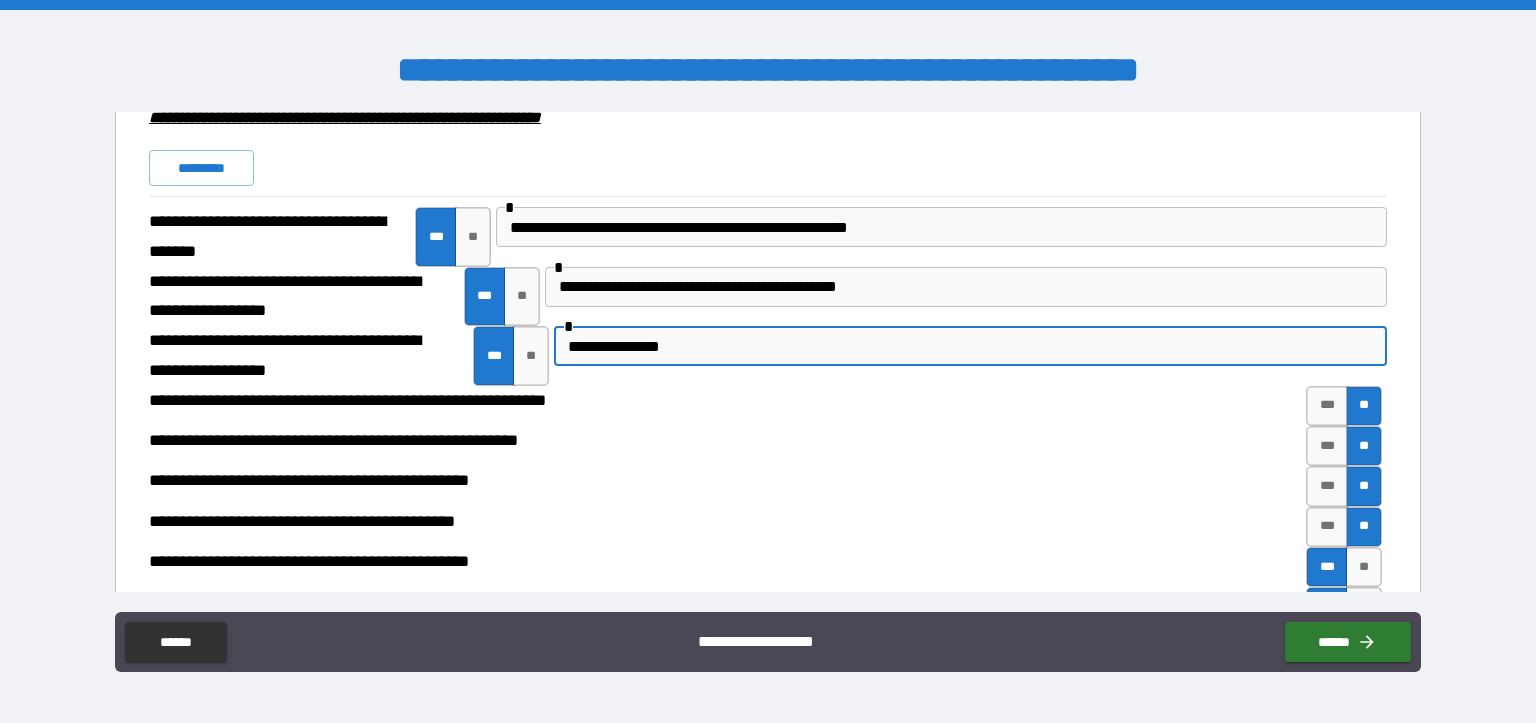 type on "**********" 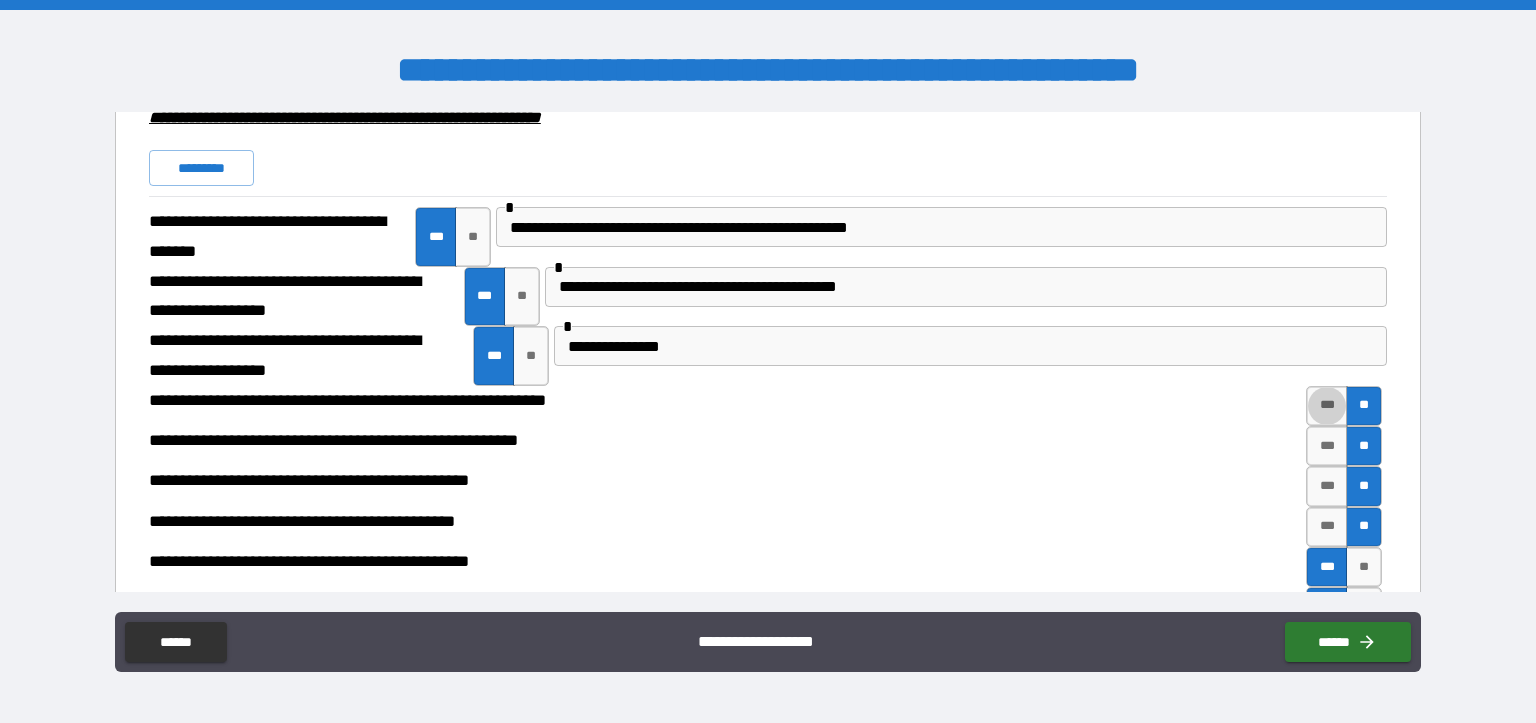 click on "**********" at bounding box center (765, 567) 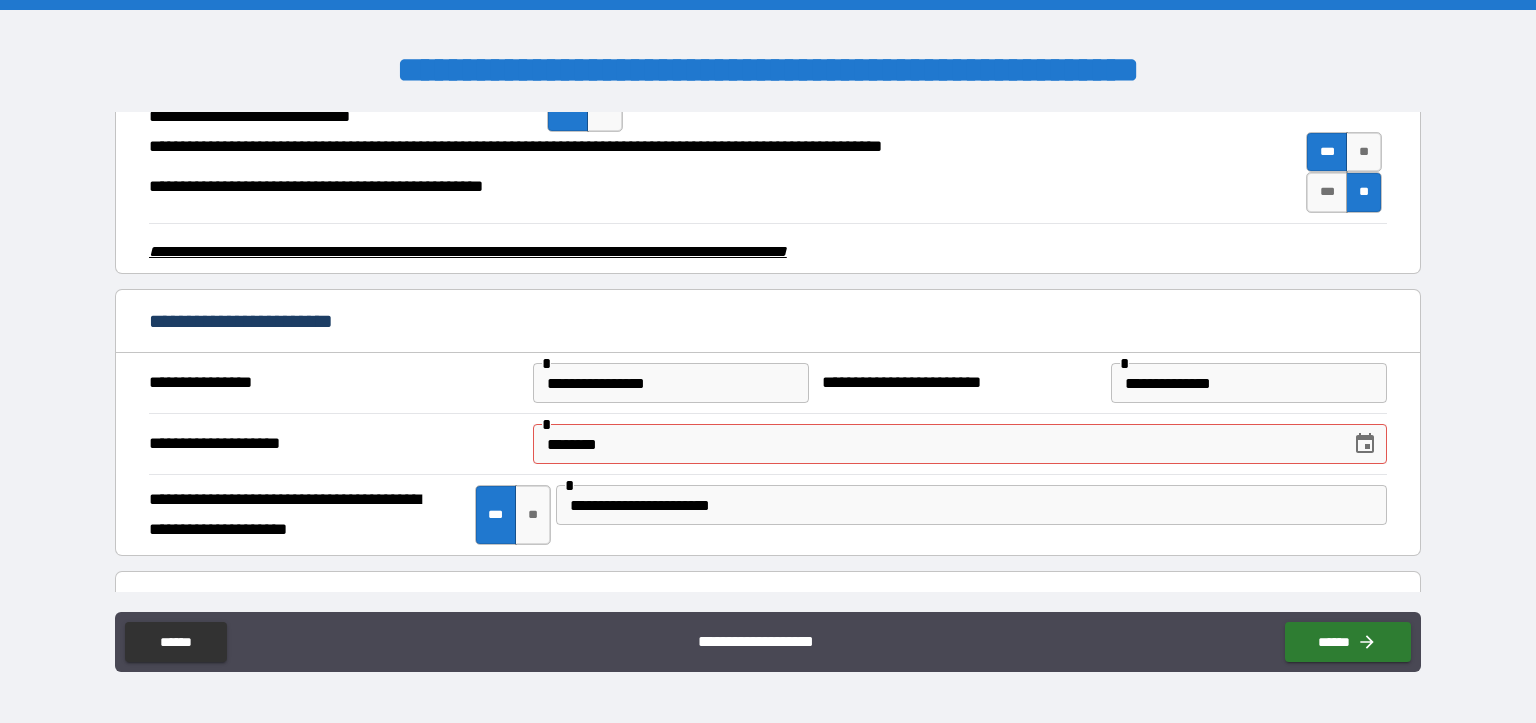 scroll, scrollTop: 3200, scrollLeft: 0, axis: vertical 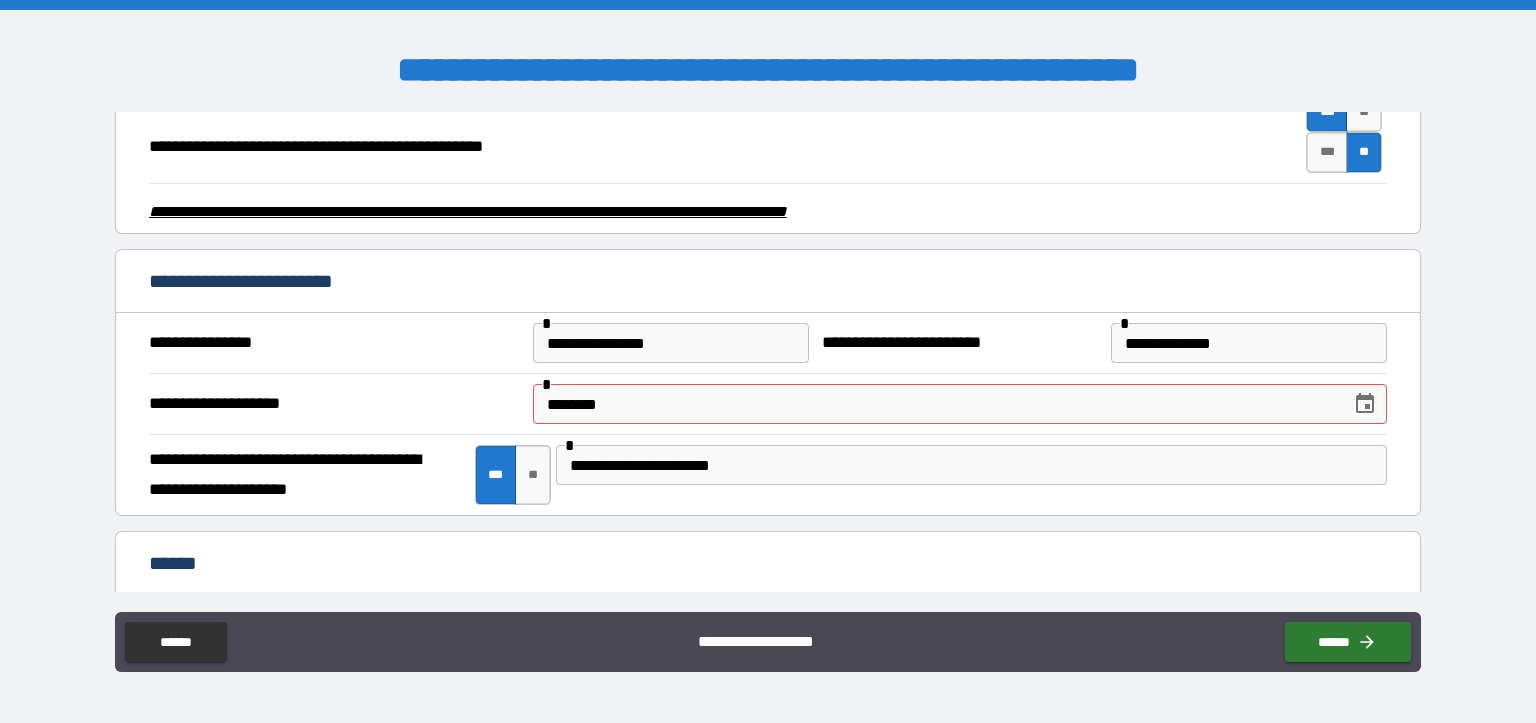 click on "********" at bounding box center (935, 404) 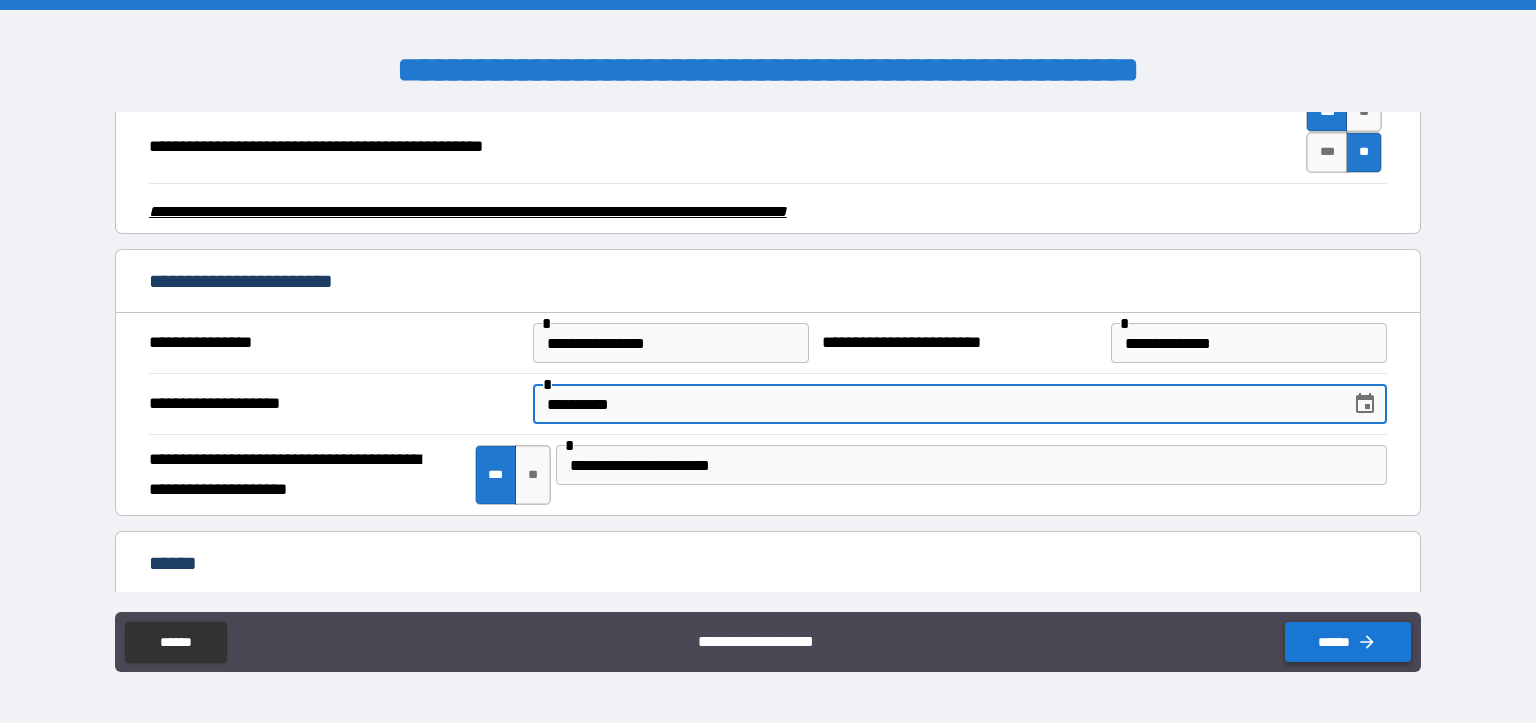 type on "**********" 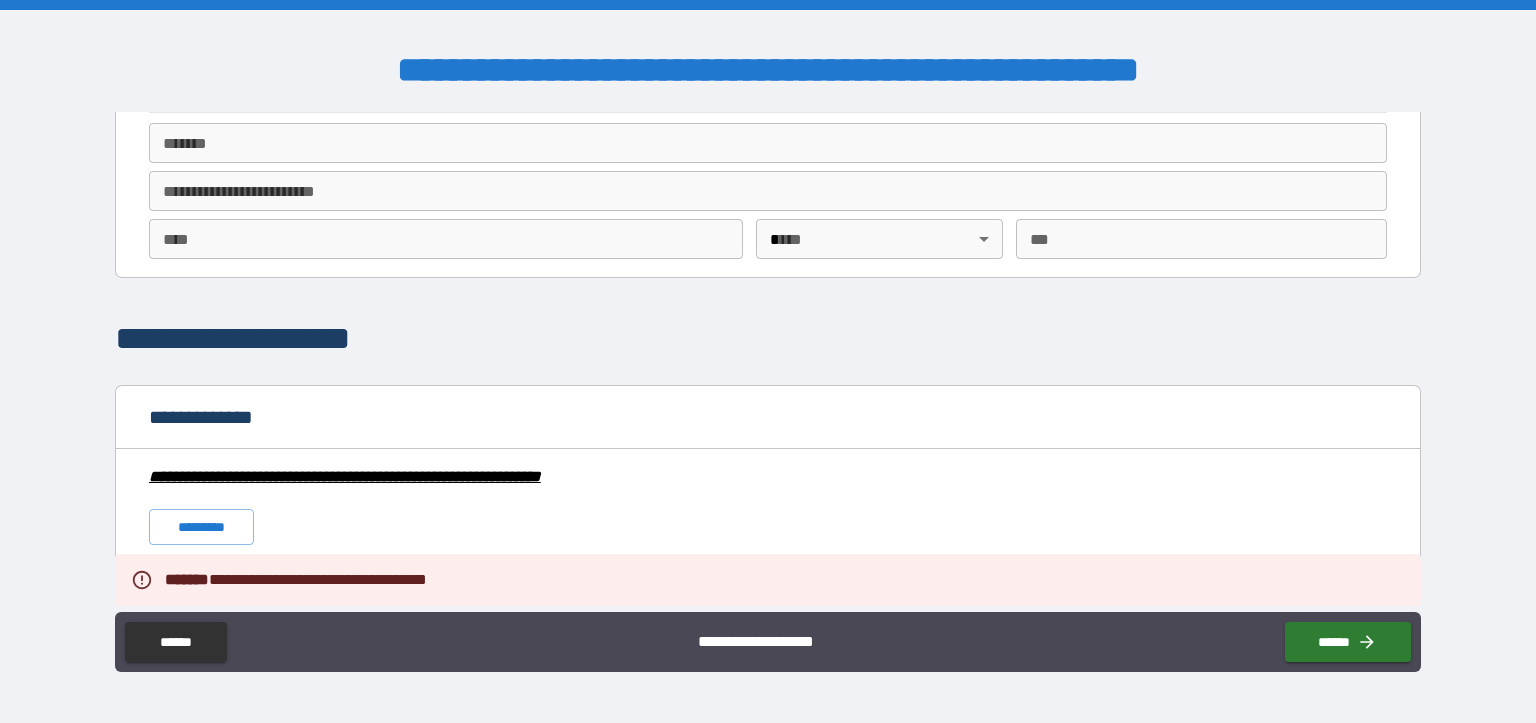 scroll, scrollTop: 1100, scrollLeft: 0, axis: vertical 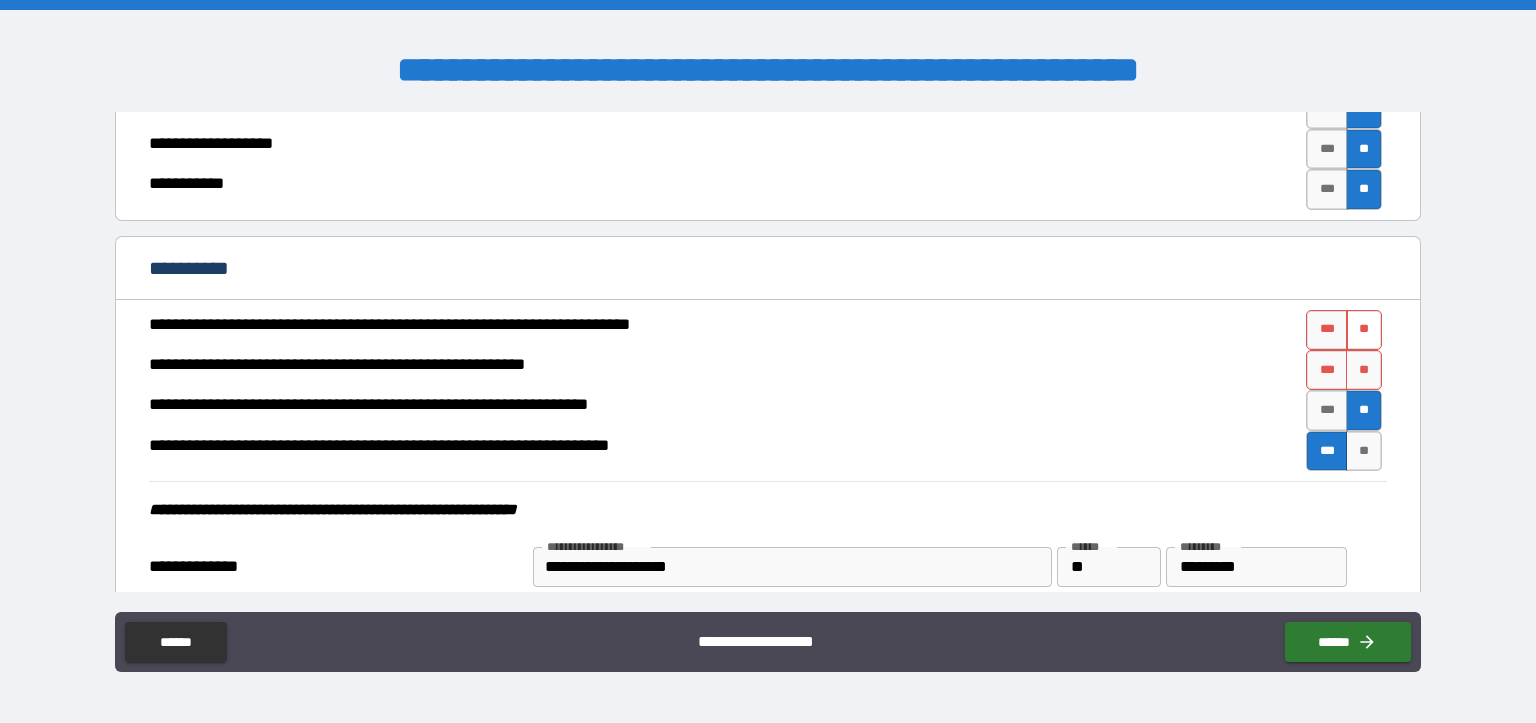 click on "**" at bounding box center [1364, 330] 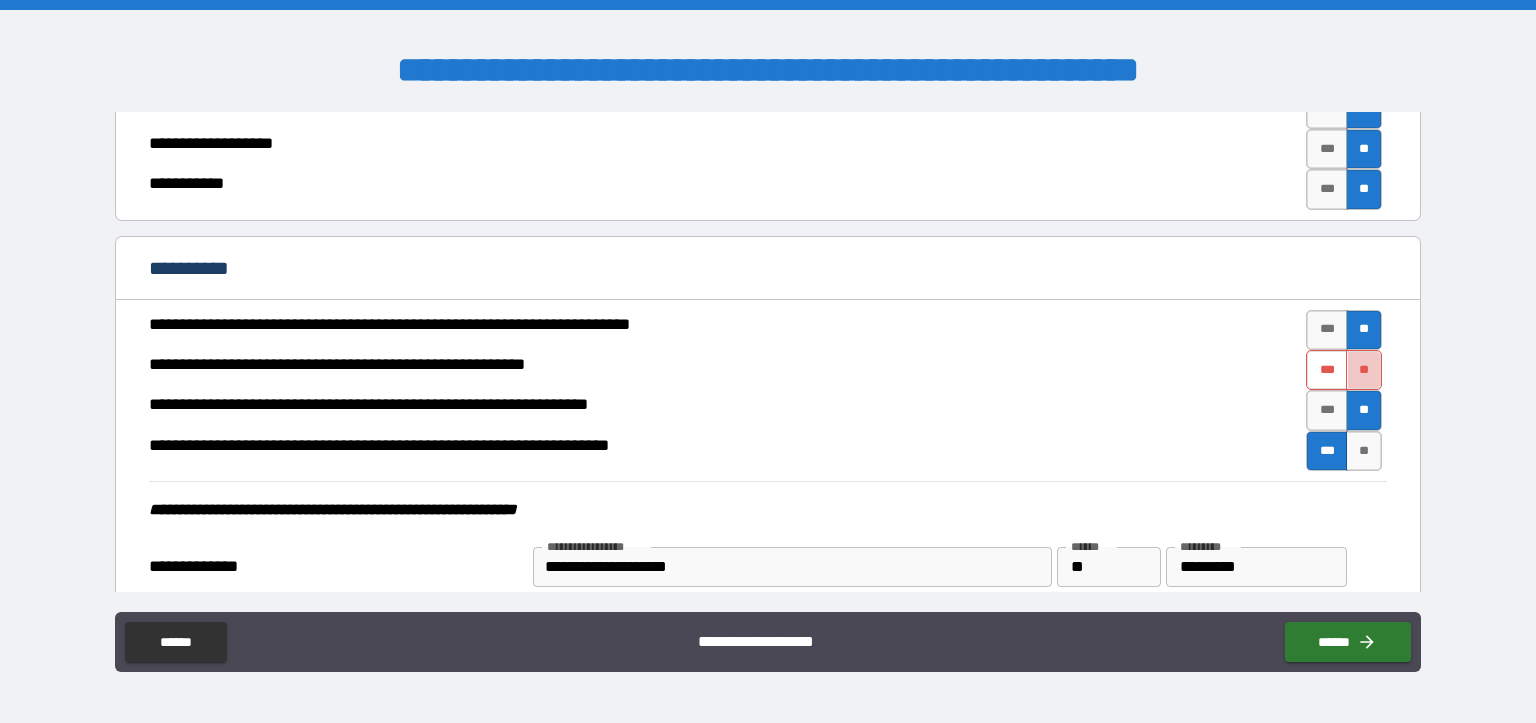 drag, startPoint x: 1351, startPoint y: 358, endPoint x: 1328, endPoint y: 370, distance: 25.942244 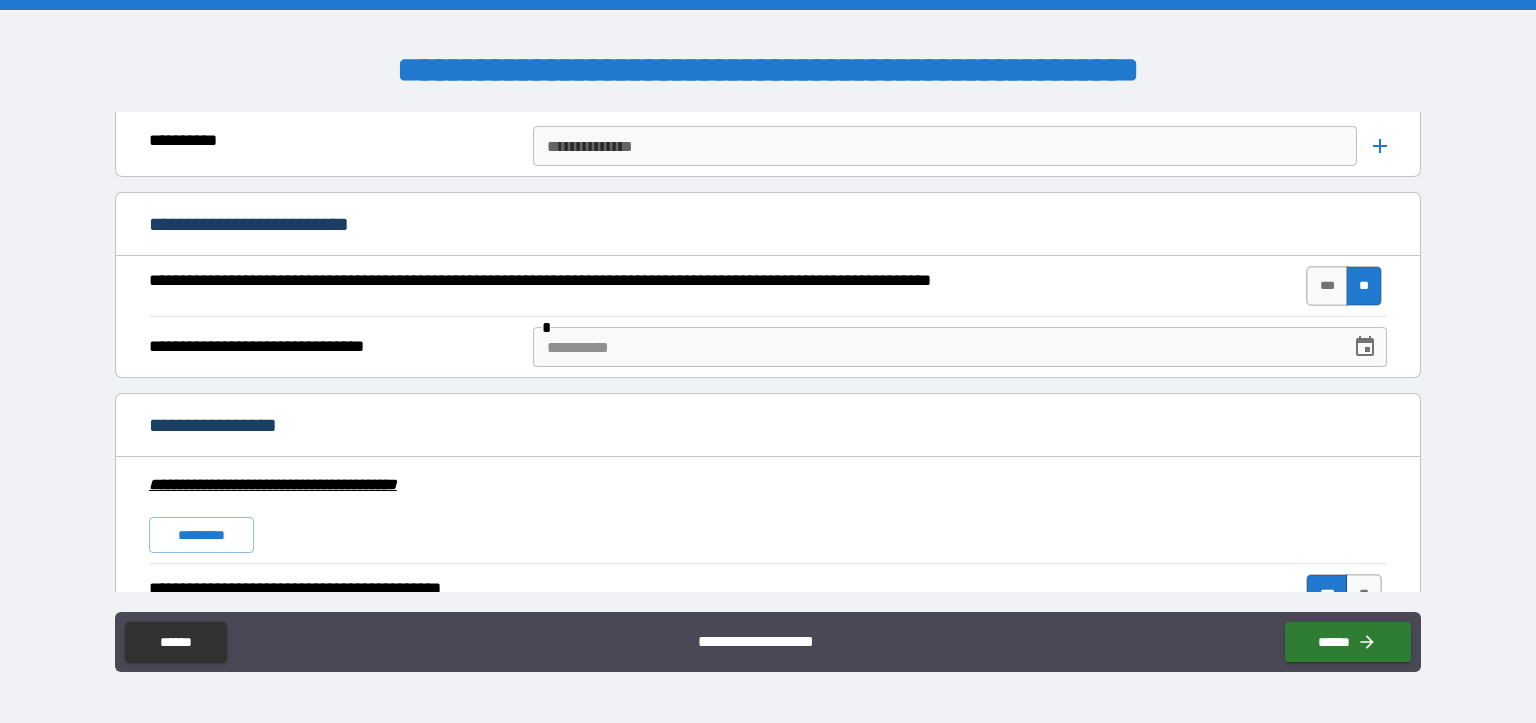 scroll, scrollTop: 5444, scrollLeft: 0, axis: vertical 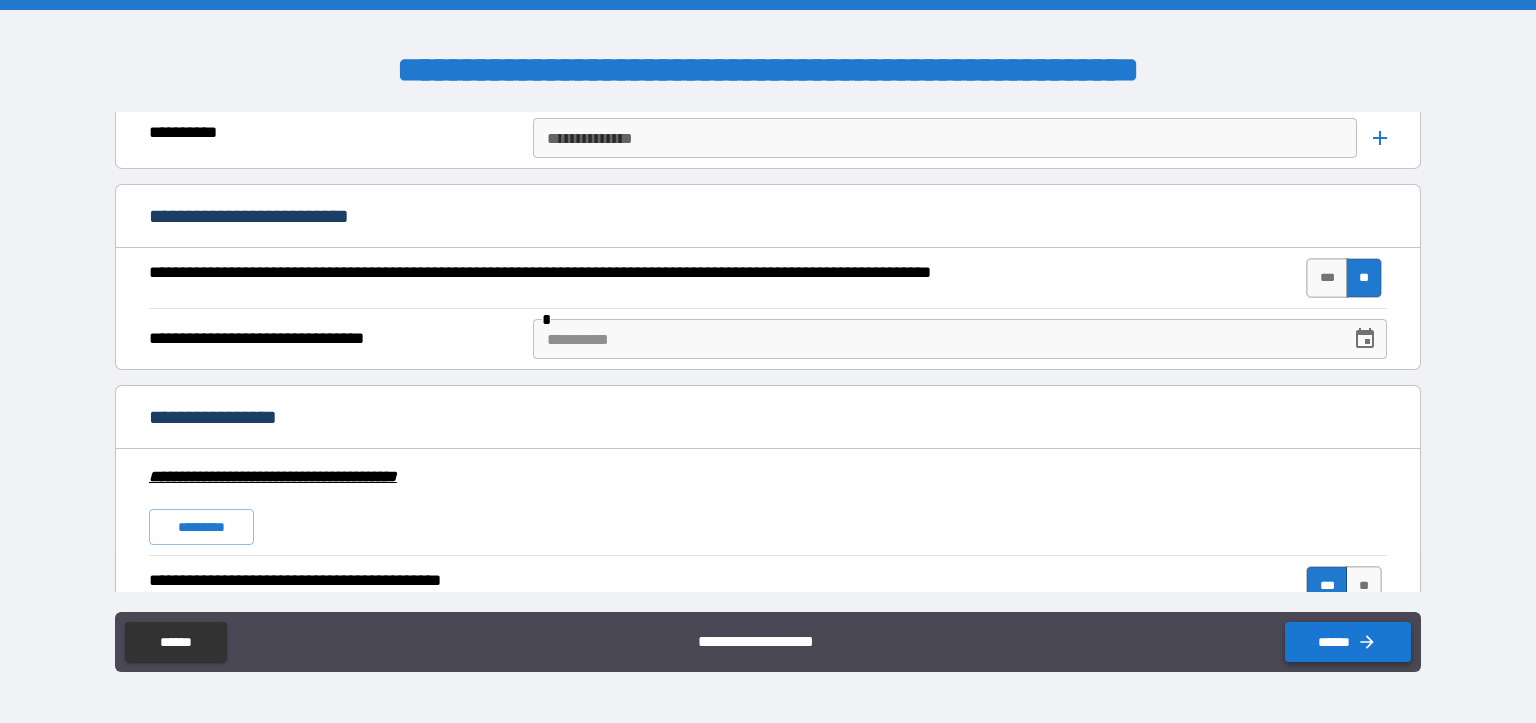 click on "******" at bounding box center (1348, 642) 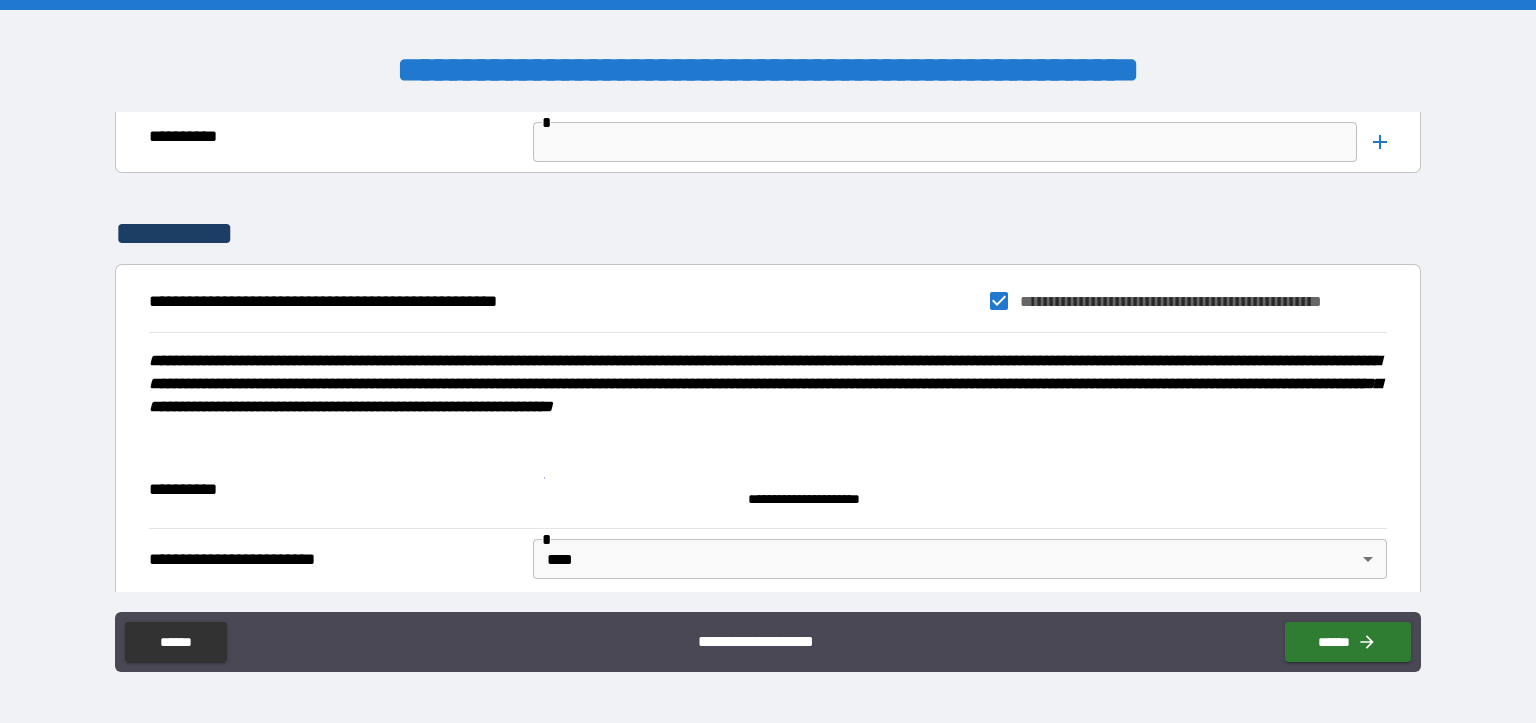 scroll, scrollTop: 8436, scrollLeft: 0, axis: vertical 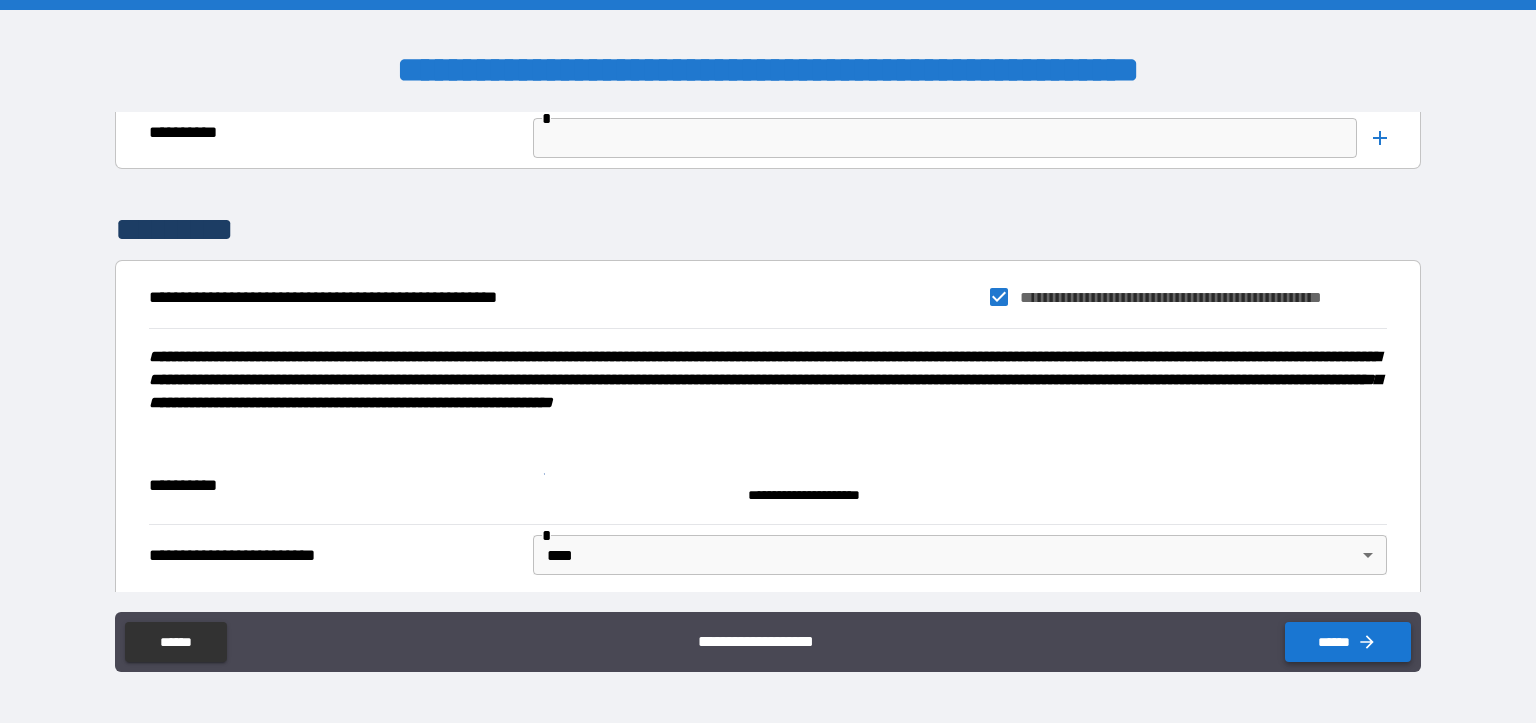 click 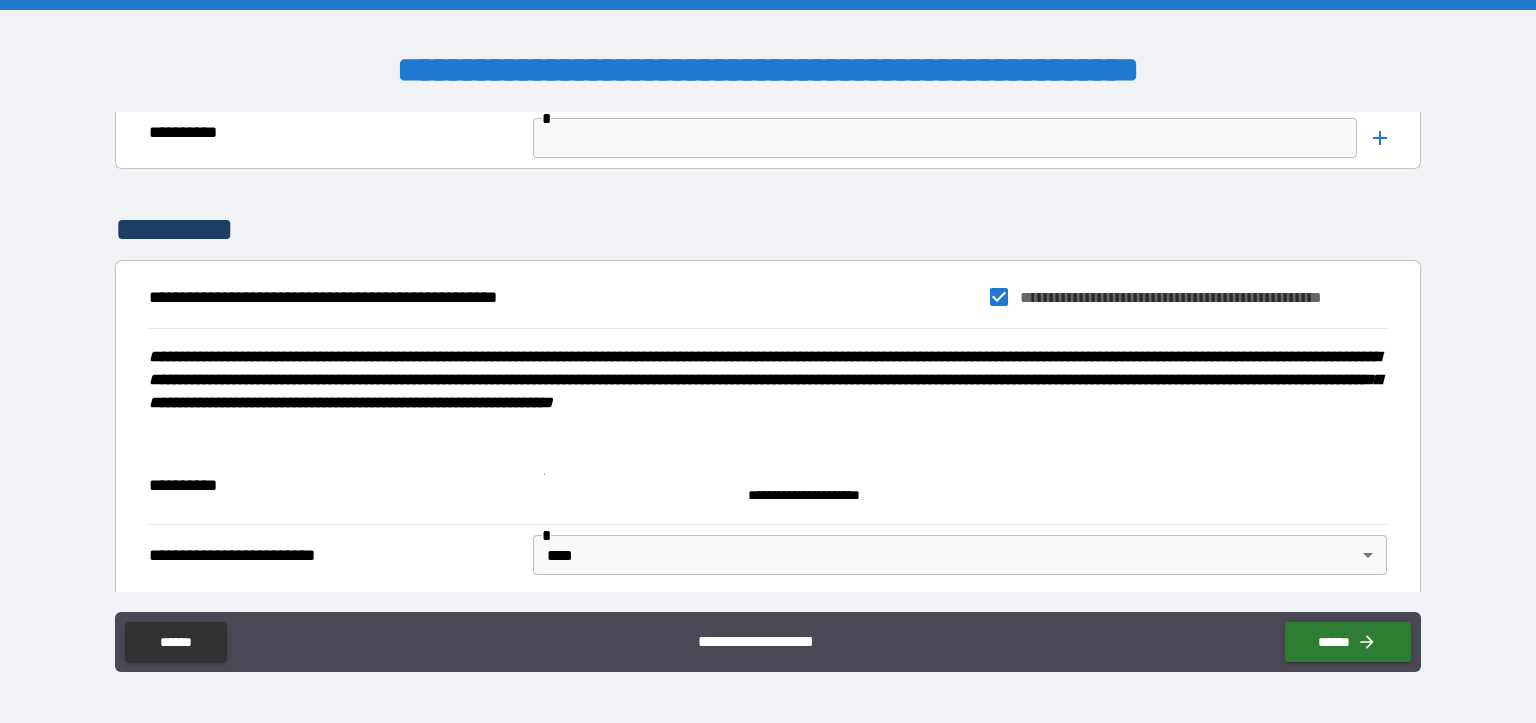 click on "**********" at bounding box center [956, 485] 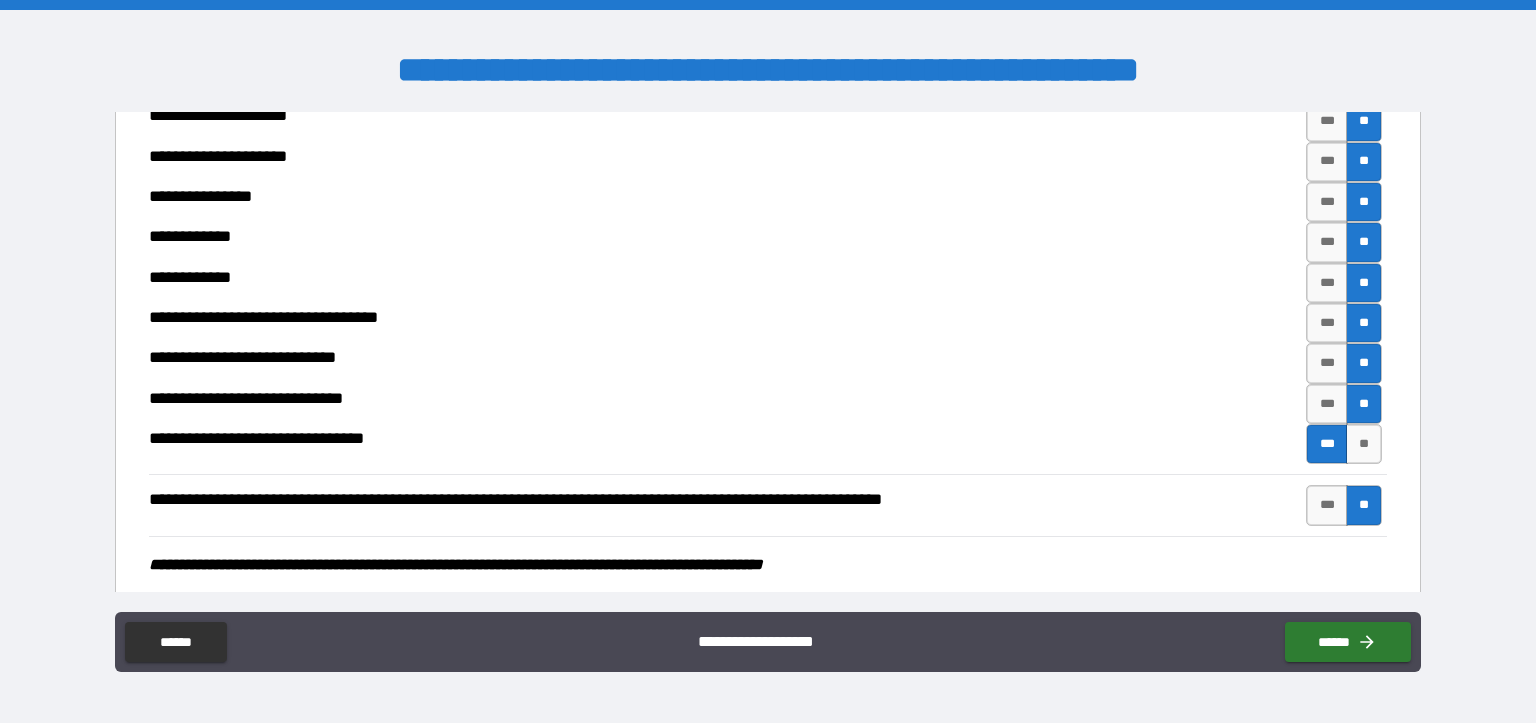 scroll, scrollTop: 7236, scrollLeft: 0, axis: vertical 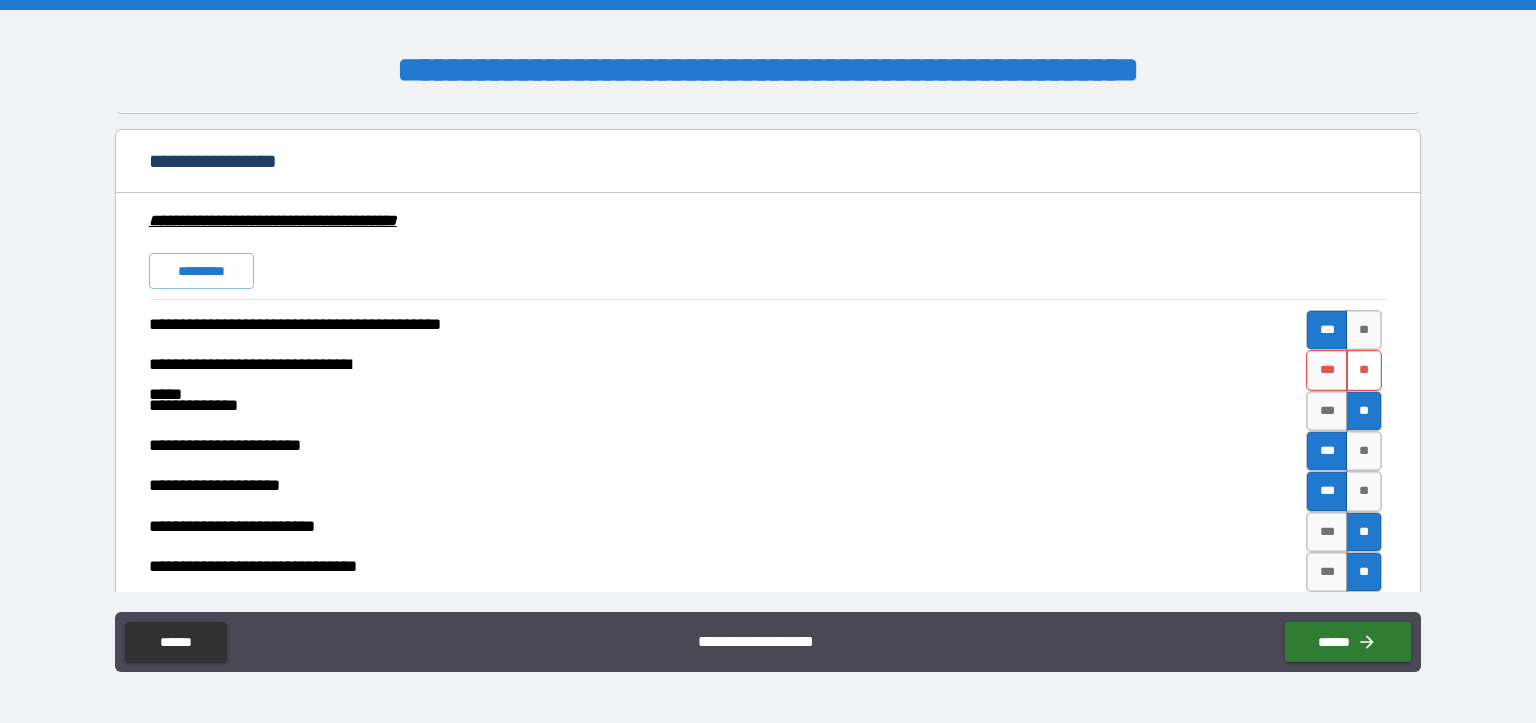 click on "**" at bounding box center (1364, 370) 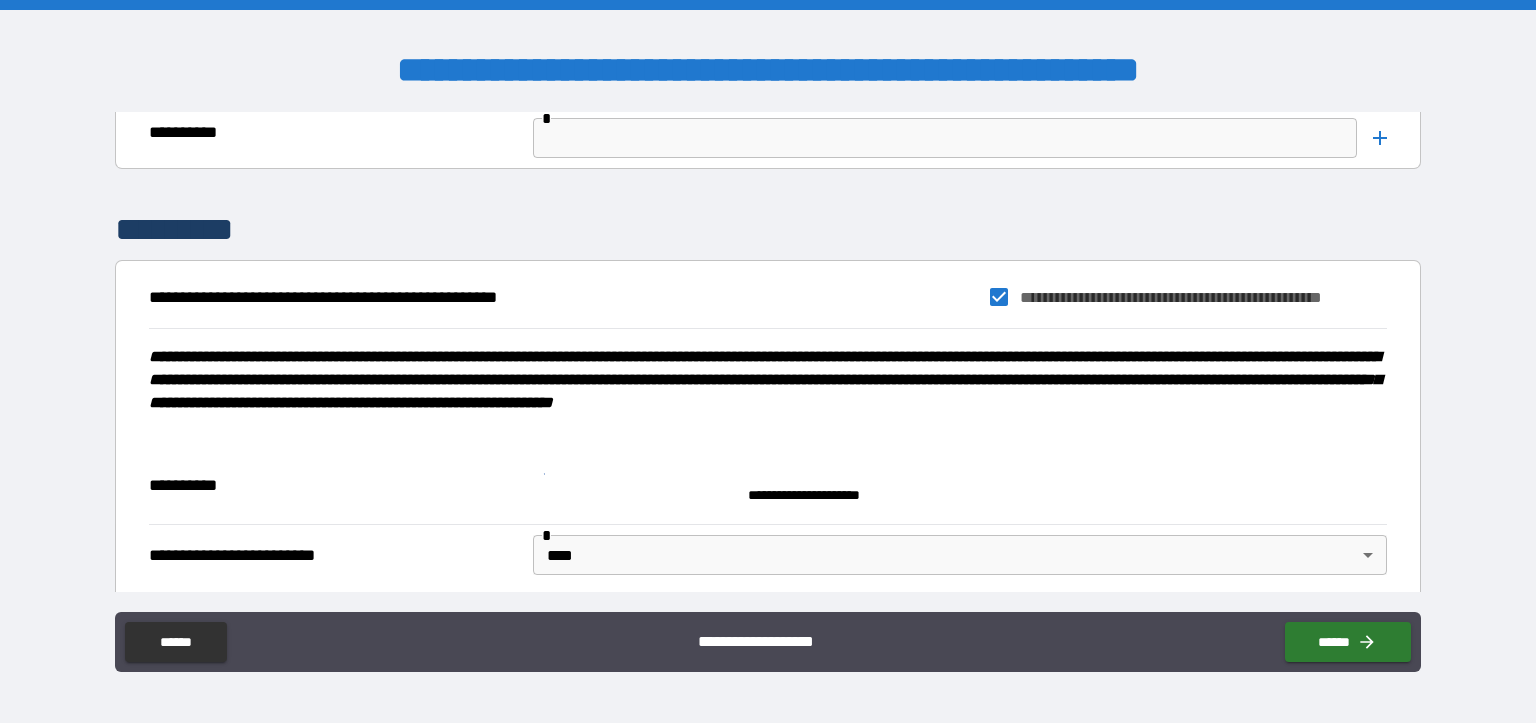 scroll, scrollTop: 8436, scrollLeft: 0, axis: vertical 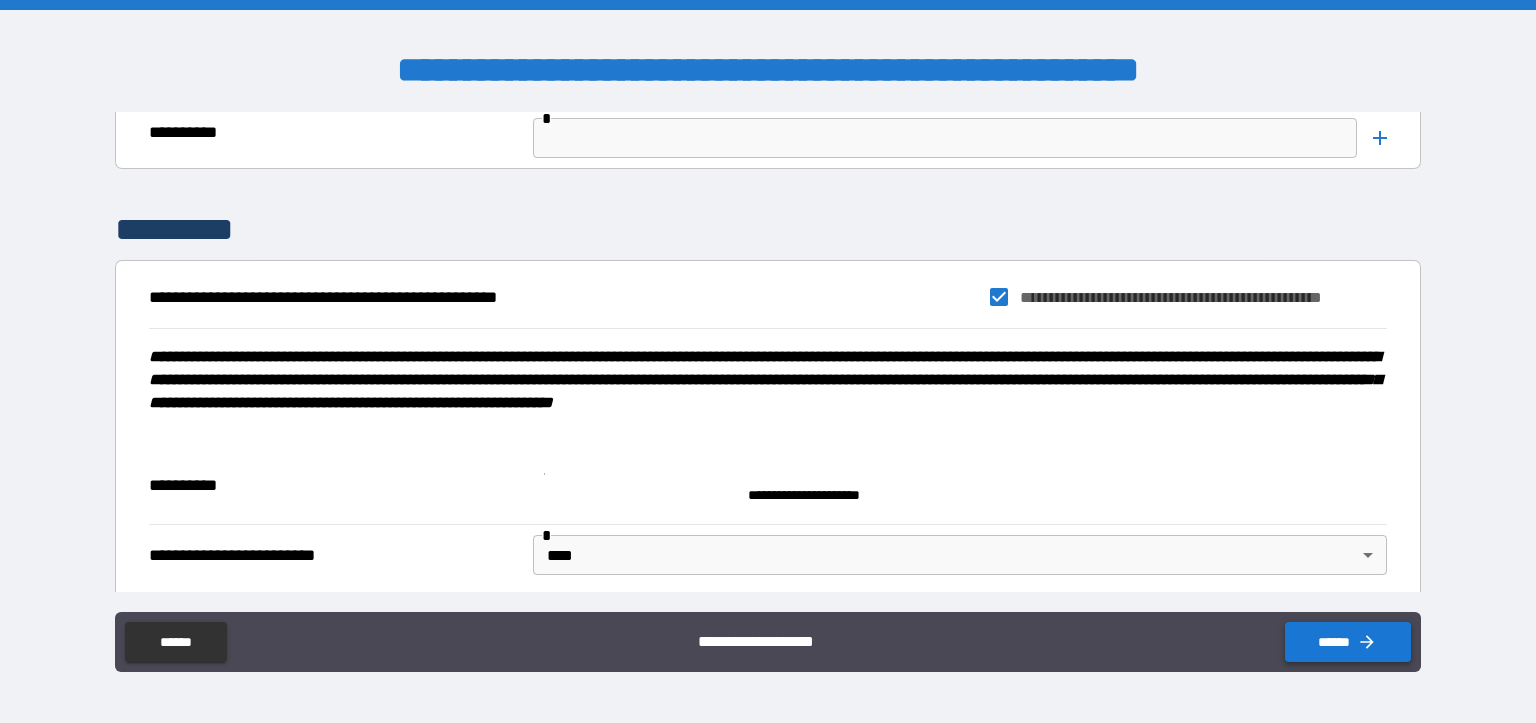 click on "******" at bounding box center [1348, 642] 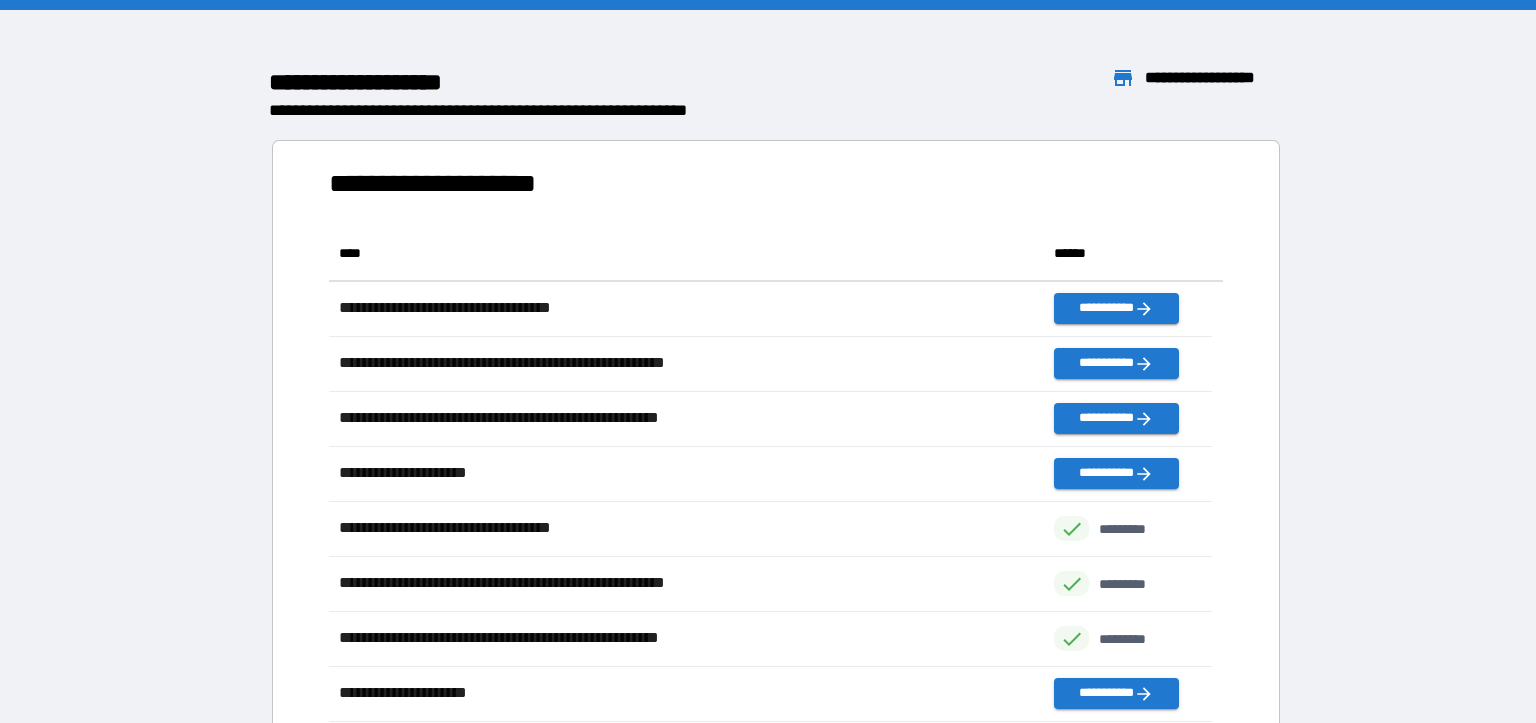 scroll, scrollTop: 479, scrollLeft: 866, axis: both 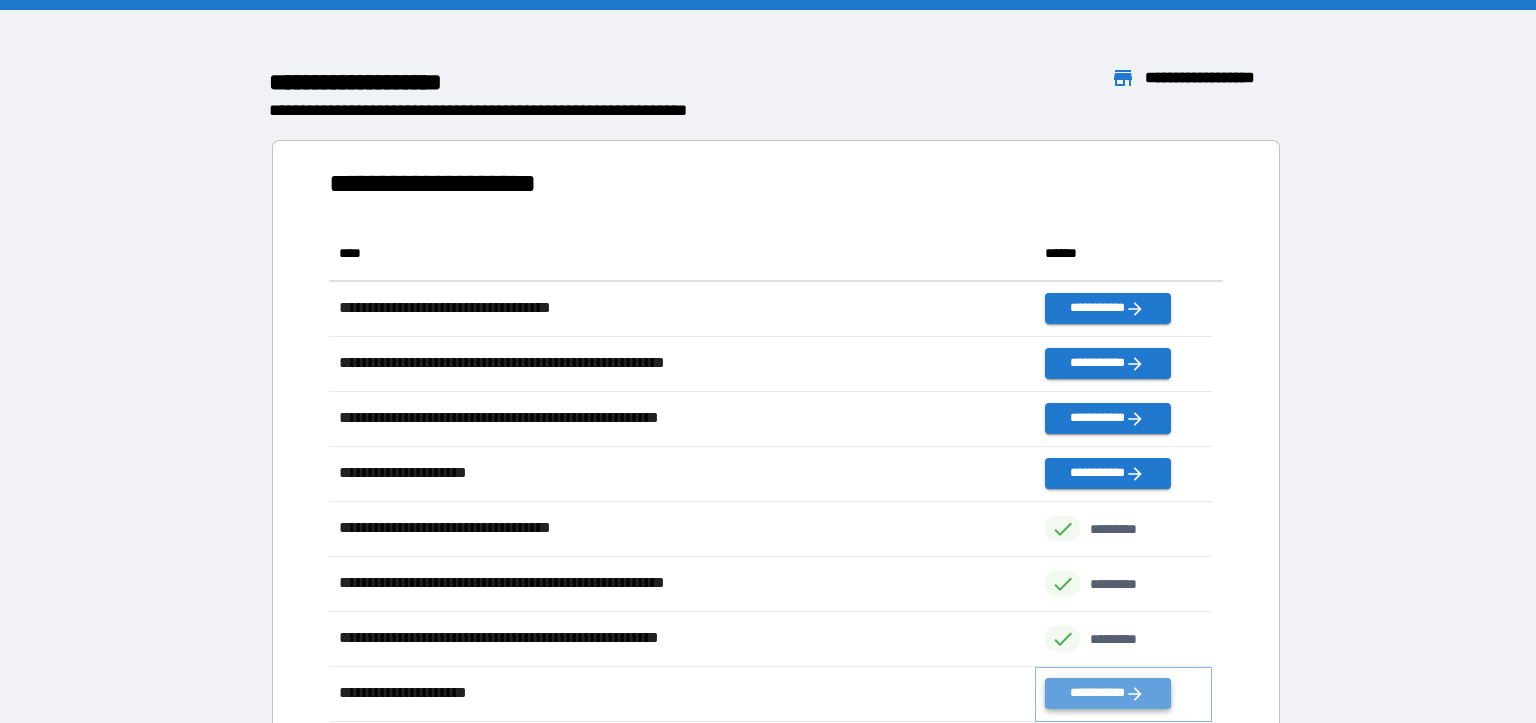 click on "**********" at bounding box center (1107, 693) 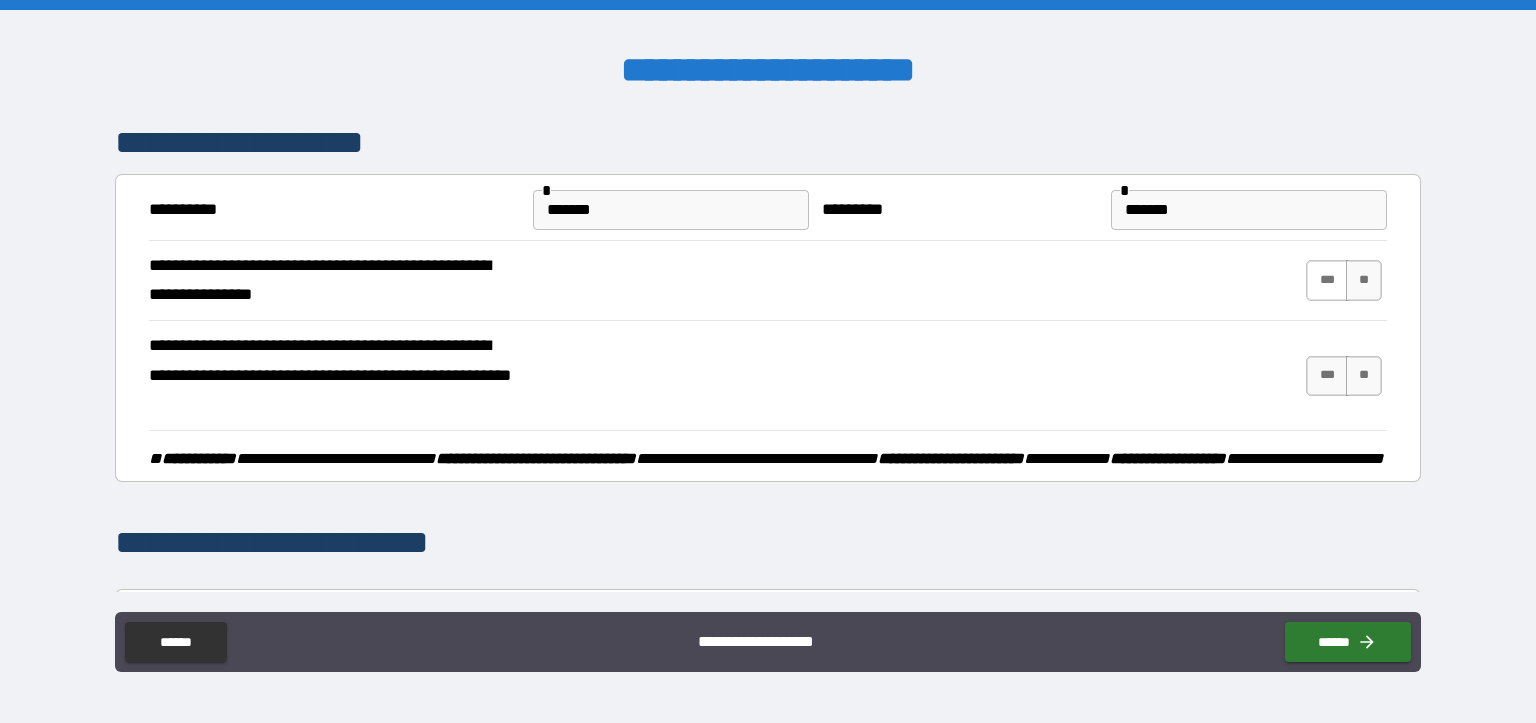 click on "***" at bounding box center (1327, 280) 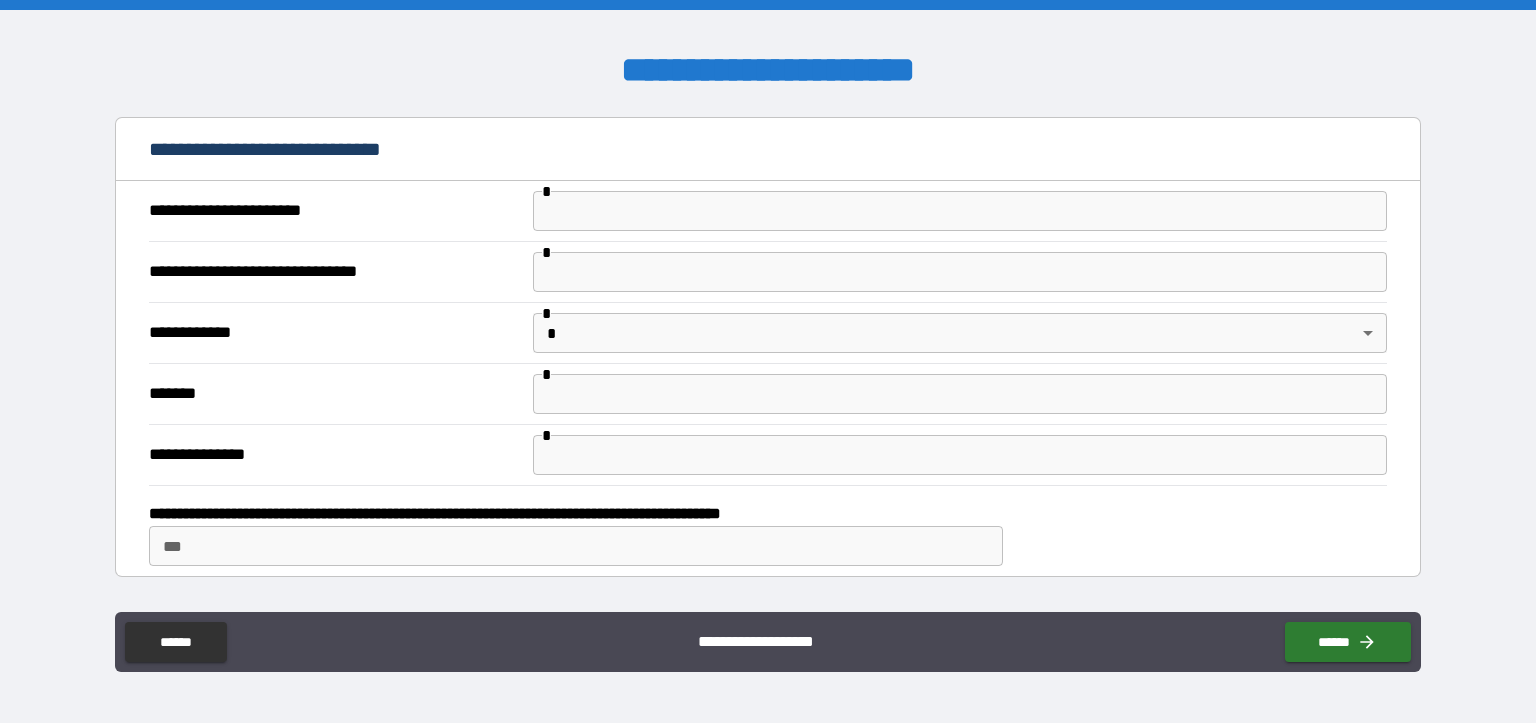 scroll, scrollTop: 500, scrollLeft: 0, axis: vertical 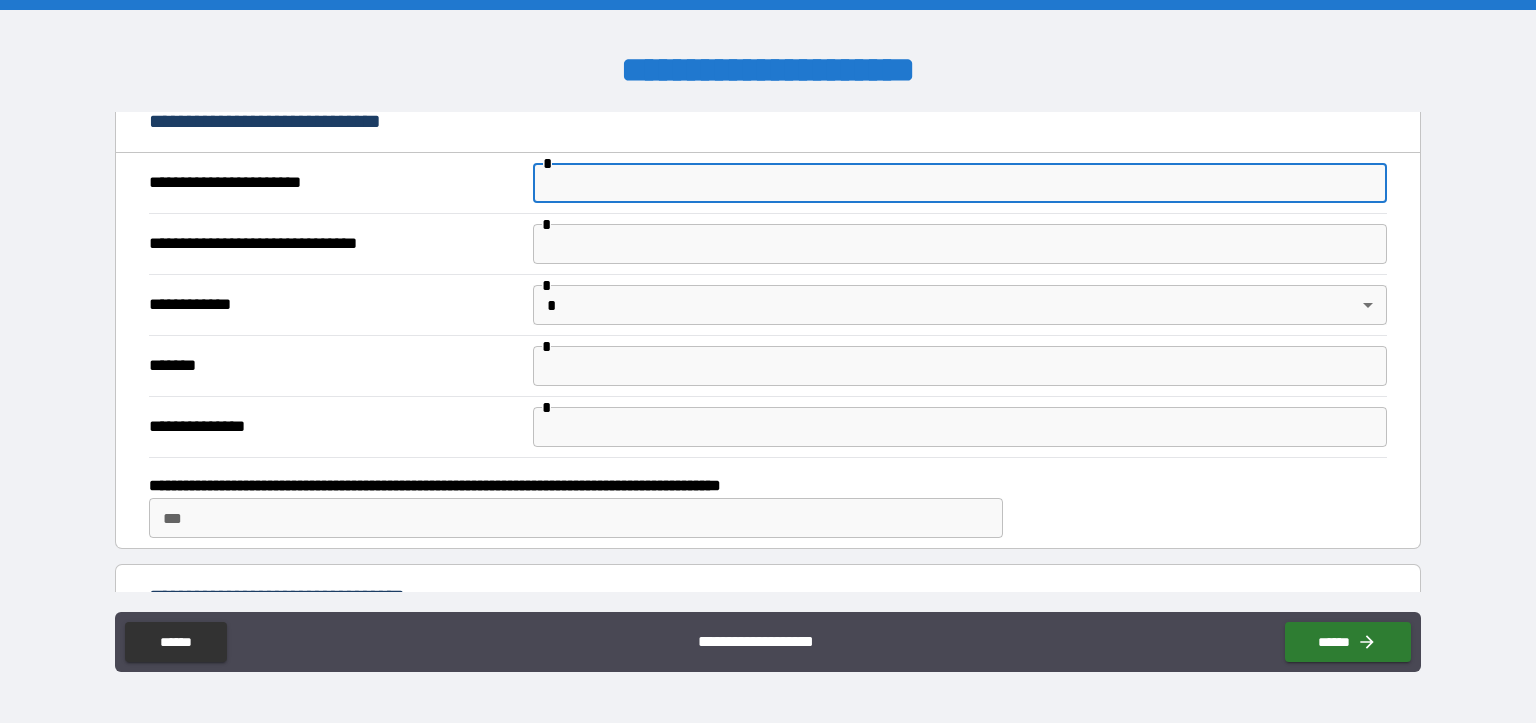 click at bounding box center [960, 183] 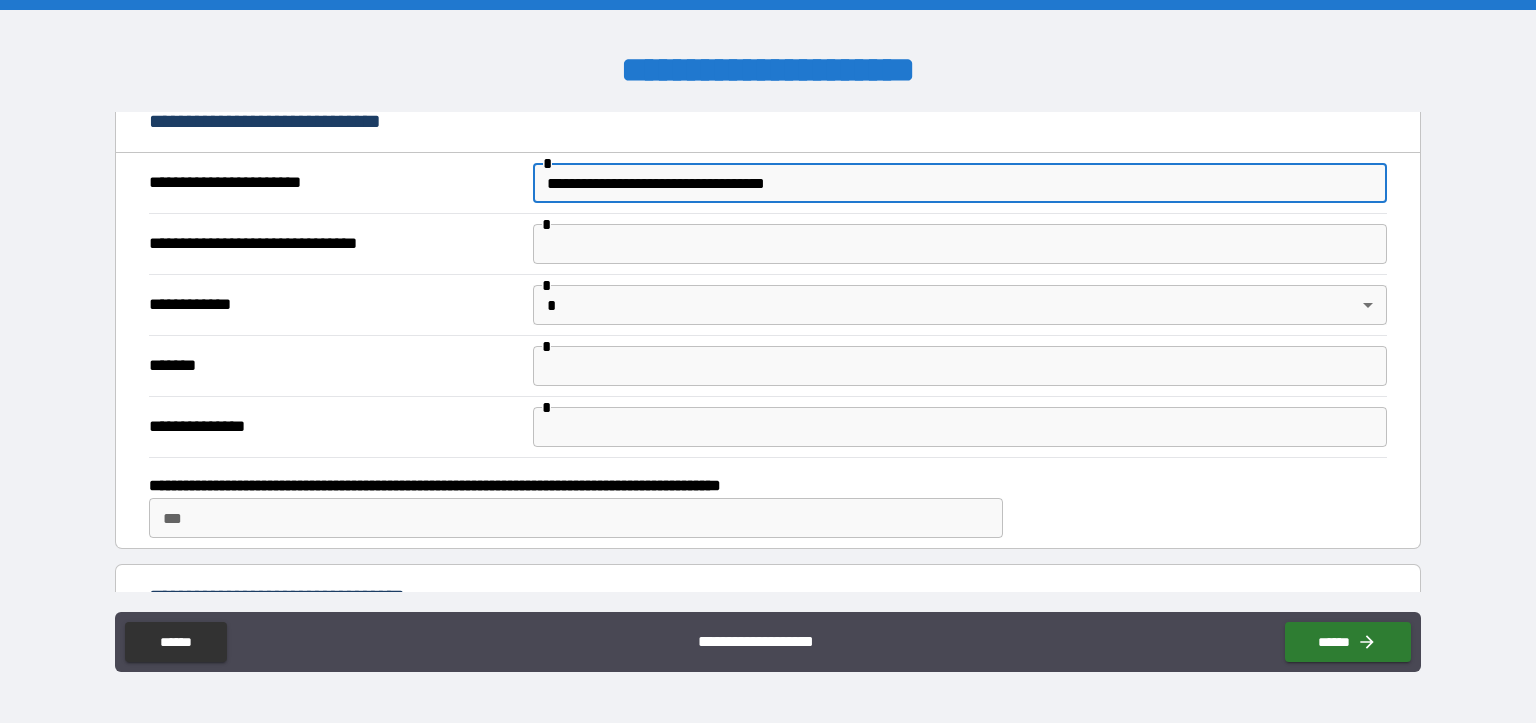 type on "**********" 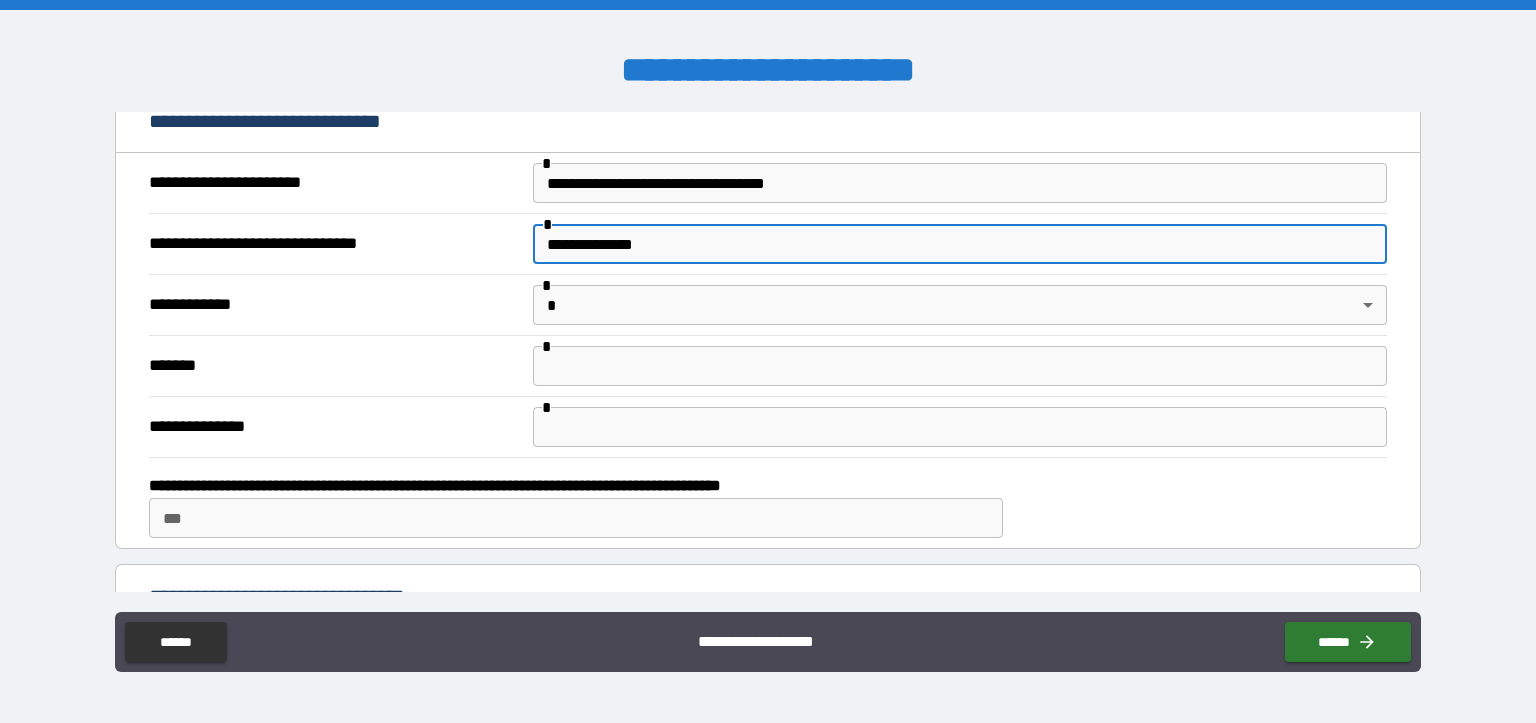 type on "**********" 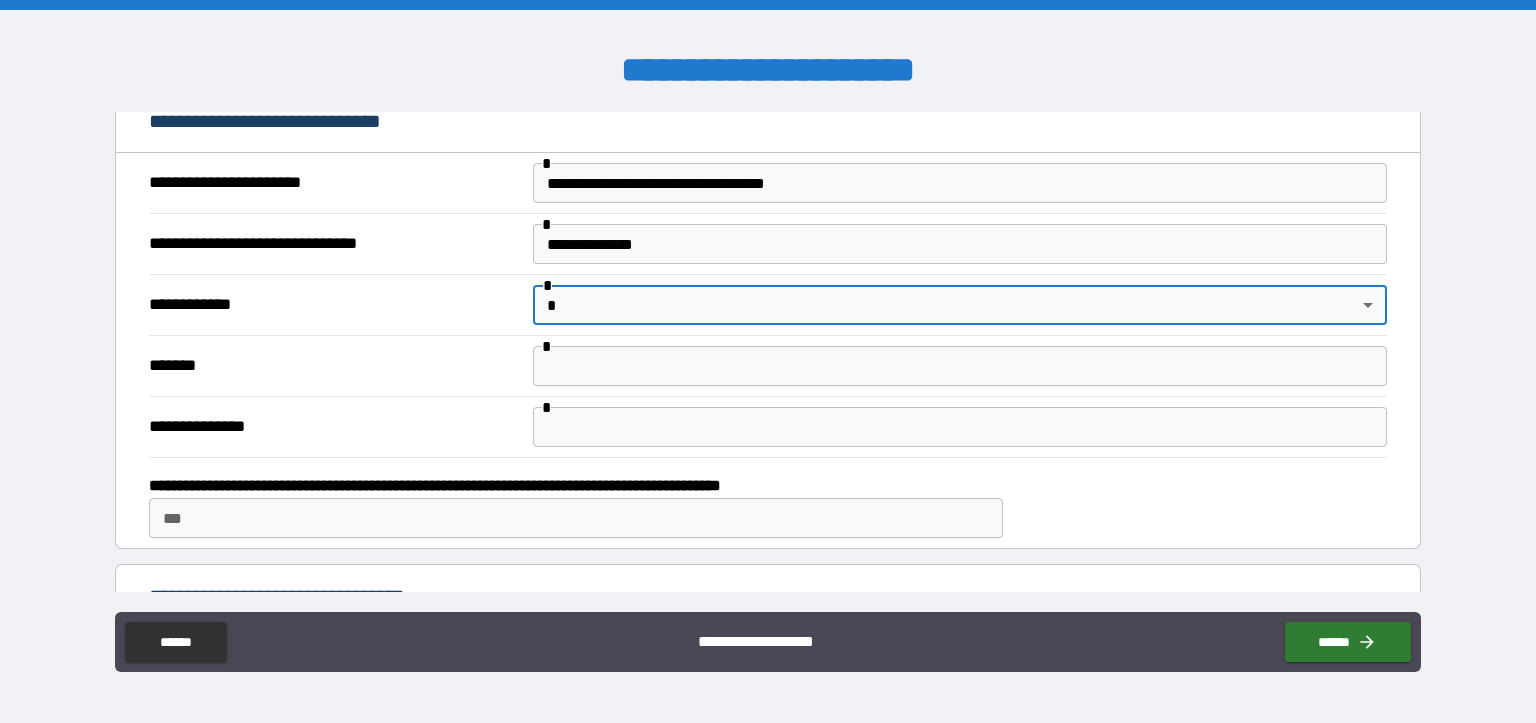 click on "**********" at bounding box center (768, 361) 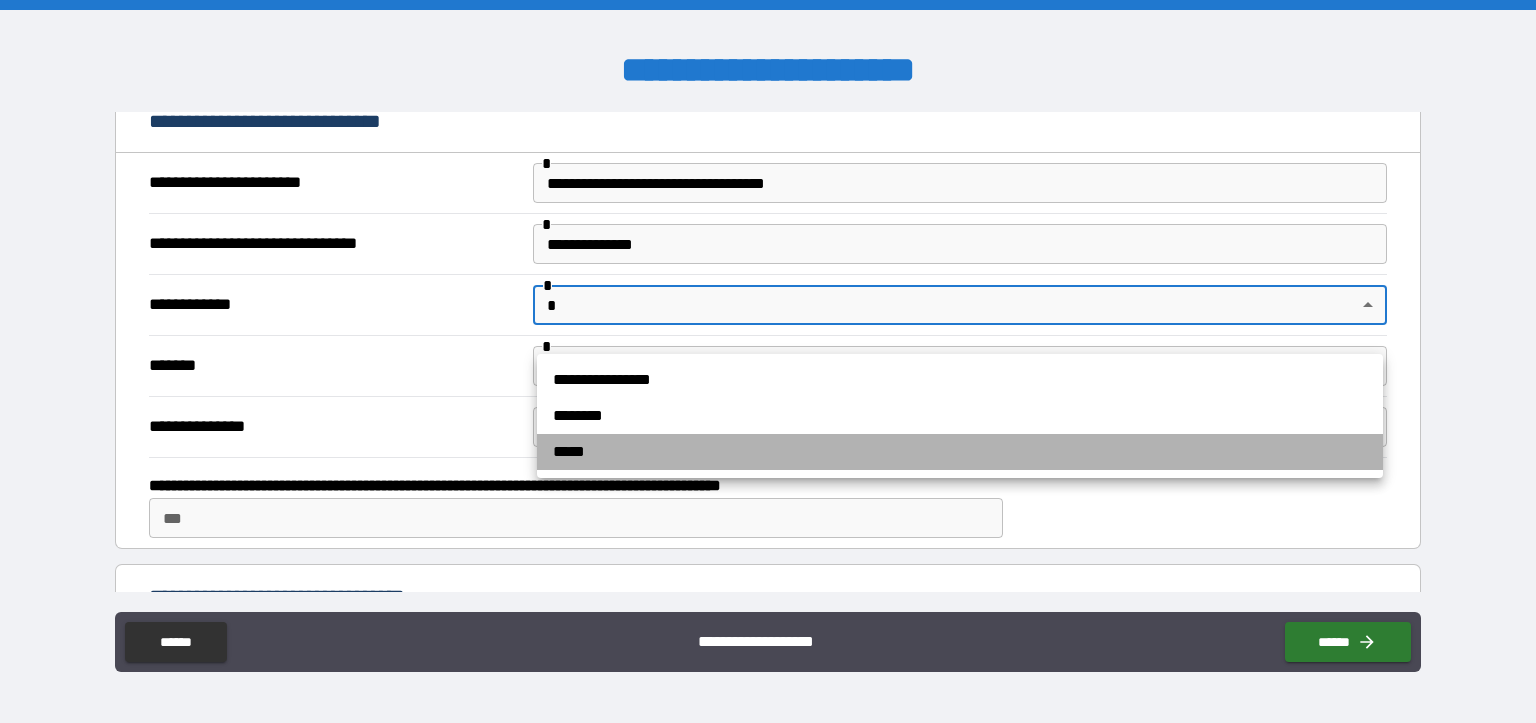 click on "*****" at bounding box center [960, 452] 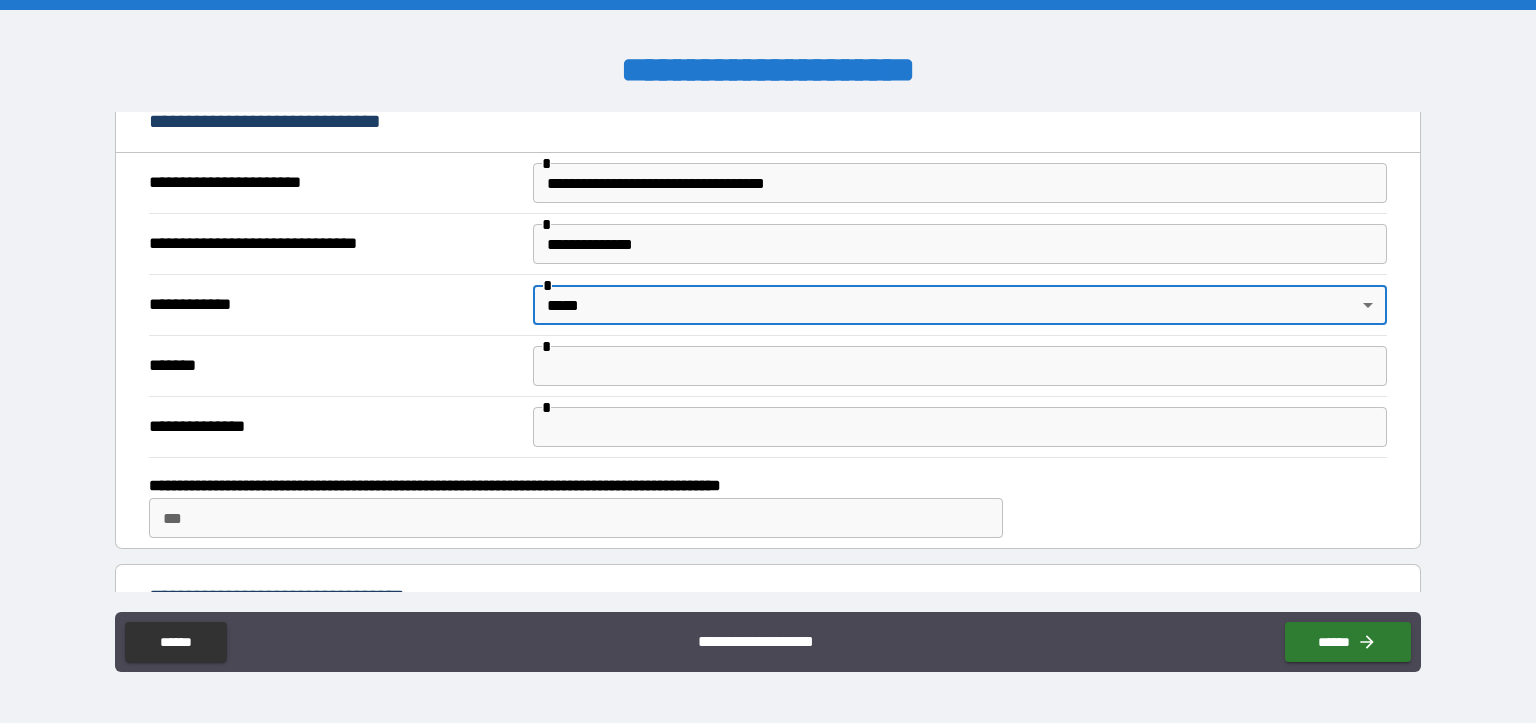 click at bounding box center (960, 366) 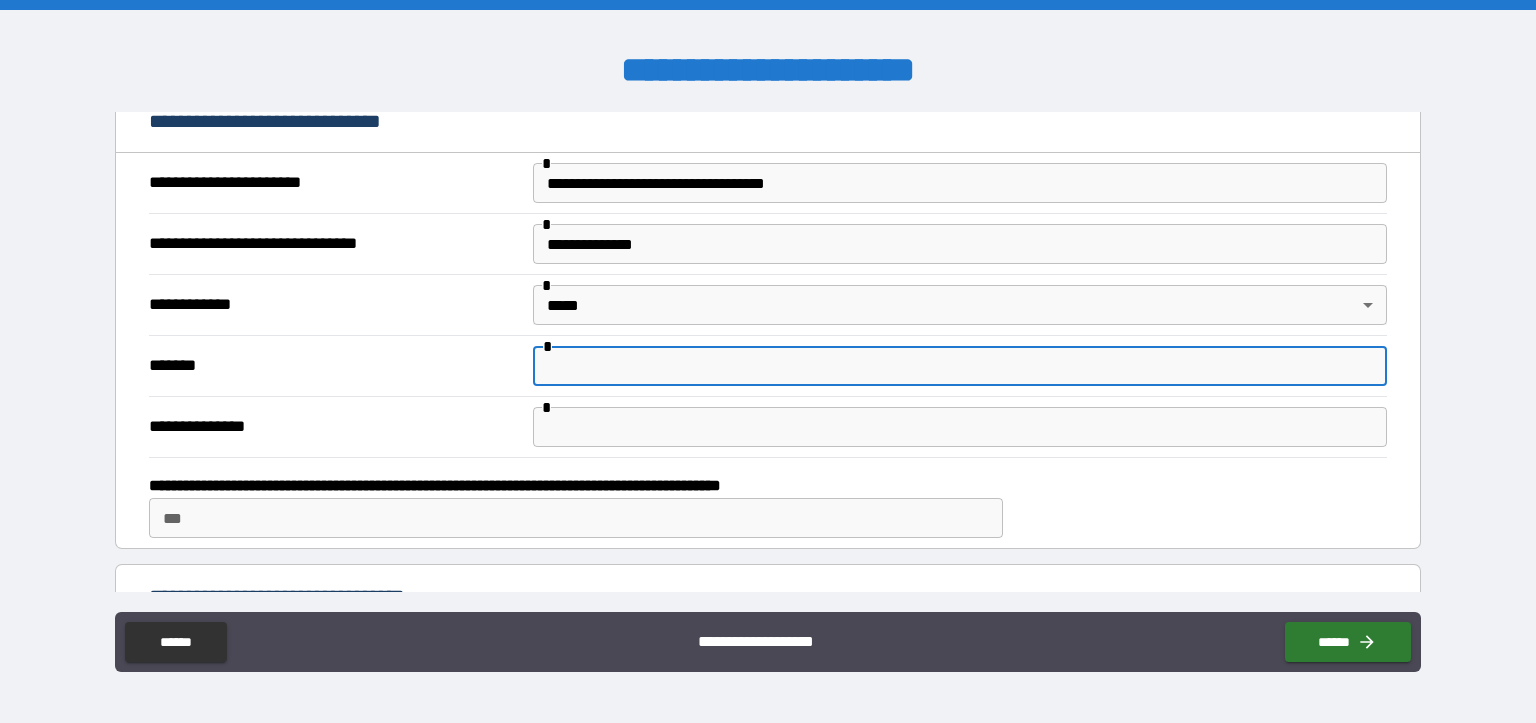 click at bounding box center [960, 427] 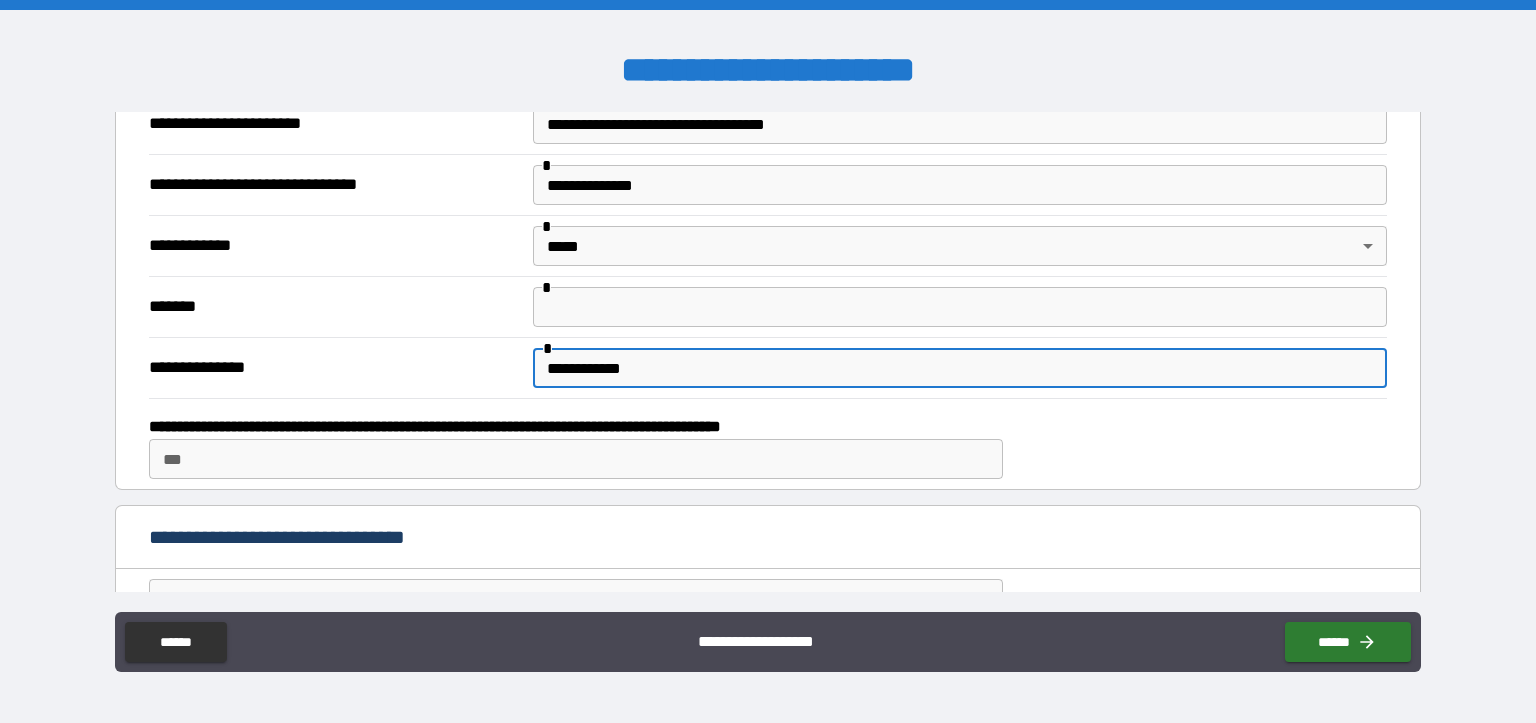 scroll, scrollTop: 600, scrollLeft: 0, axis: vertical 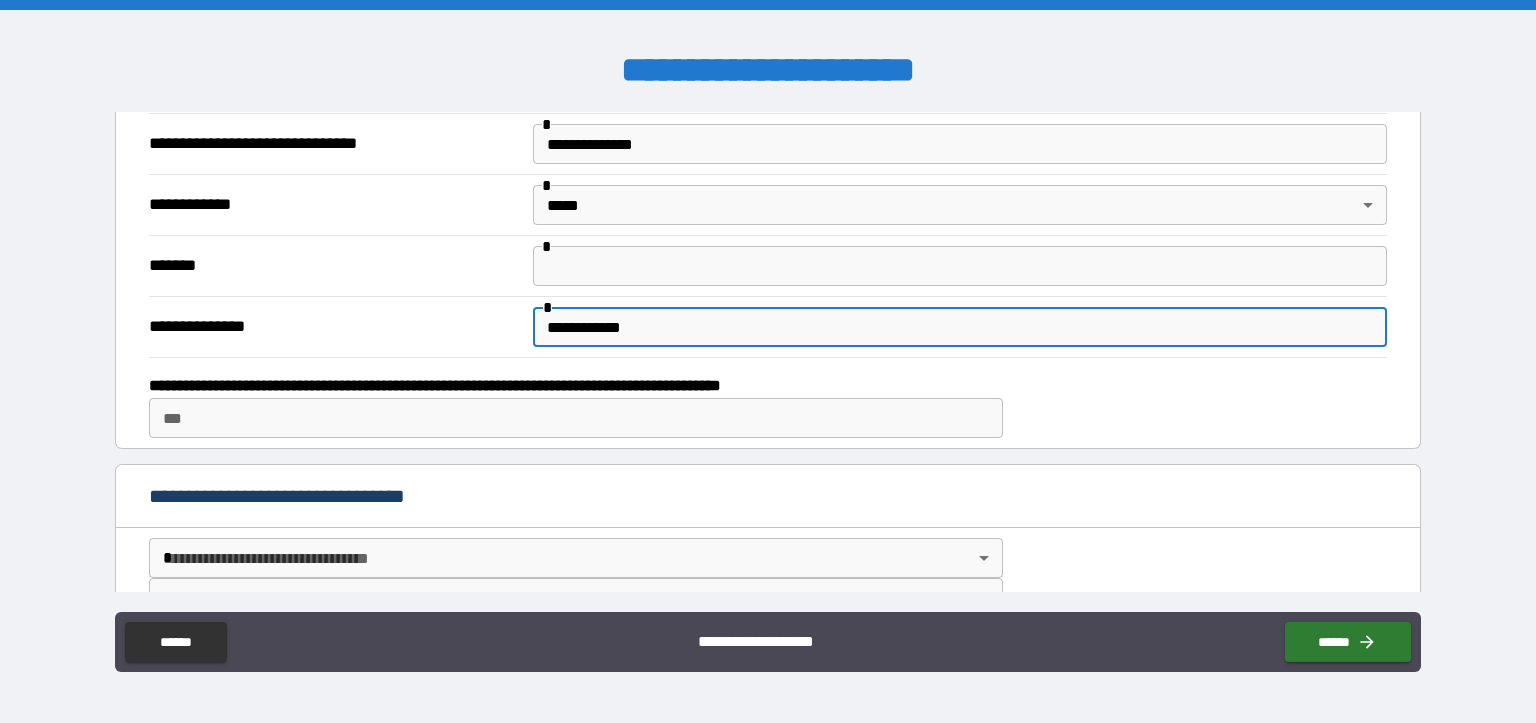 type on "**********" 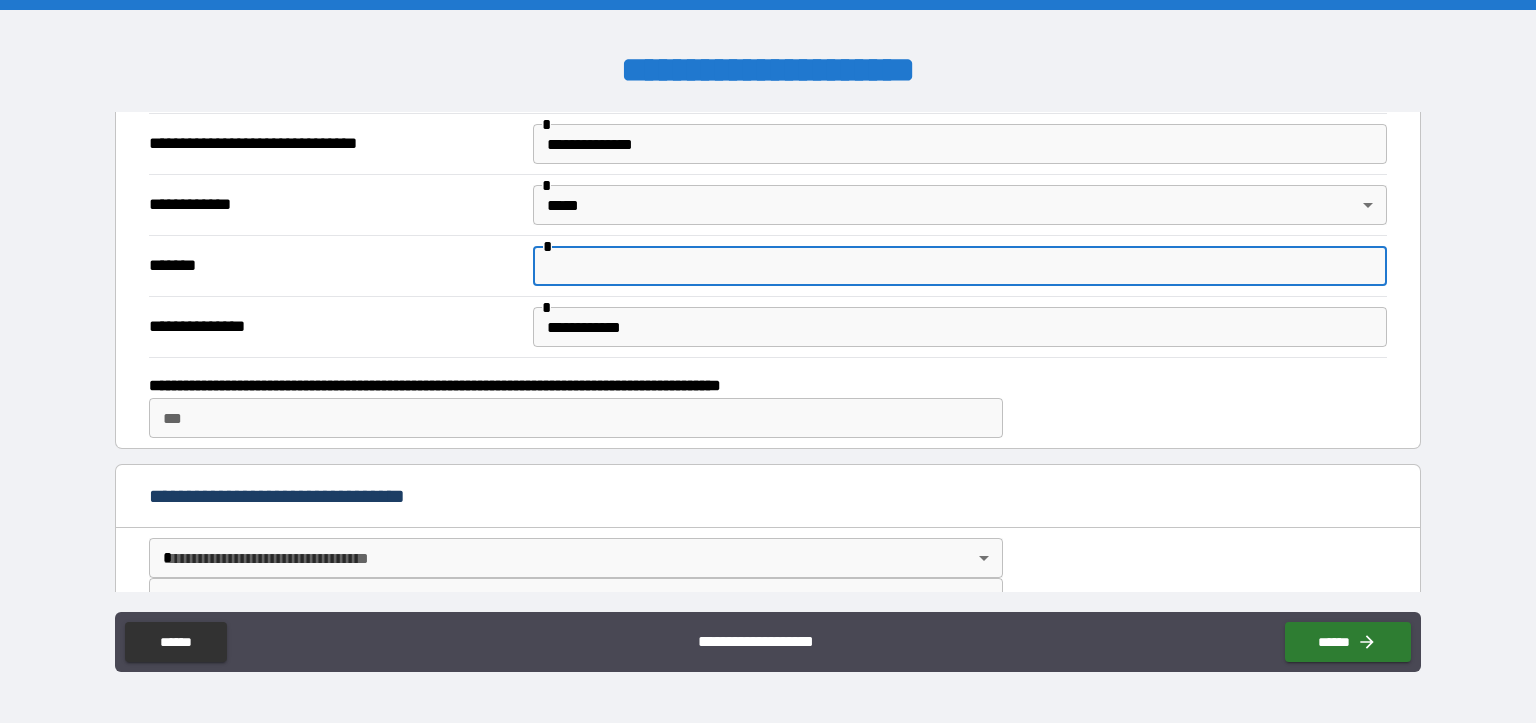 click at bounding box center (960, 266) 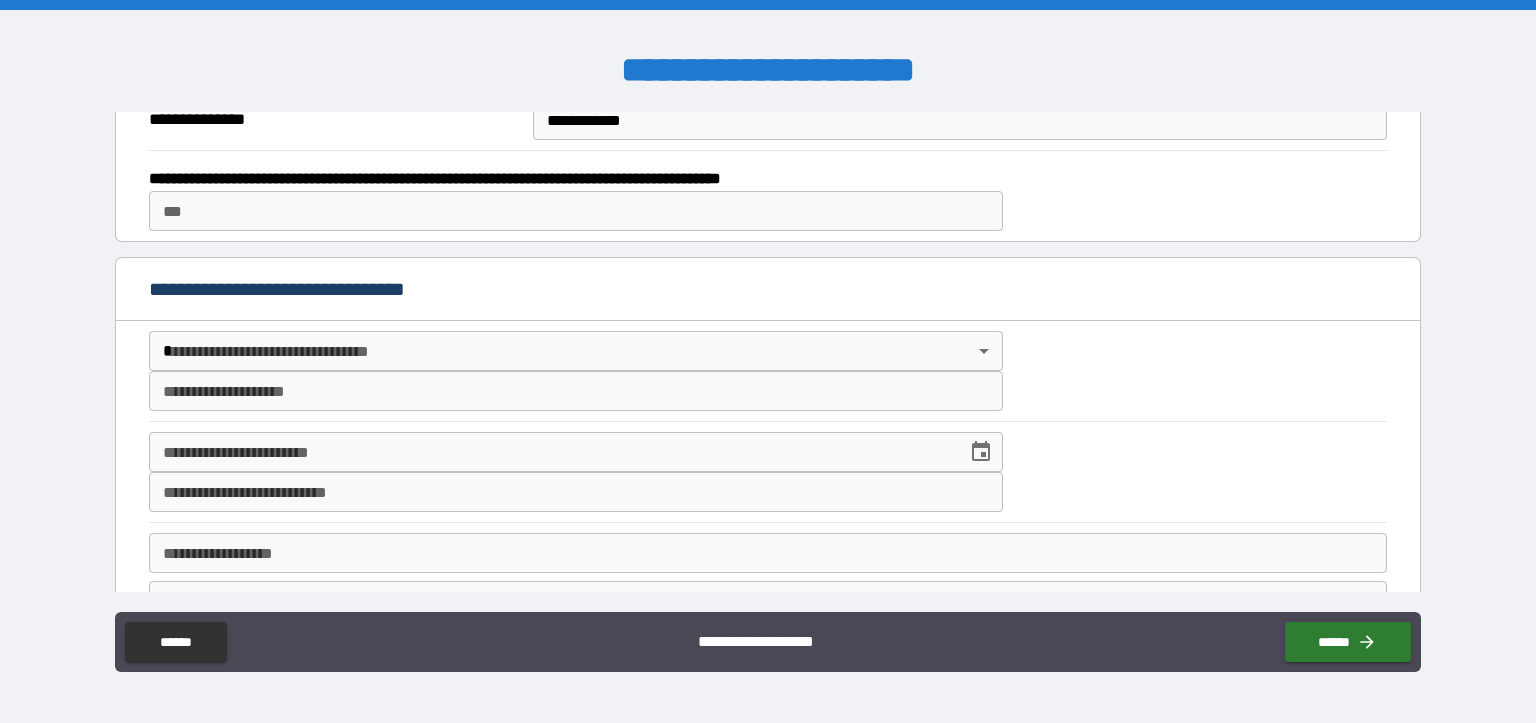 scroll, scrollTop: 900, scrollLeft: 0, axis: vertical 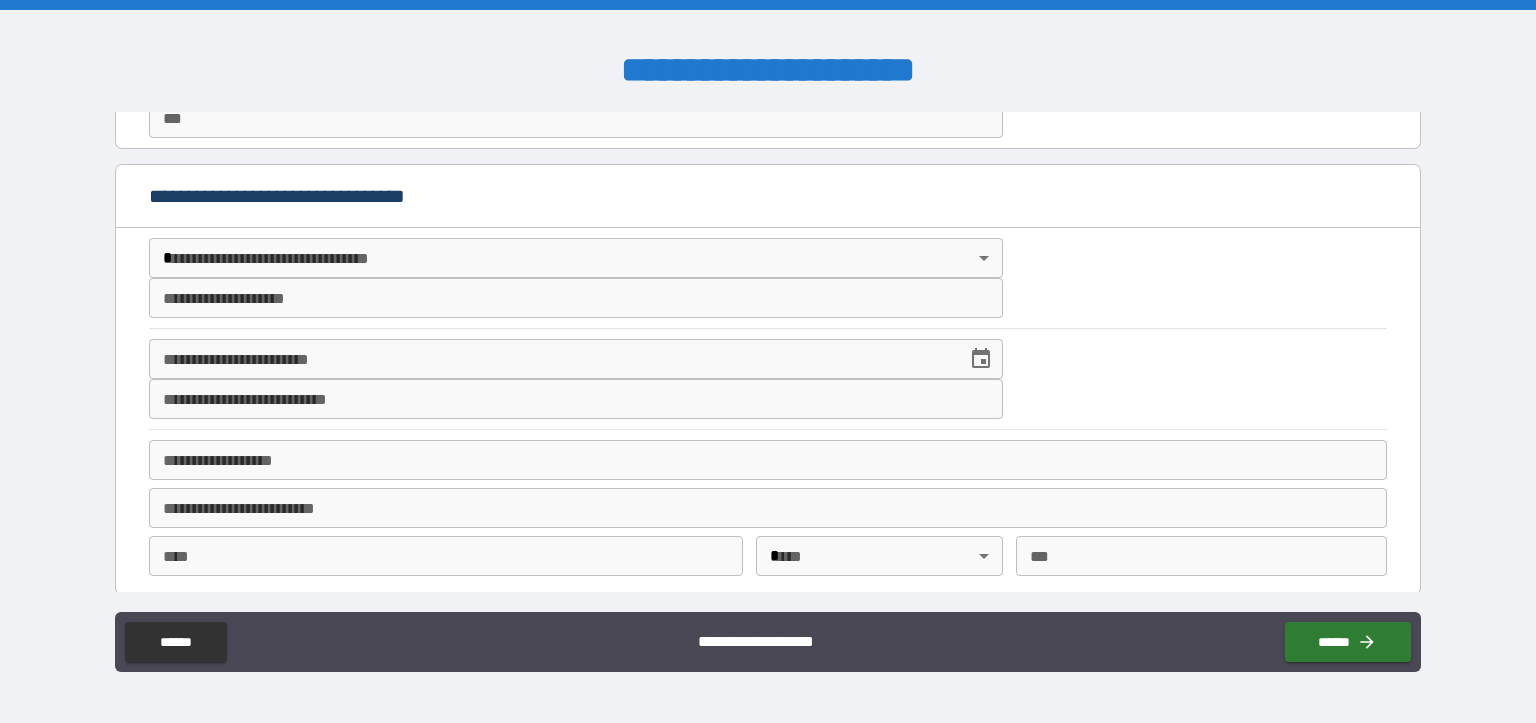 type on "**********" 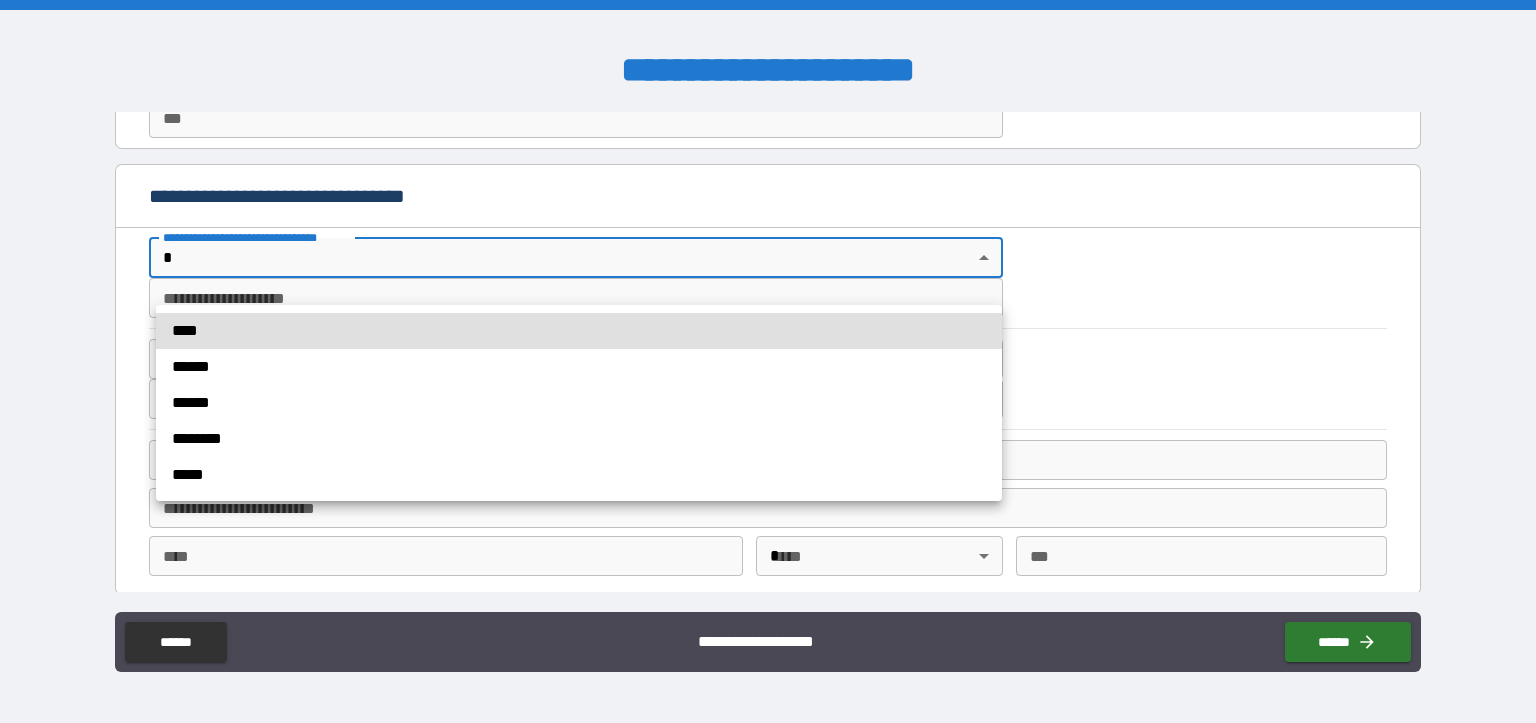 click on "**********" at bounding box center [768, 361] 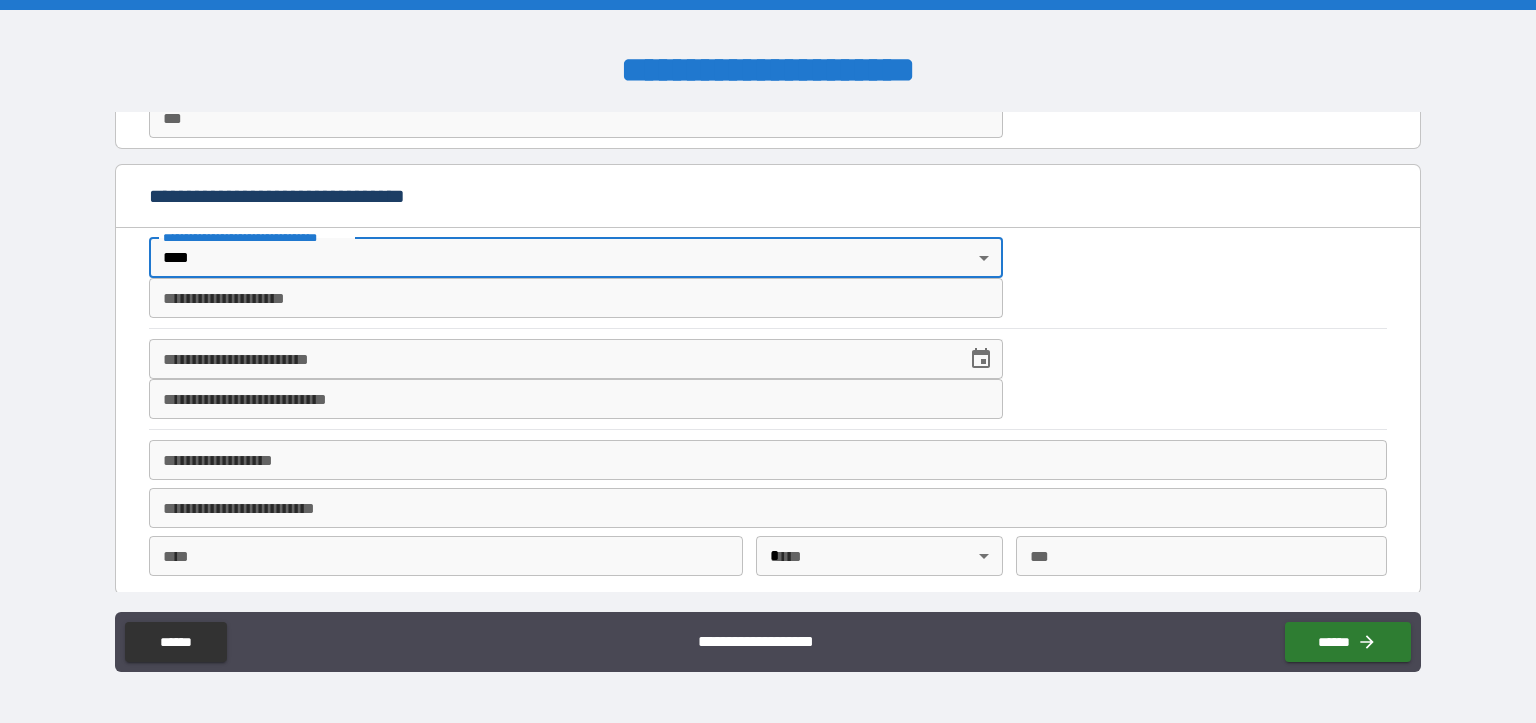 scroll, scrollTop: 1000, scrollLeft: 0, axis: vertical 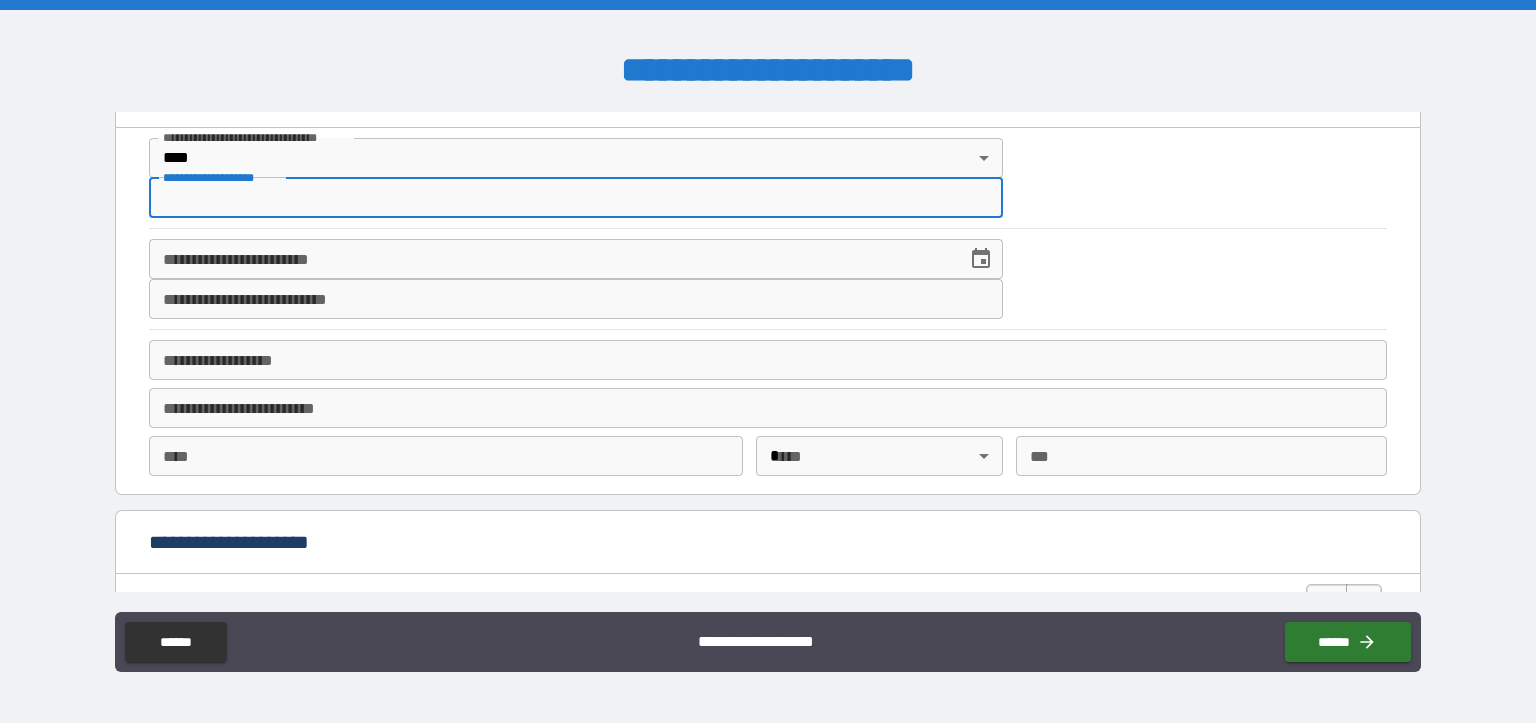 click on "**********" at bounding box center (576, 198) 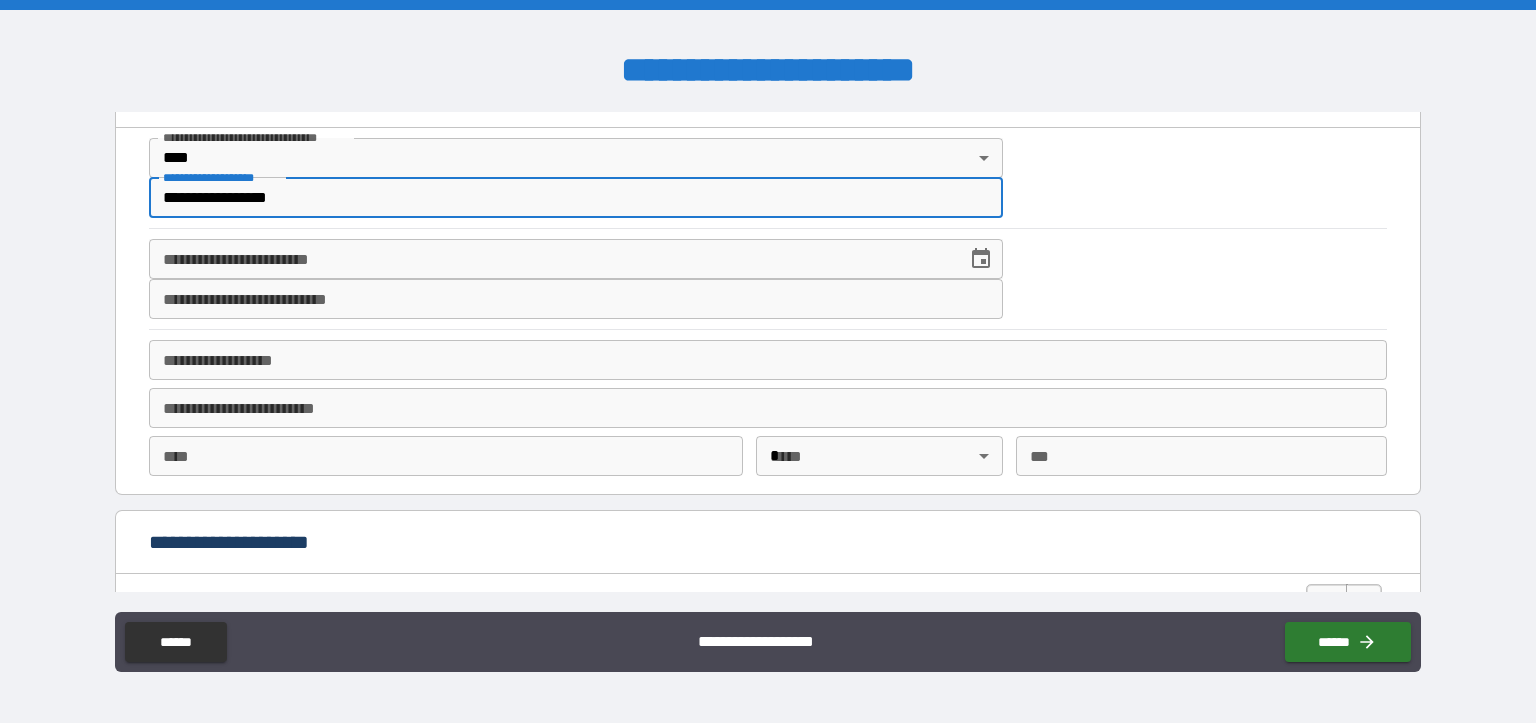 type on "**********" 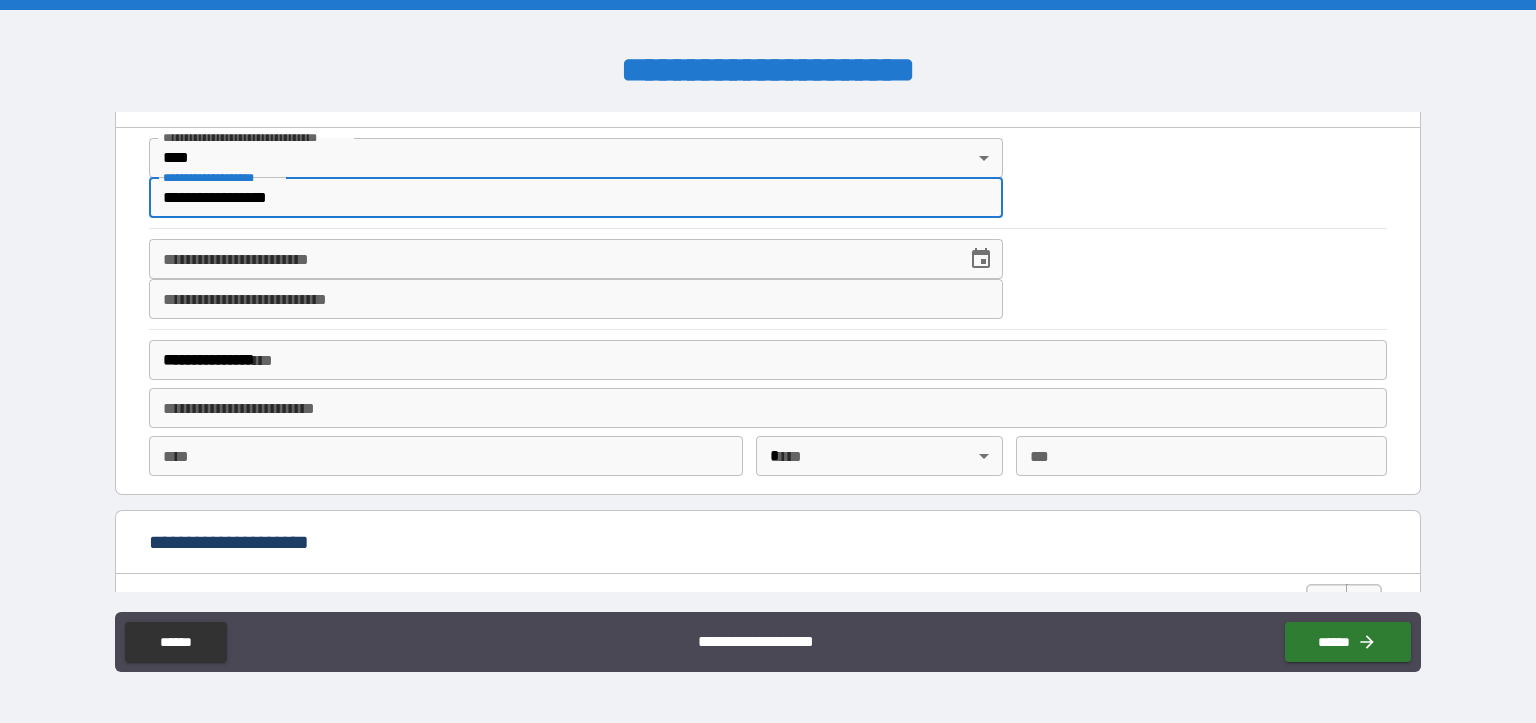 type on "*****" 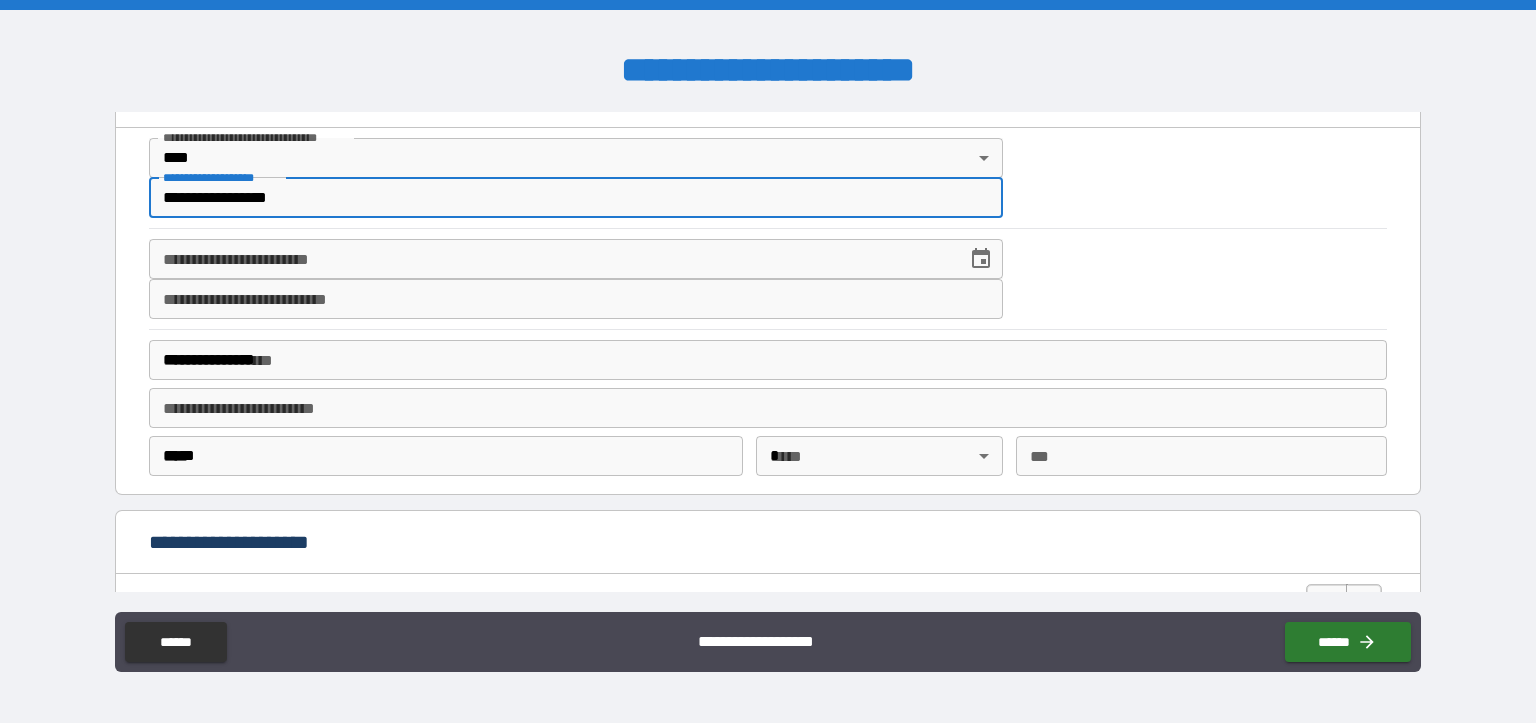 type on "**" 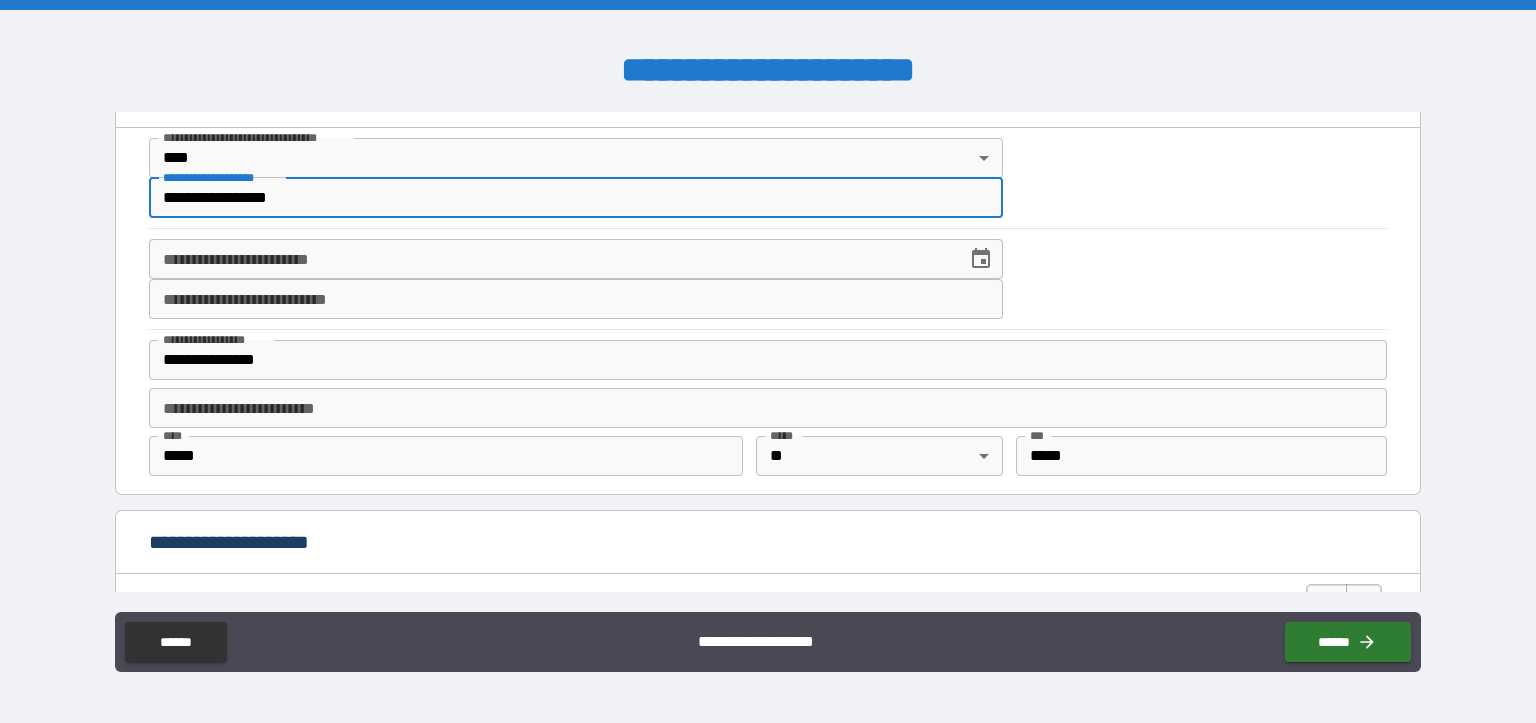 click on "**********" at bounding box center [551, 259] 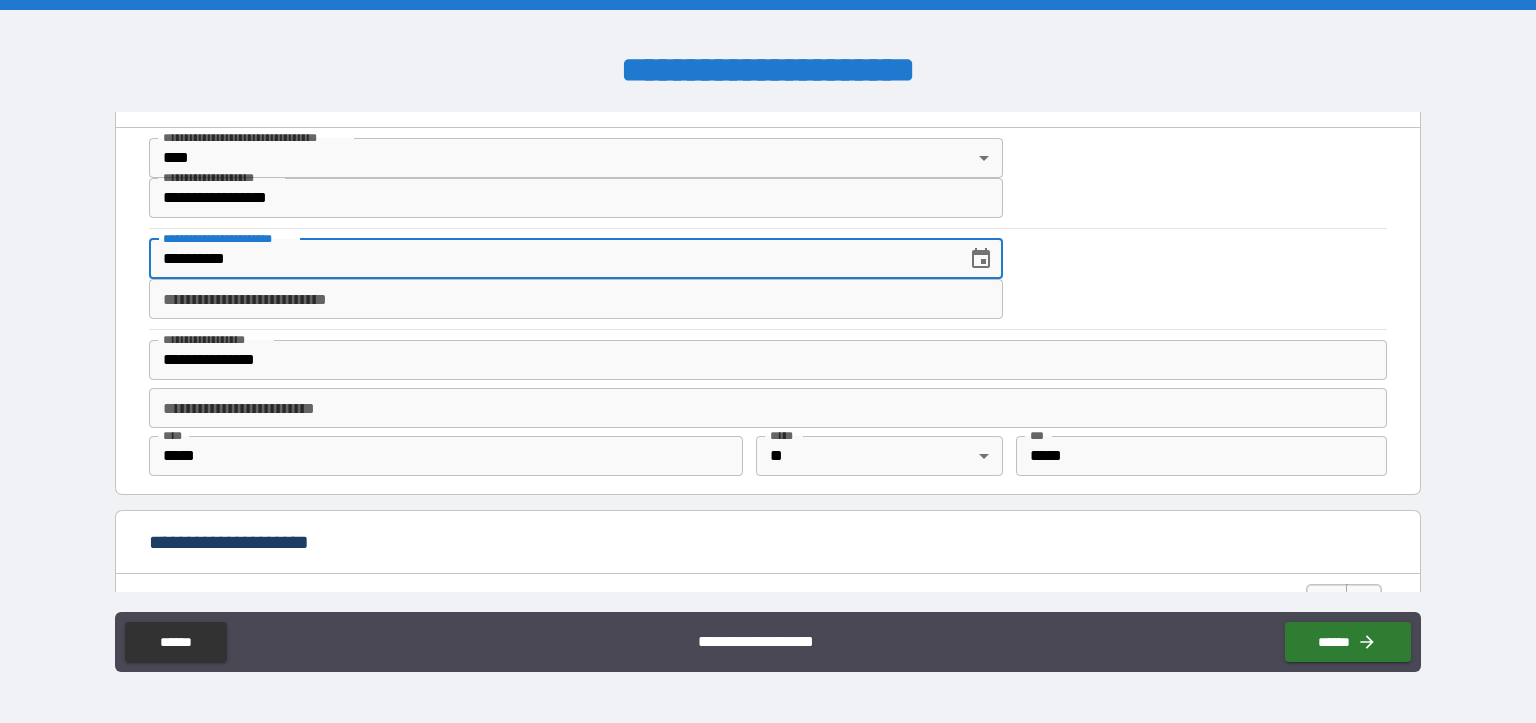 type on "**********" 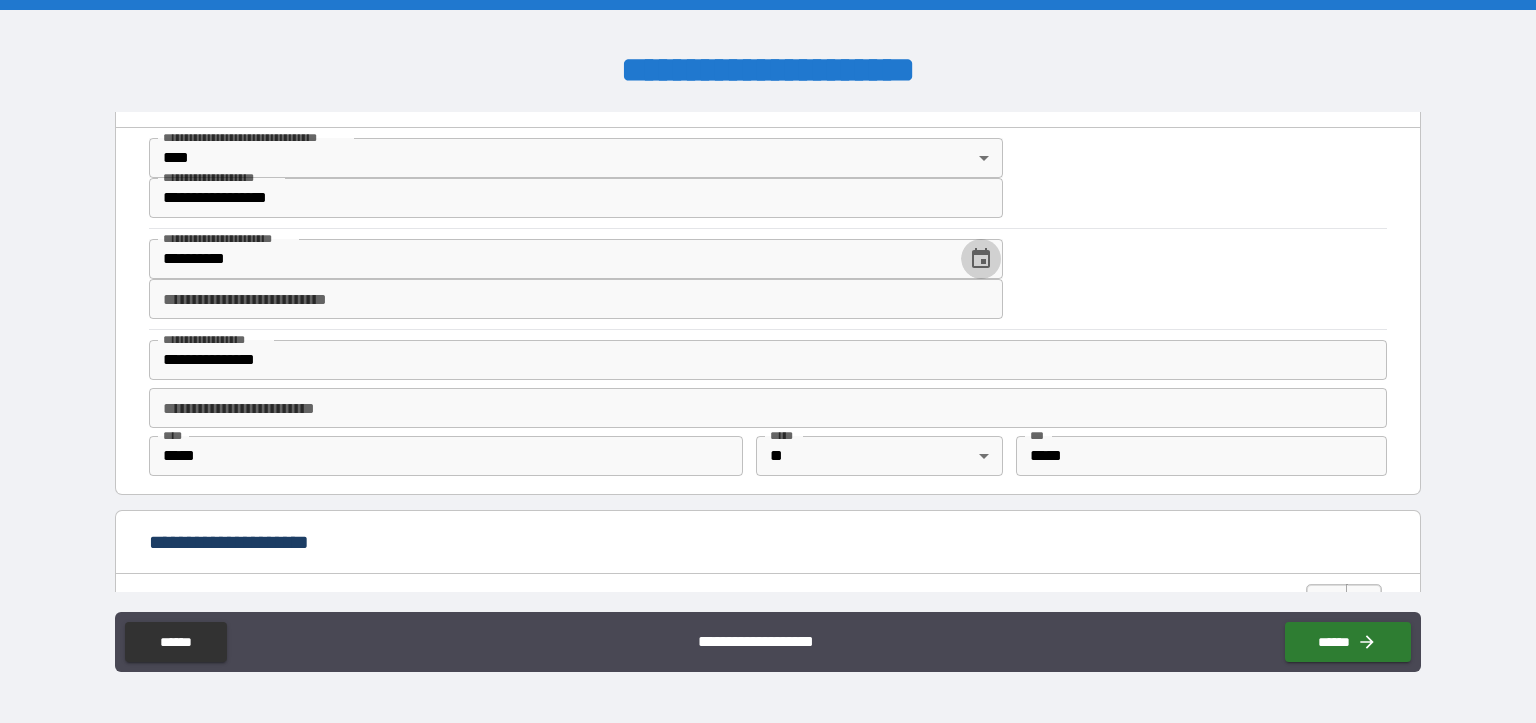 type 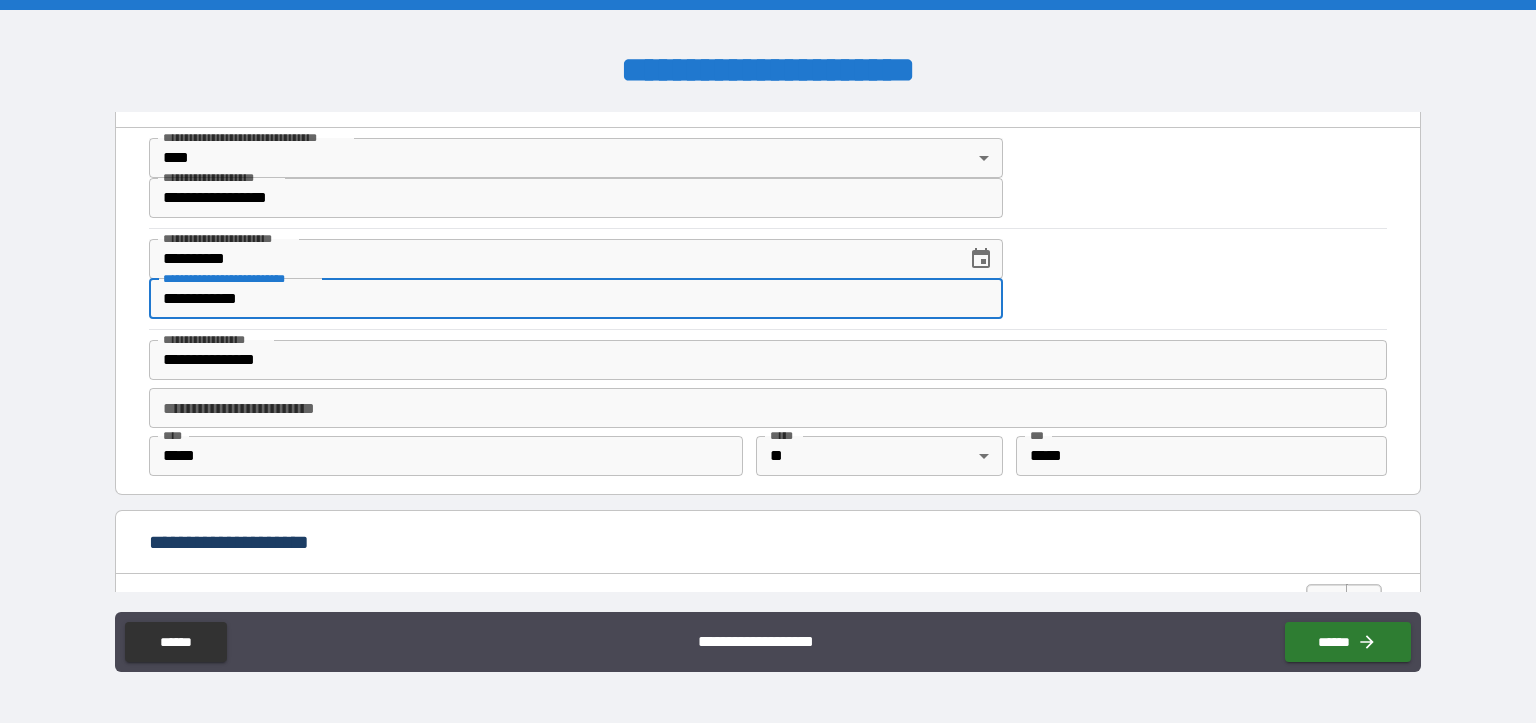 type on "**********" 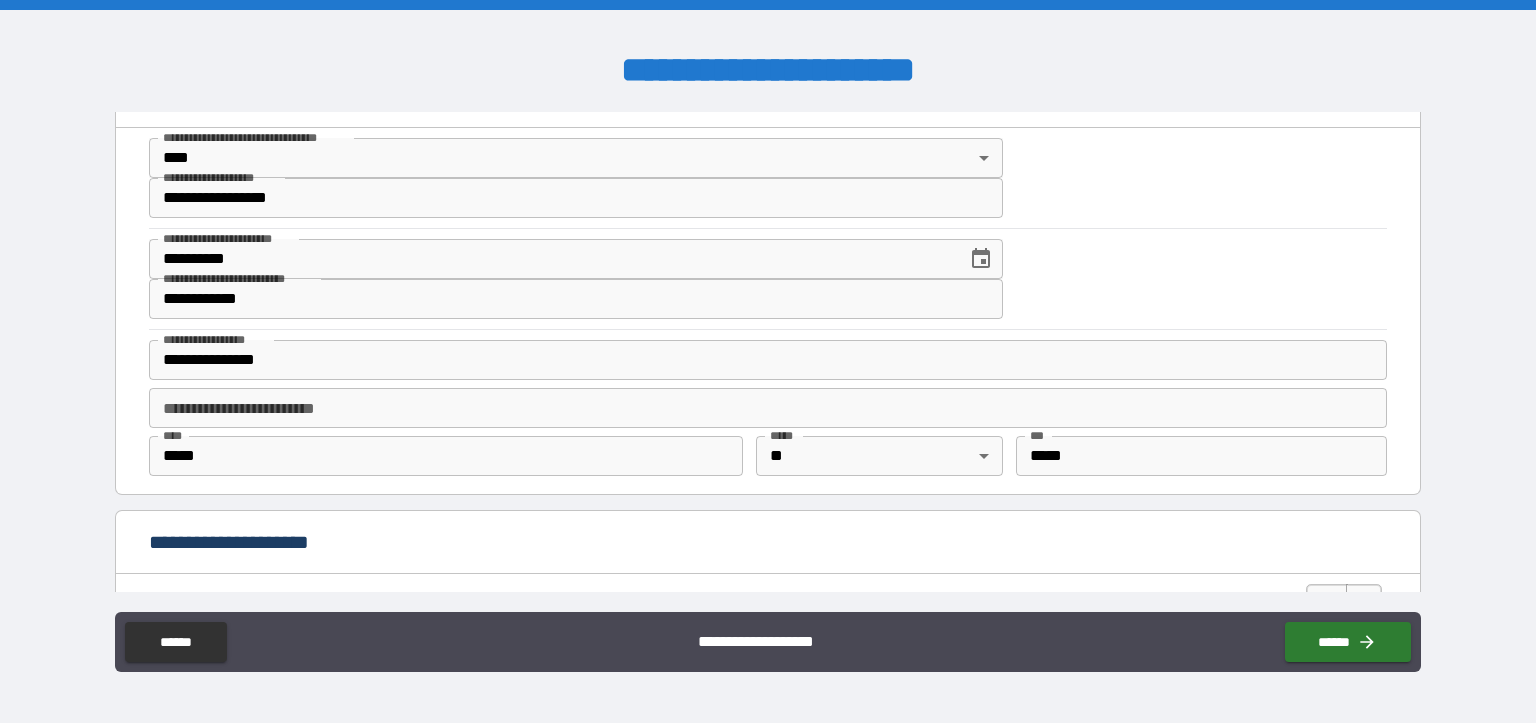 click on "**********" at bounding box center [768, 279] 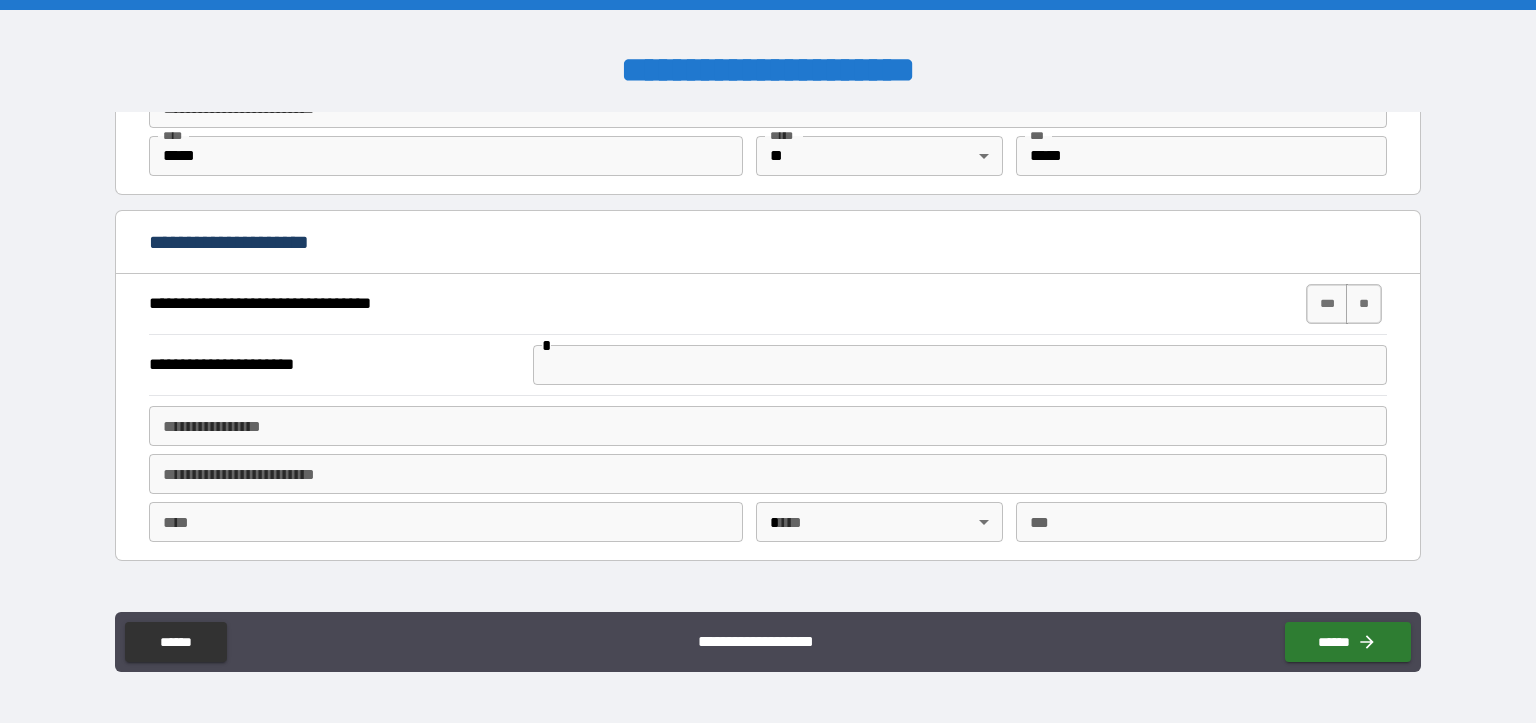 scroll, scrollTop: 1400, scrollLeft: 0, axis: vertical 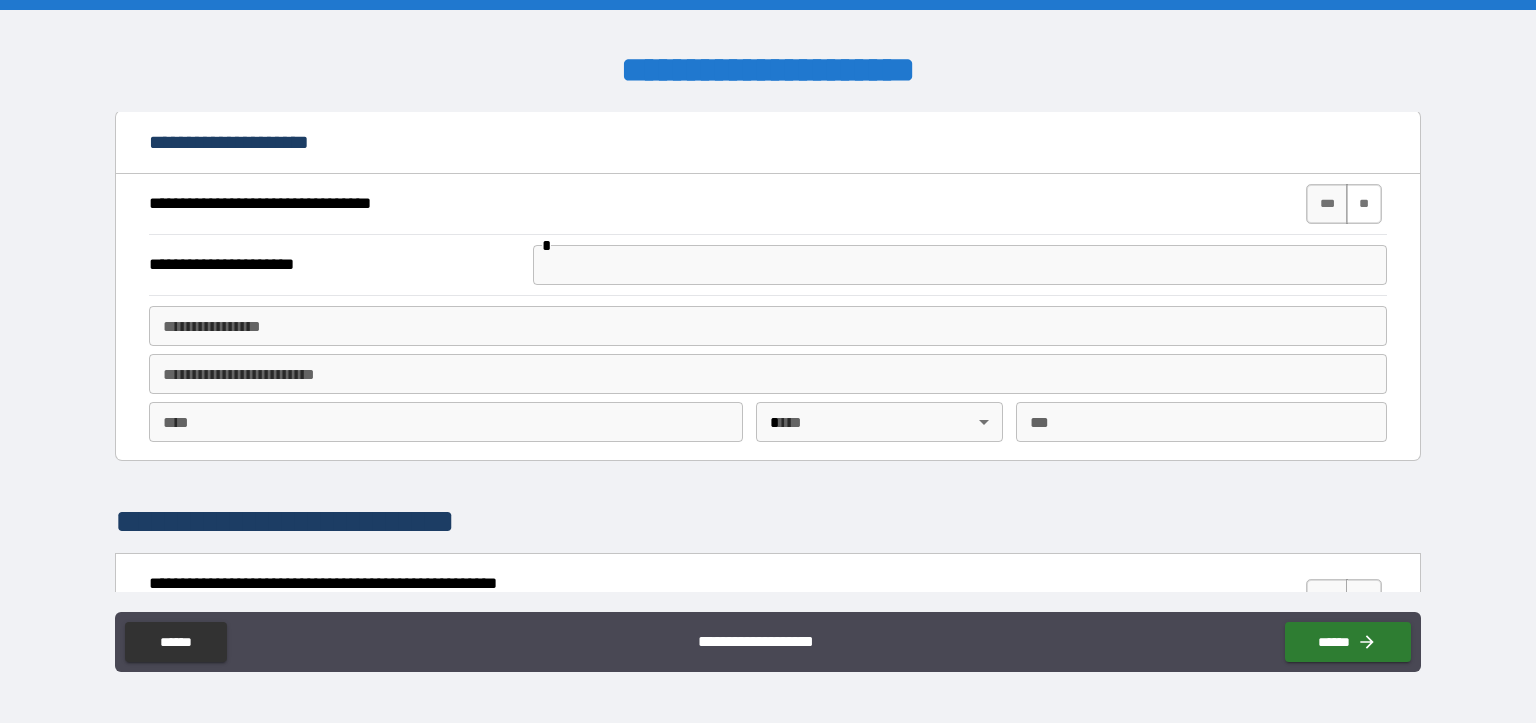 click on "**" at bounding box center (1364, 204) 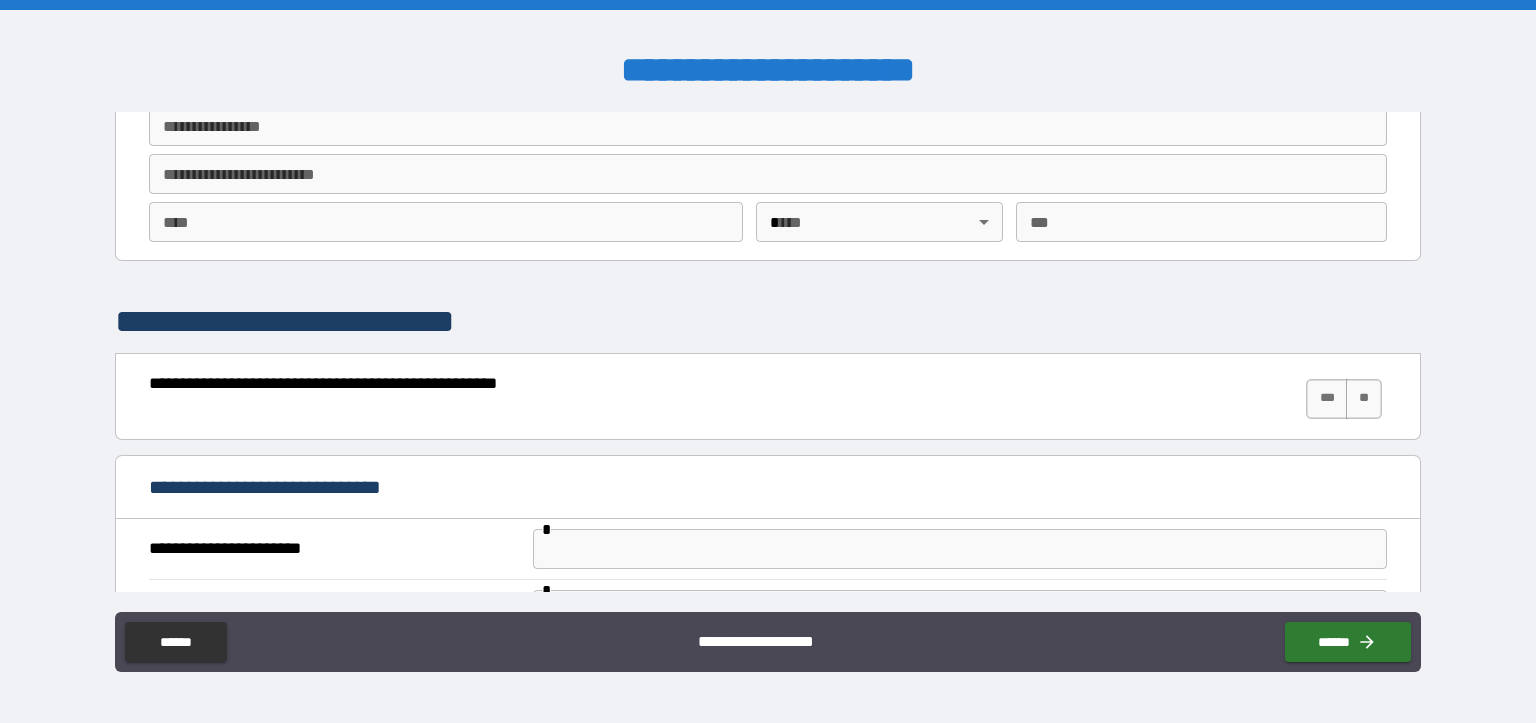 scroll, scrollTop: 1400, scrollLeft: 0, axis: vertical 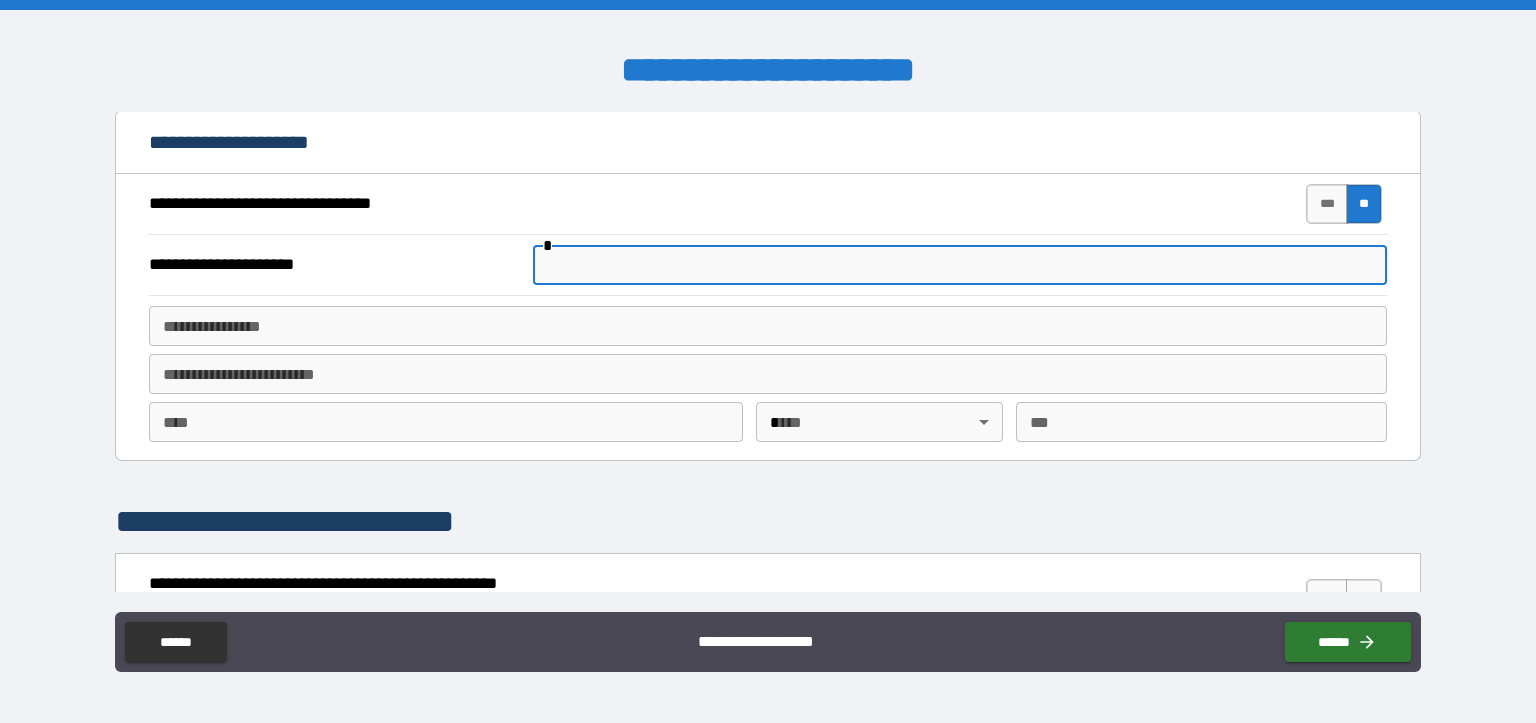 click at bounding box center [960, 265] 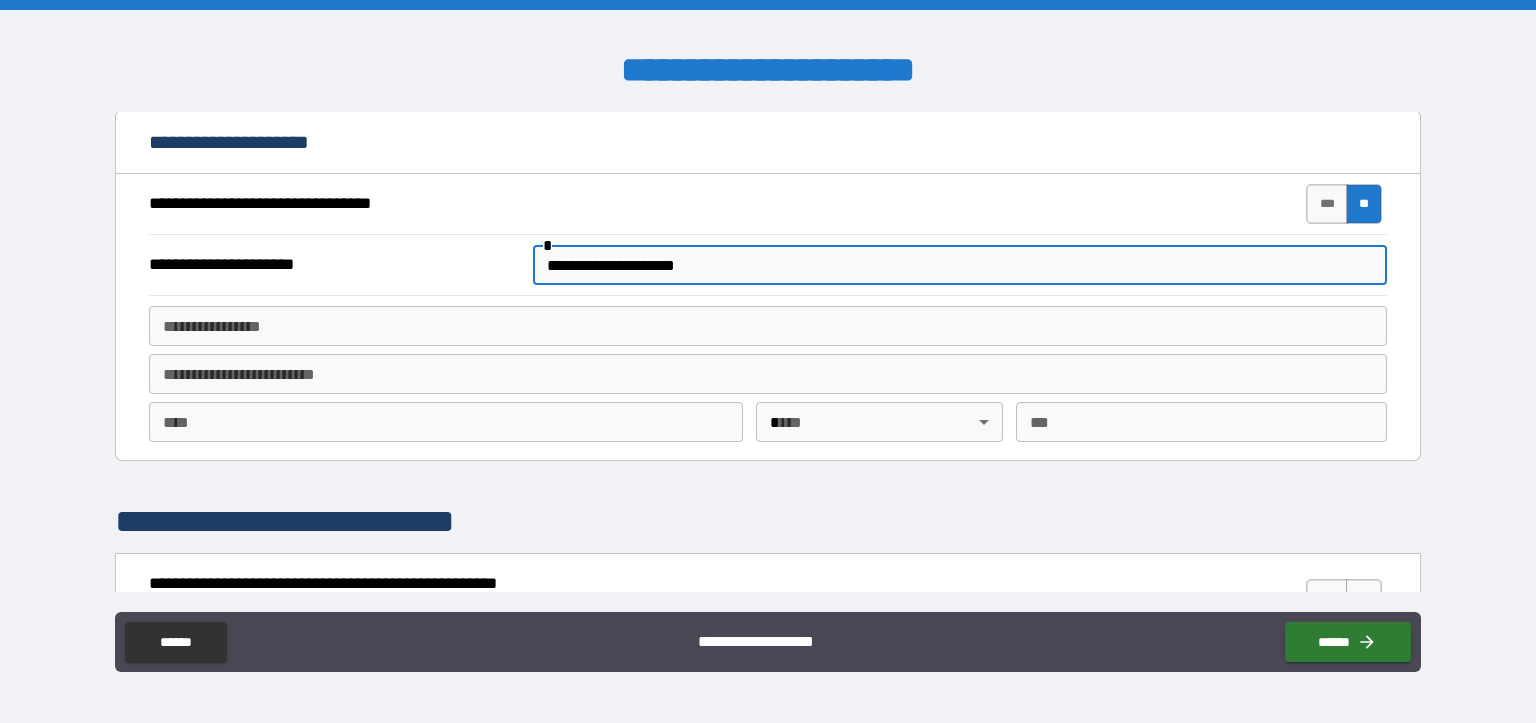 type on "**********" 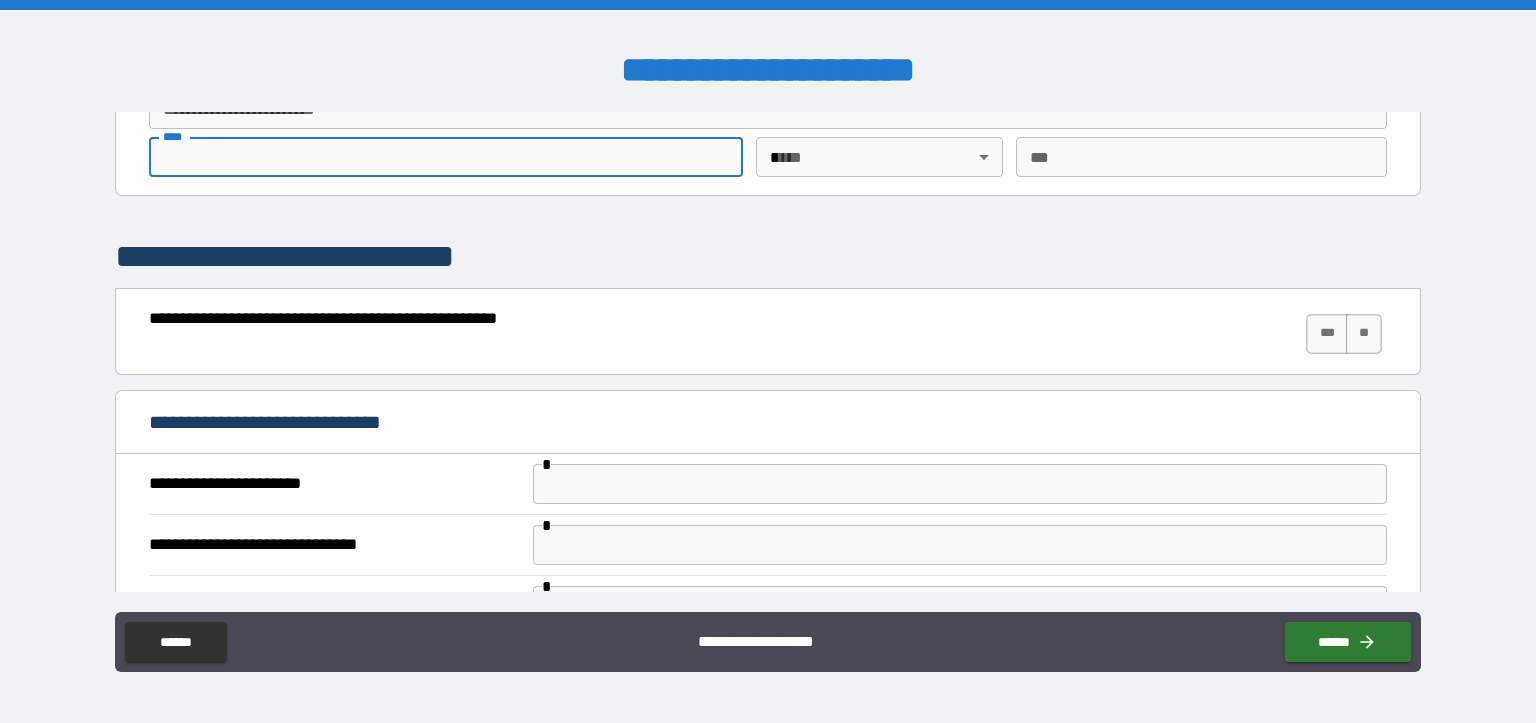 scroll, scrollTop: 1700, scrollLeft: 0, axis: vertical 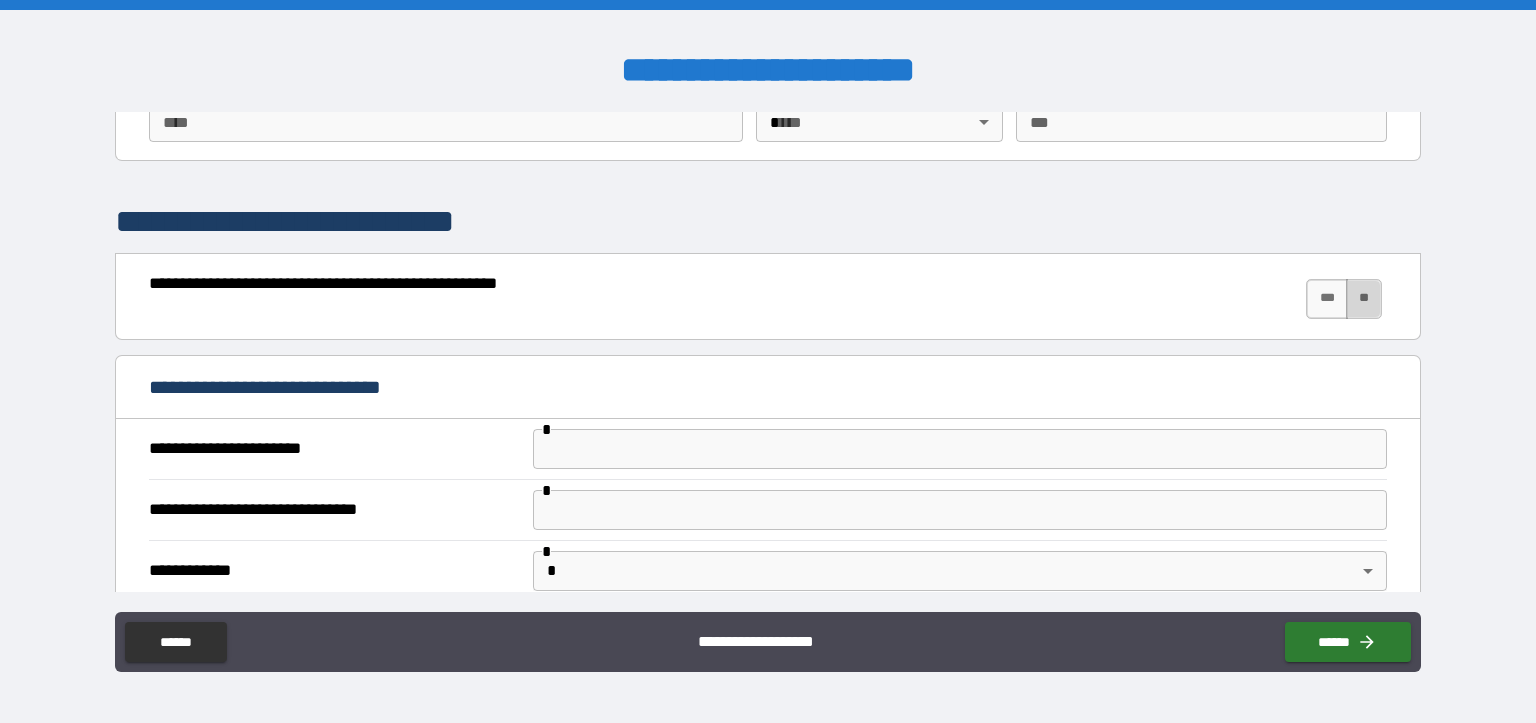click on "**" at bounding box center [1364, 299] 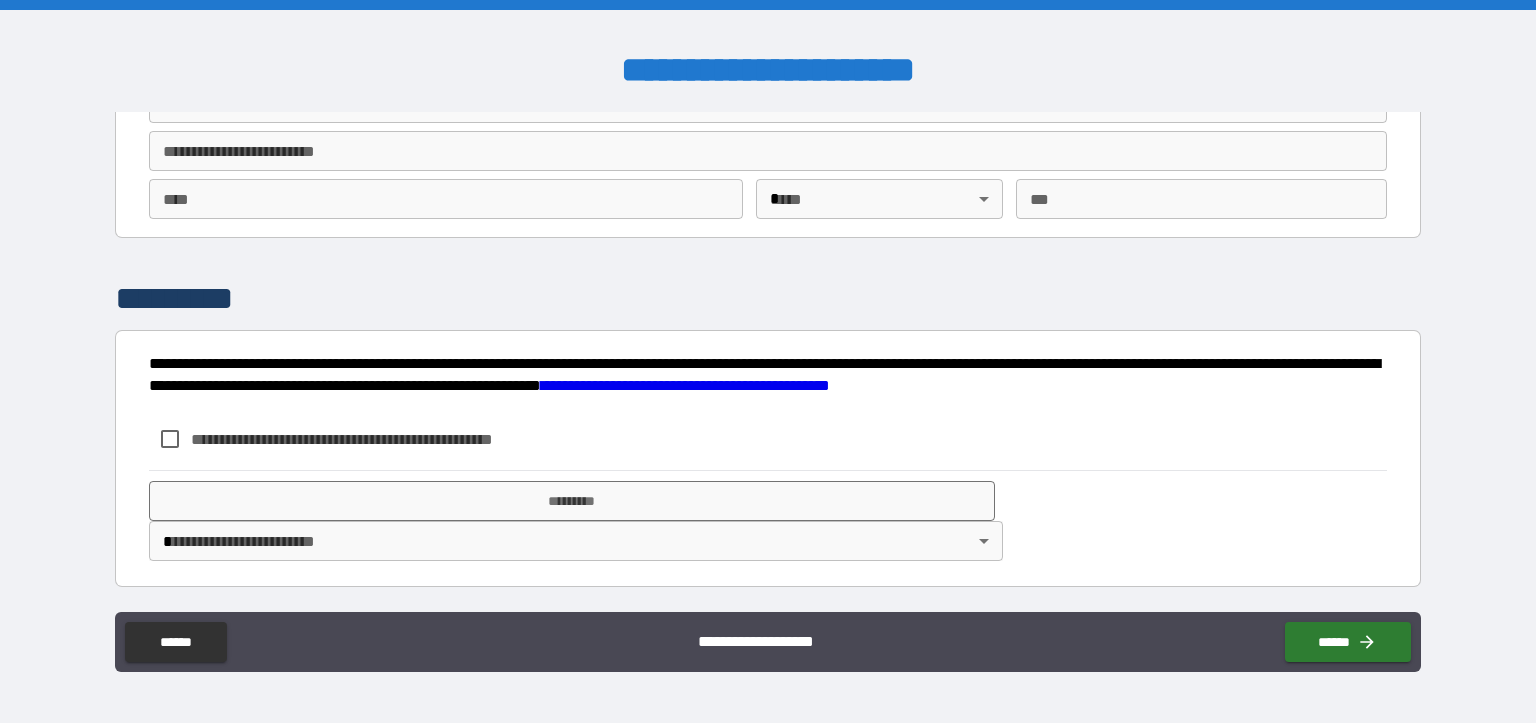 scroll, scrollTop: 3102, scrollLeft: 0, axis: vertical 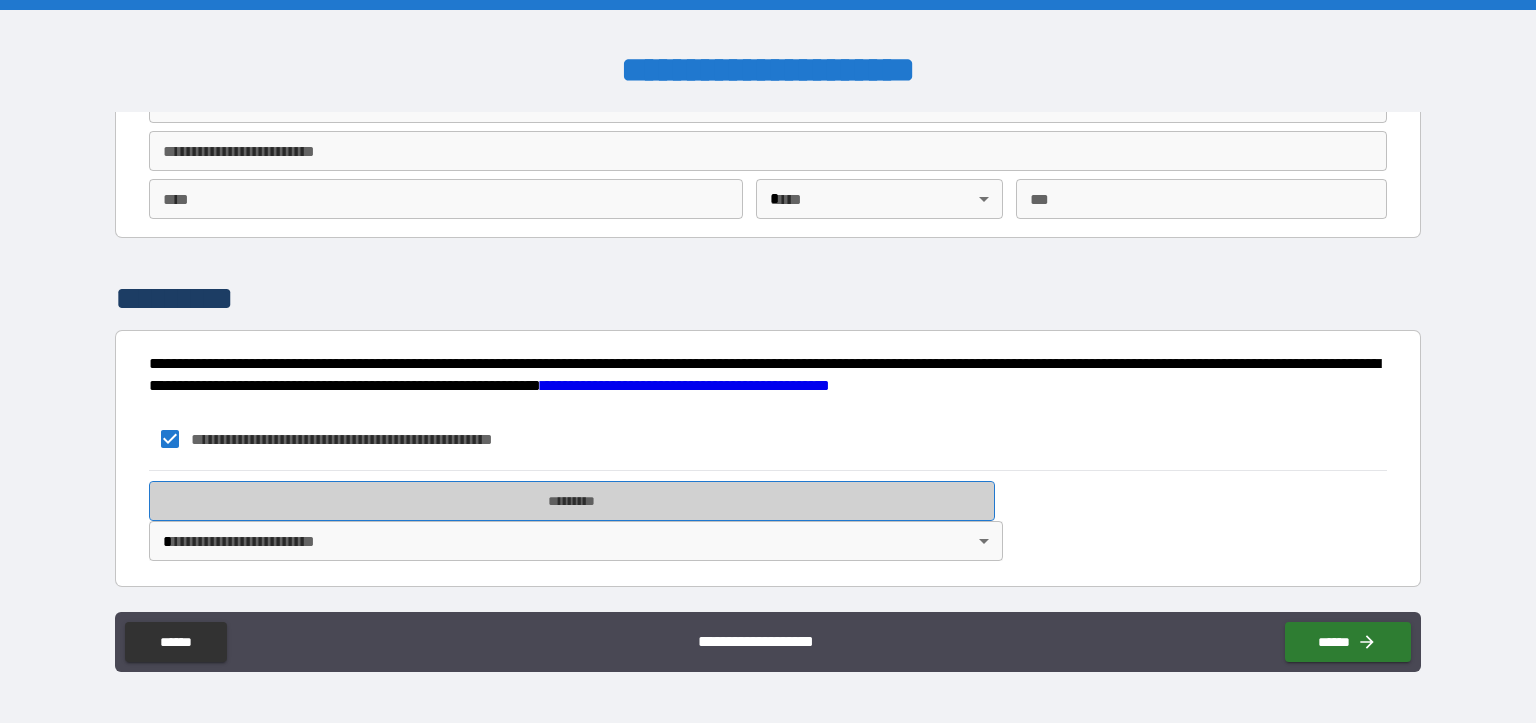 click on "*********" at bounding box center [572, 501] 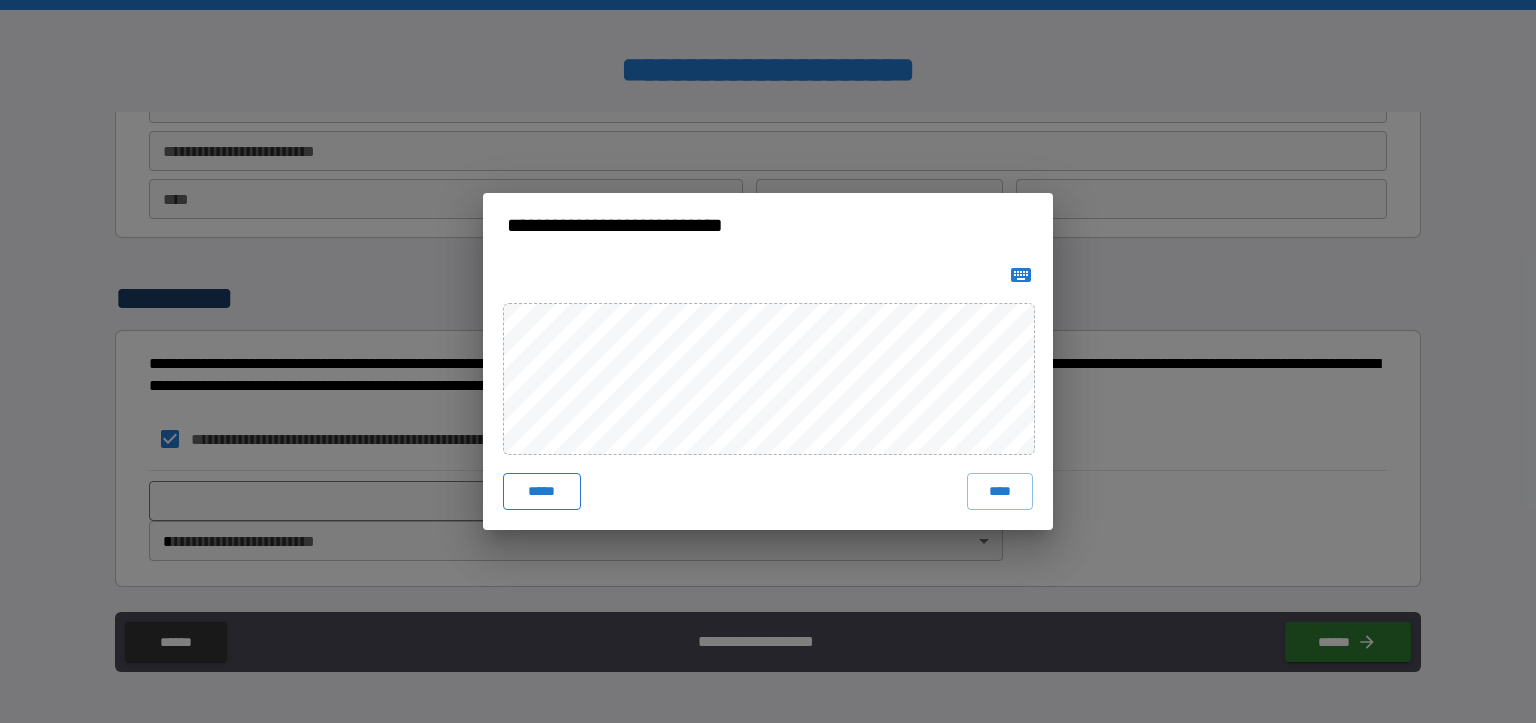 type 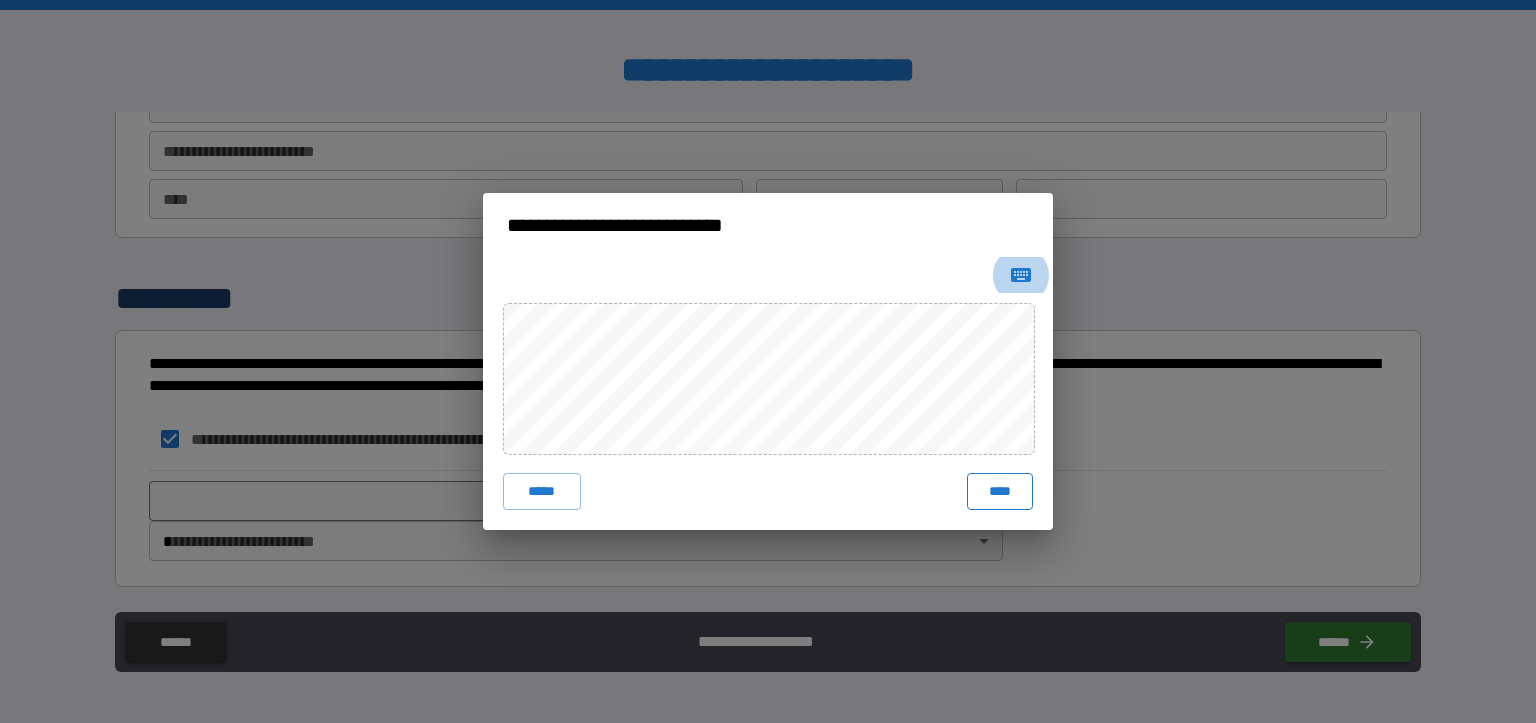 click on "****" at bounding box center (1000, 491) 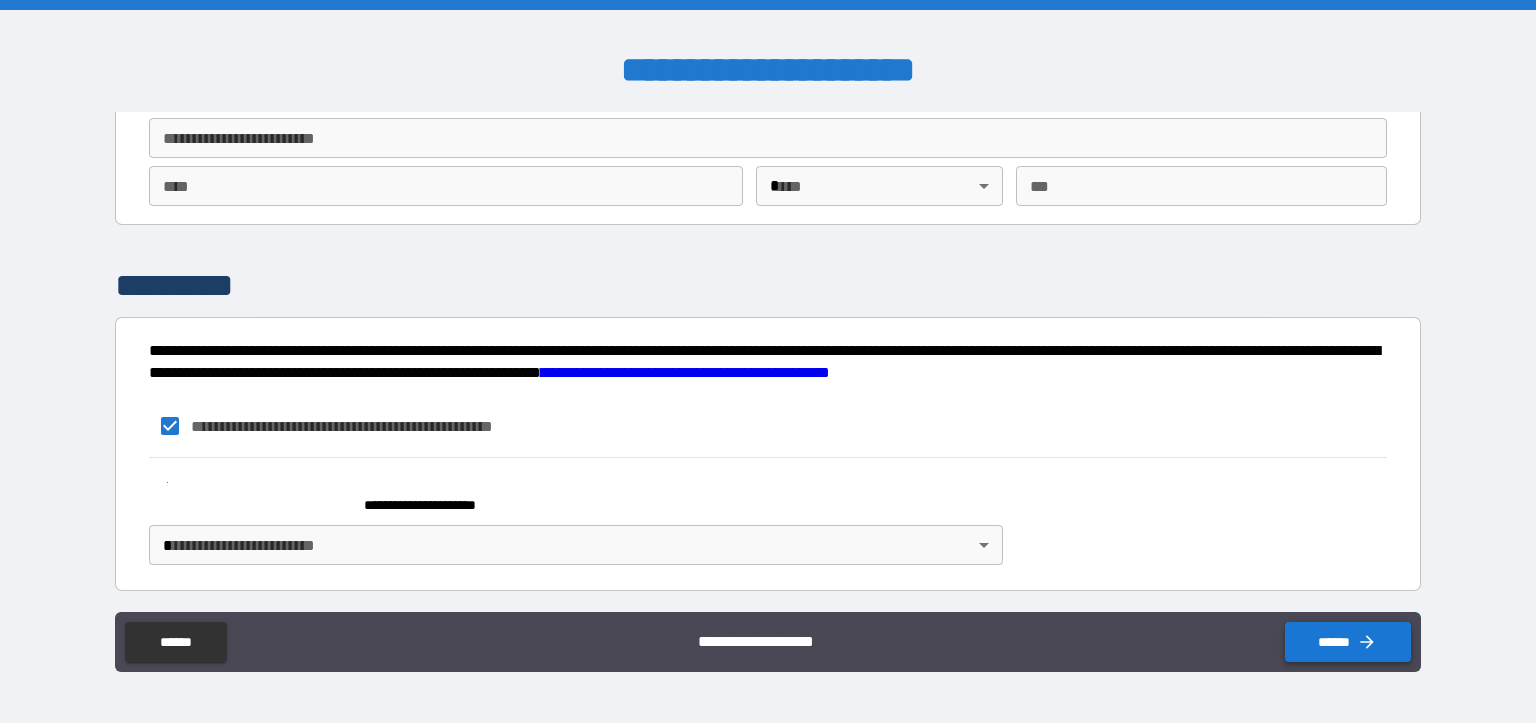 click on "******" at bounding box center [1348, 642] 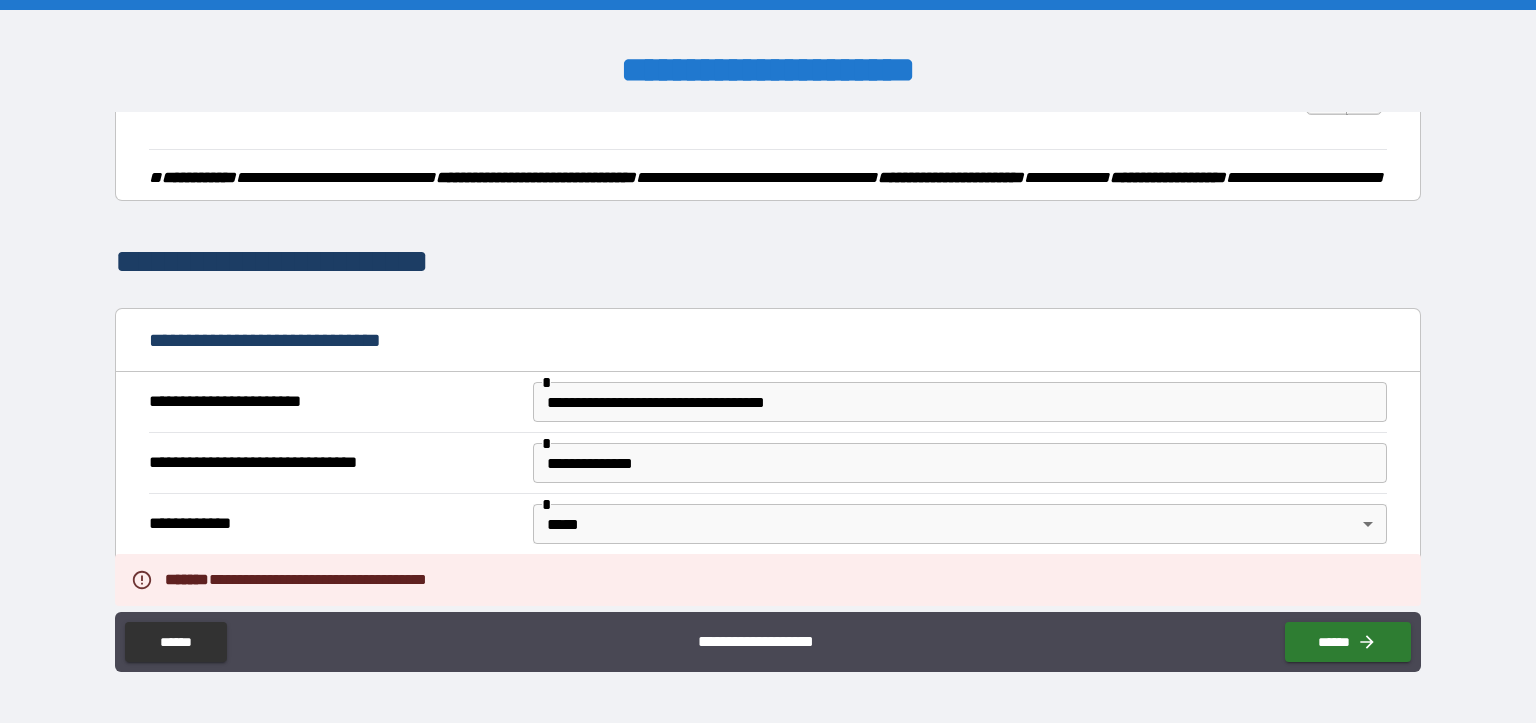 scroll, scrollTop: 120, scrollLeft: 0, axis: vertical 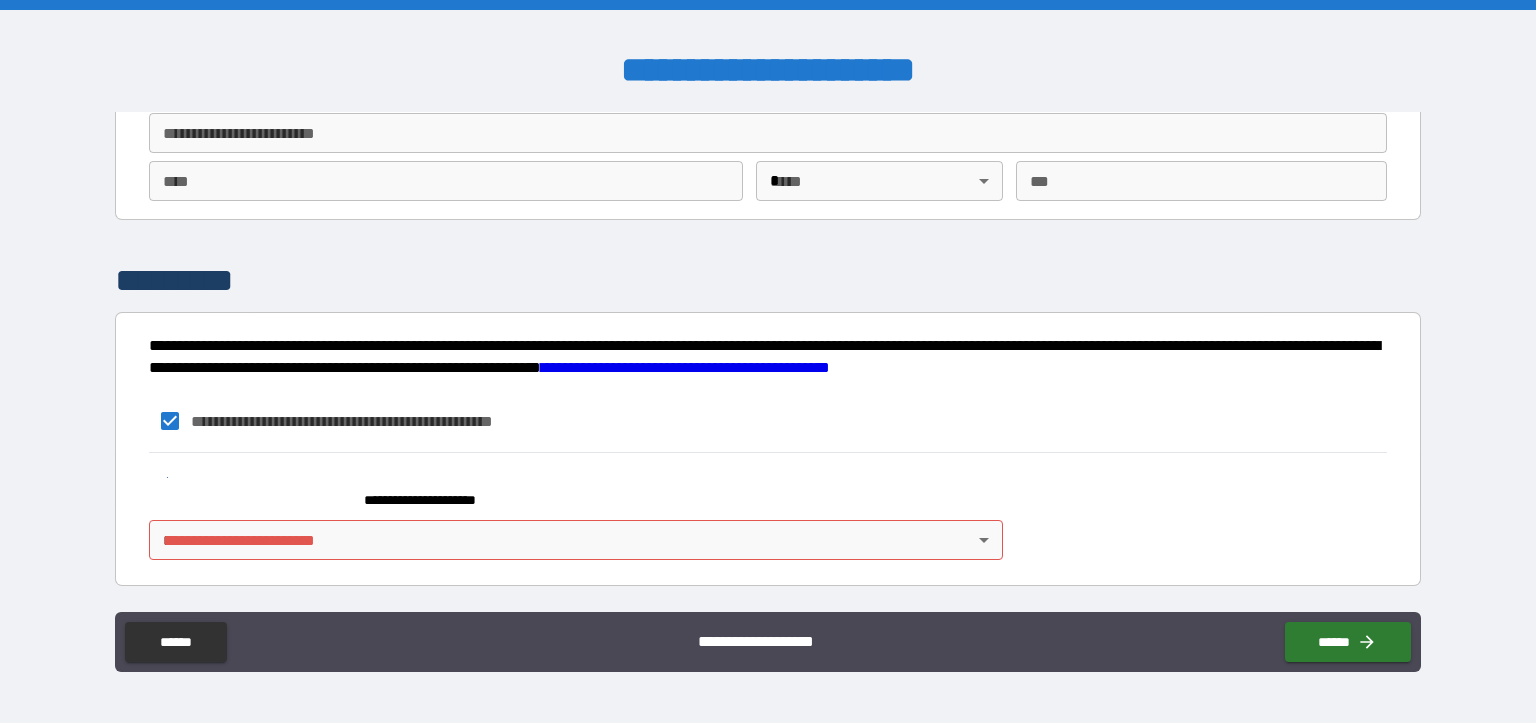 click on "**********" at bounding box center (768, 361) 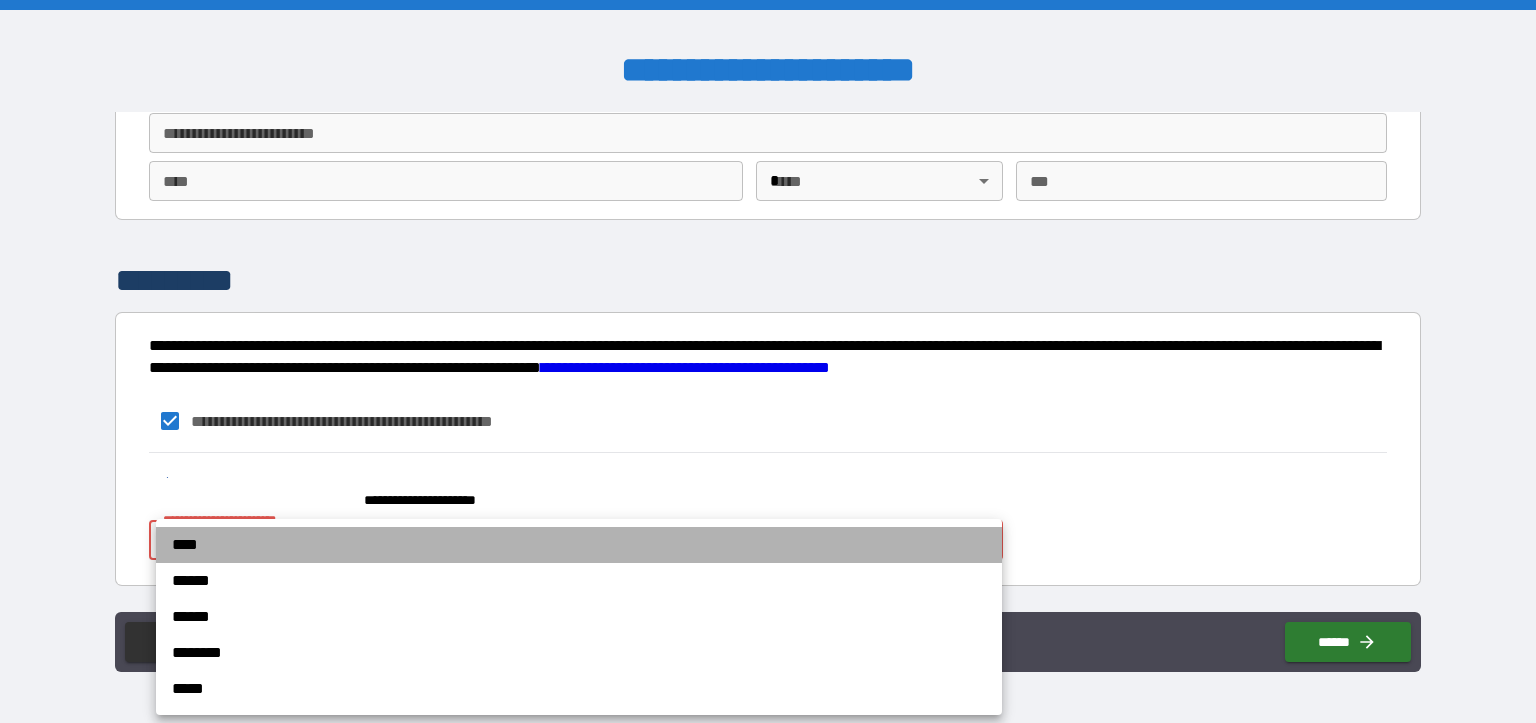 click on "****" at bounding box center [579, 545] 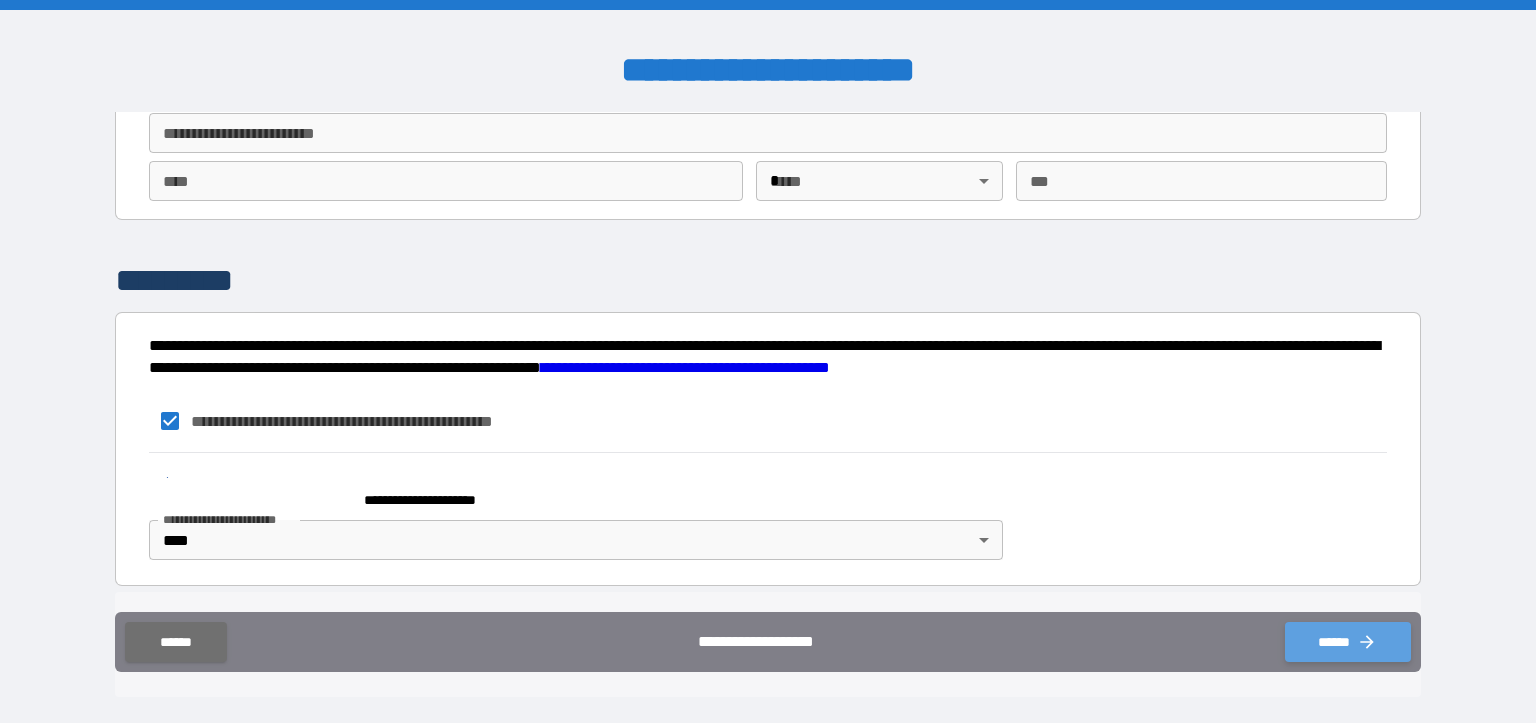 click on "******" at bounding box center (1348, 642) 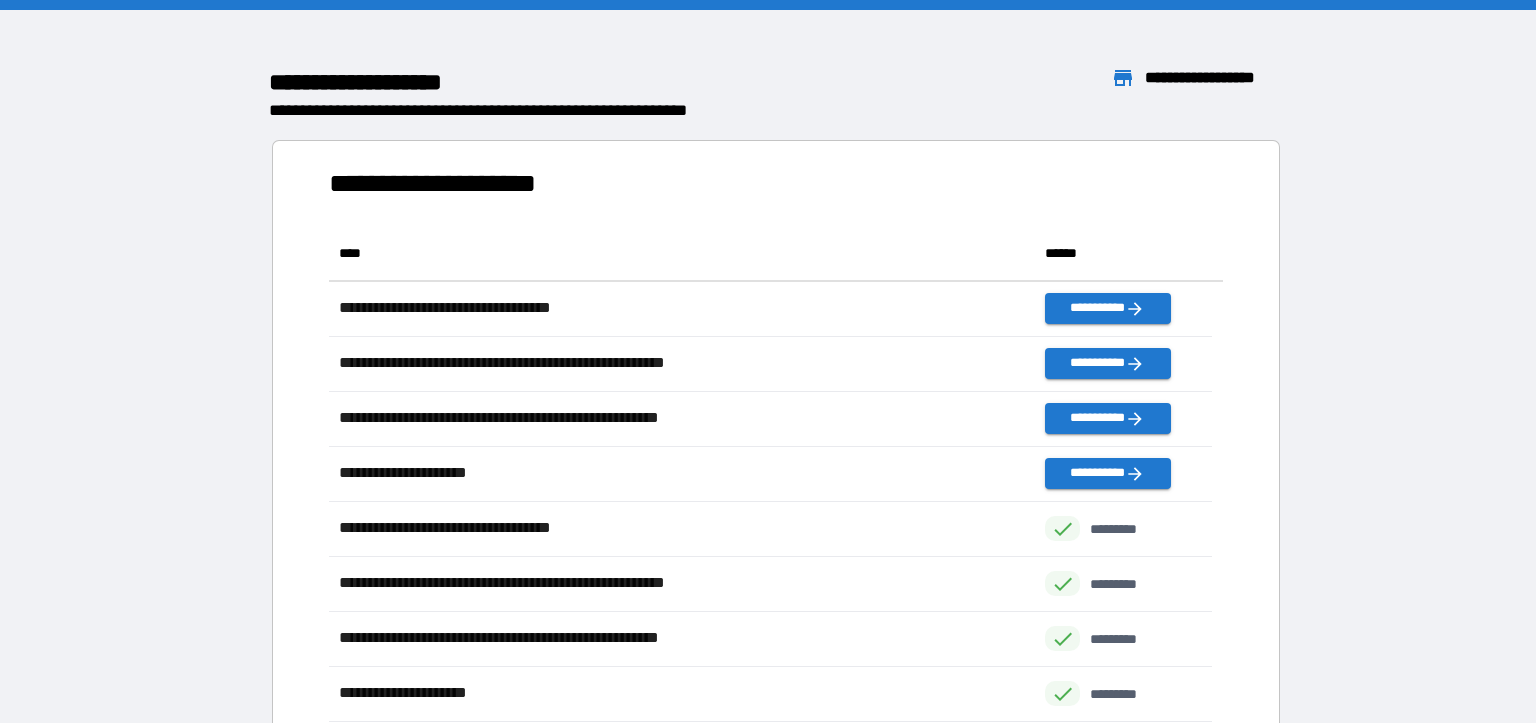 scroll, scrollTop: 17, scrollLeft: 17, axis: both 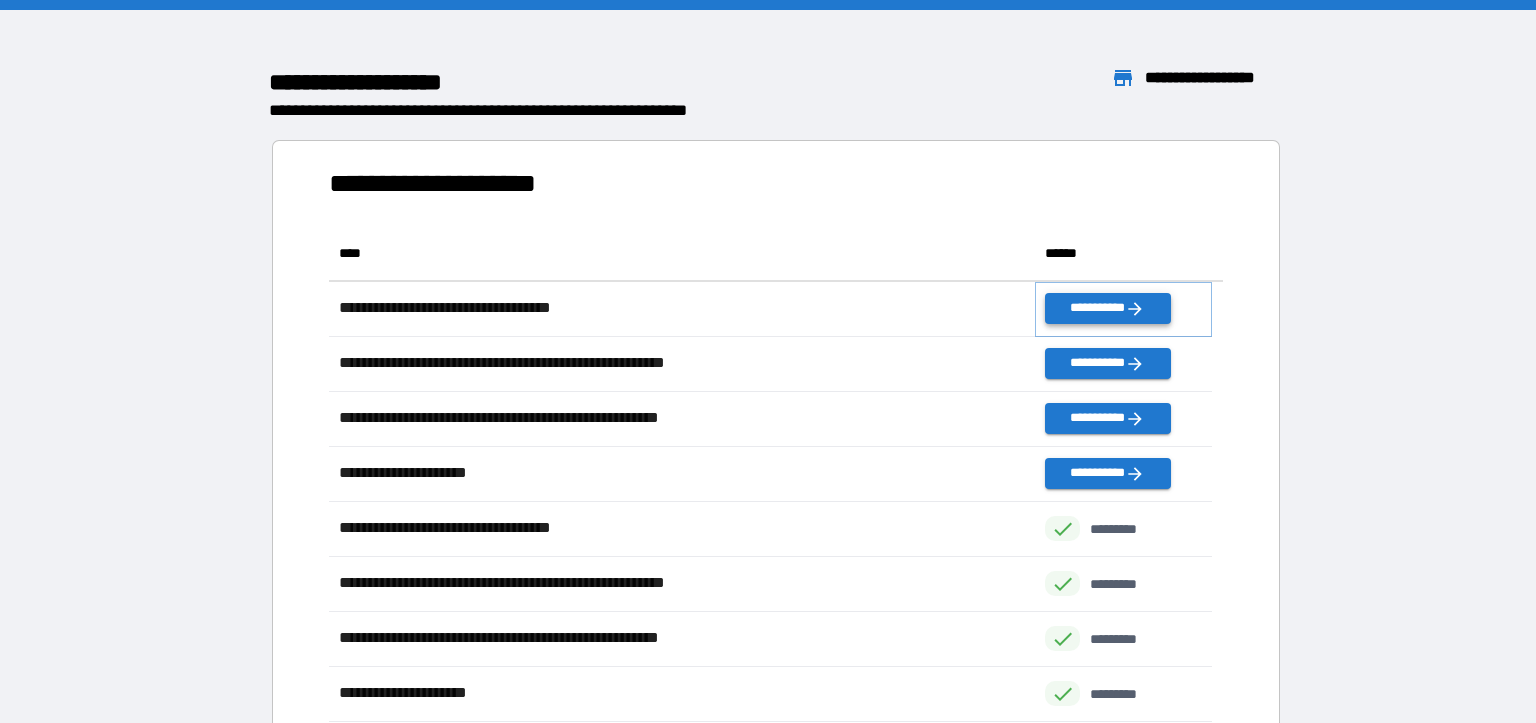 click on "**********" at bounding box center (1107, 308) 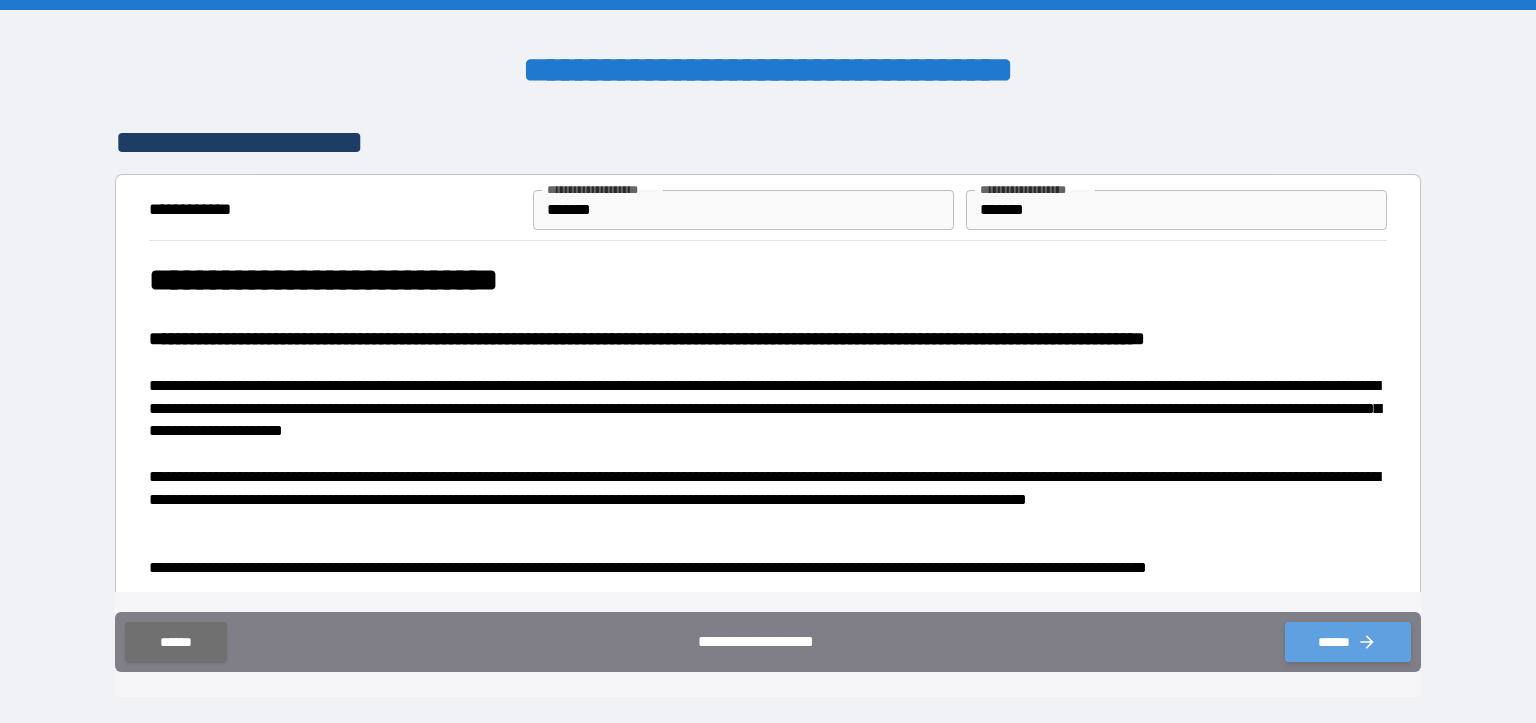 click on "******" at bounding box center (1348, 642) 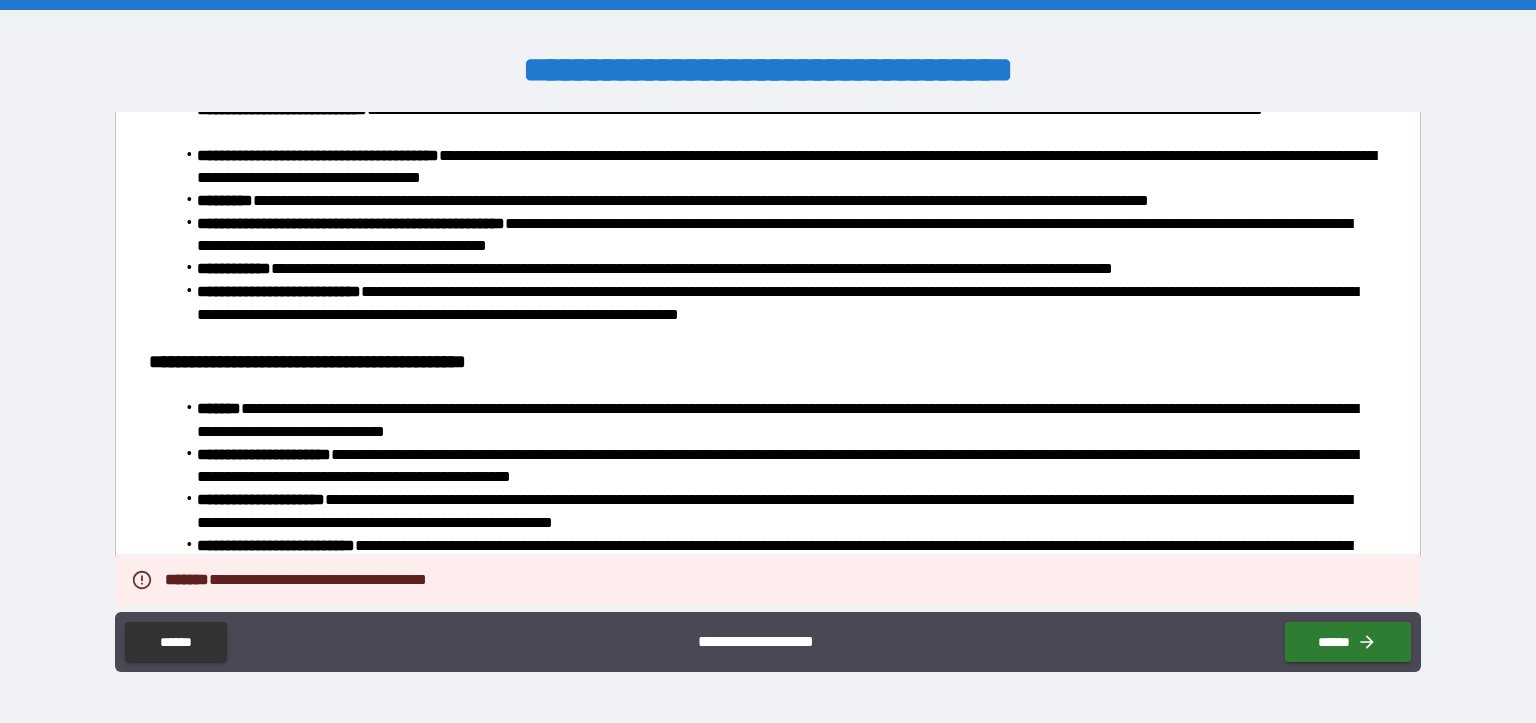 scroll, scrollTop: 1064, scrollLeft: 0, axis: vertical 